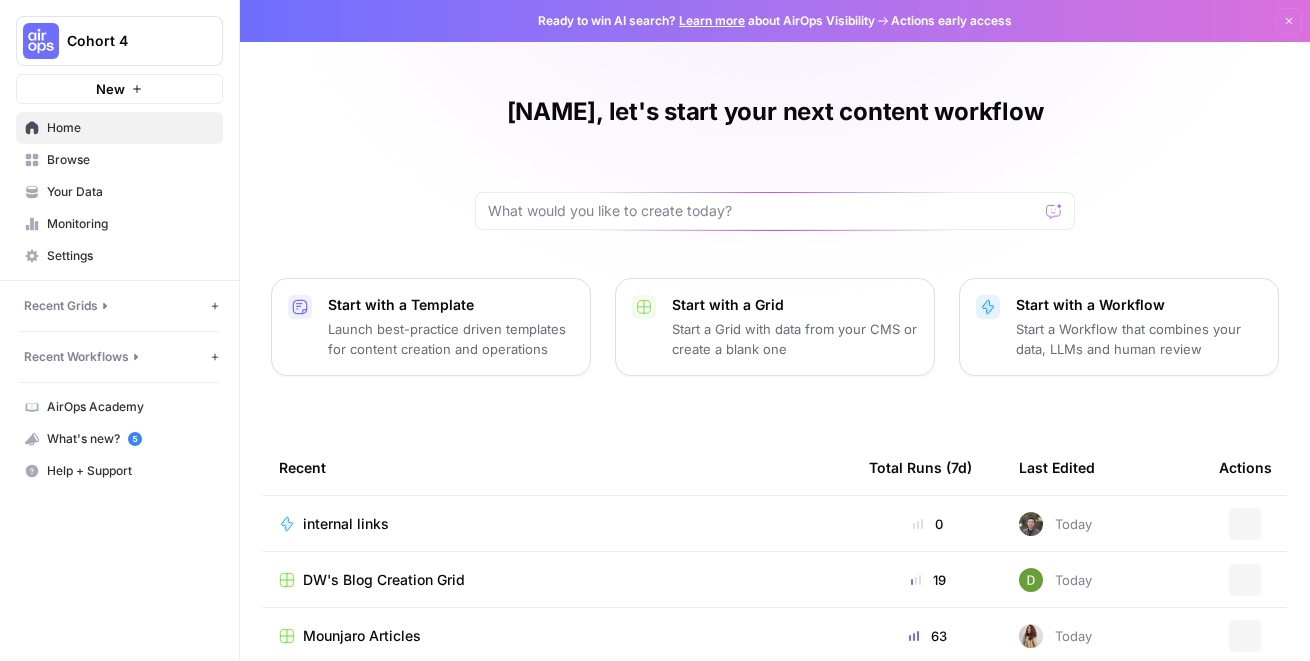 scroll, scrollTop: 0, scrollLeft: 0, axis: both 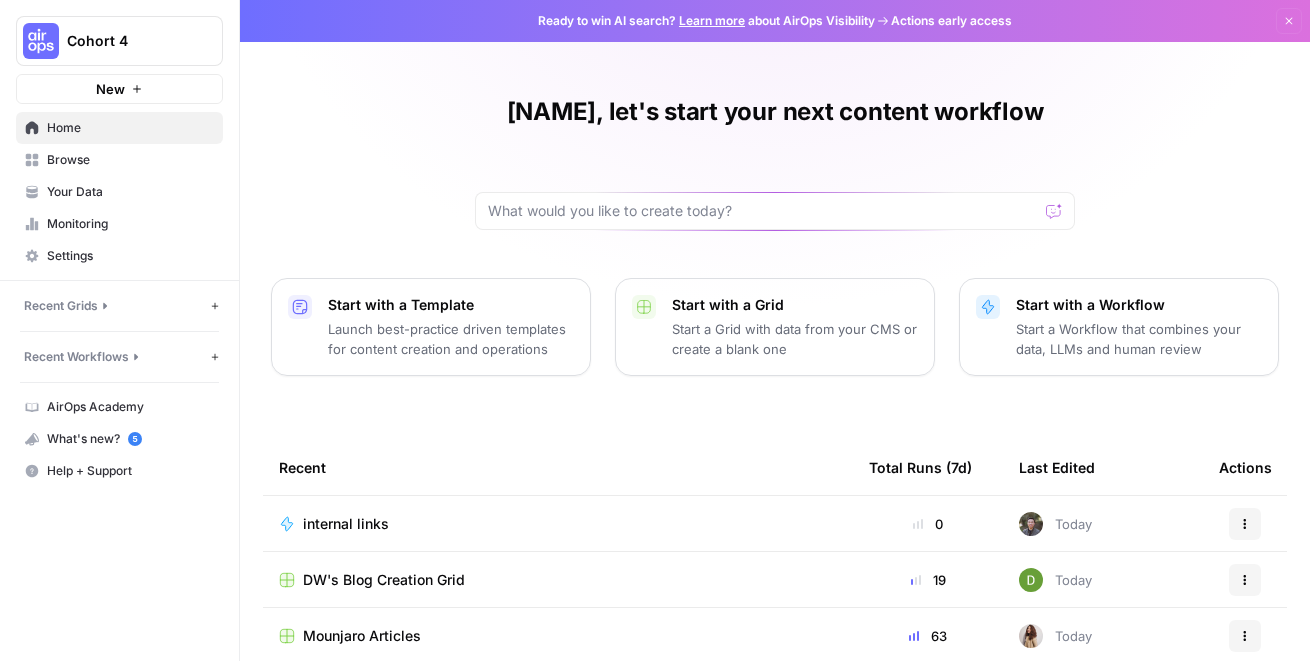 click on "Browse" at bounding box center [130, 160] 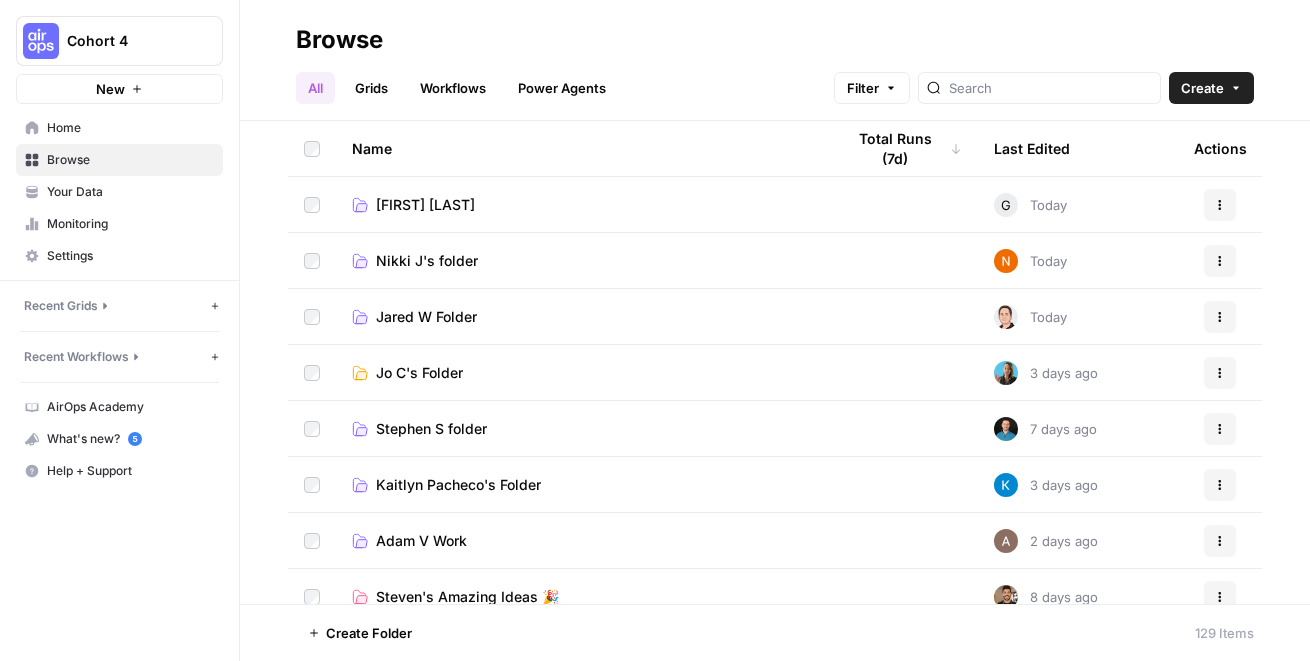 scroll, scrollTop: 17, scrollLeft: 0, axis: vertical 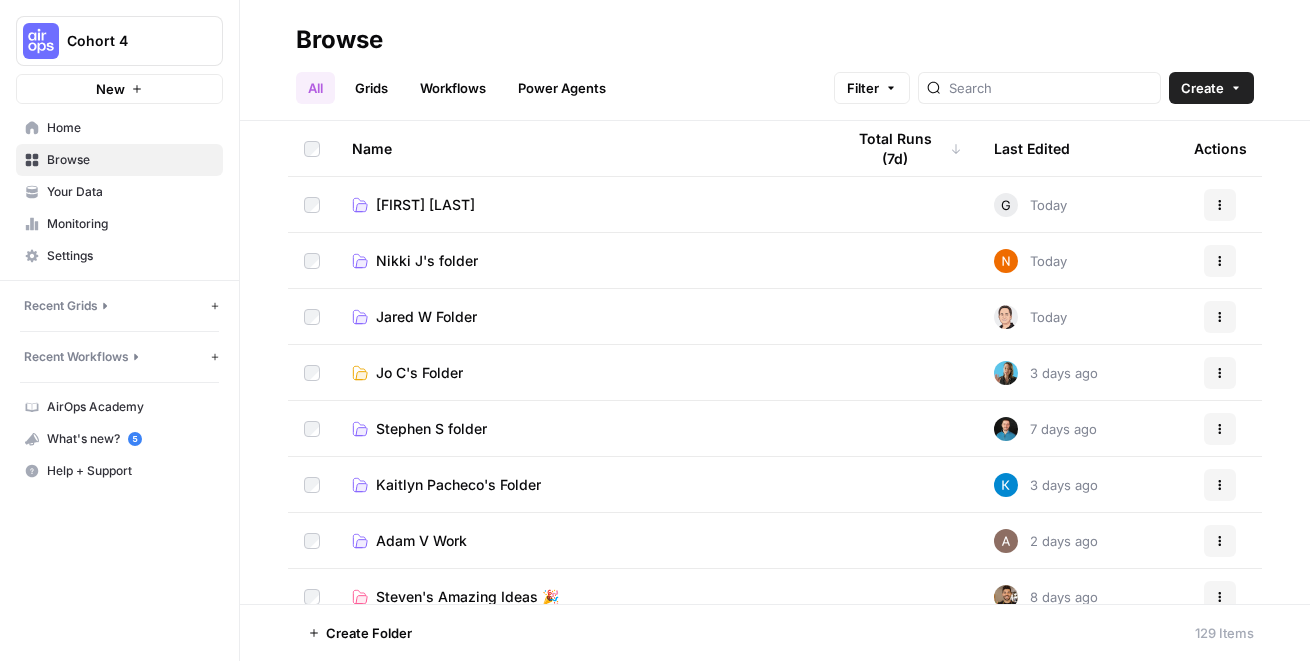 click on "Home" at bounding box center [130, 128] 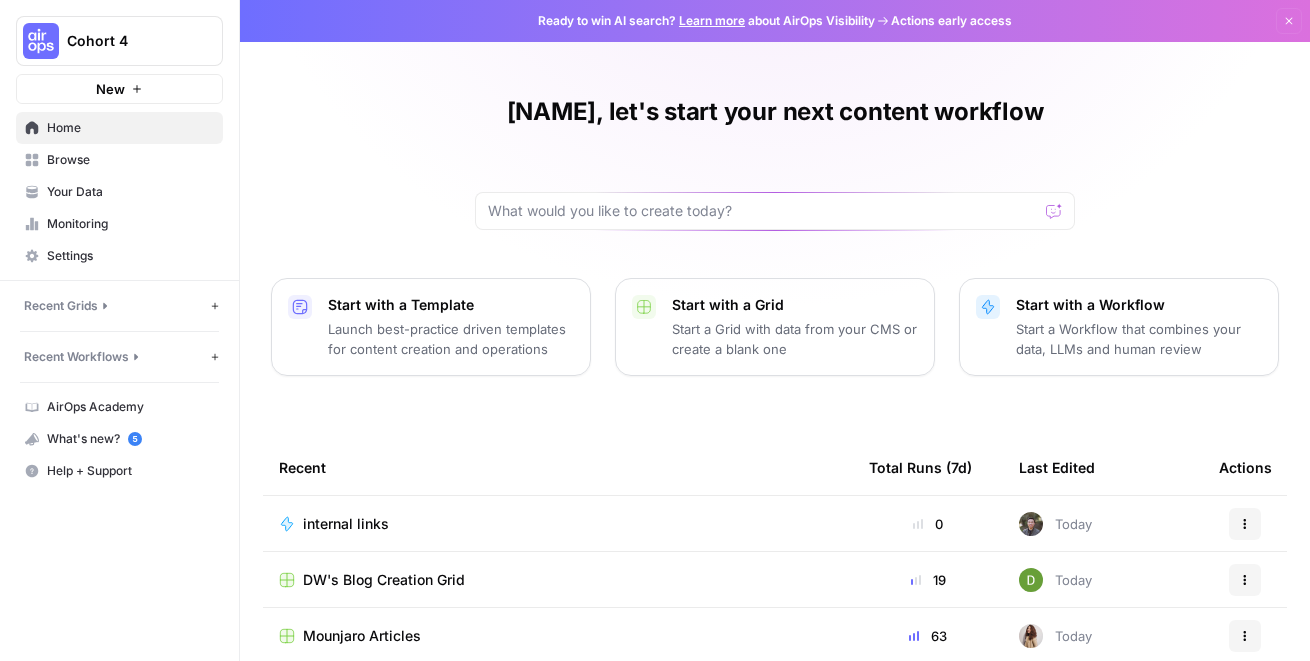 click on "Browse" at bounding box center [119, 160] 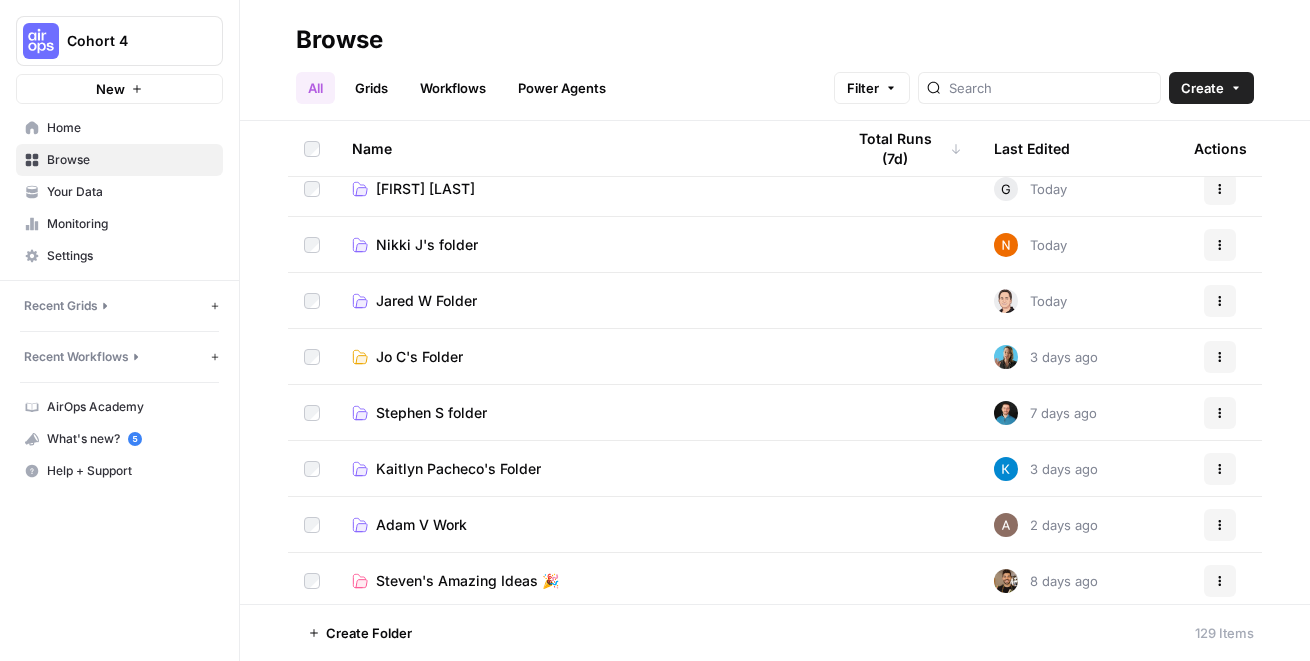 scroll, scrollTop: 0, scrollLeft: 0, axis: both 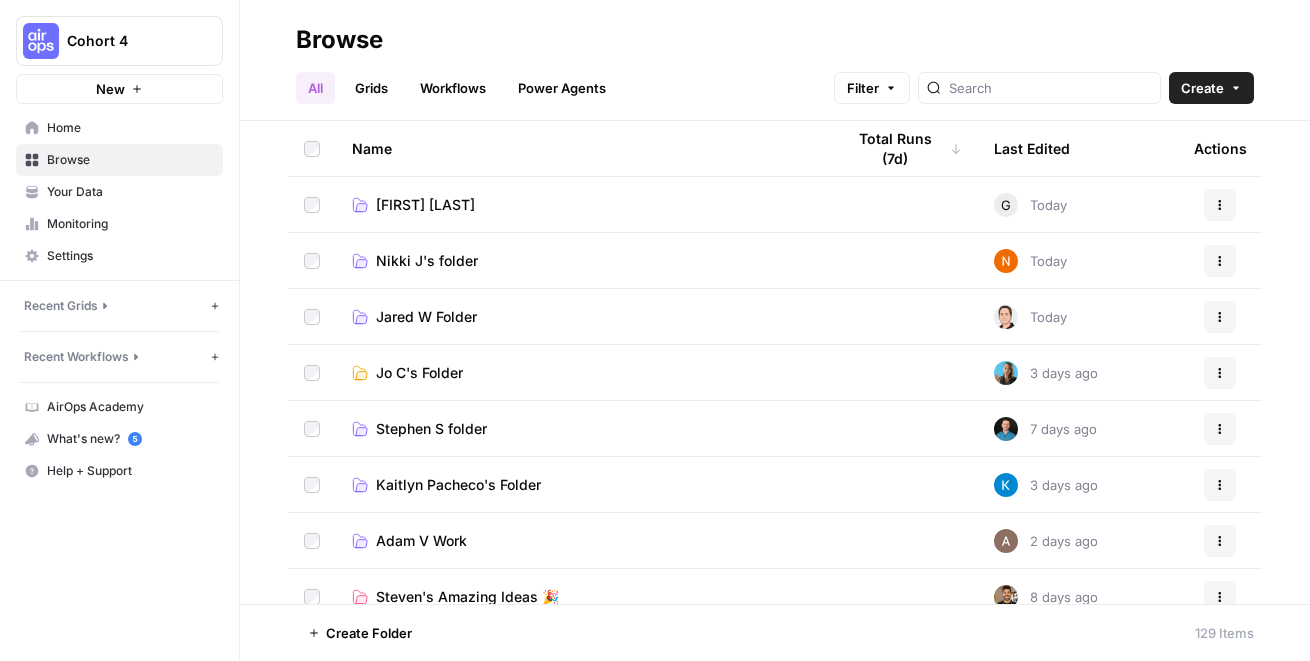 click on "Create" at bounding box center [1211, 88] 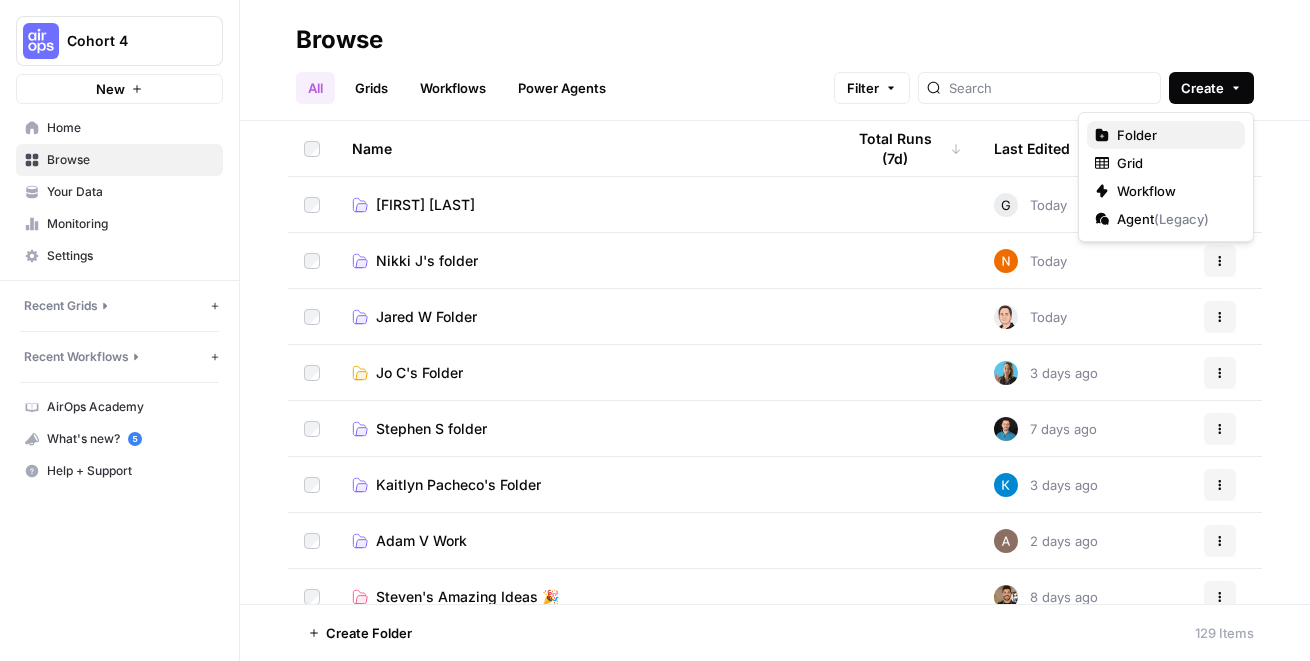 click on "Folder" at bounding box center [1173, 135] 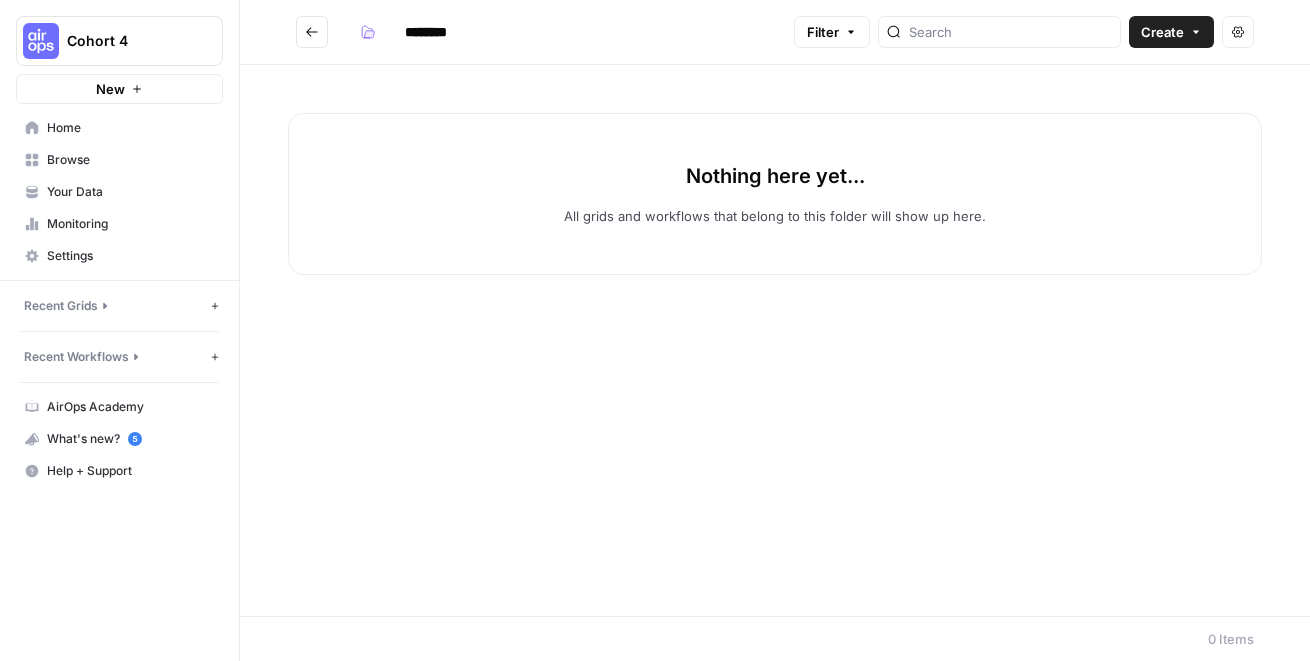 click on "********" at bounding box center [452, 32] 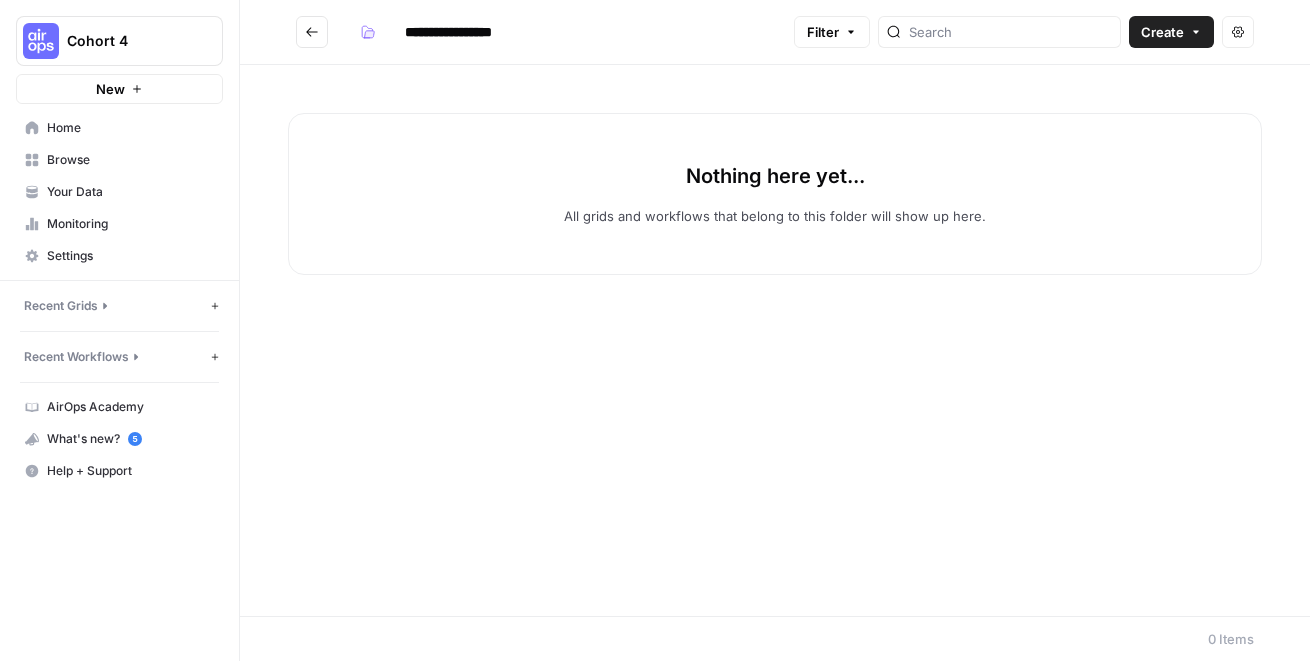 click on "Nothing here yet... All grids and workflows that belong to this folder will show up here." at bounding box center [775, 194] 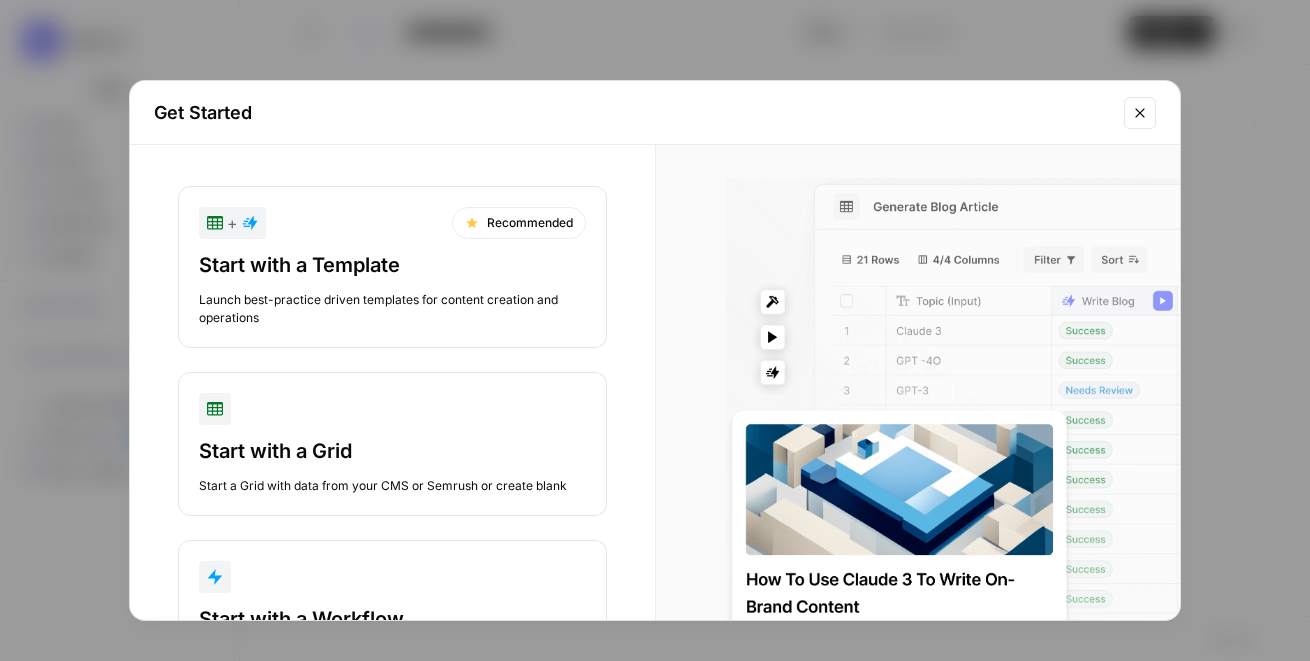 scroll, scrollTop: 0, scrollLeft: 0, axis: both 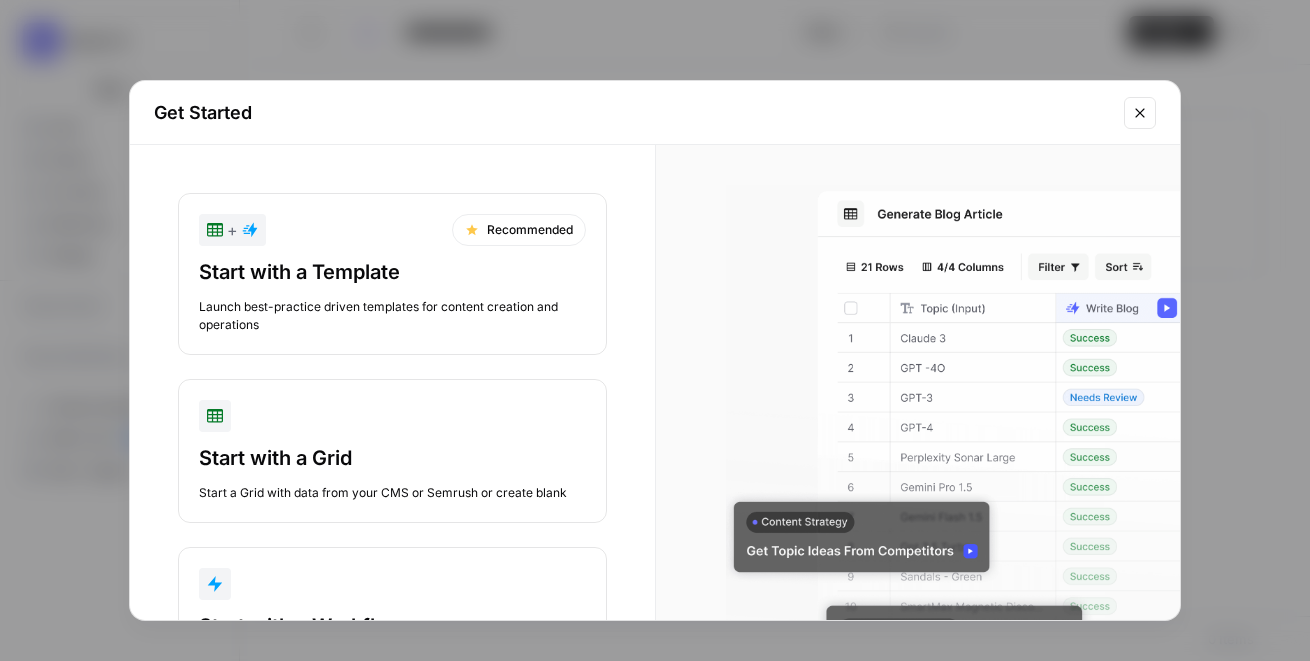 click on "Start with a Template Launch best-practice driven templates for content creation and operations" at bounding box center (392, 296) 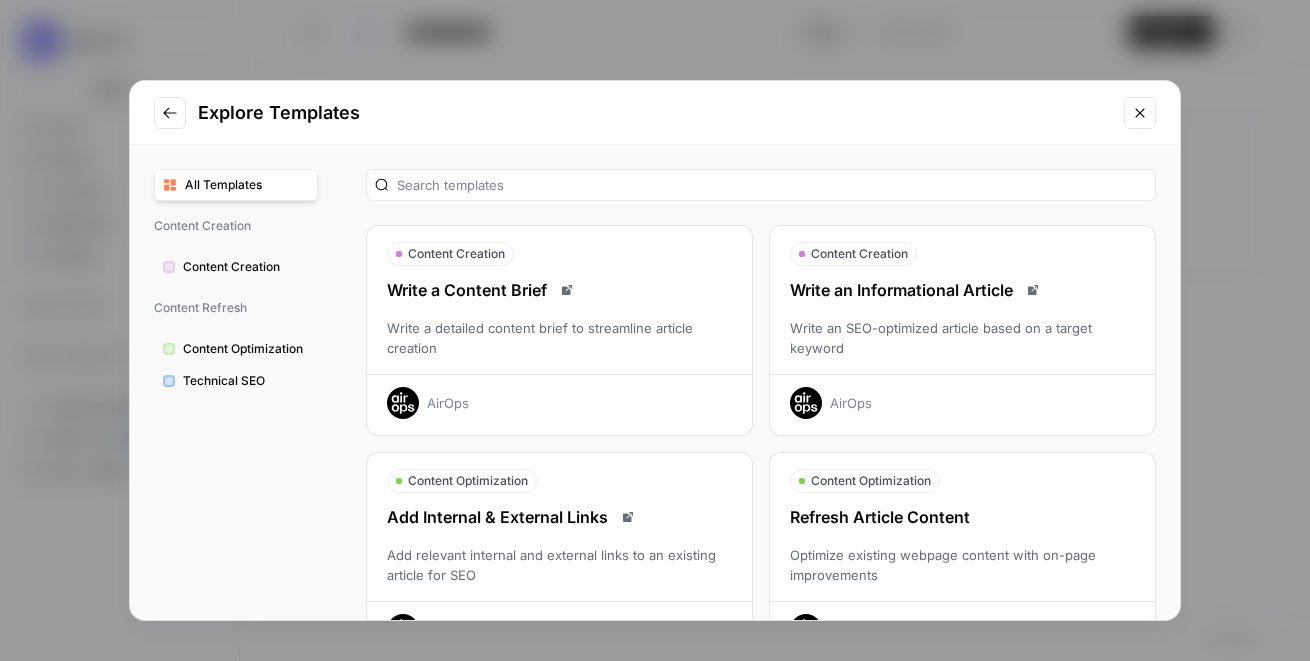 scroll, scrollTop: 17, scrollLeft: 0, axis: vertical 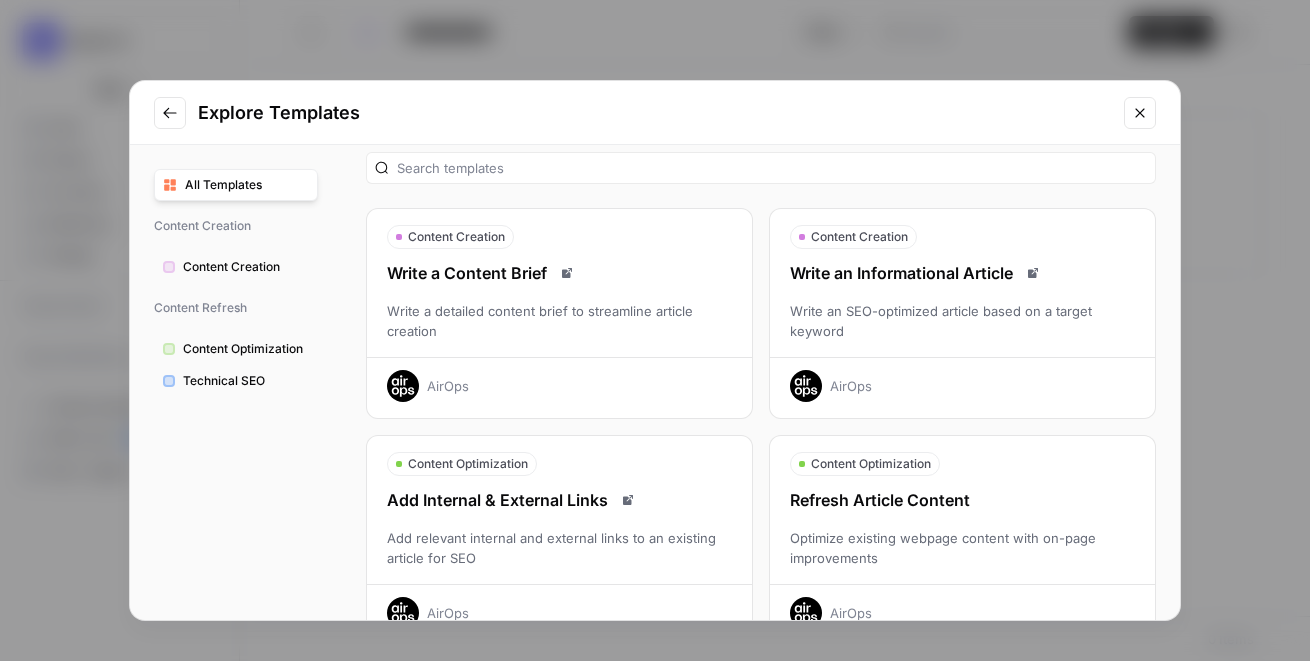 click on "Write a detailed content brief to streamline article creation" at bounding box center [559, 321] 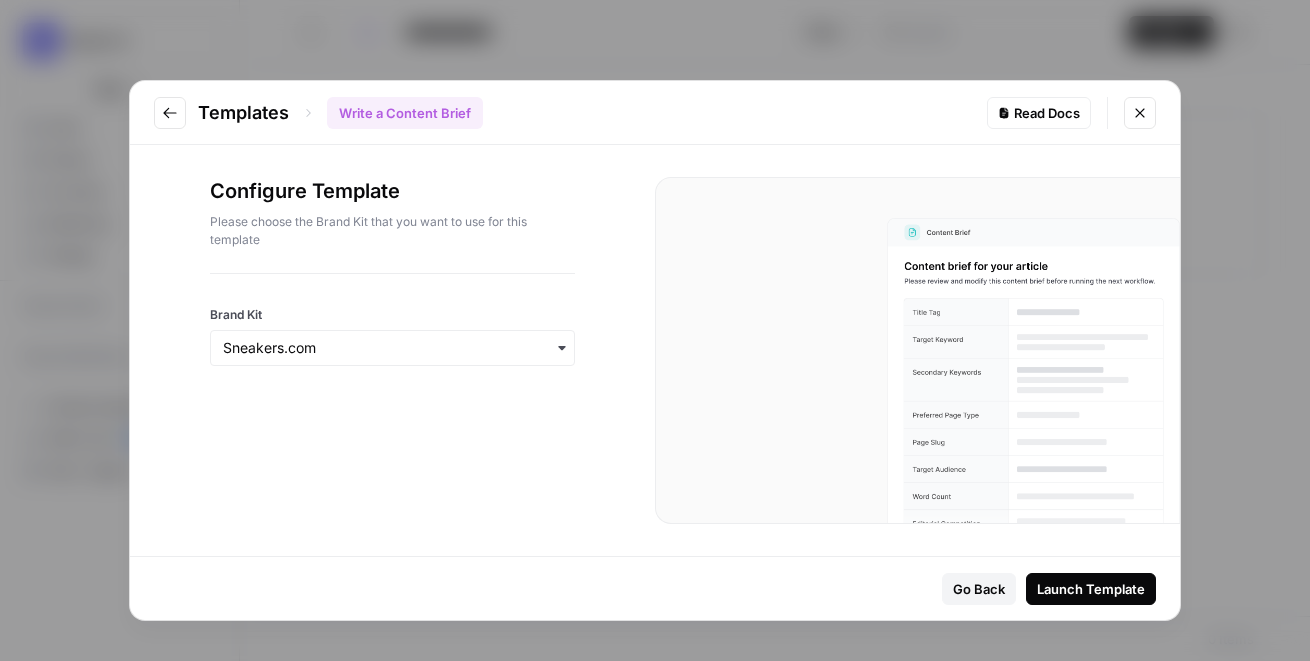click 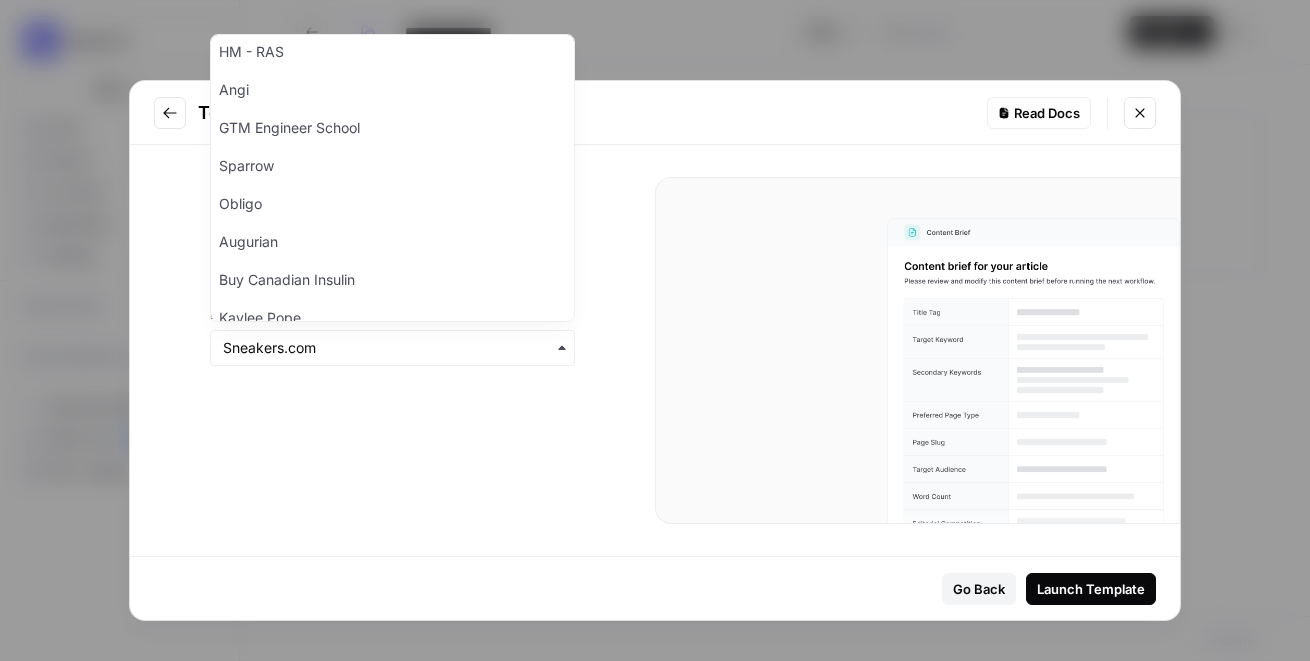 scroll, scrollTop: 1060, scrollLeft: 0, axis: vertical 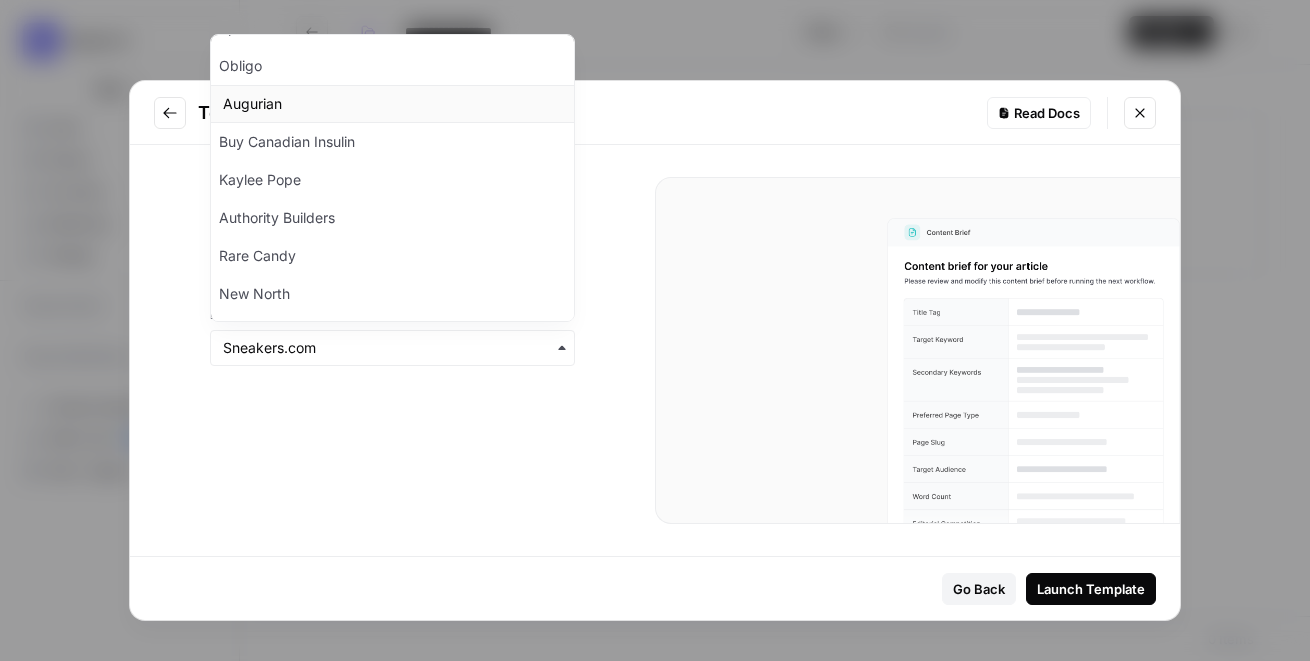 click on "Augurian" at bounding box center [392, 104] 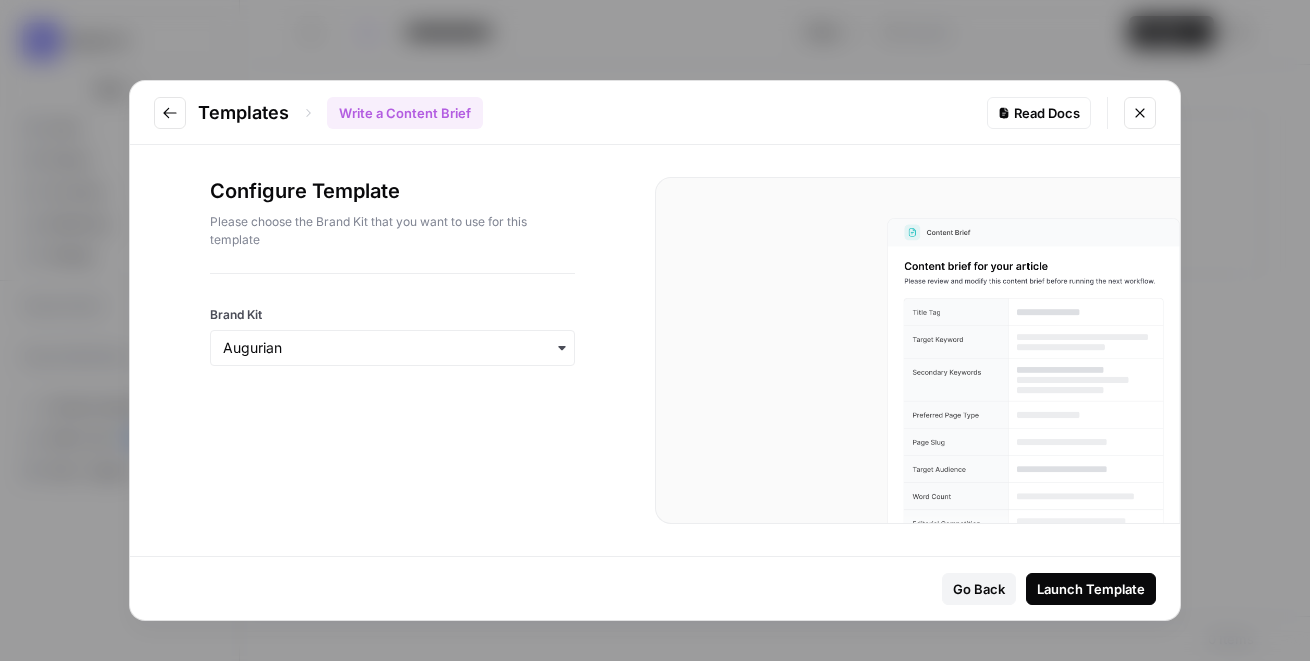 click on "Launch Template" at bounding box center [1091, 589] 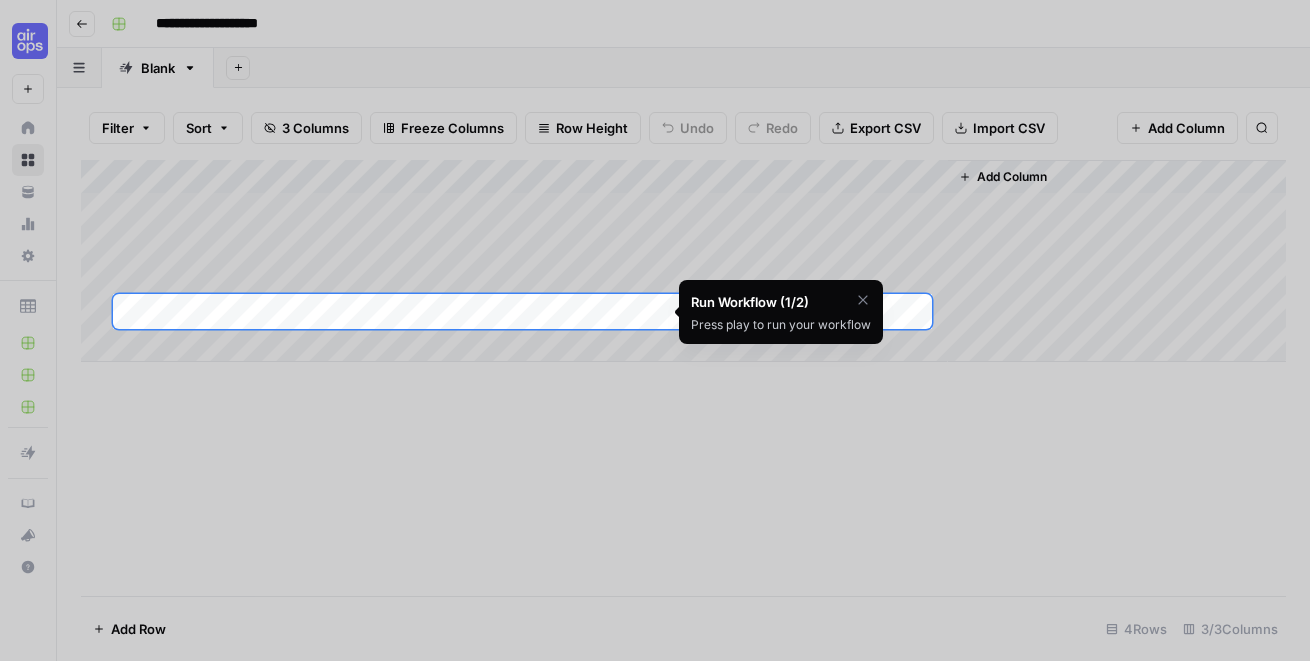 click 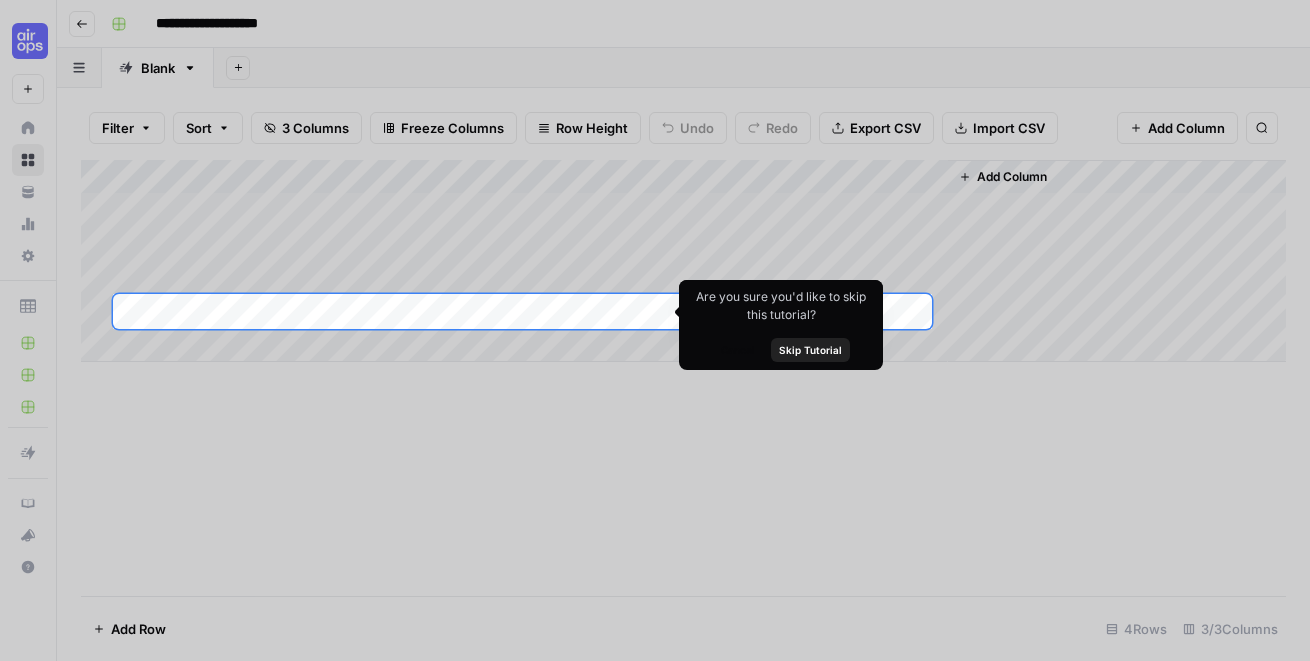 click on "Skip Tutorial" at bounding box center [810, 350] 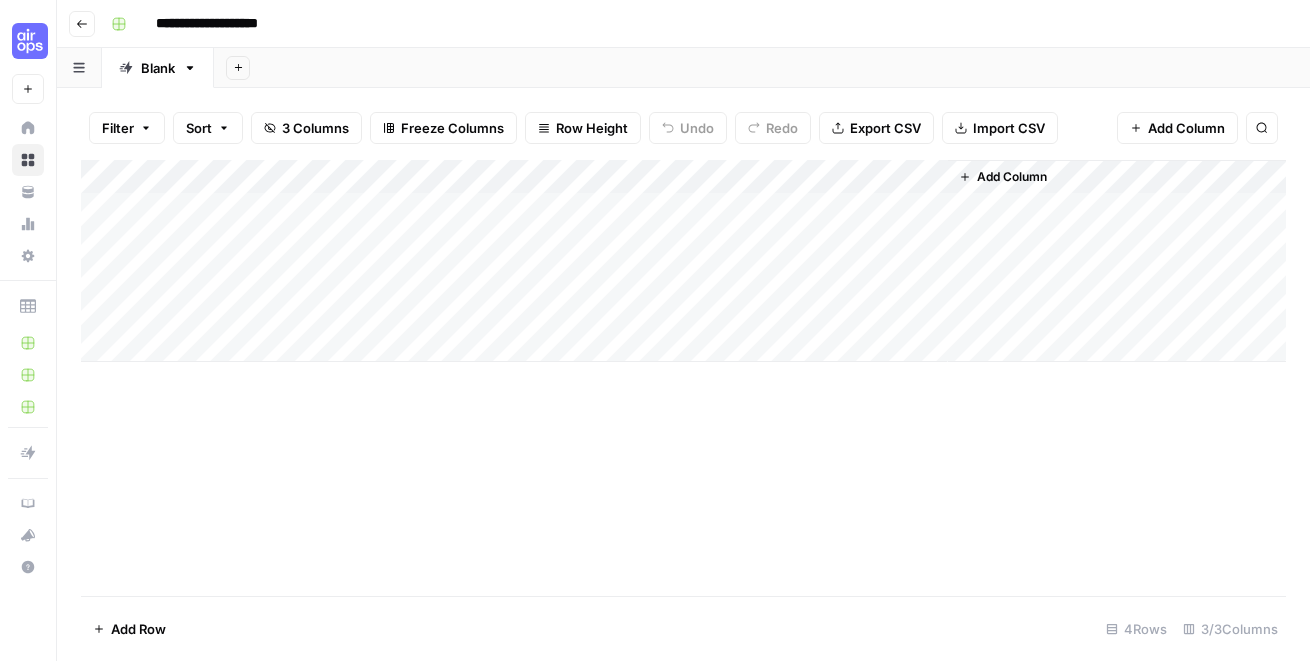 click on "**********" at bounding box center (224, 24) 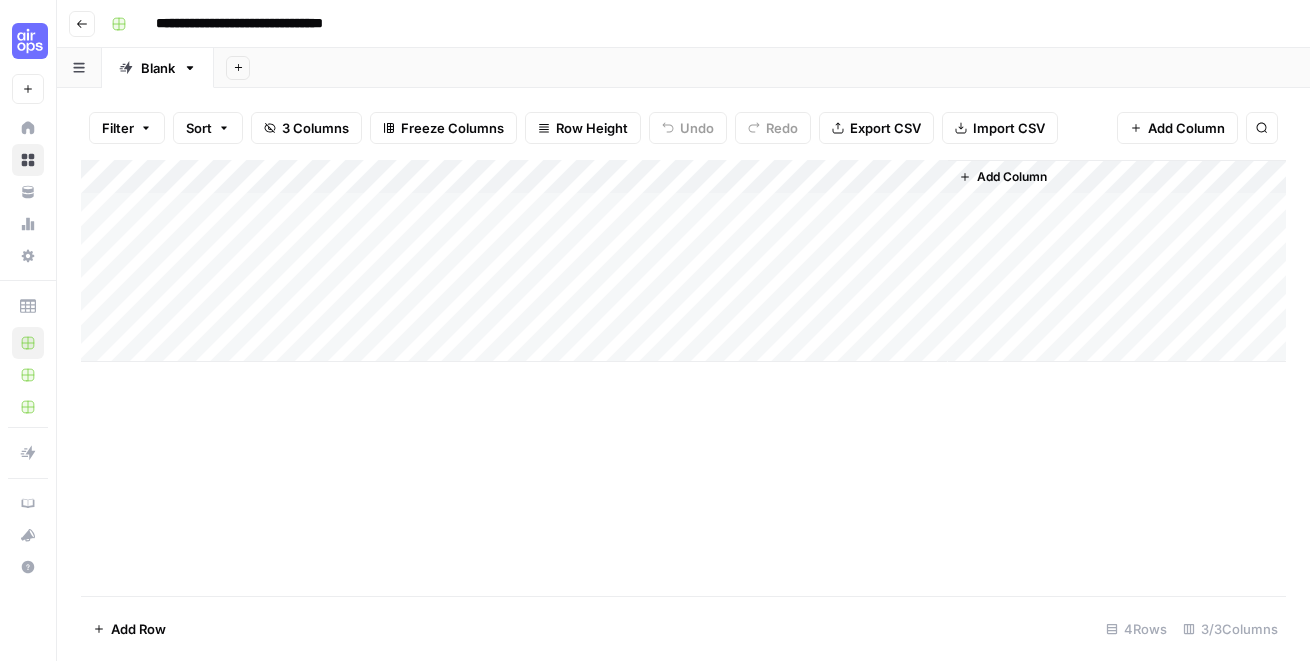 type on "**********" 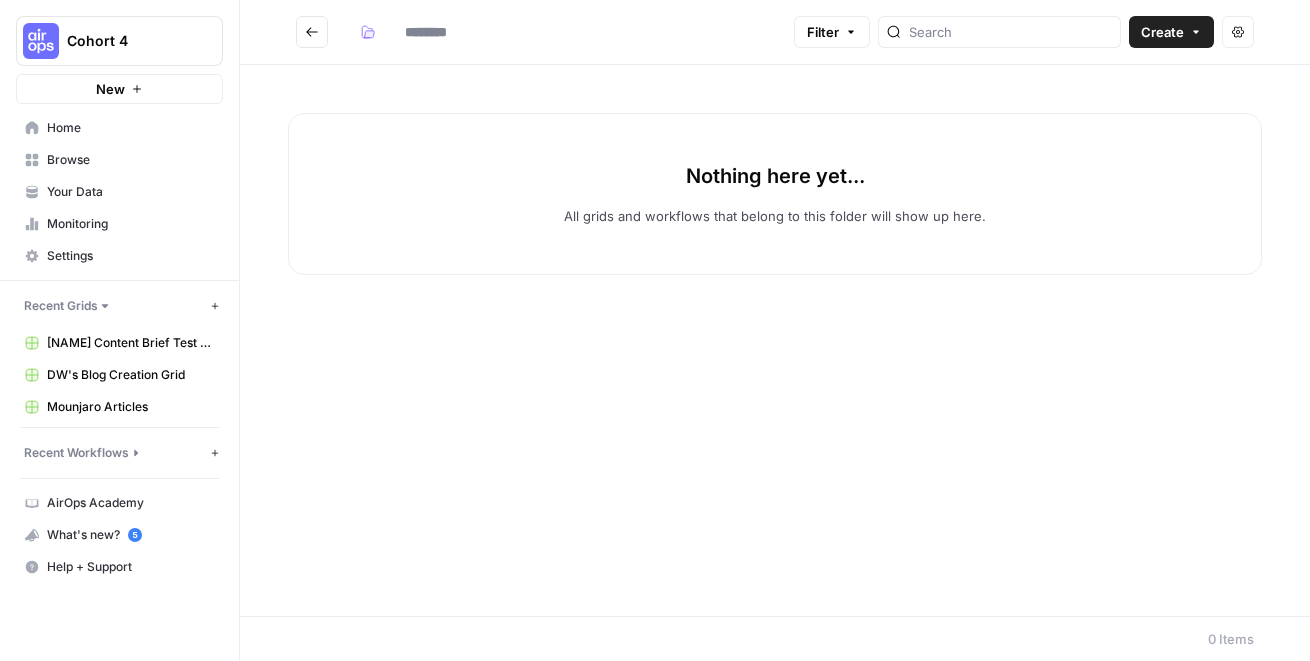 type on "**********" 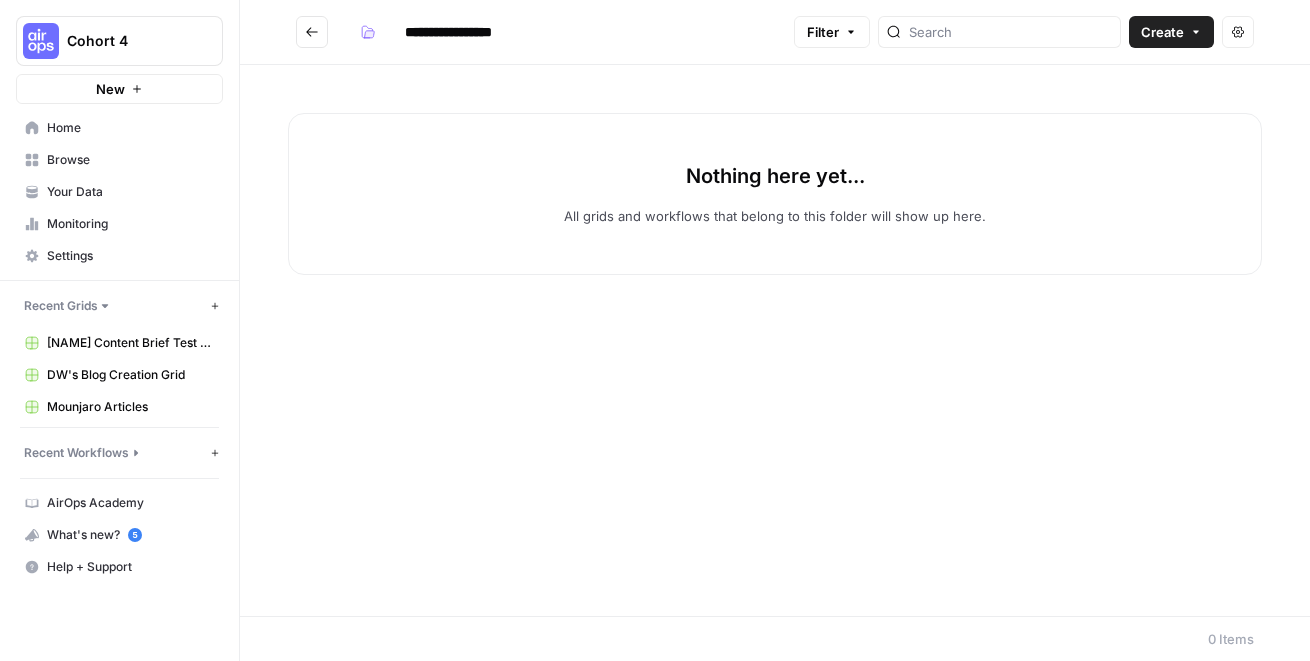 click on "[FIRST] Workflow Co" at bounding box center [130, 343] 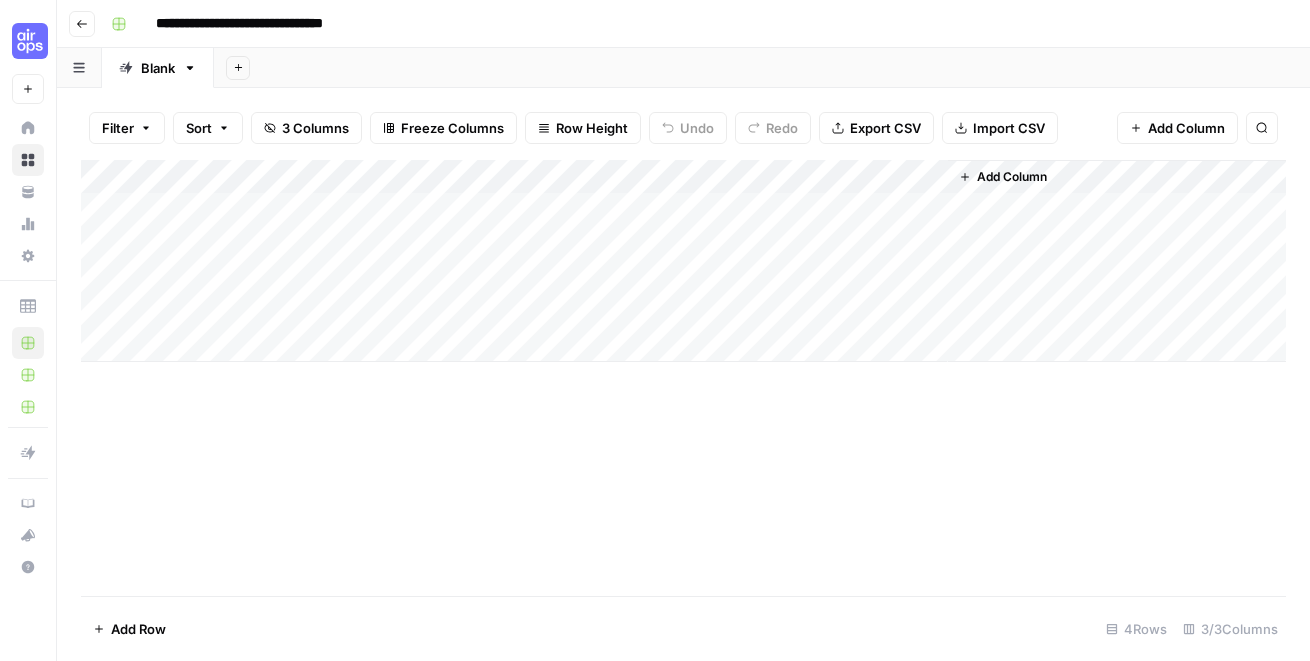 click on "Go back" at bounding box center (82, 24) 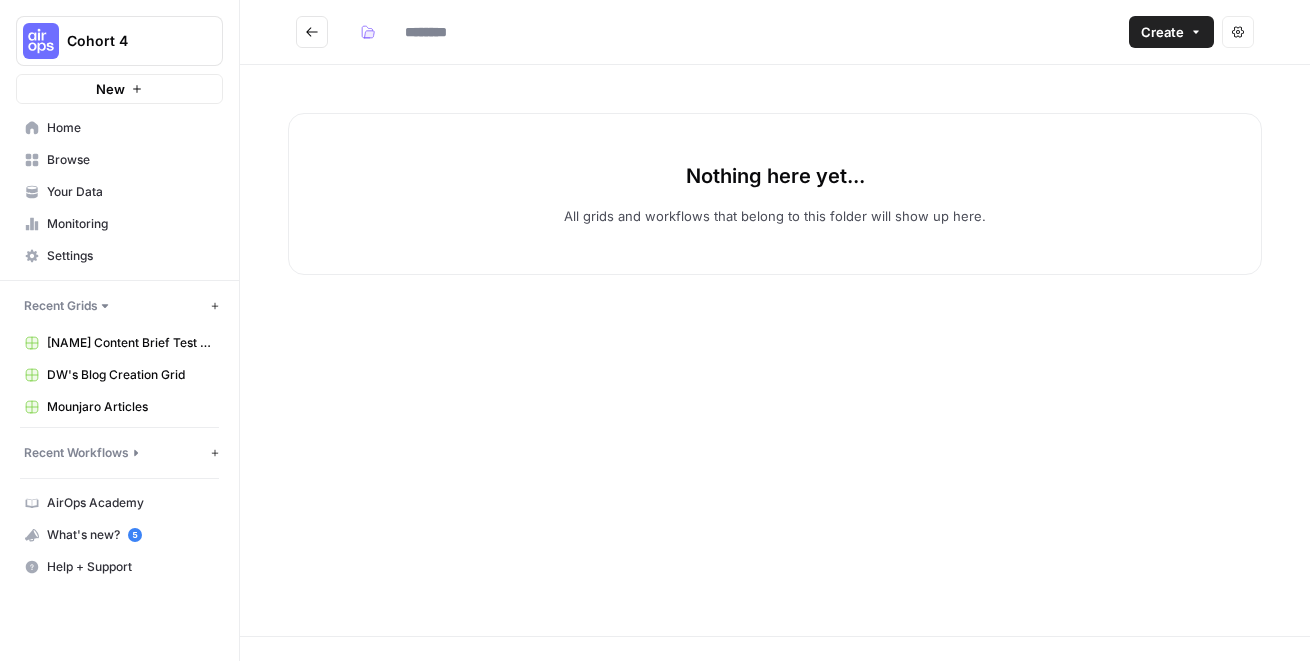 type on "**********" 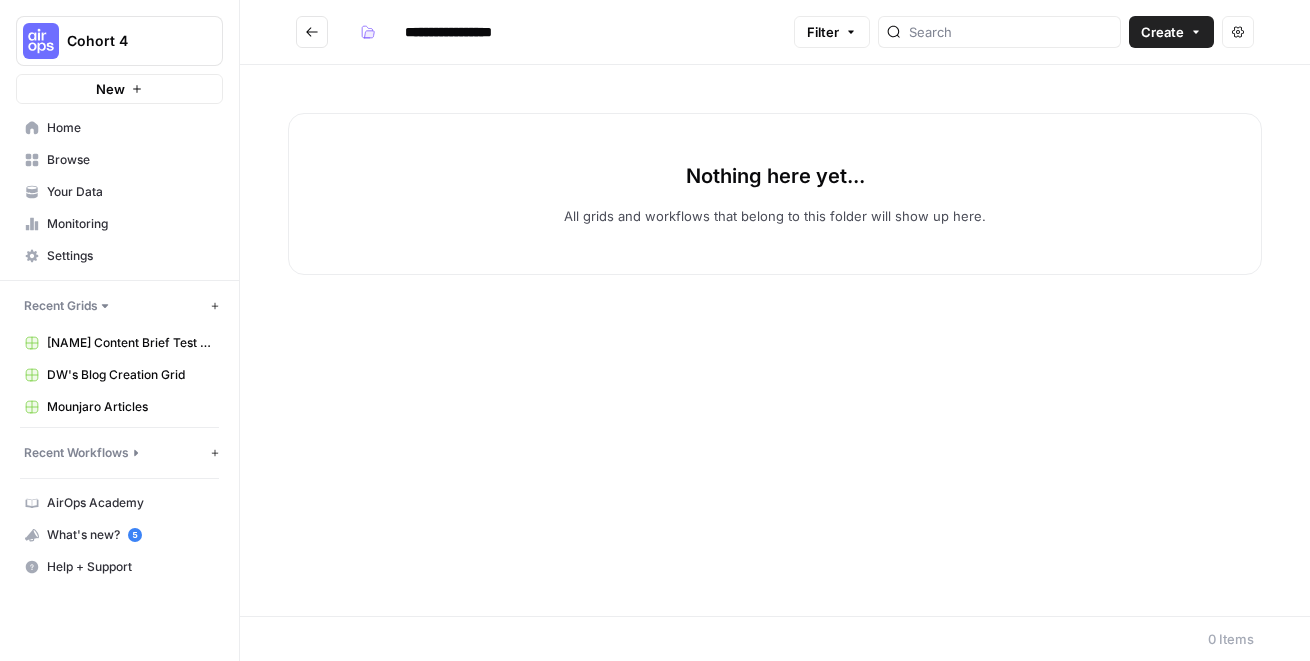 click on "Browse" at bounding box center [130, 160] 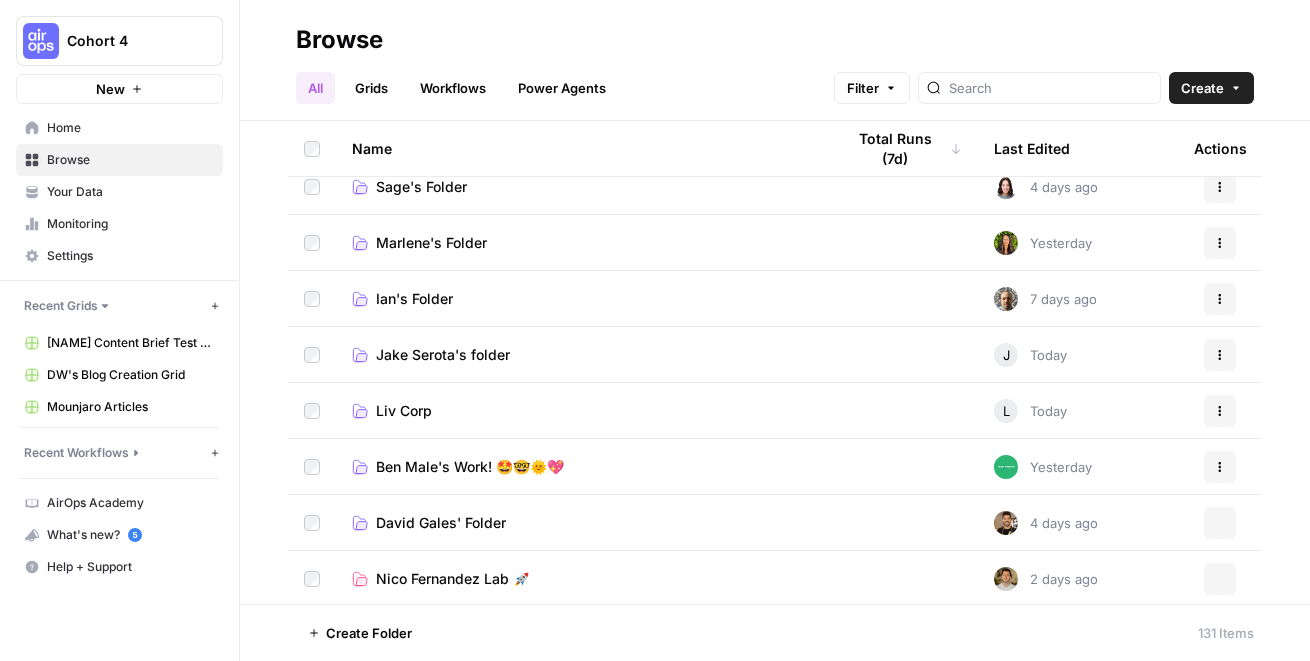 scroll, scrollTop: 629, scrollLeft: 0, axis: vertical 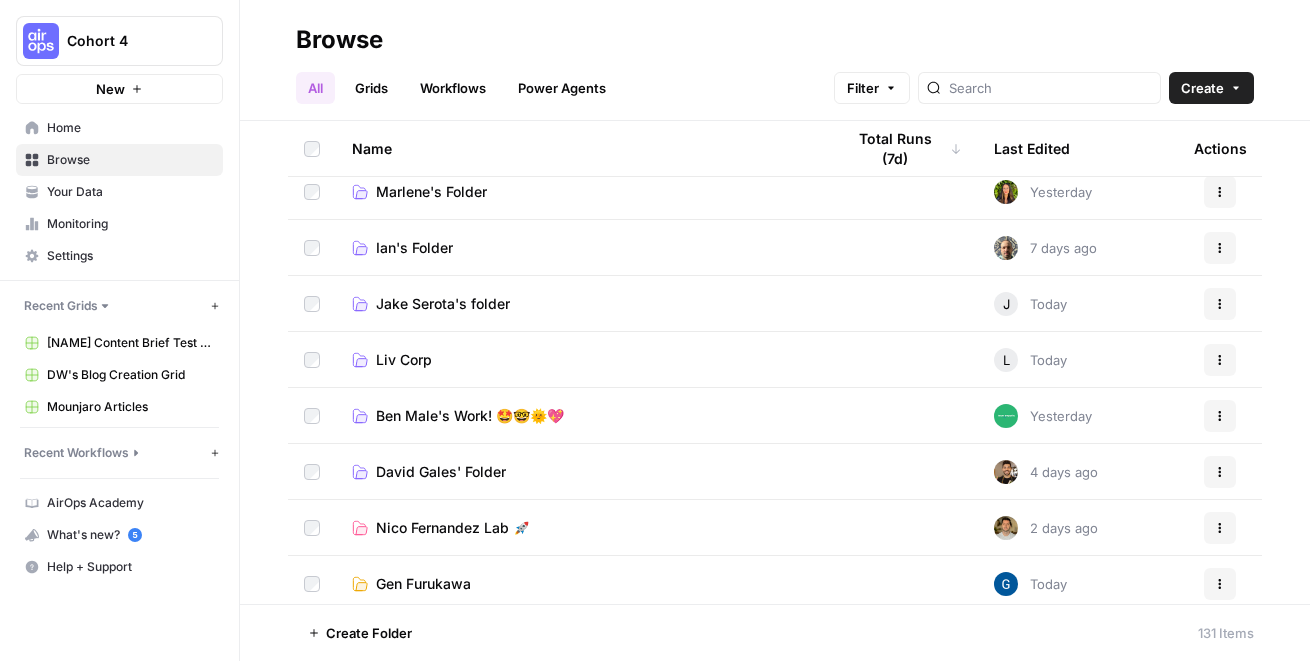 click on "Workflows" at bounding box center (453, 88) 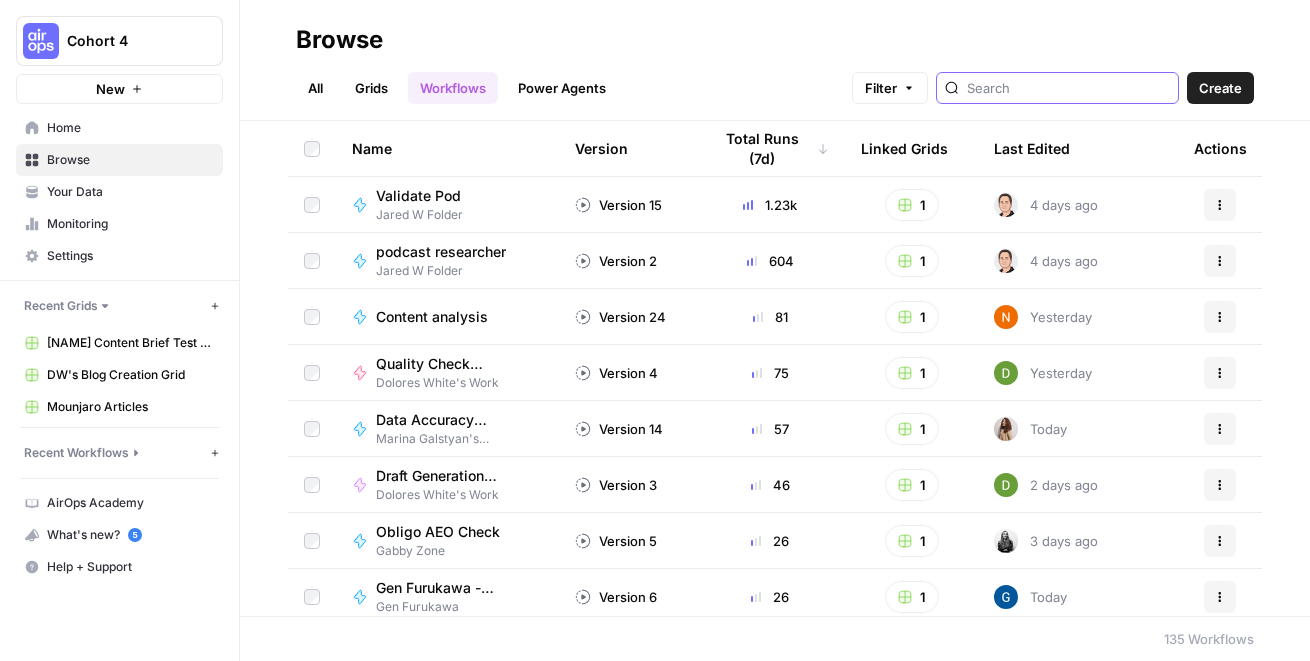 click at bounding box center [1068, 88] 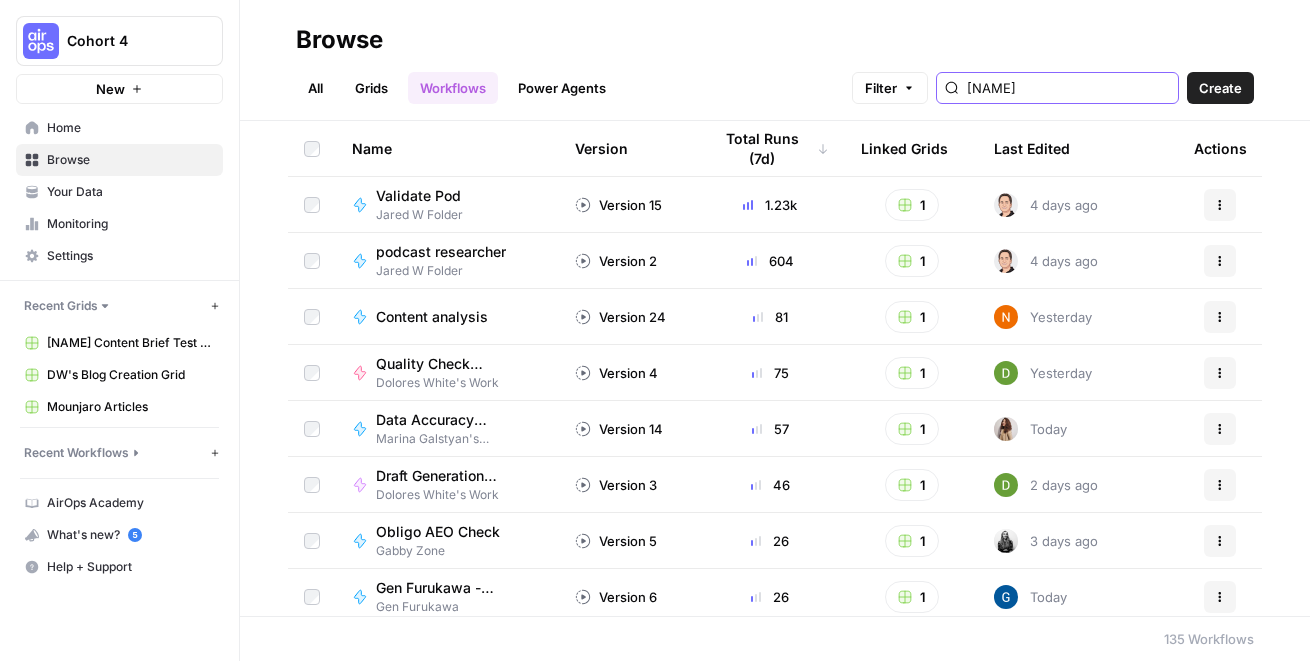 type on "Jonah" 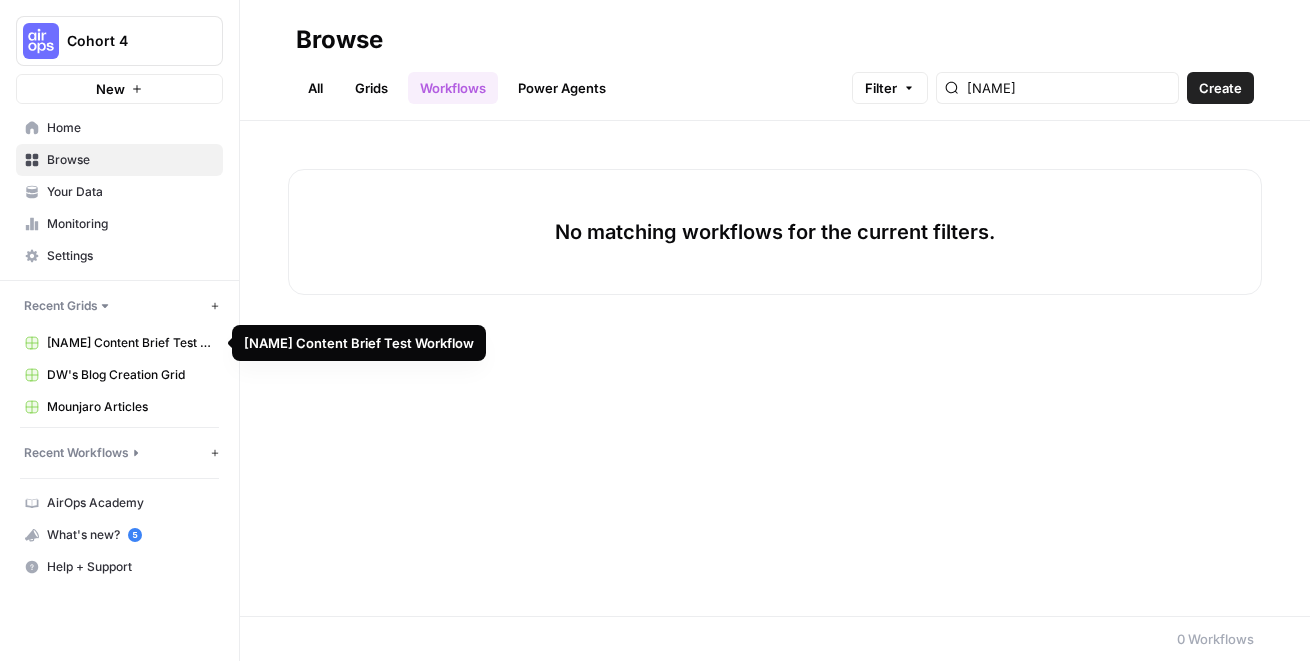 click on "Recent Grids" at bounding box center (61, 306) 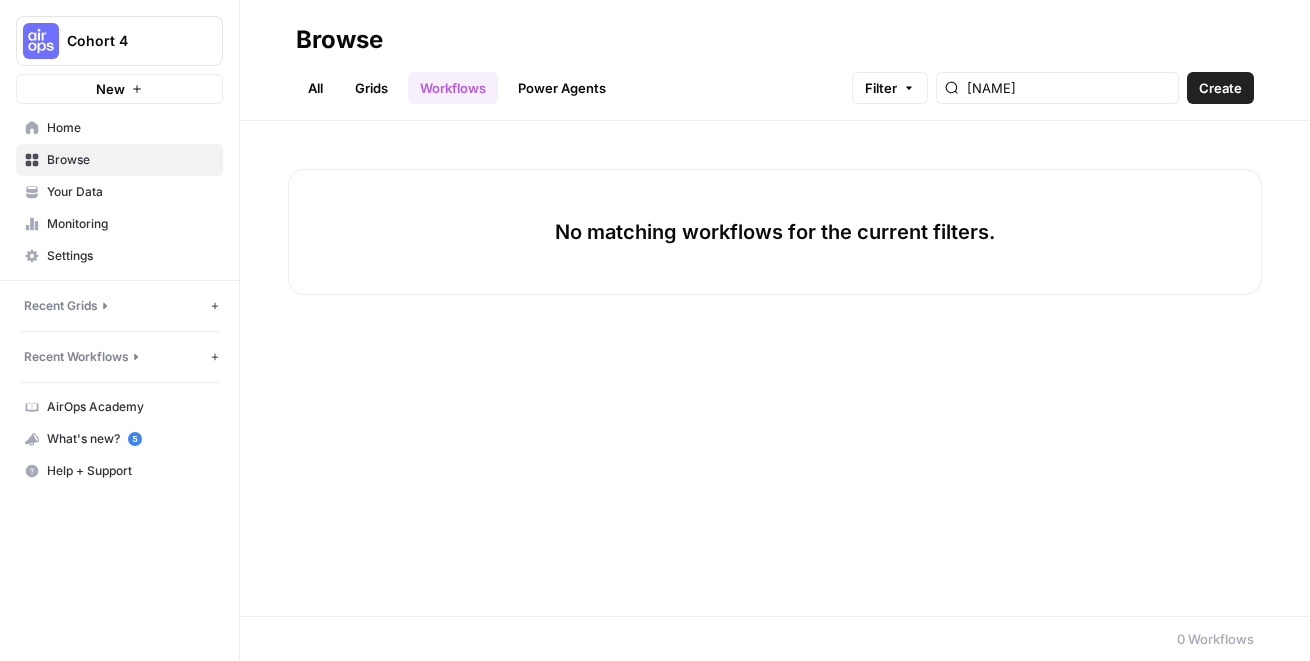 click on "Recent Grids" at bounding box center [61, 306] 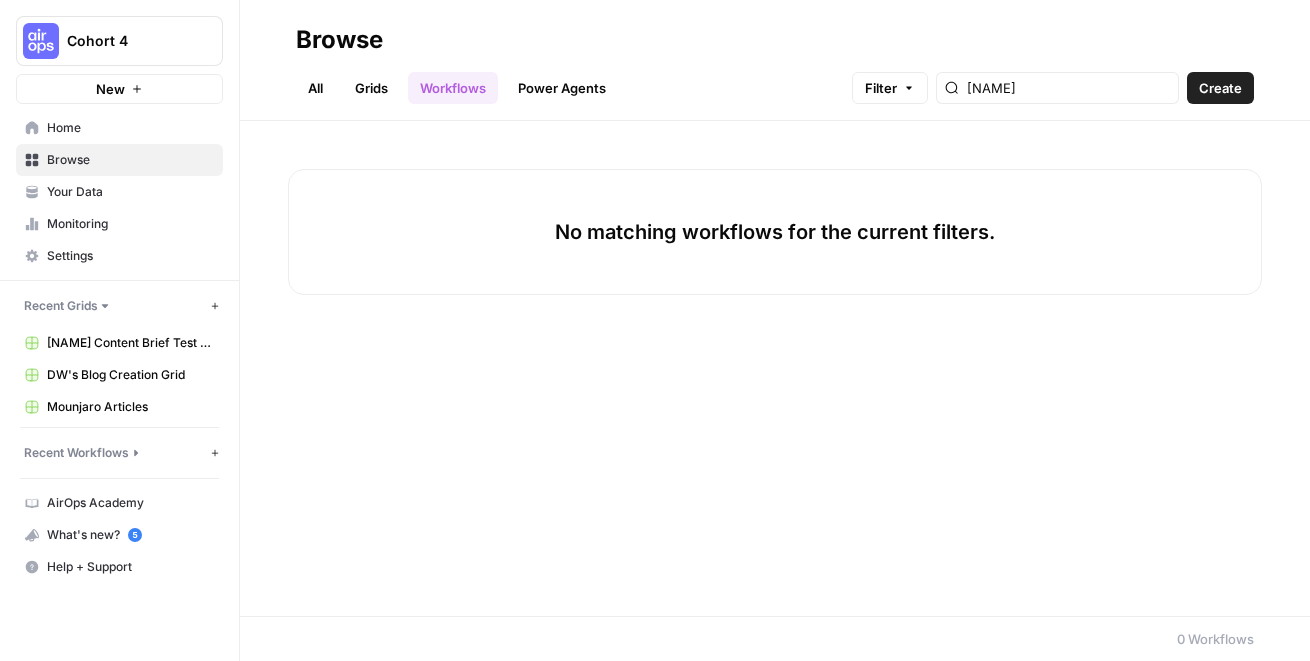 click on "Recent Workflows" at bounding box center [76, 453] 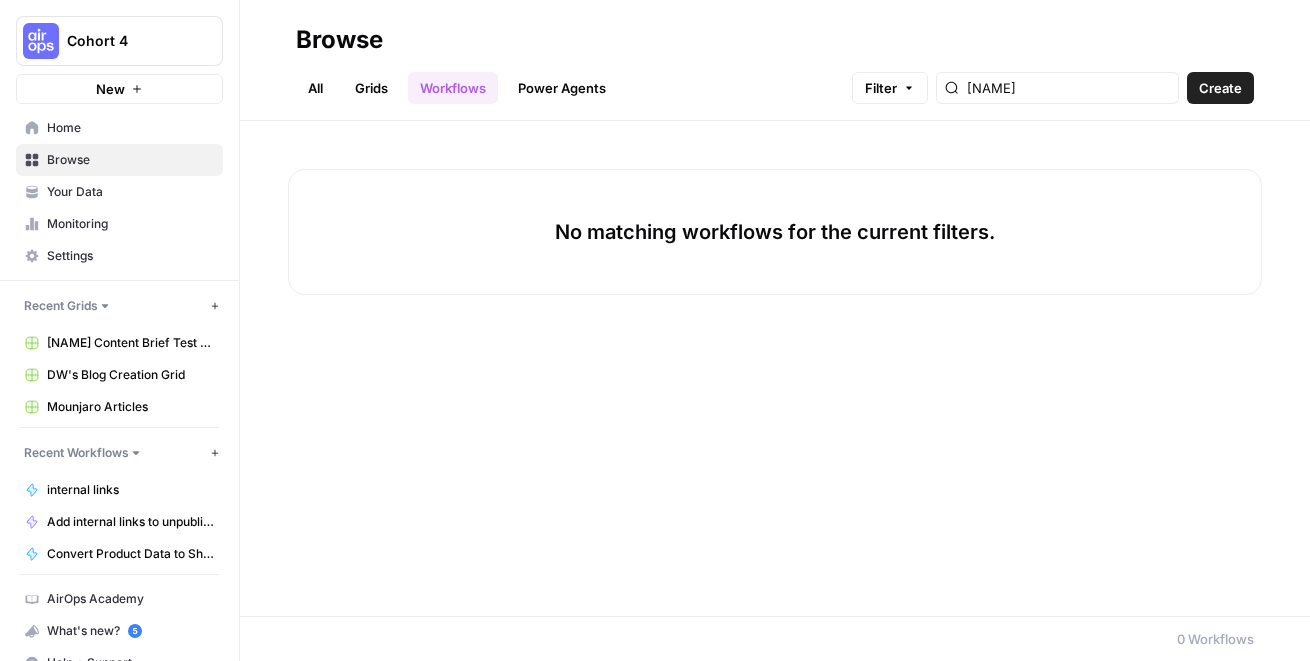 click on "[FIRST] Workflow Co" at bounding box center (130, 343) 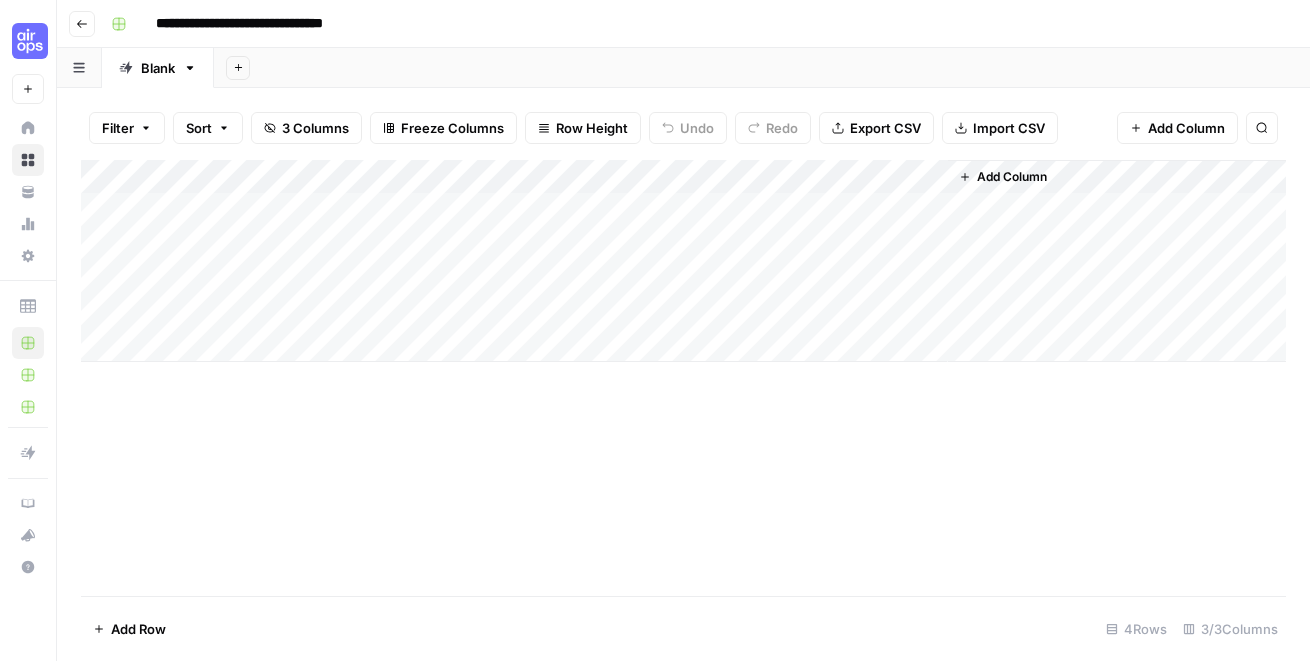 click on "Add Column" at bounding box center (683, 261) 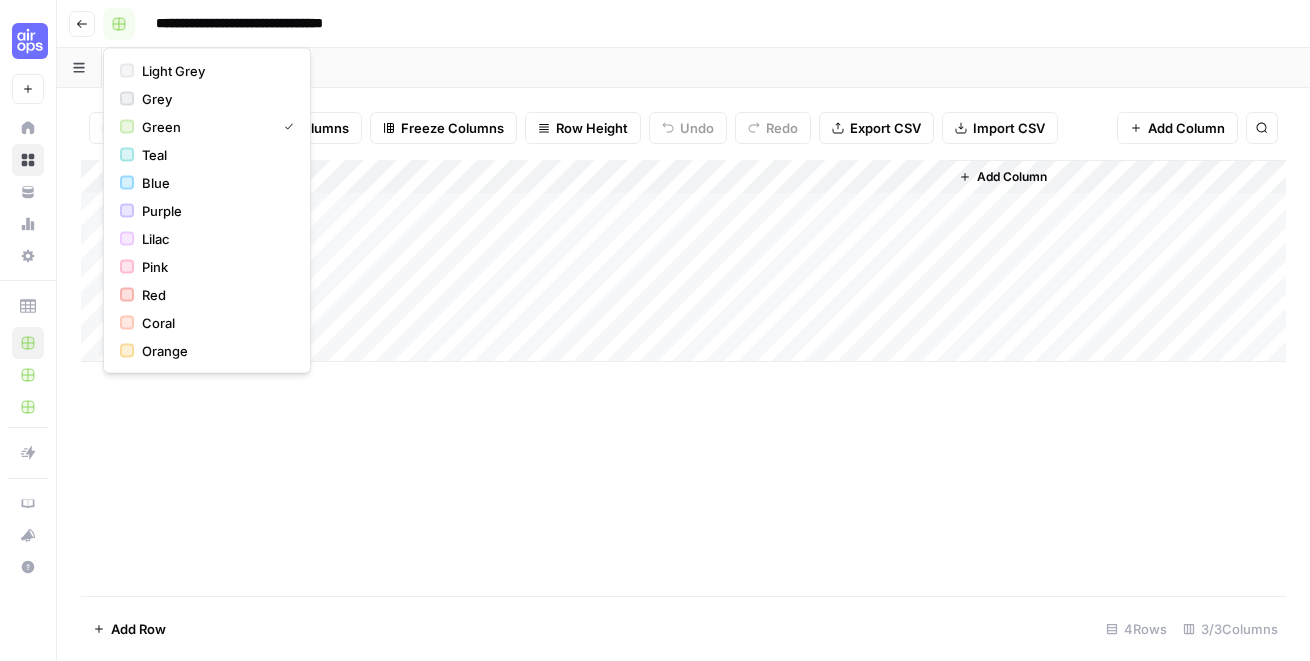 click at bounding box center (119, 24) 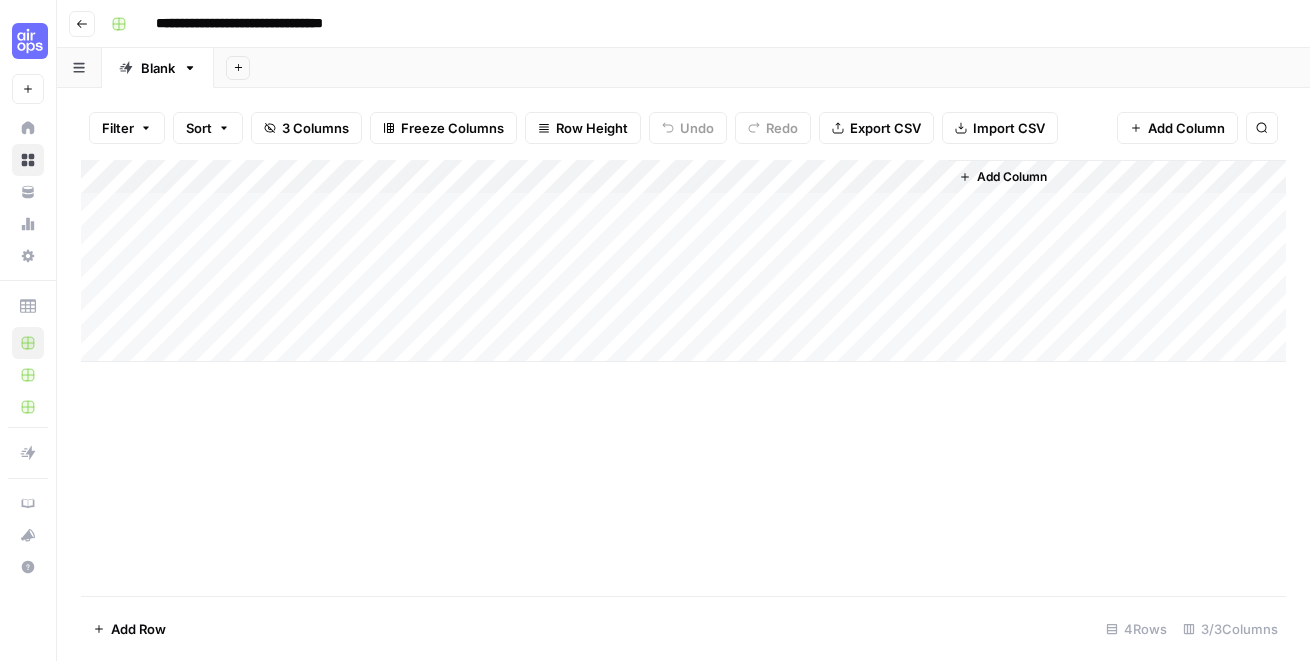 click on "**********" at bounding box center [274, 24] 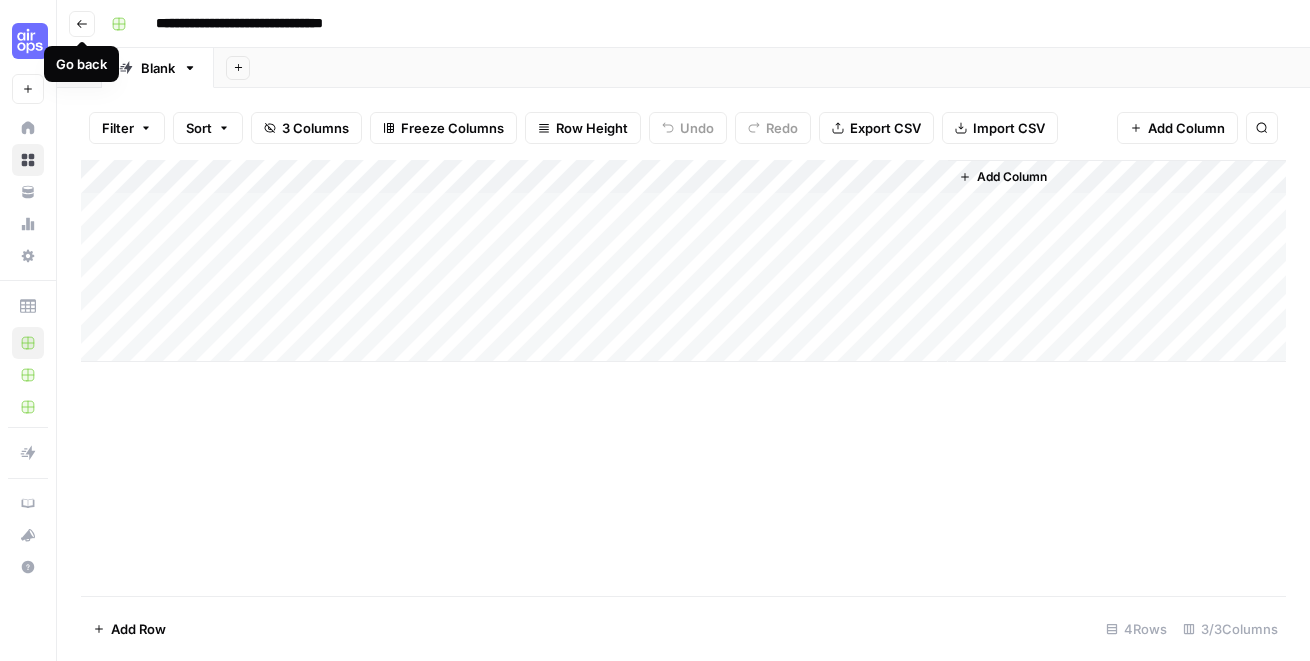 click 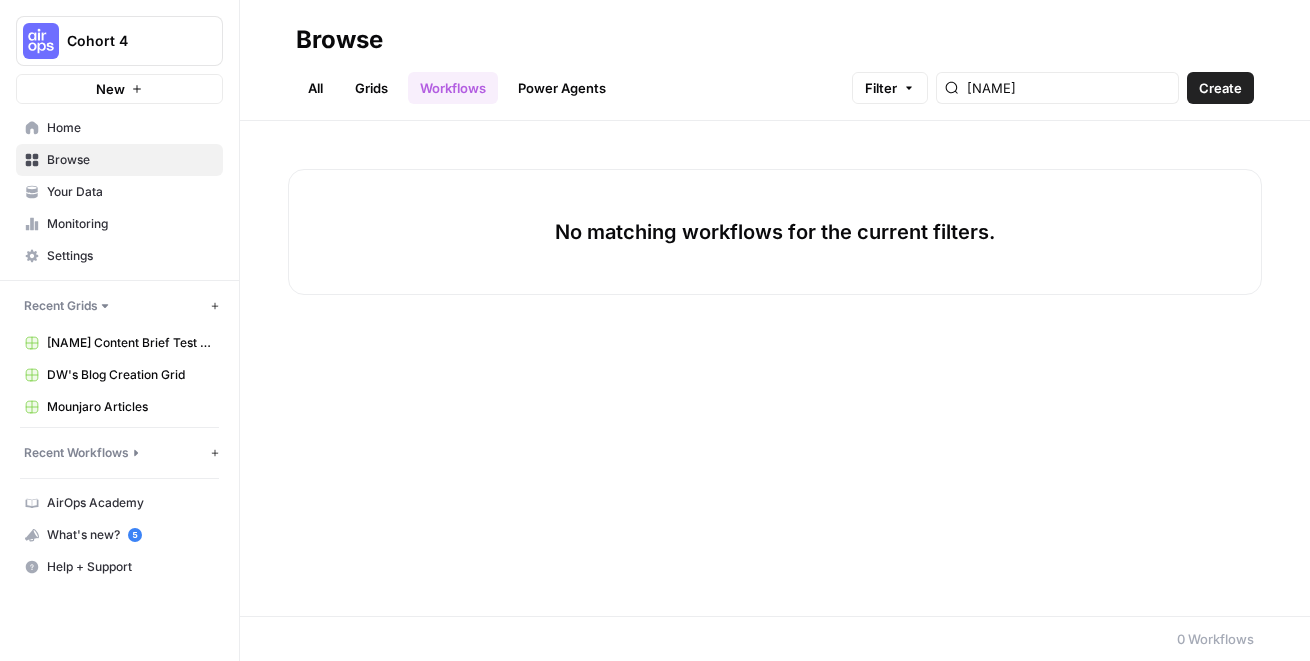 click on "All" at bounding box center (315, 88) 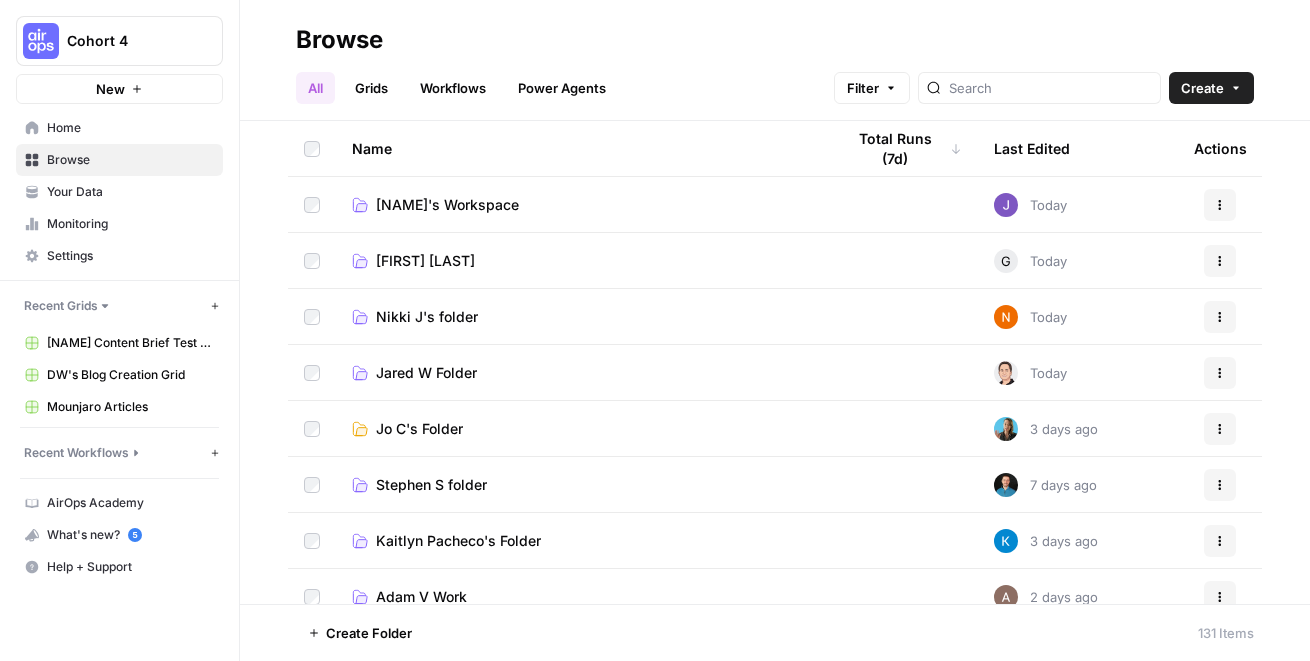 click on "Power Agents" at bounding box center [562, 88] 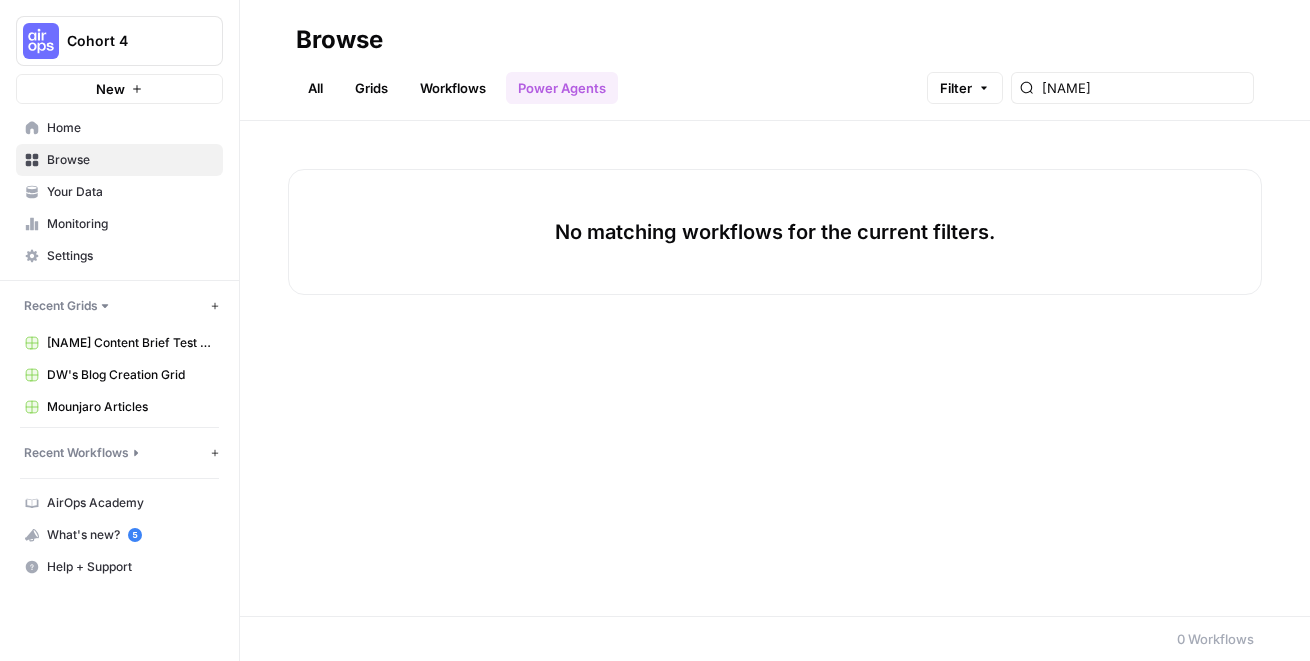 click on "Workflows" at bounding box center (453, 88) 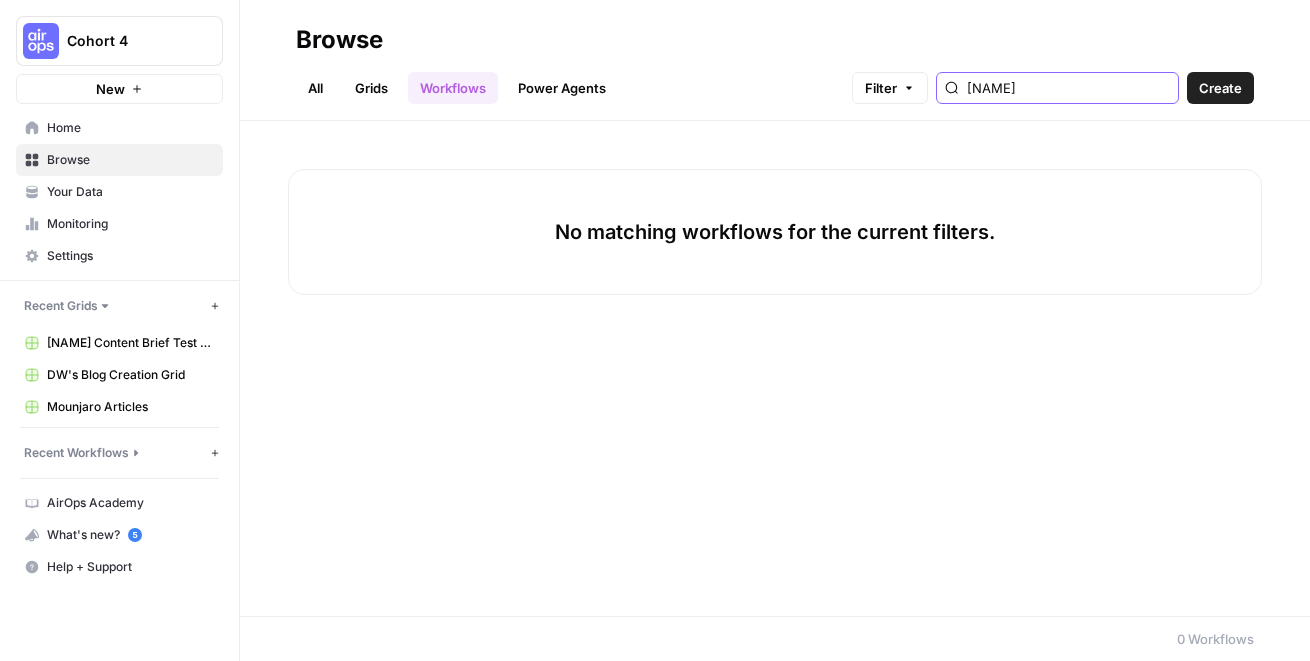 click on "Jonah" at bounding box center [1068, 88] 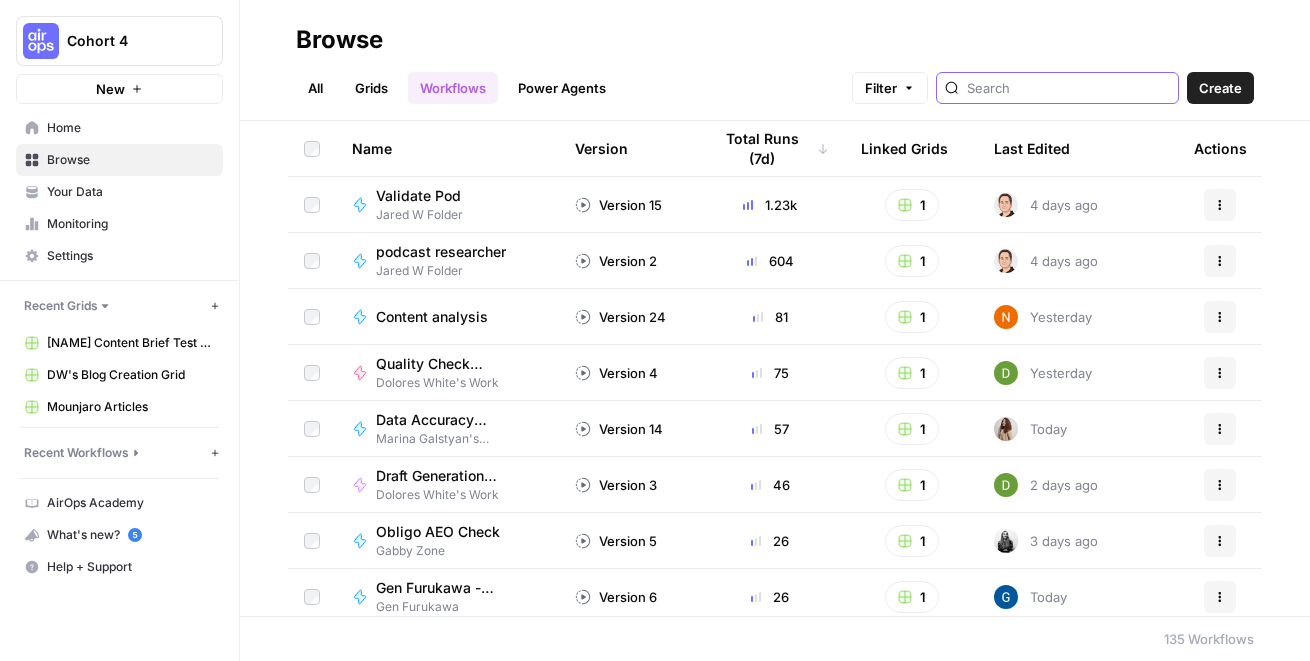 type 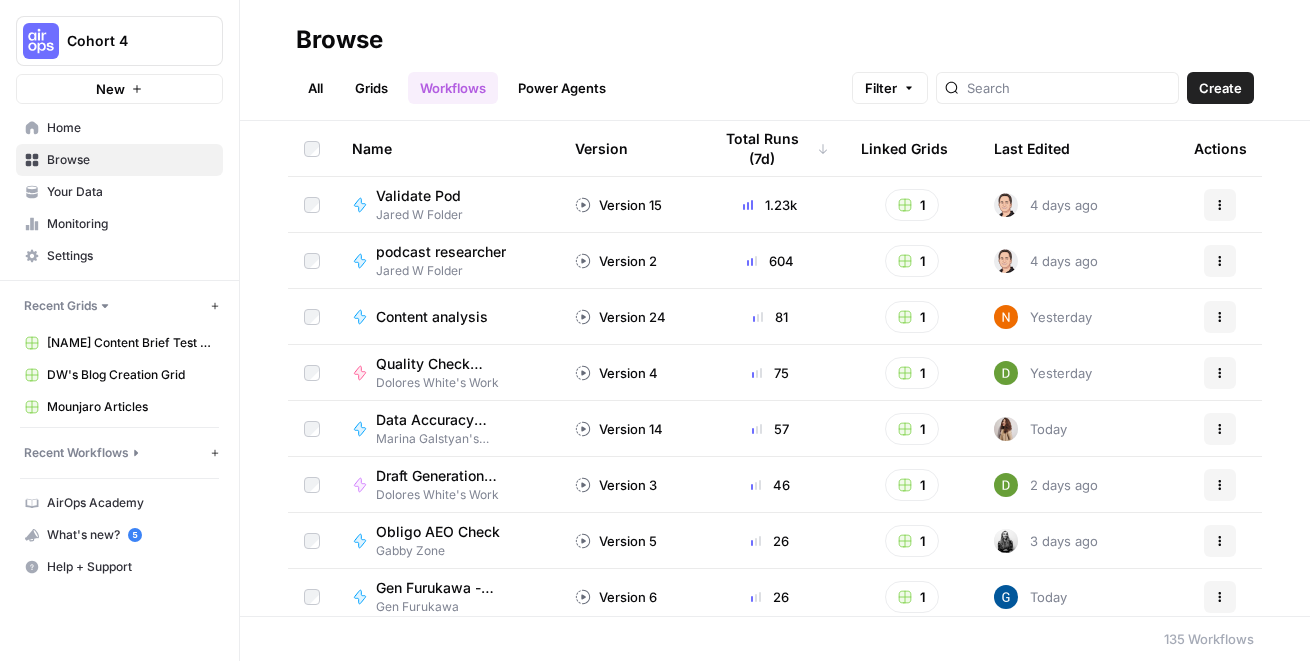 click on "Power Agents" at bounding box center [562, 88] 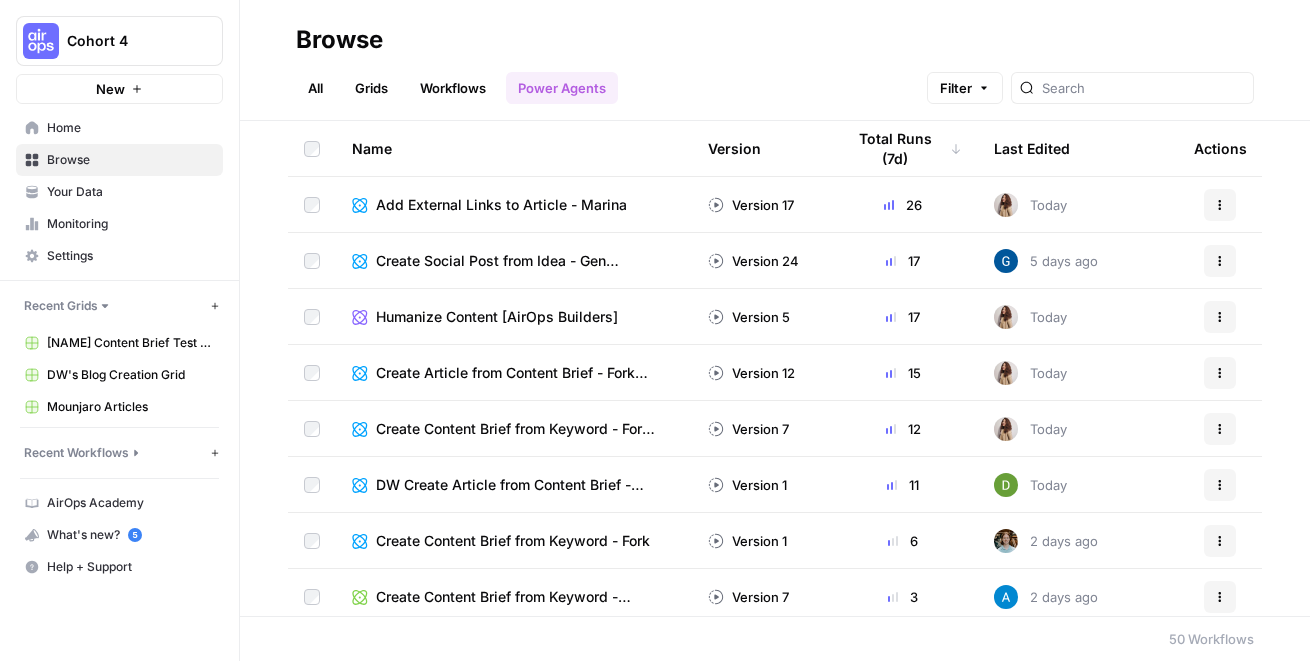 click on "Workflows" at bounding box center (453, 88) 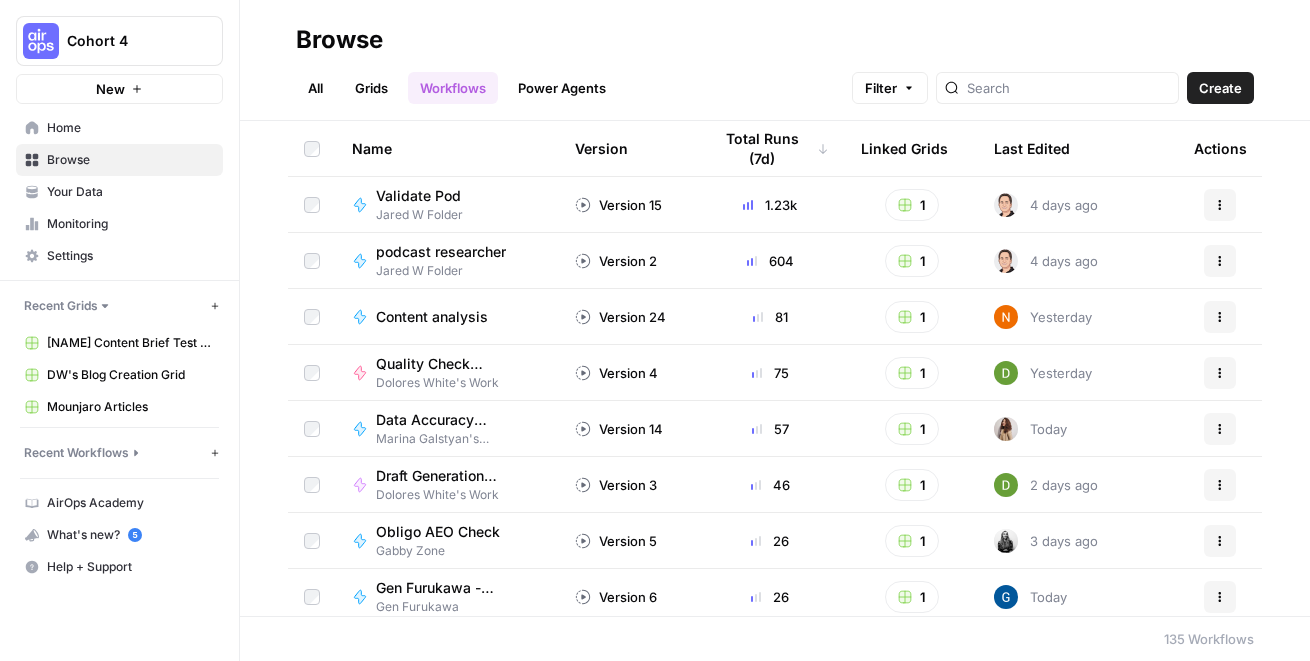 click on "Grids" at bounding box center (371, 88) 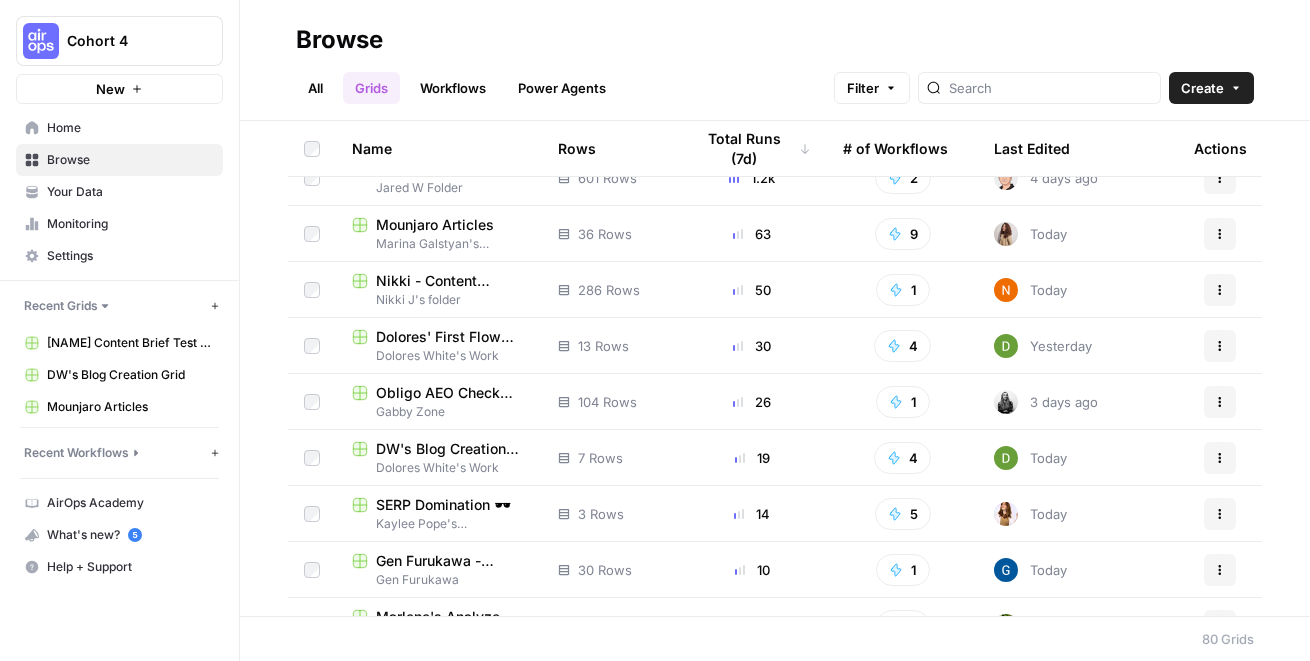 scroll, scrollTop: 0, scrollLeft: 0, axis: both 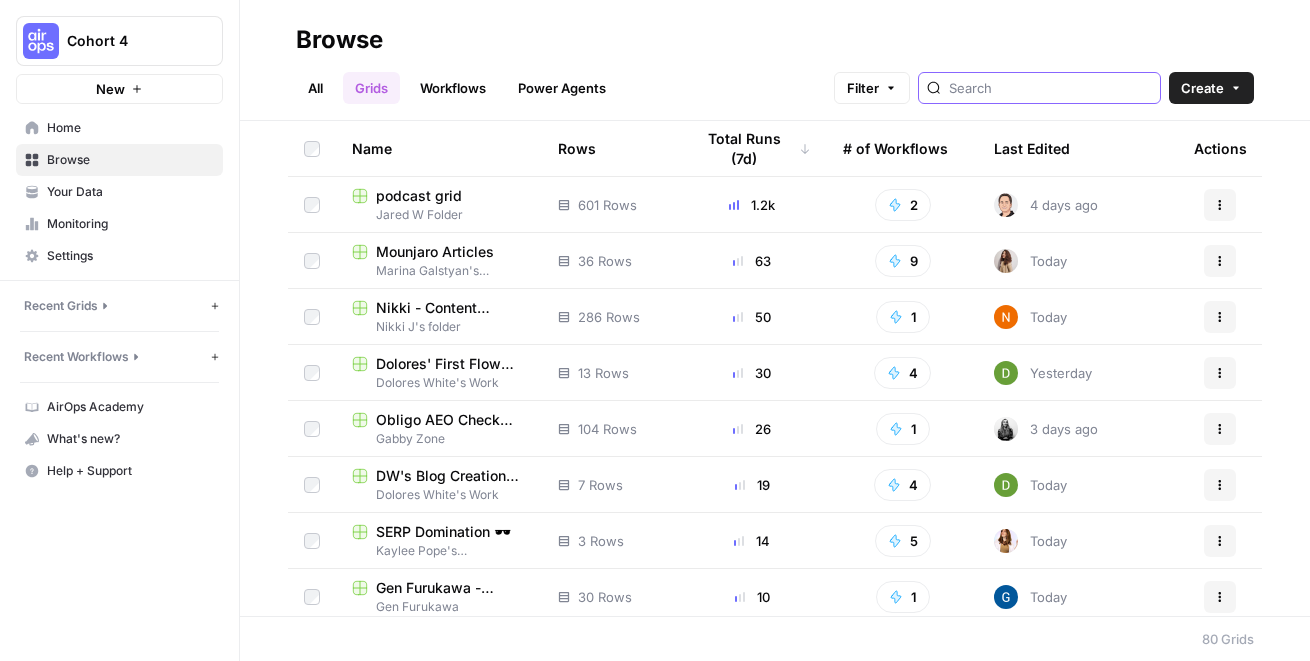 click at bounding box center (1050, 88) 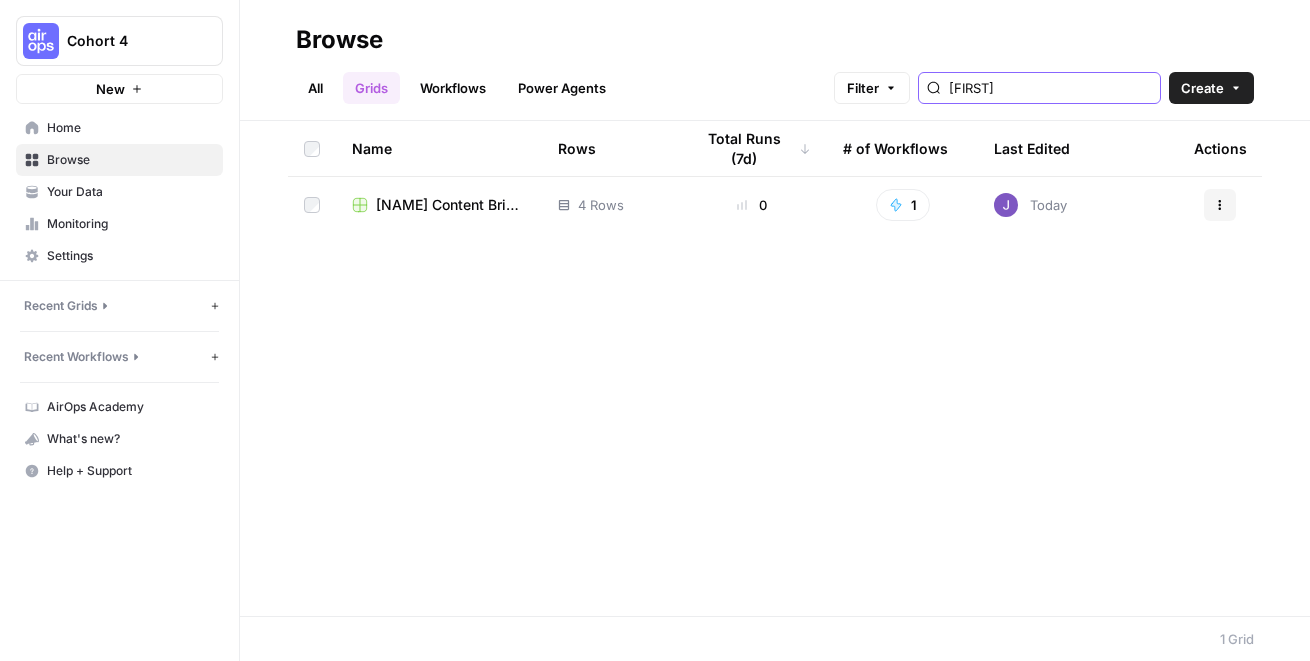 type on "[NAME]" 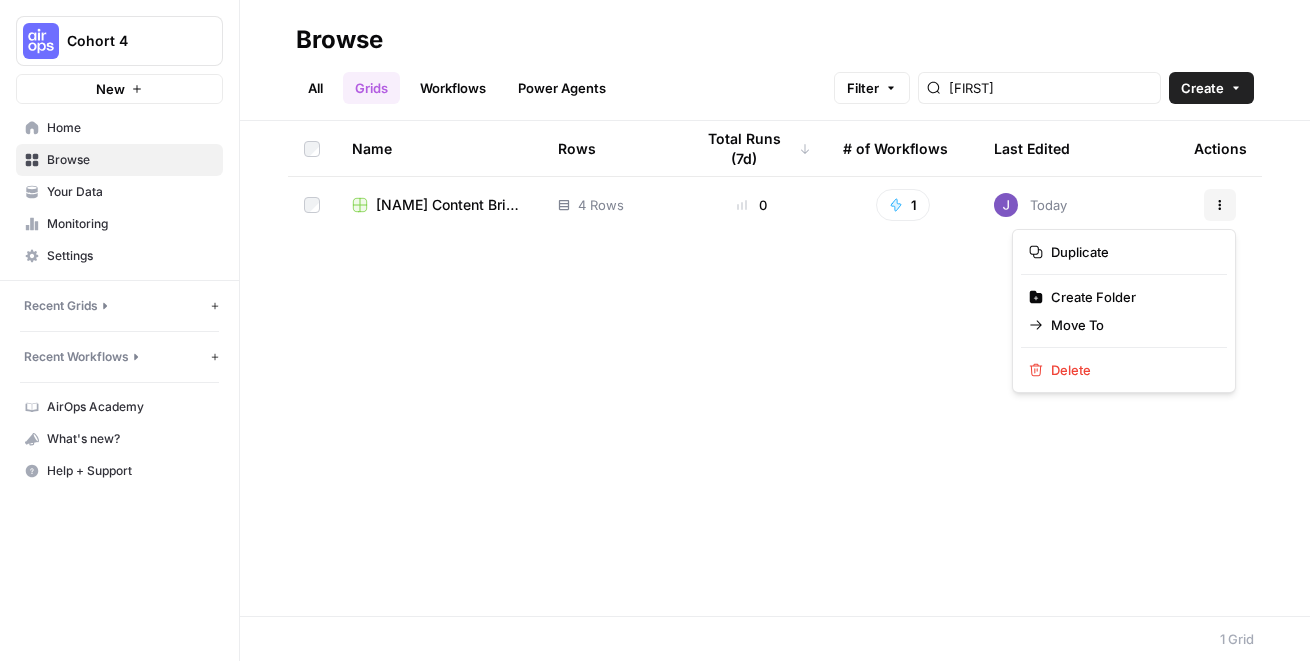 click 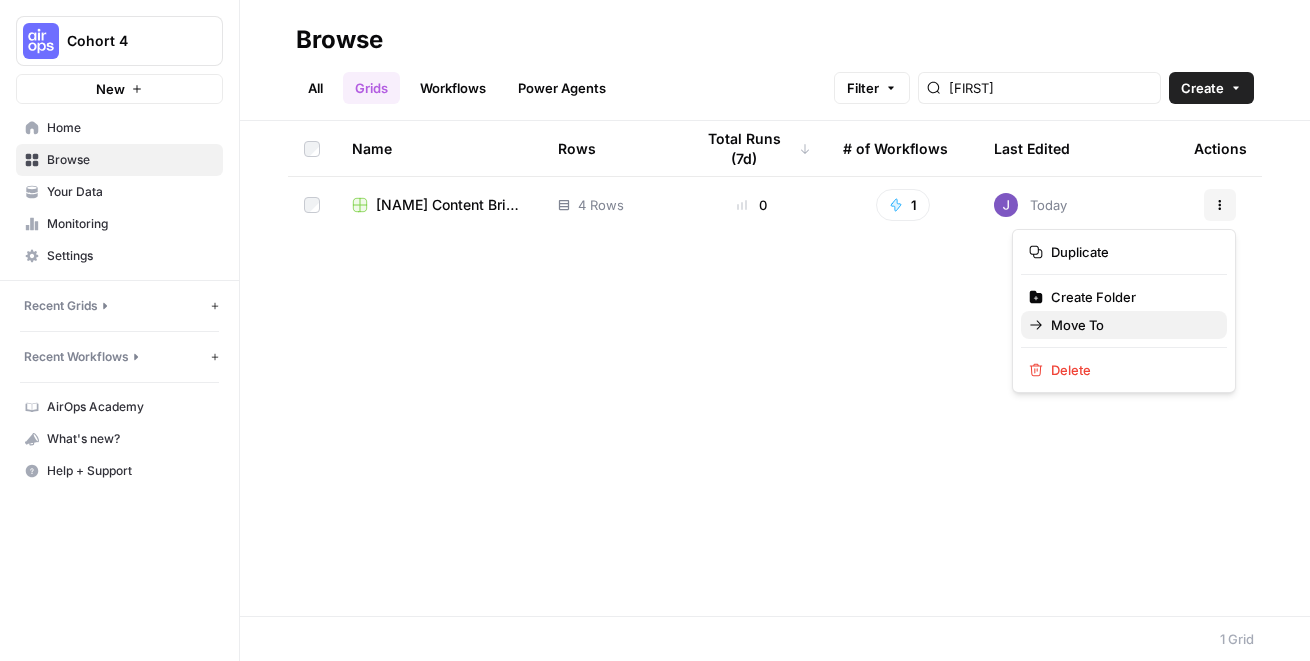 click on "Move To" at bounding box center (1131, 325) 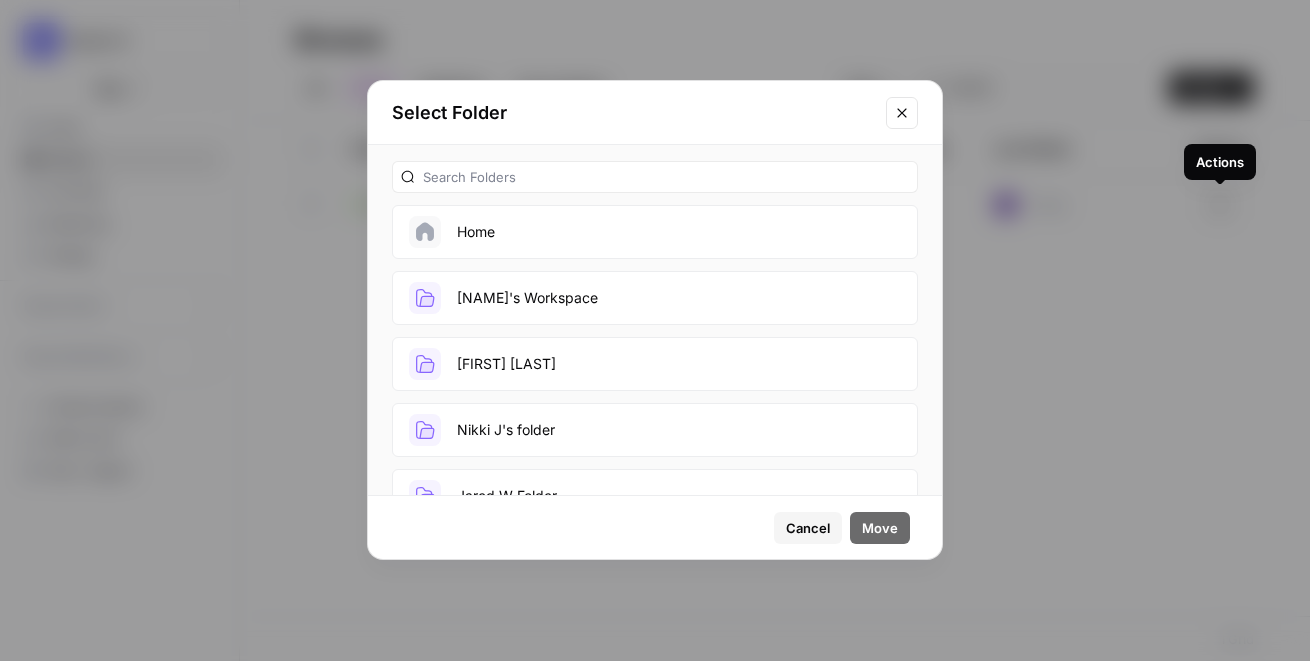click on "Jonah's Workspace" at bounding box center [655, 298] 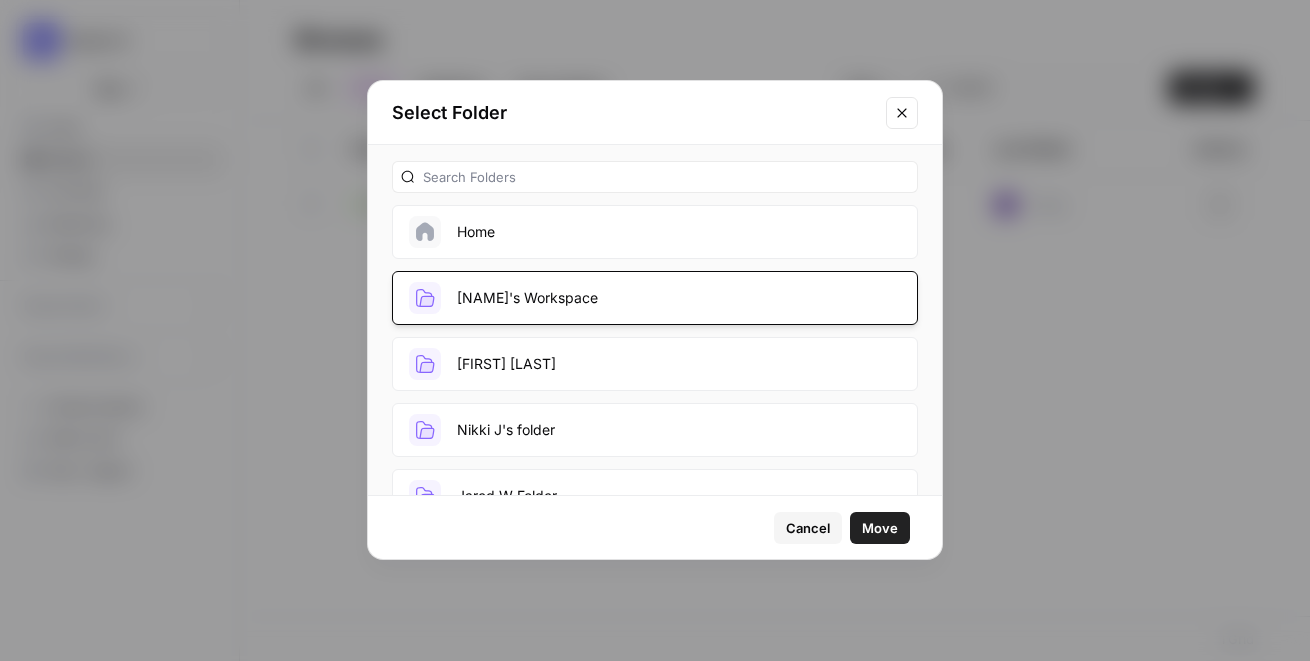 click on "Move" at bounding box center (880, 528) 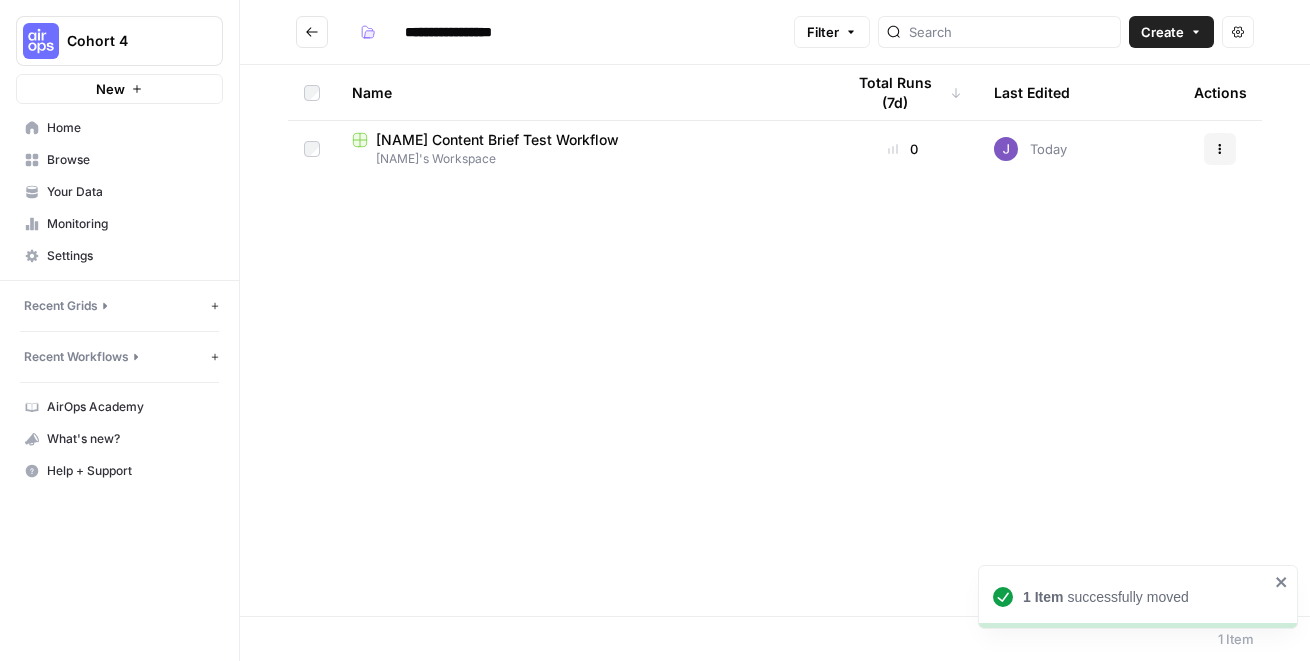 click on "Jonah Content Brief Test Workflow" at bounding box center (497, 140) 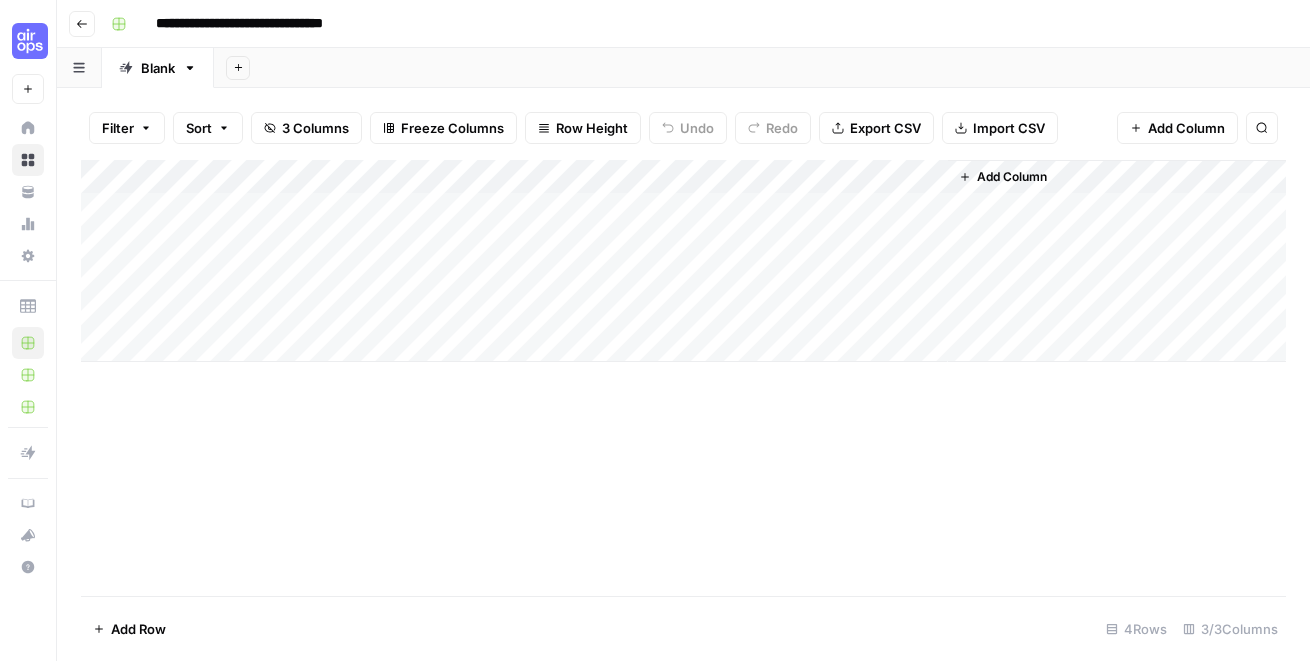 click on "Add Column" at bounding box center [683, 261] 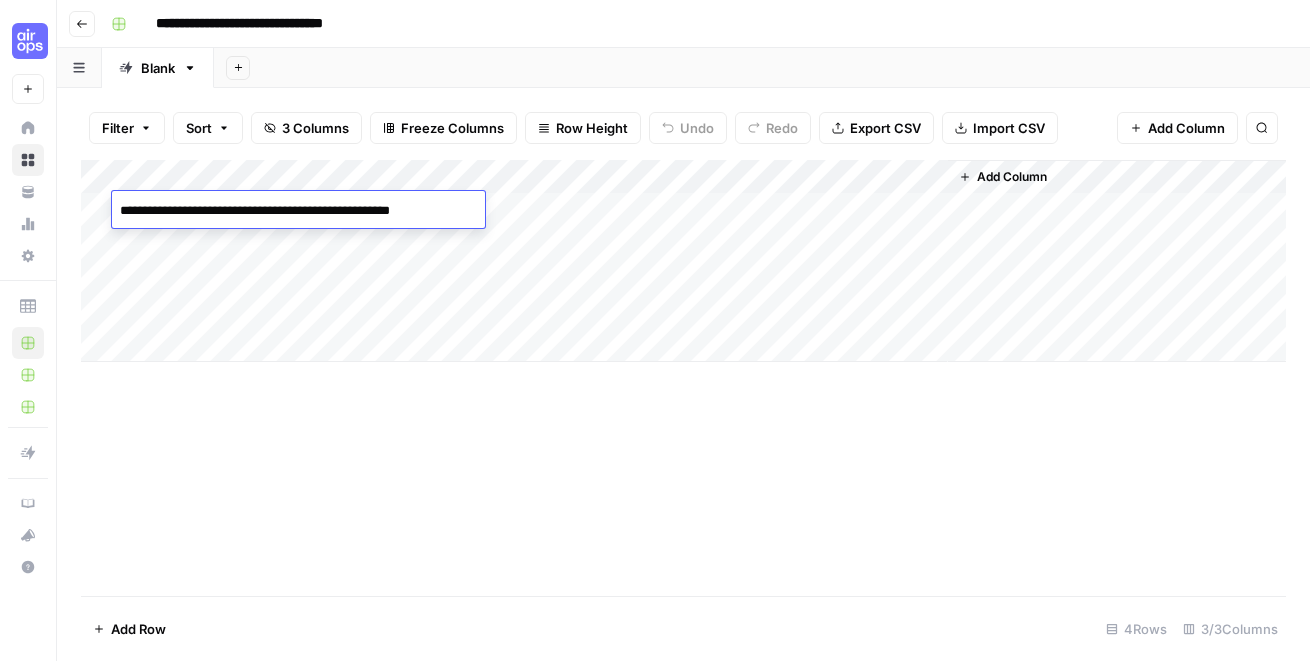 click on "Add Column" at bounding box center (683, 261) 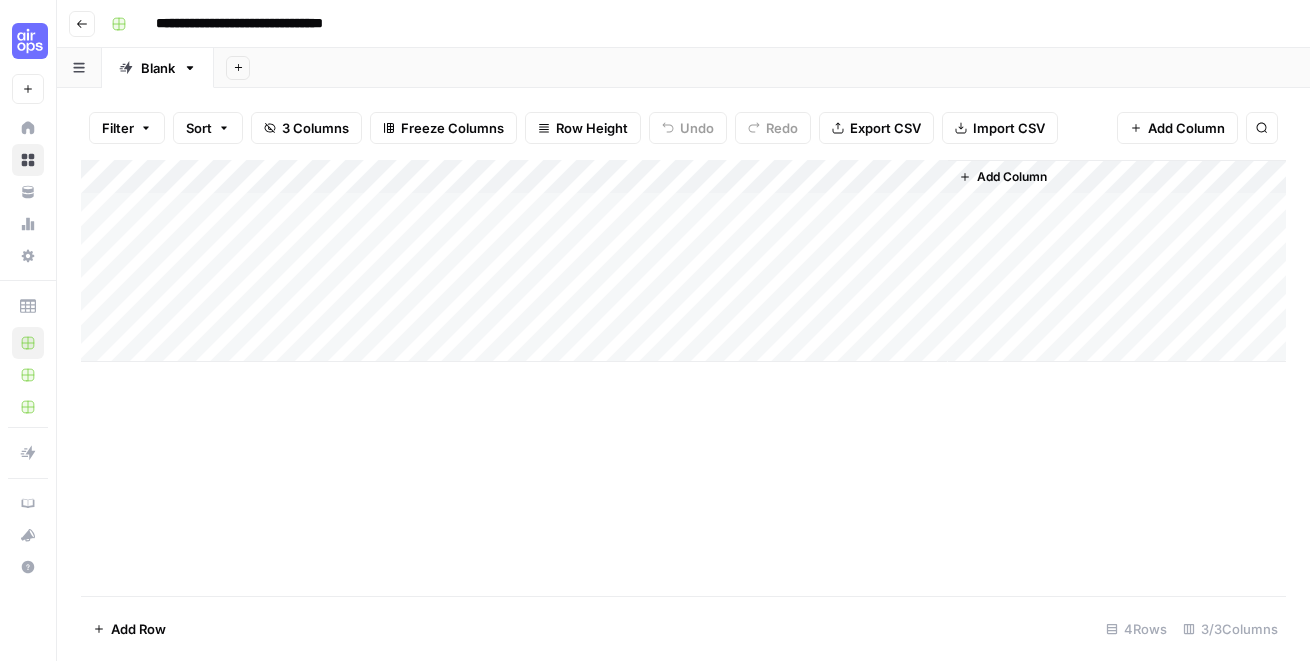 click on "Add Column" at bounding box center (683, 261) 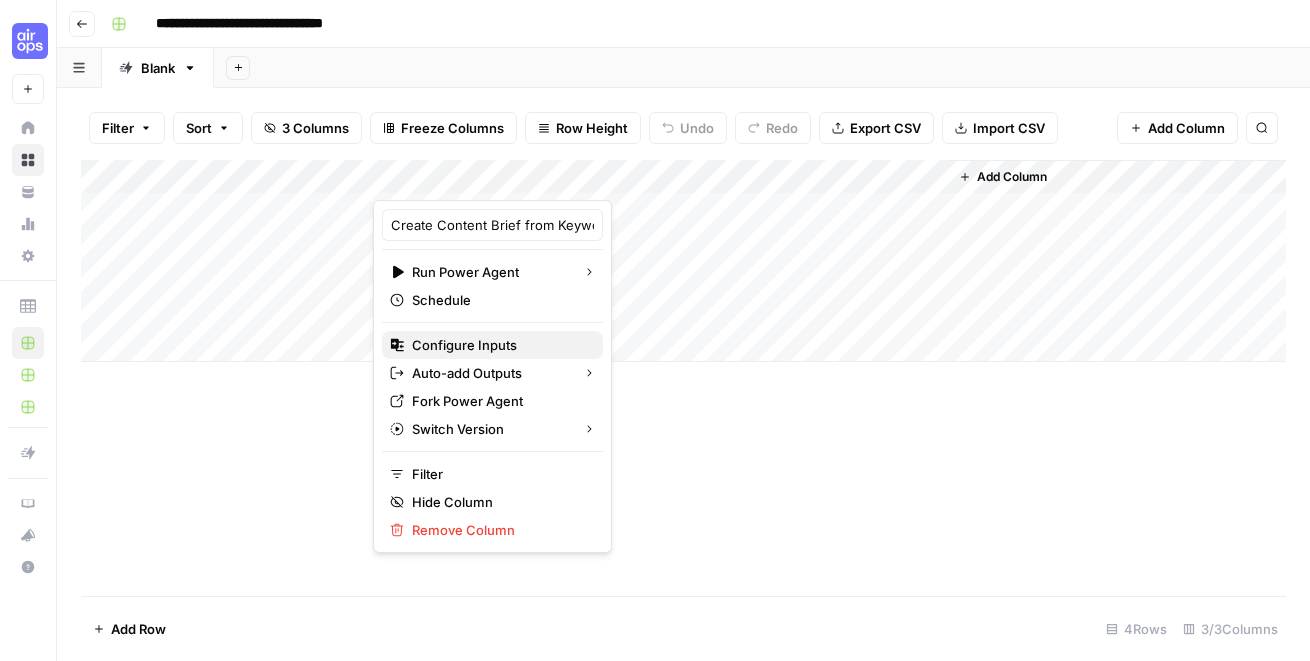 click on "Configure Inputs" at bounding box center (499, 345) 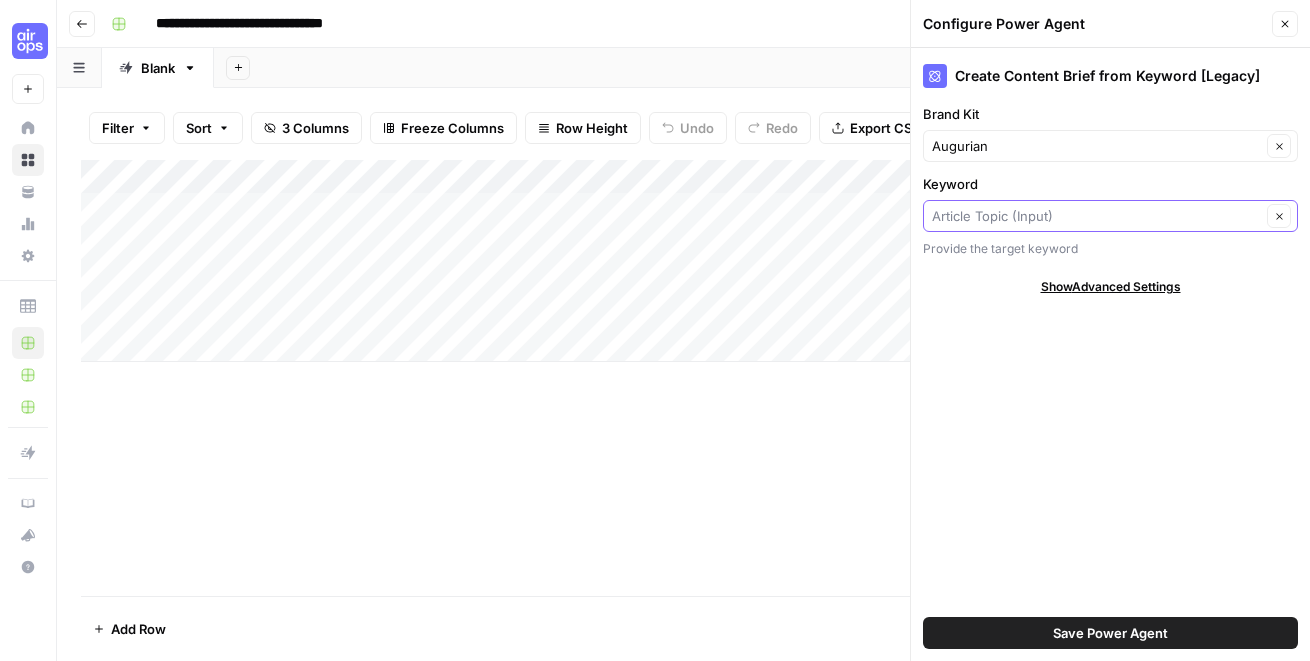 click on "Keyword" at bounding box center (1096, 216) 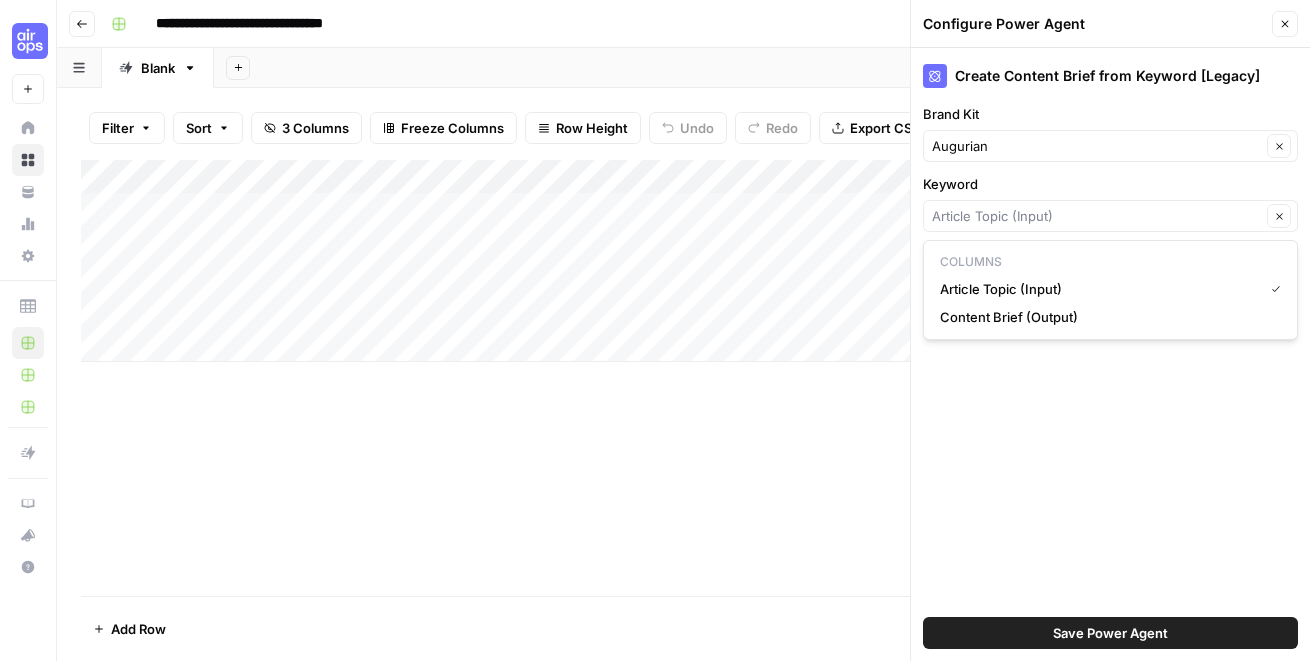 type on "Article Topic (Input)" 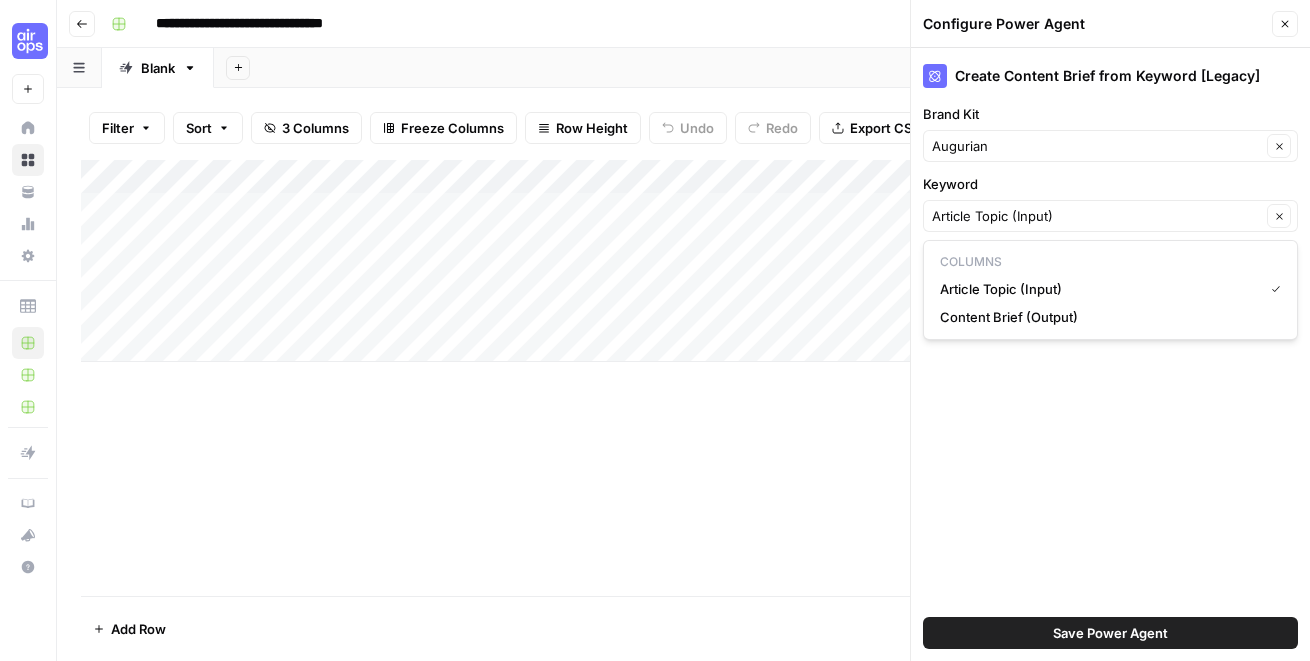 click on "Add Column" at bounding box center (683, 378) 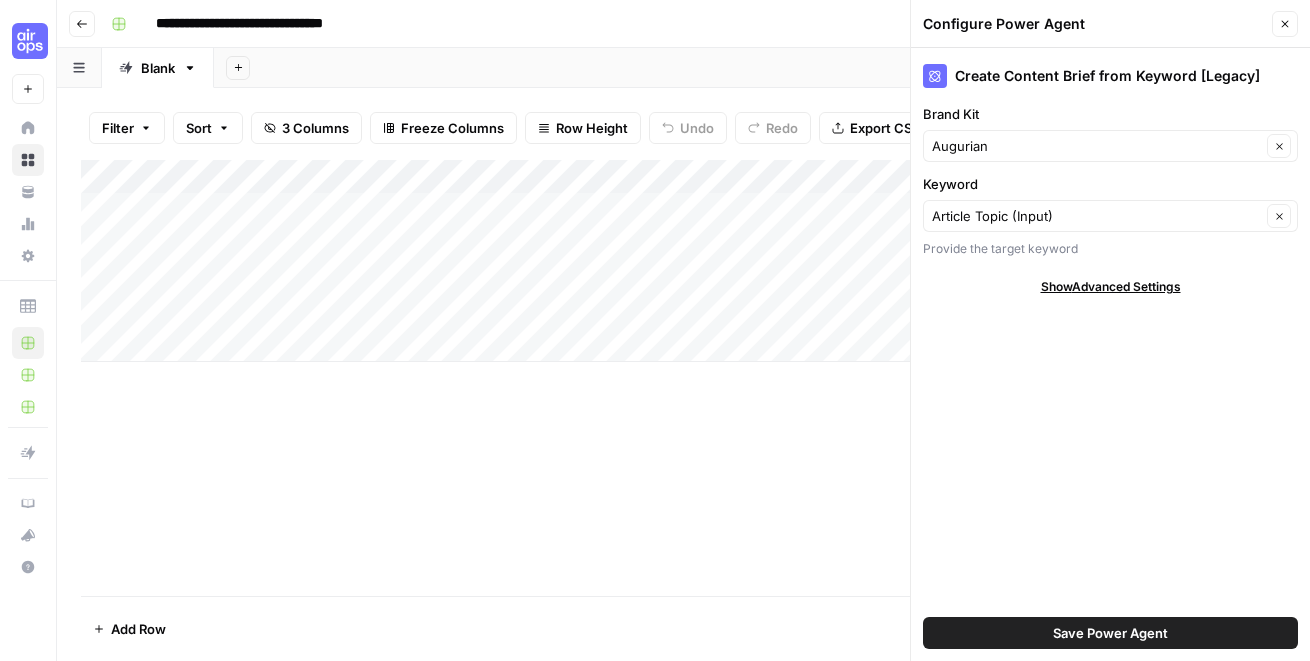 click on "Add Column" at bounding box center (683, 261) 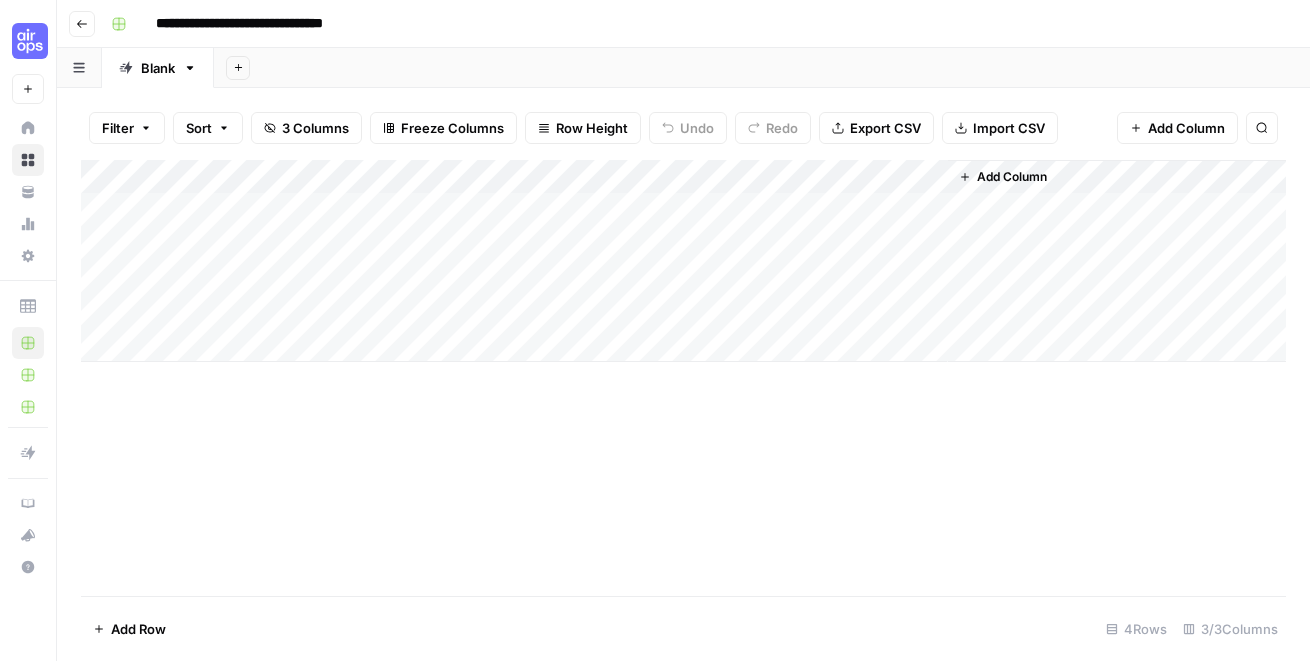 click 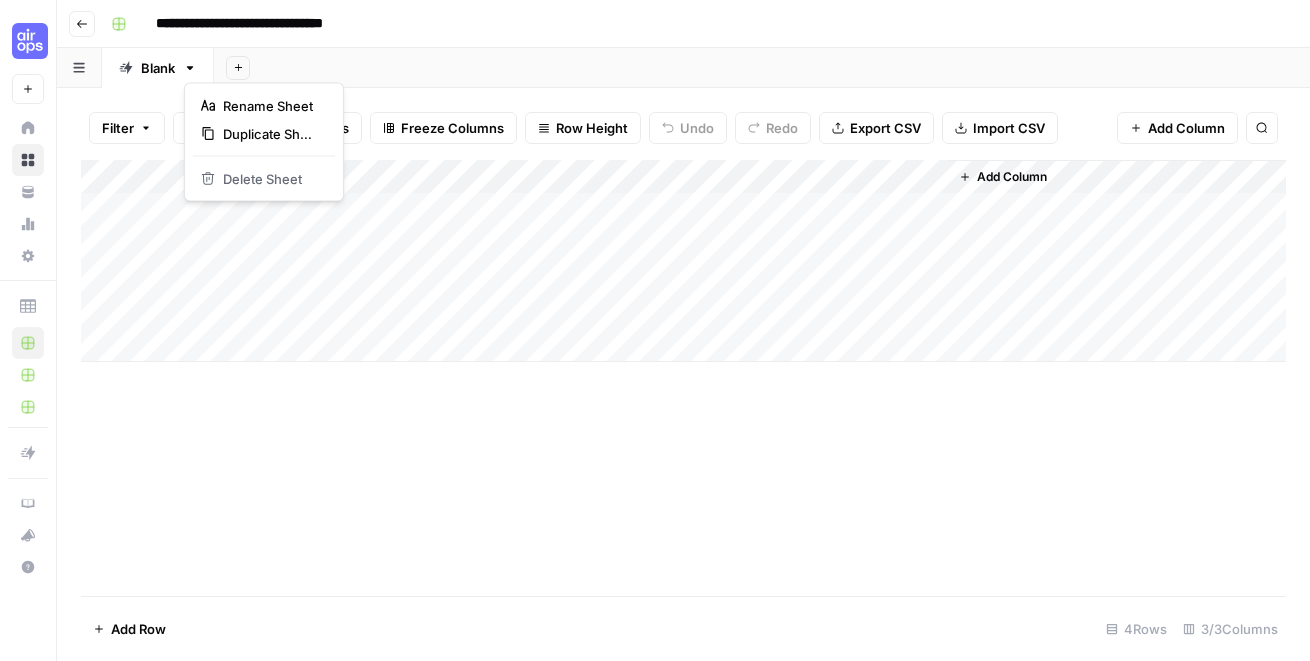 click on "Add Sheet" at bounding box center (762, 68) 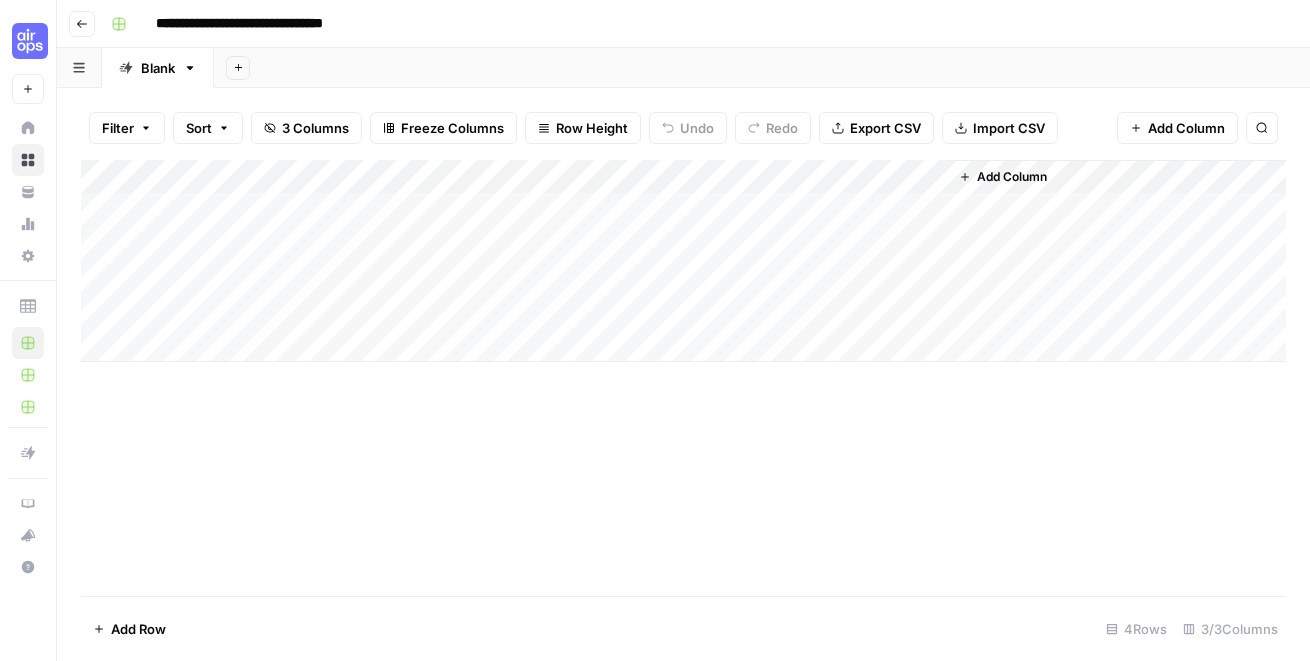 click on "Add Column" at bounding box center [683, 261] 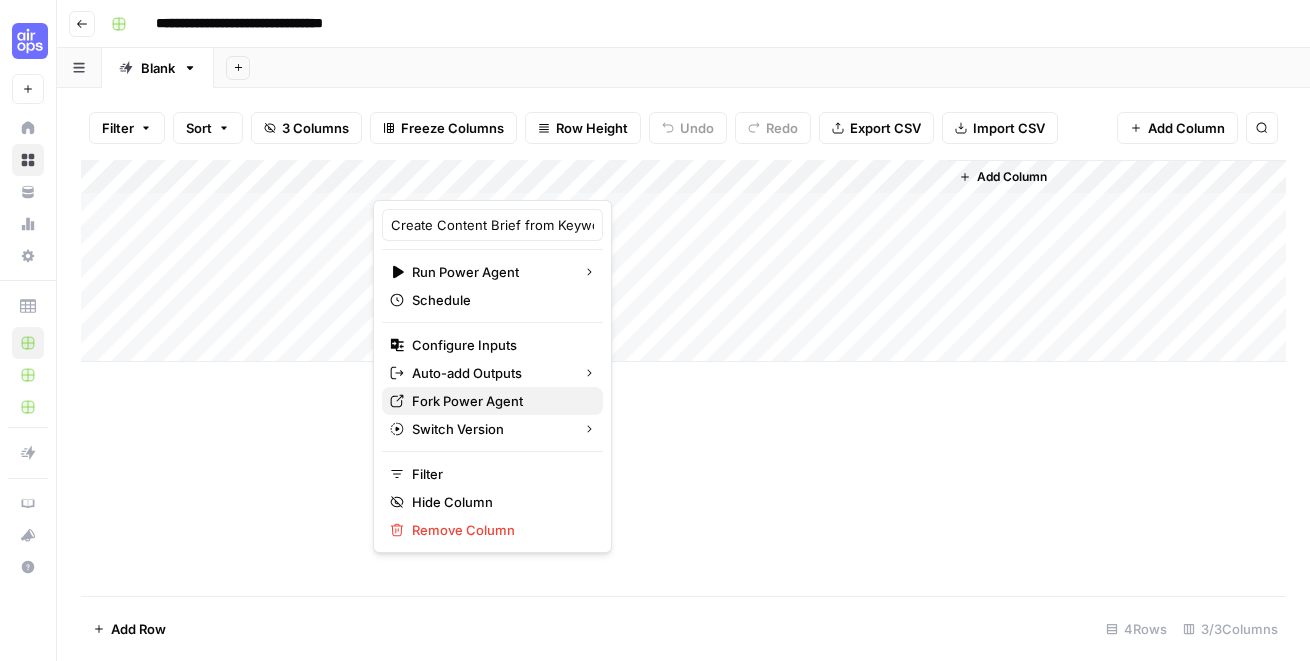 click on "Fork Power Agent" at bounding box center [499, 401] 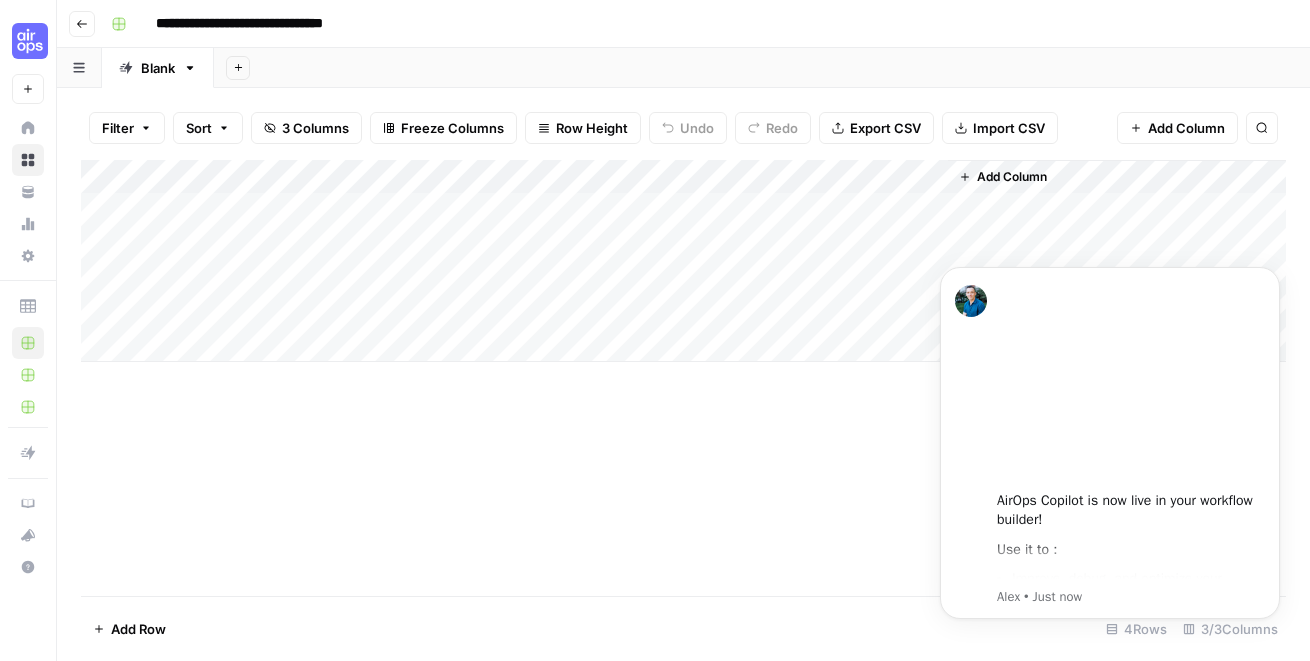 scroll, scrollTop: 0, scrollLeft: 0, axis: both 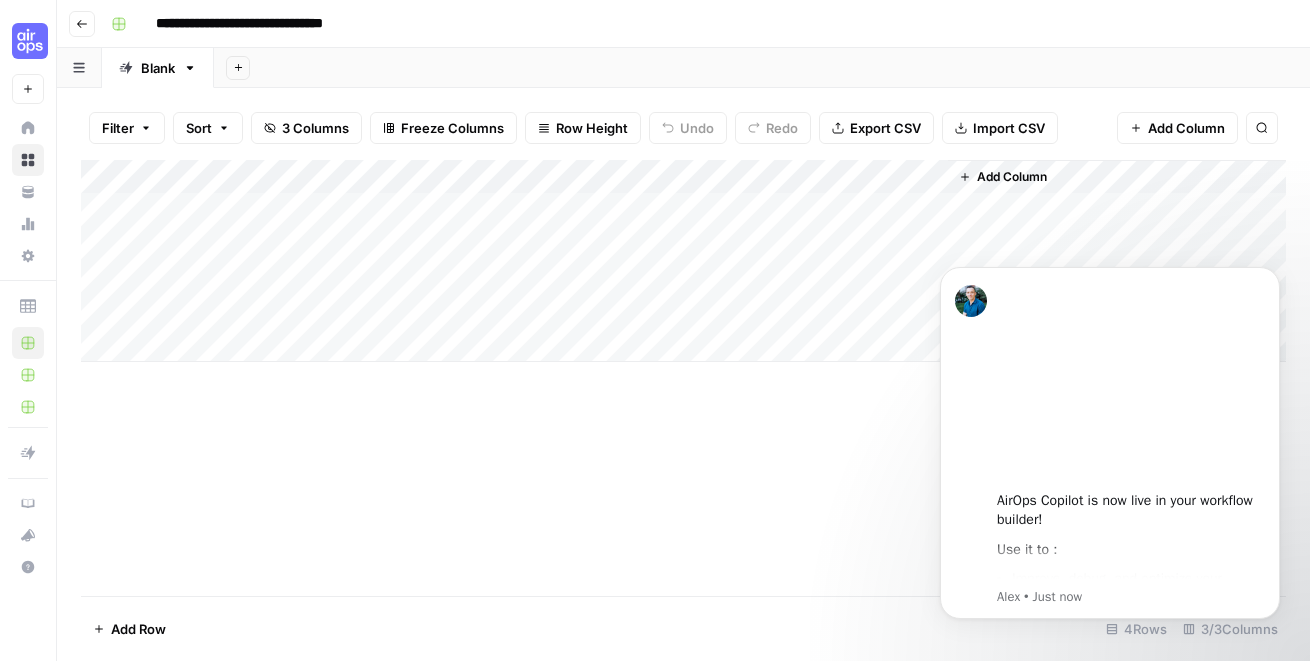 click on "Add Column" at bounding box center (683, 261) 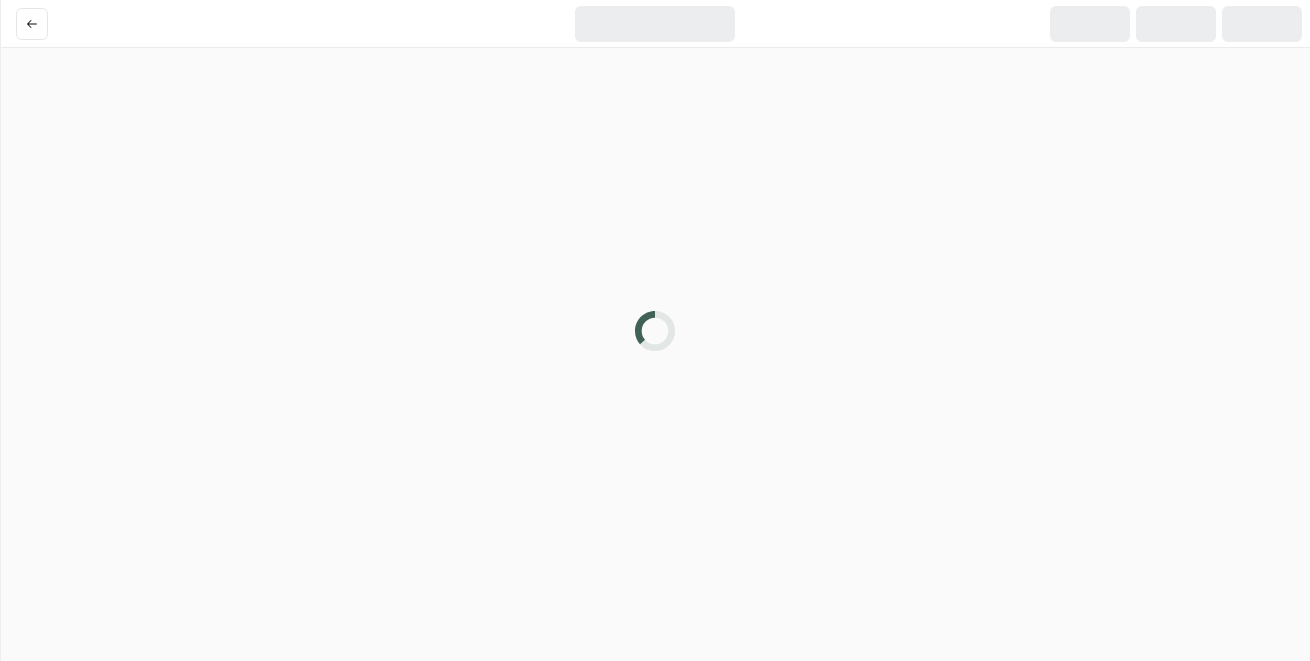 scroll, scrollTop: 0, scrollLeft: 0, axis: both 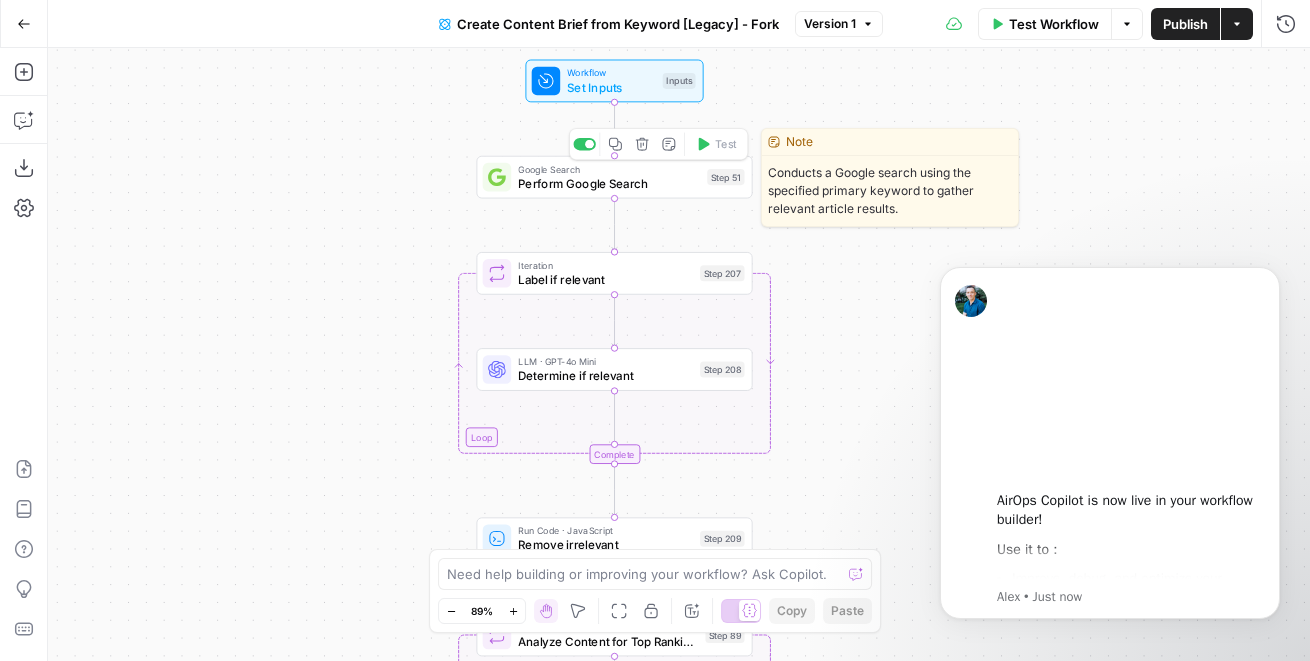 click on "Perform Google Search" at bounding box center (609, 183) 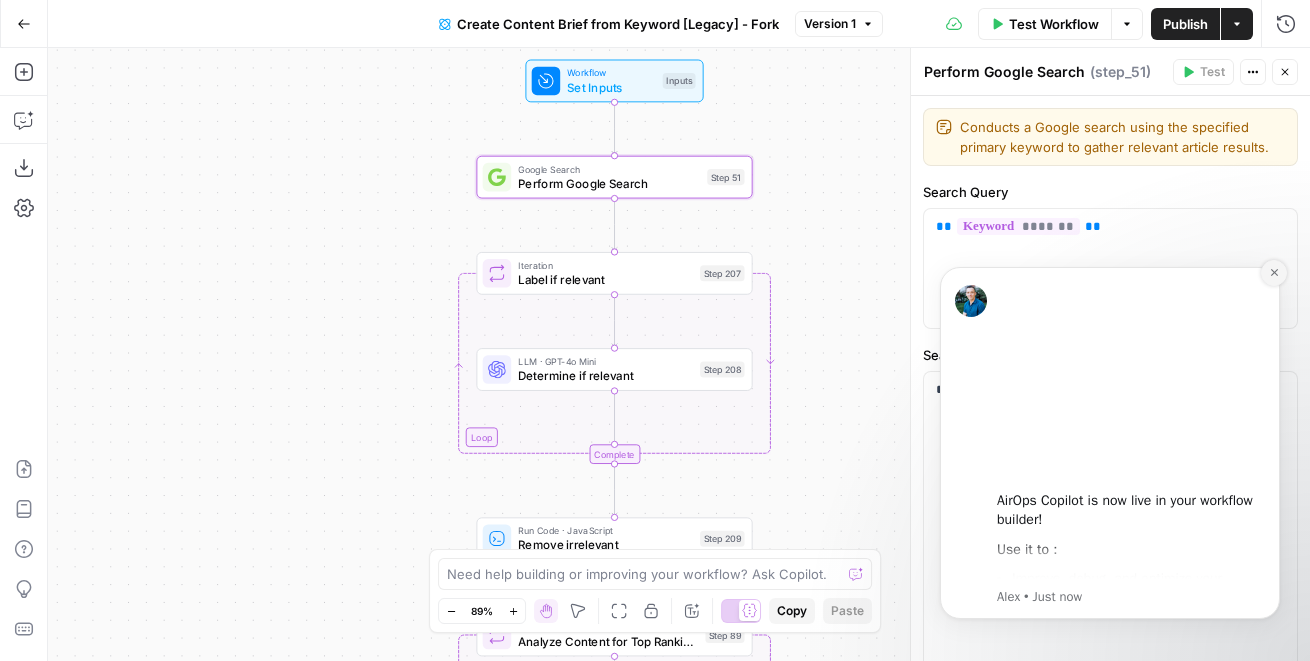 click 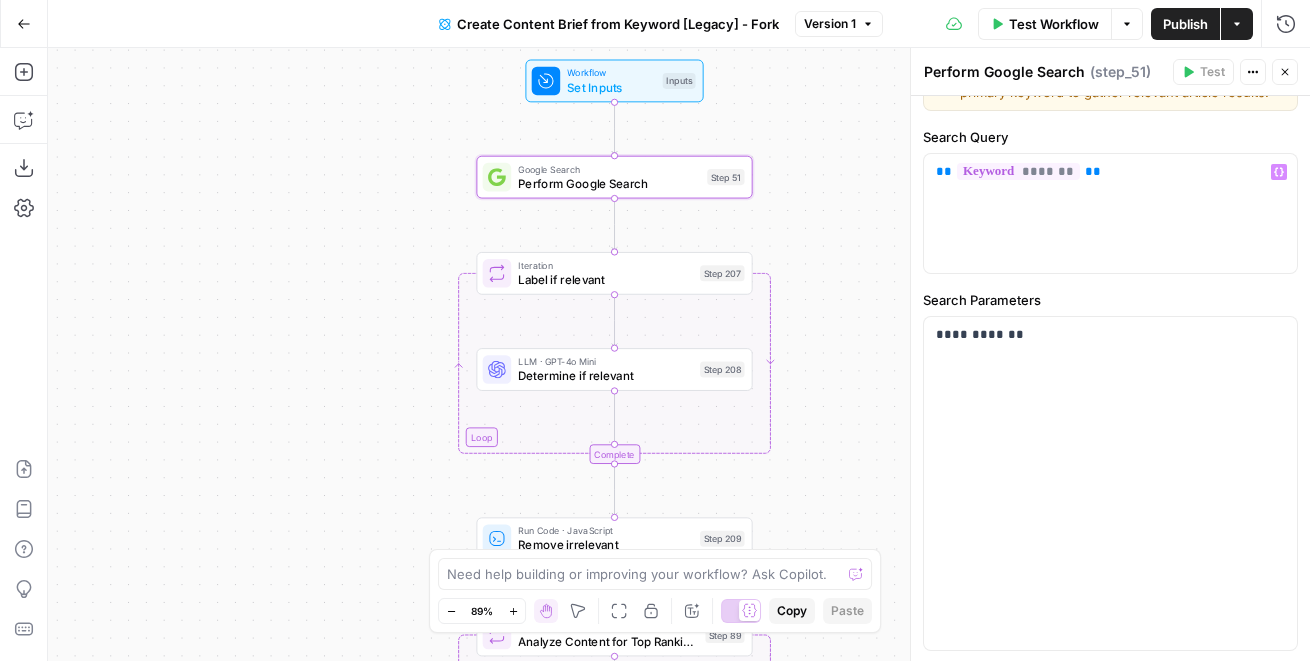 scroll, scrollTop: 0, scrollLeft: 0, axis: both 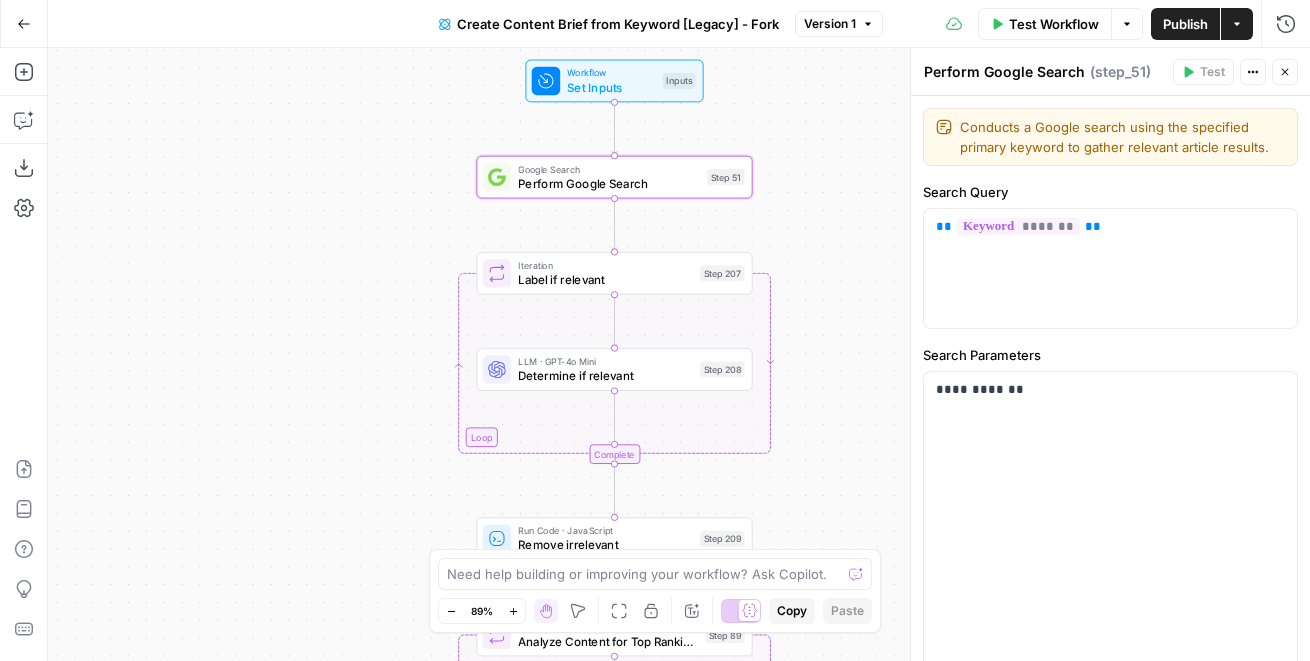 click on "Set Inputs" at bounding box center [611, 87] 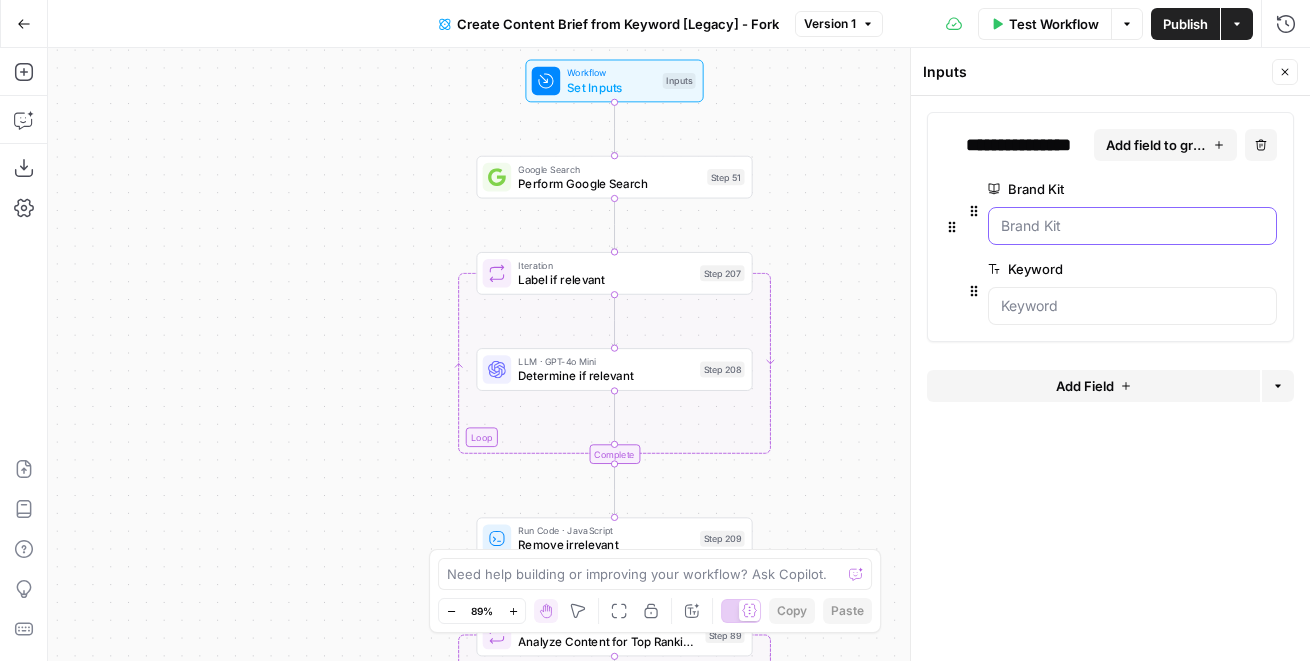 click on "Brand Kit" at bounding box center (1132, 226) 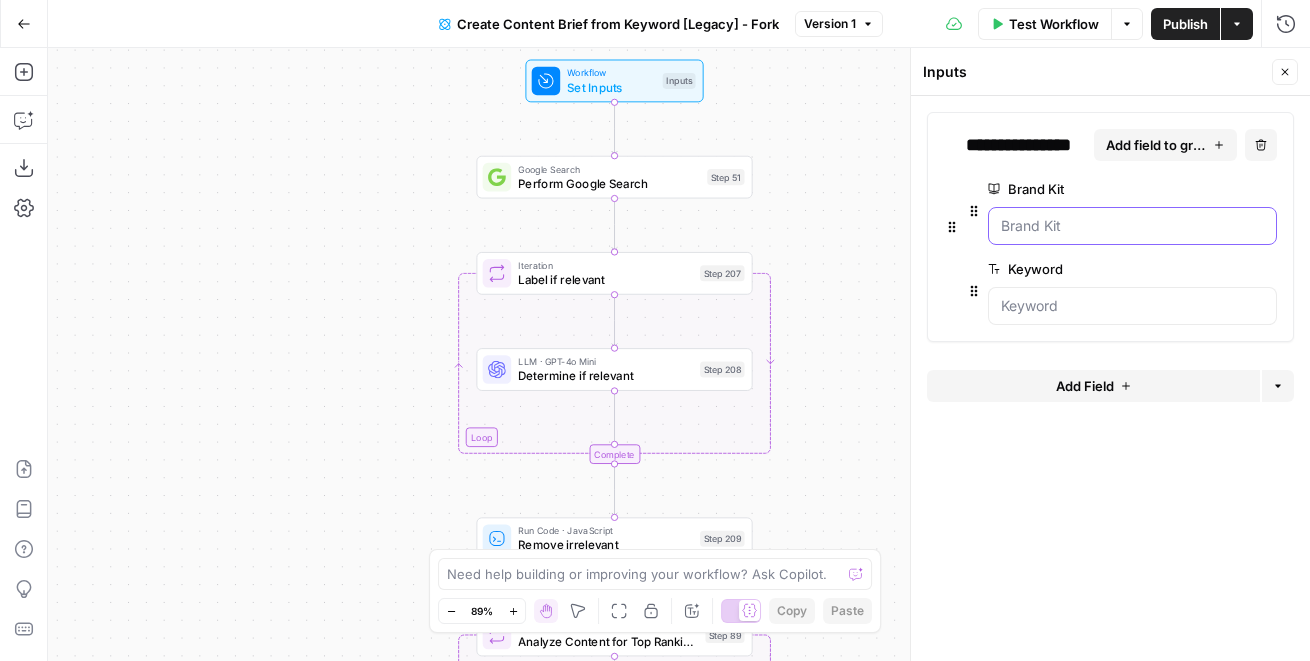 click on "Brand Kit" at bounding box center [1132, 226] 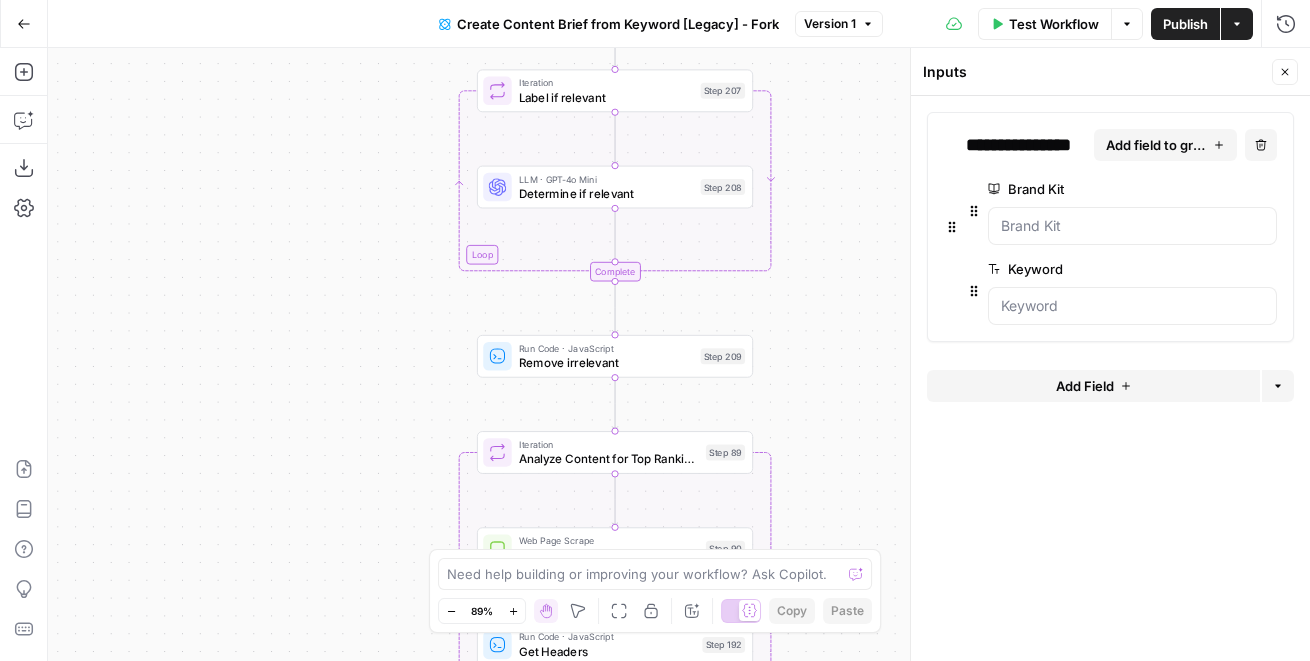 click 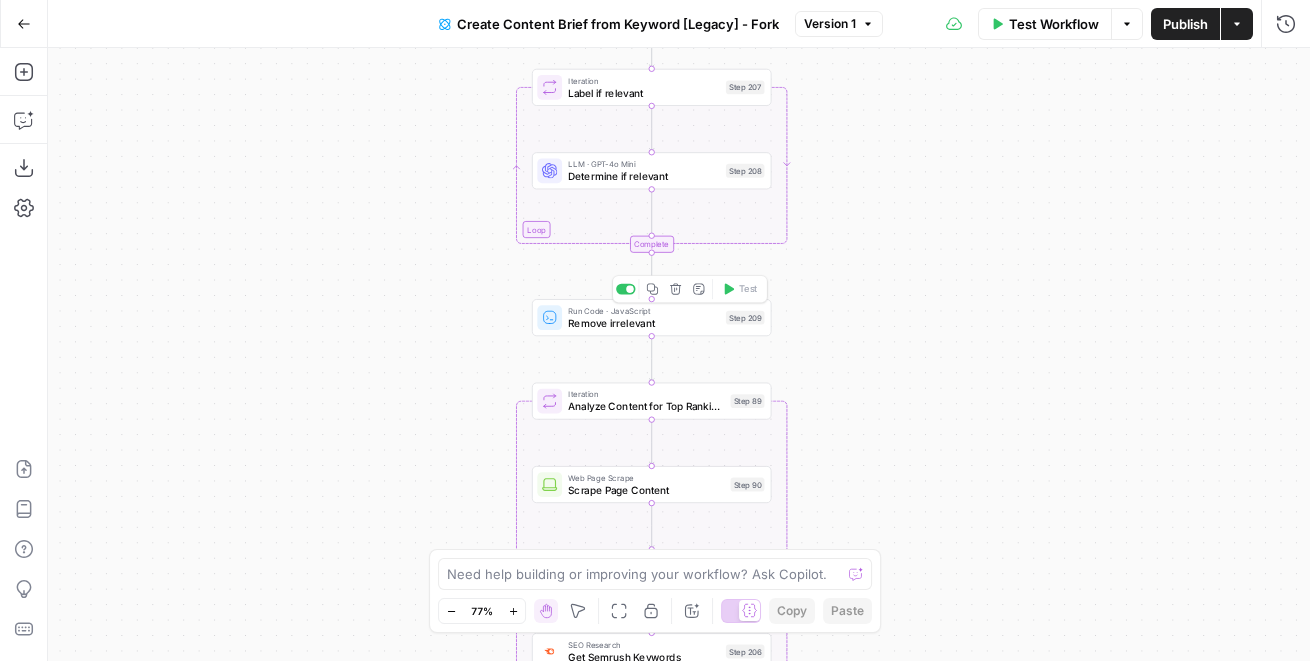 click on "Remove irrelevant" at bounding box center (643, 322) 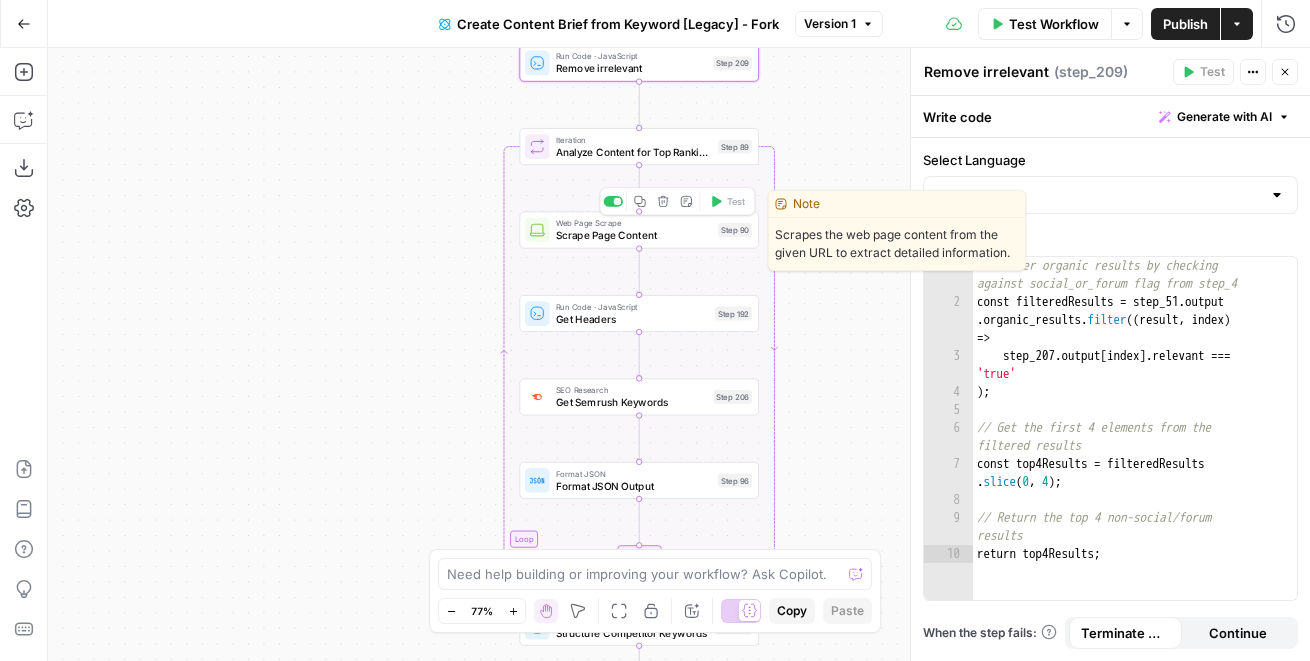 click on "Scrape Page Content" at bounding box center (634, 235) 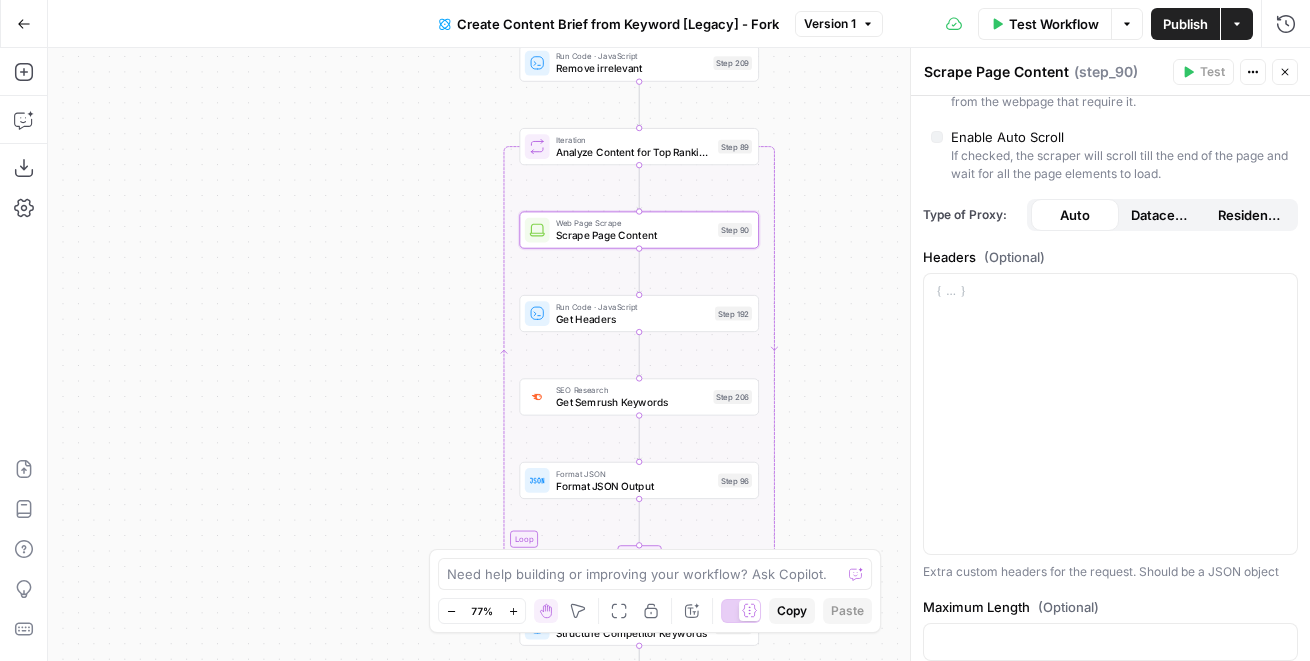 scroll, scrollTop: 682, scrollLeft: 0, axis: vertical 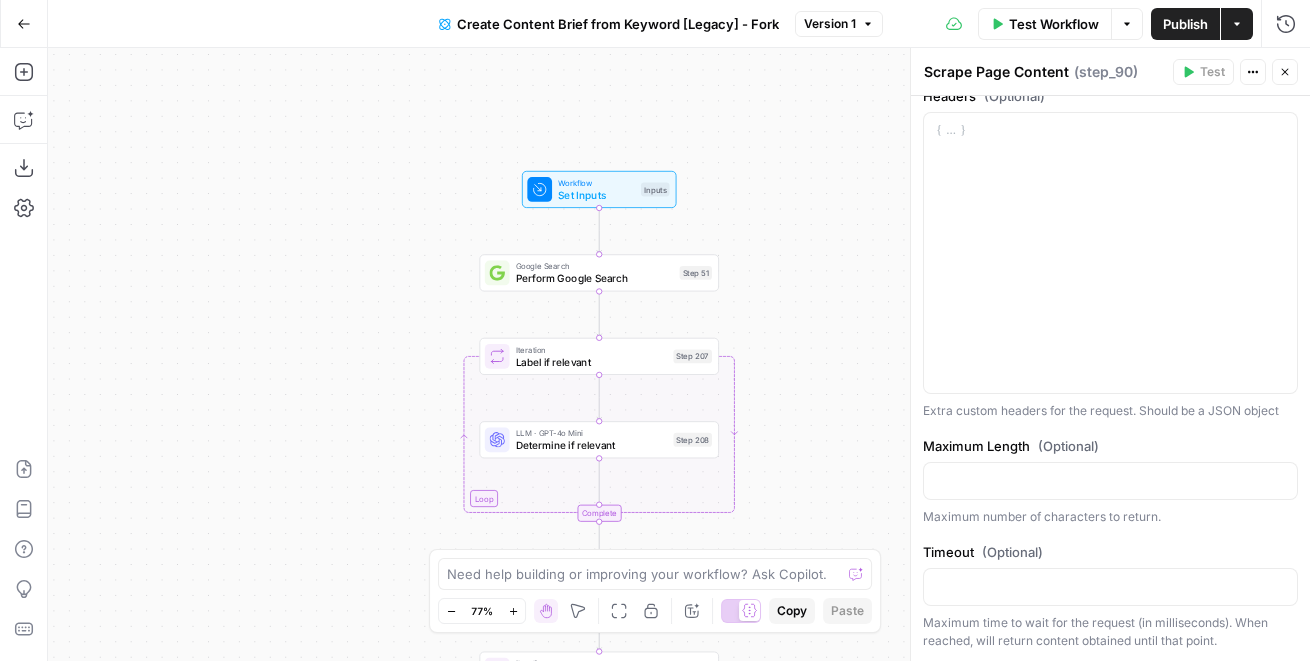 click 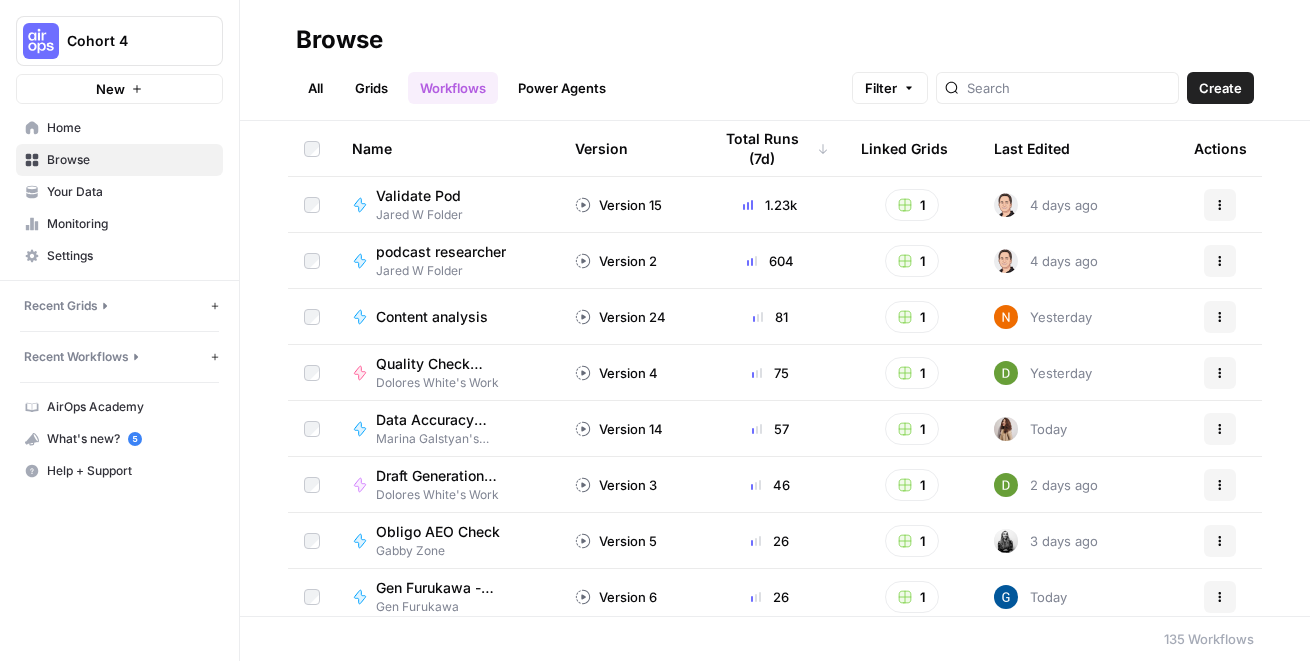 click on "All" at bounding box center (315, 88) 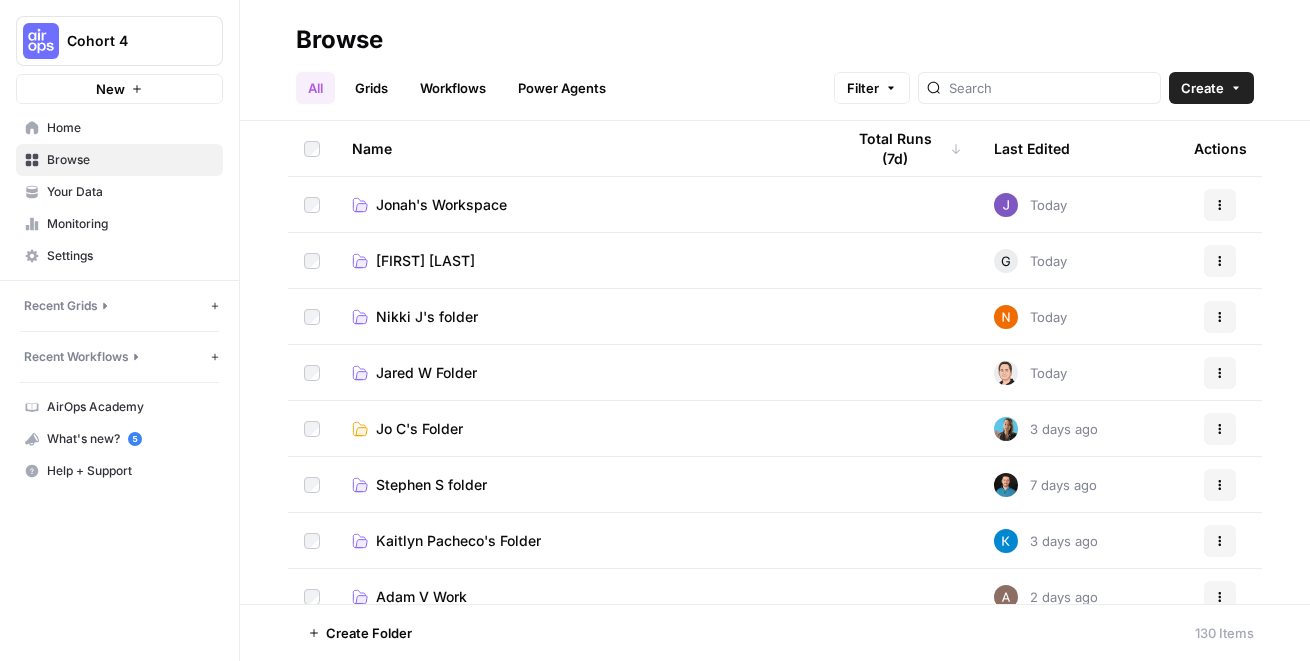 click on "Jonah's Workspace" at bounding box center [441, 205] 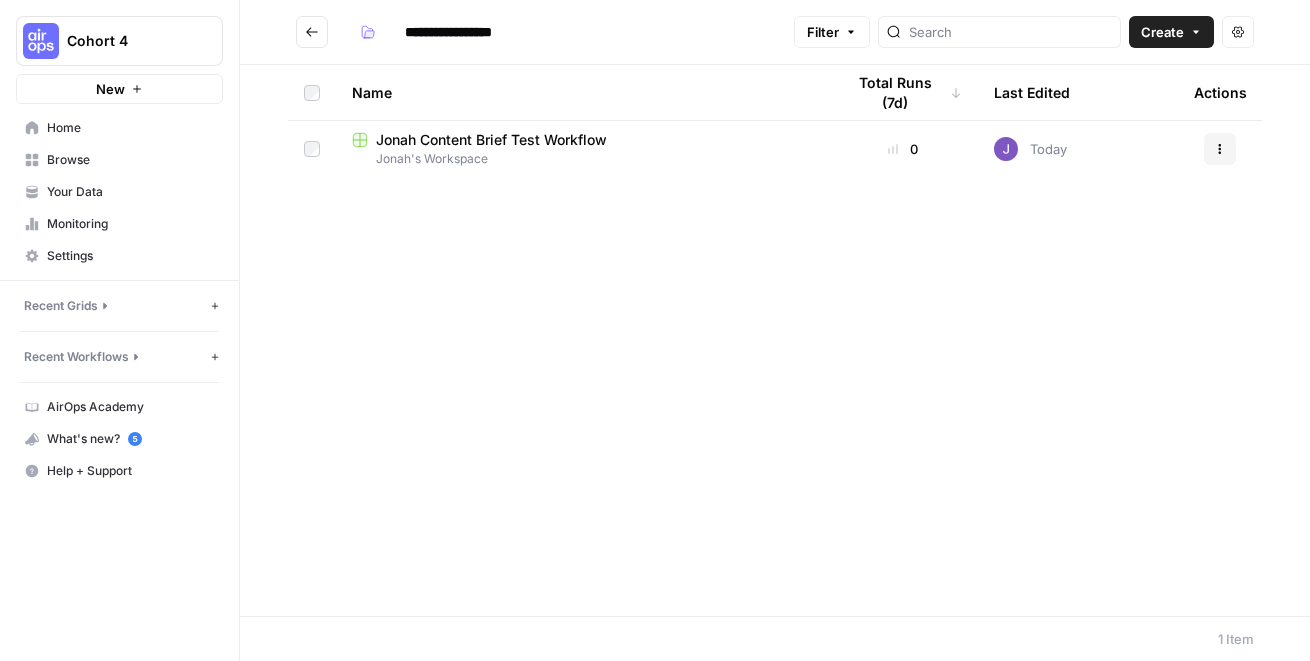 click on "[FIRST] Workflow Co" at bounding box center [491, 140] 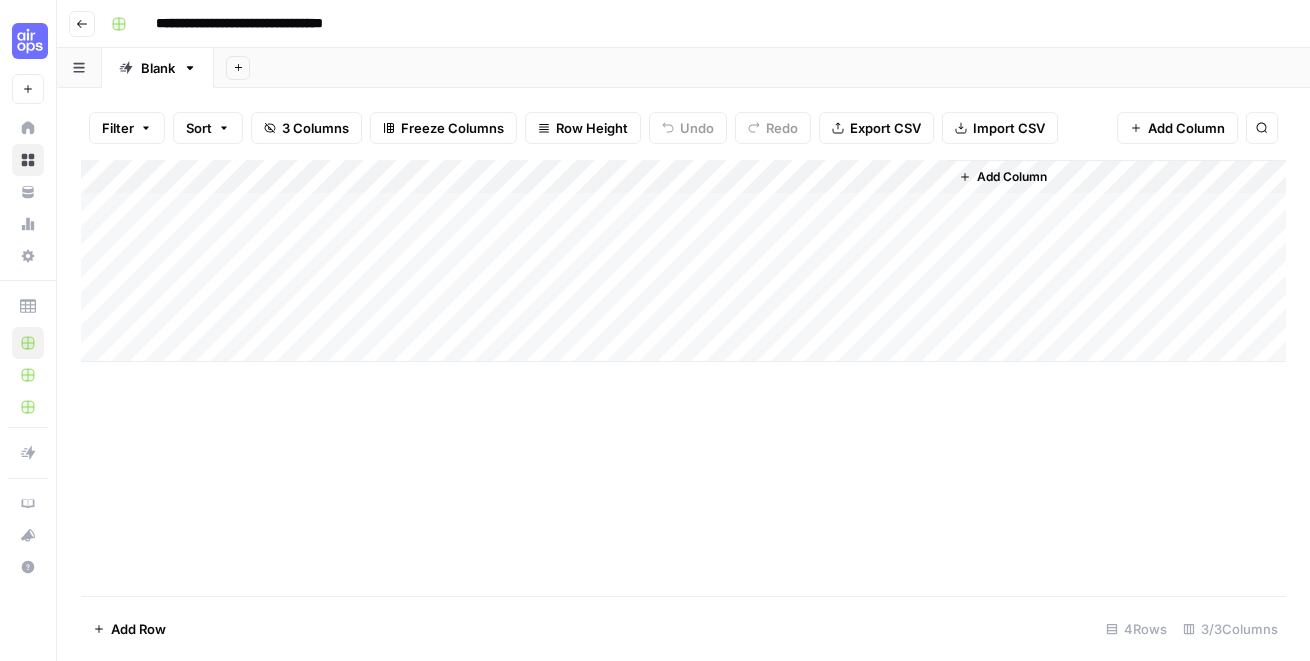 click on "Add Column" at bounding box center [683, 261] 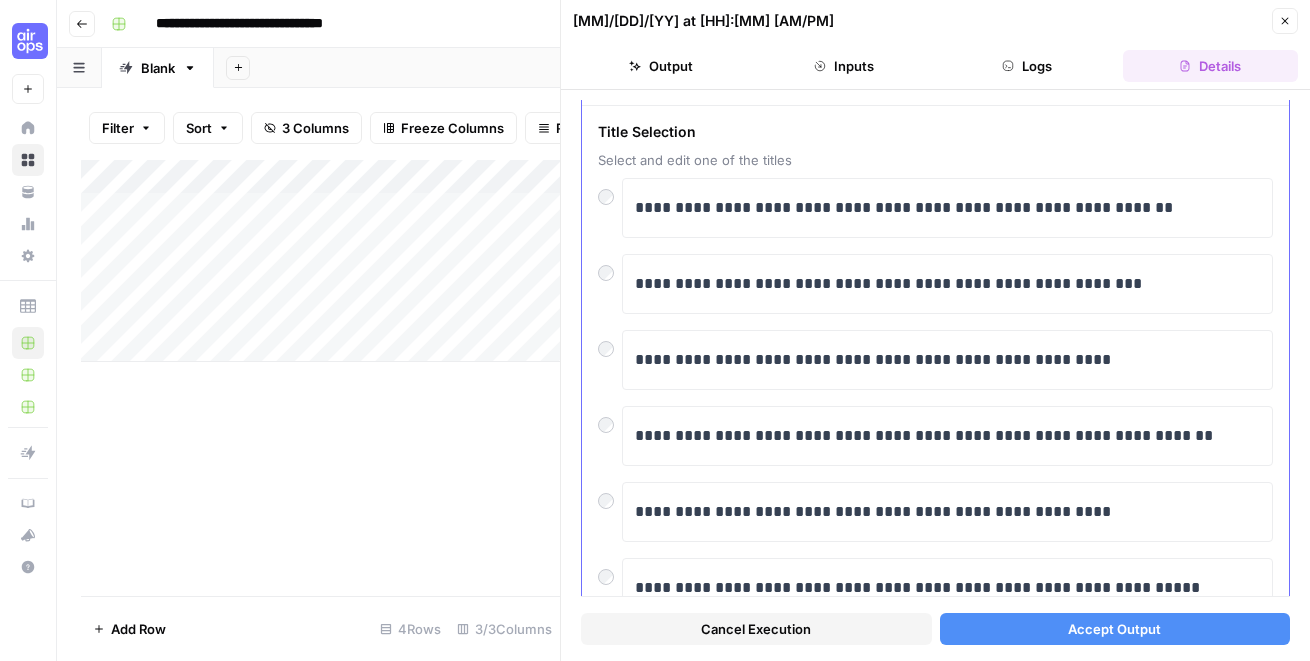 scroll, scrollTop: 76, scrollLeft: 0, axis: vertical 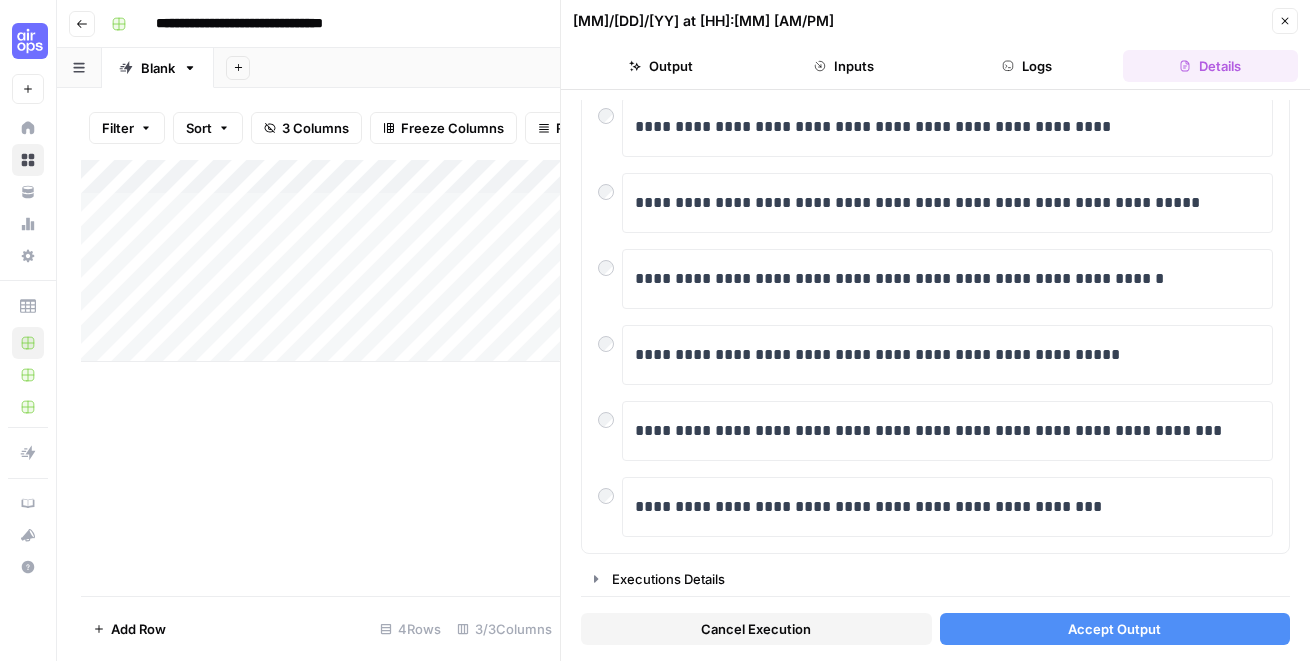 click on "Accept Output" at bounding box center (1114, 629) 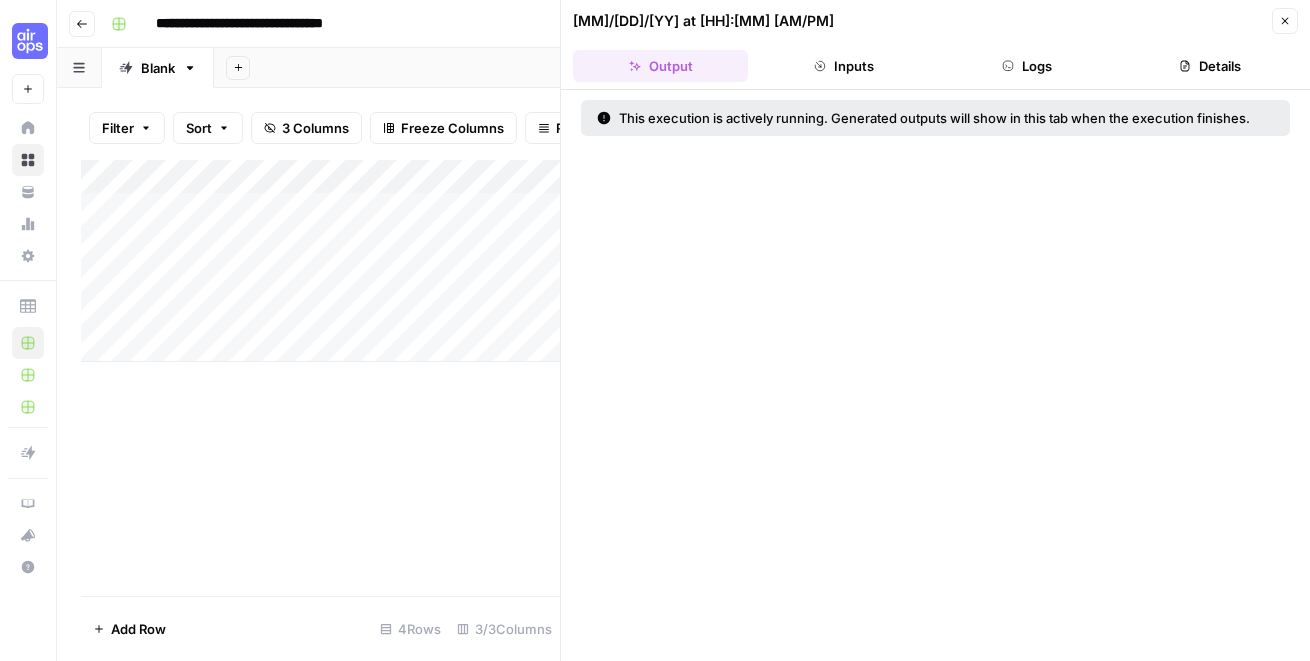 click 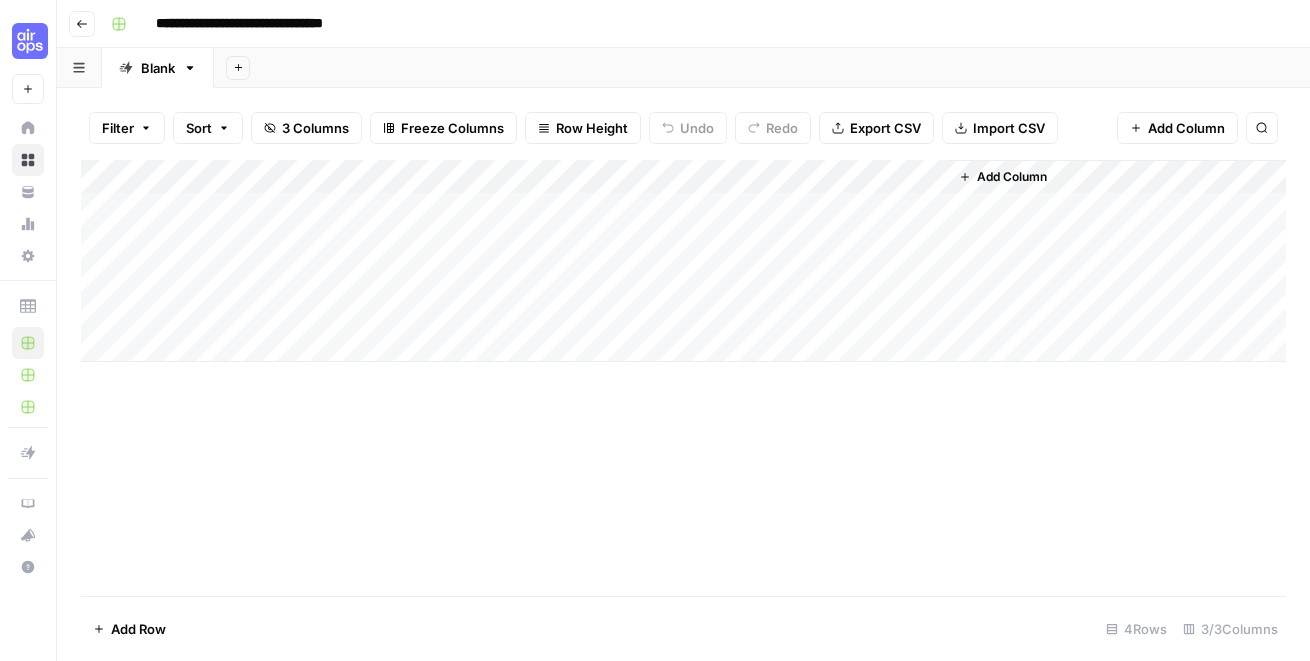 click on "Add Column" at bounding box center (683, 378) 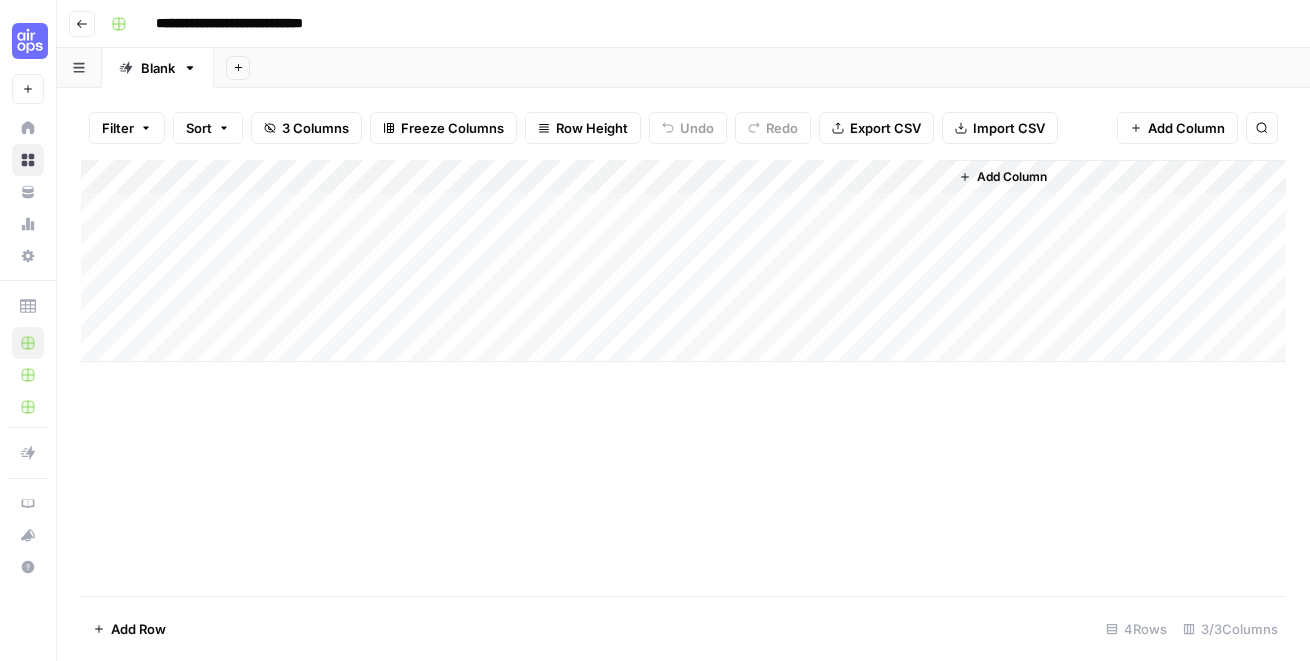 click on "Add Column" at bounding box center [683, 261] 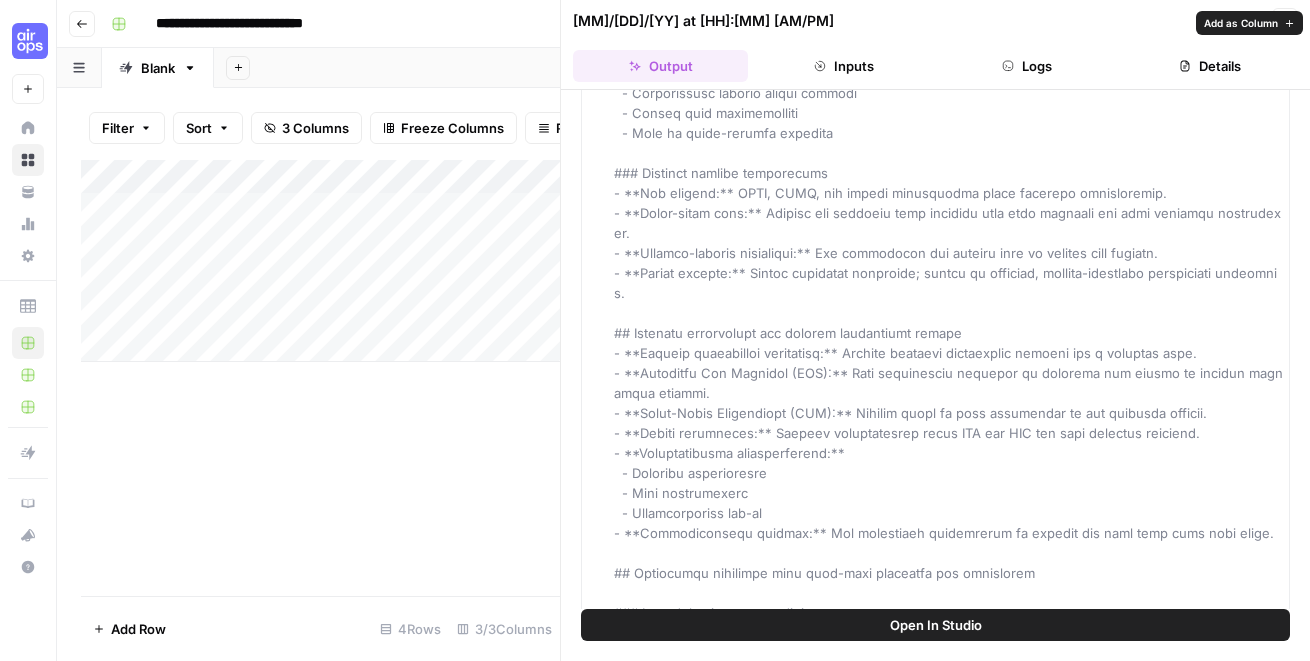 scroll, scrollTop: 3122, scrollLeft: 0, axis: vertical 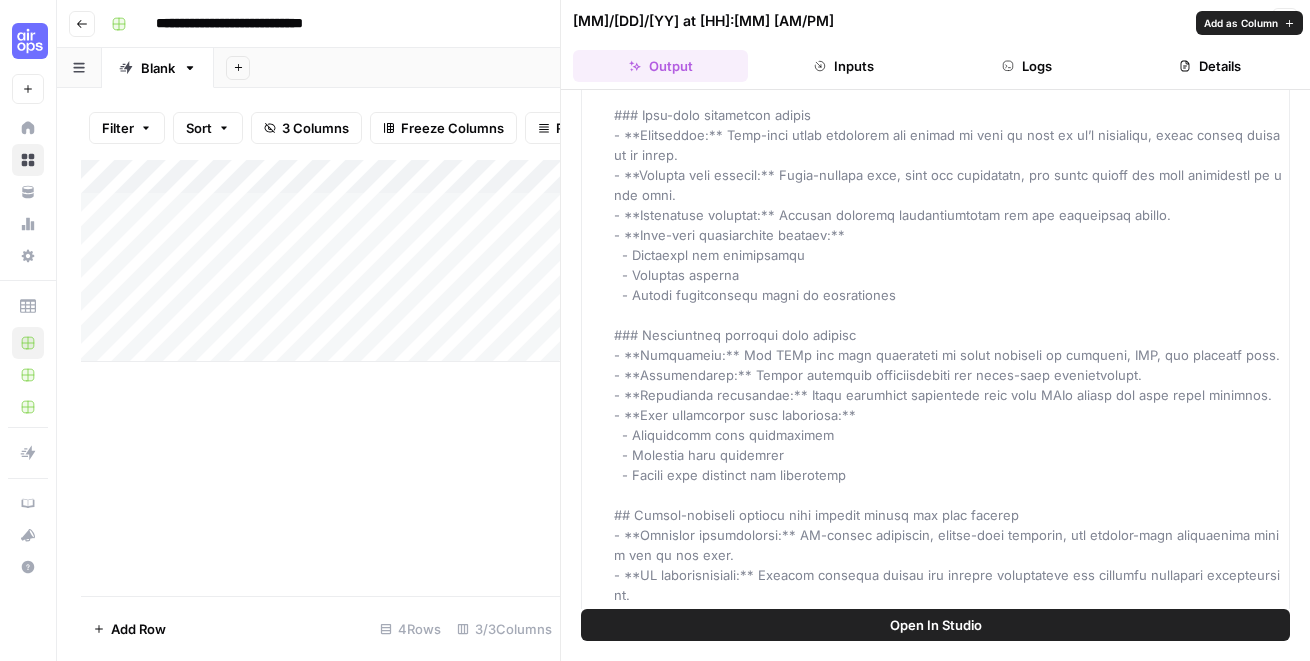 type on "**********" 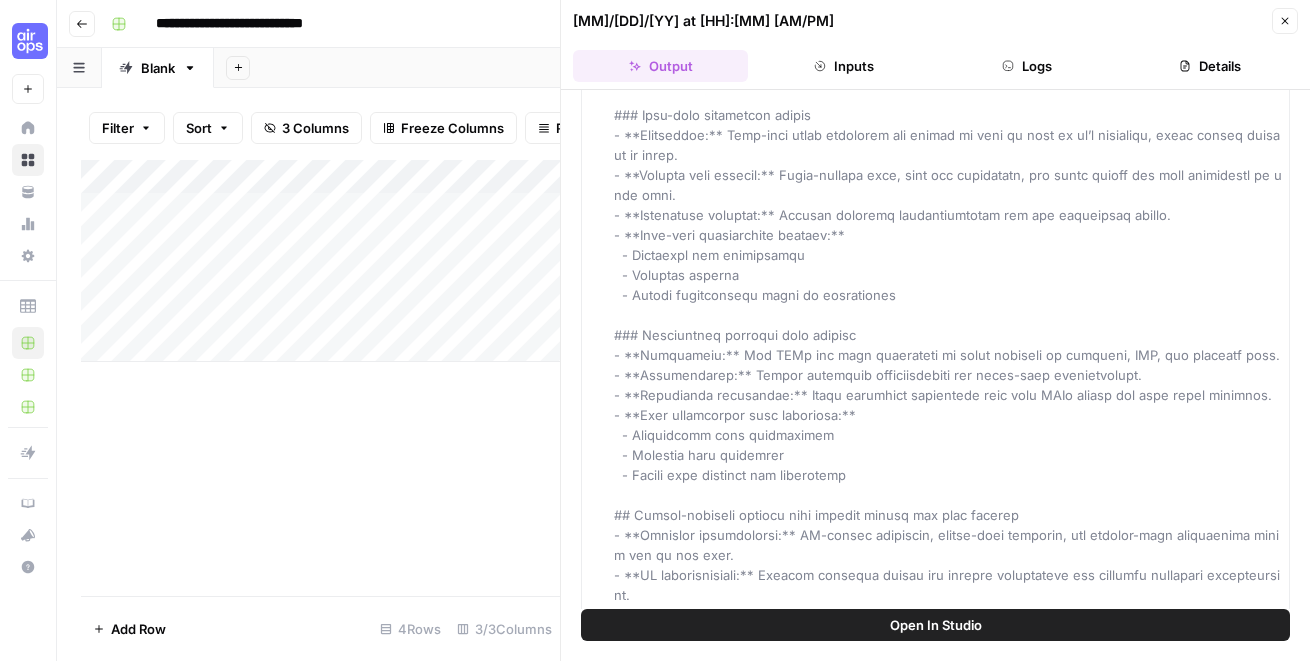 click on "Inputs" at bounding box center [843, 66] 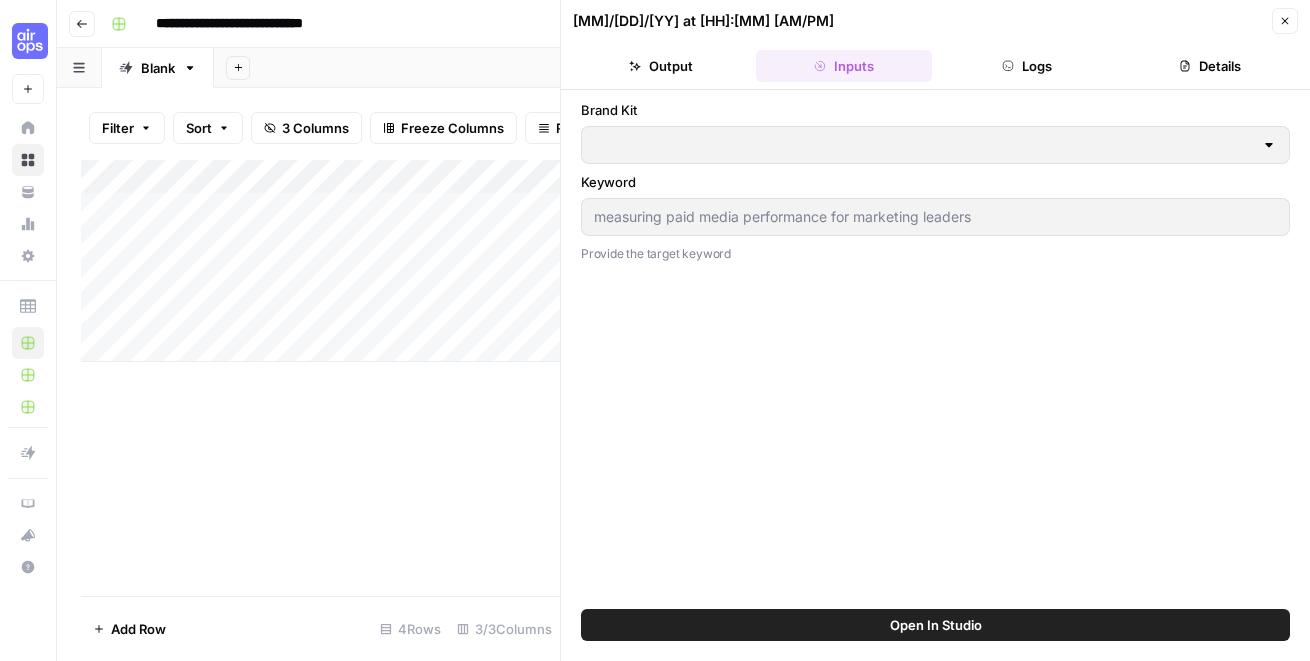 type on "Augurian" 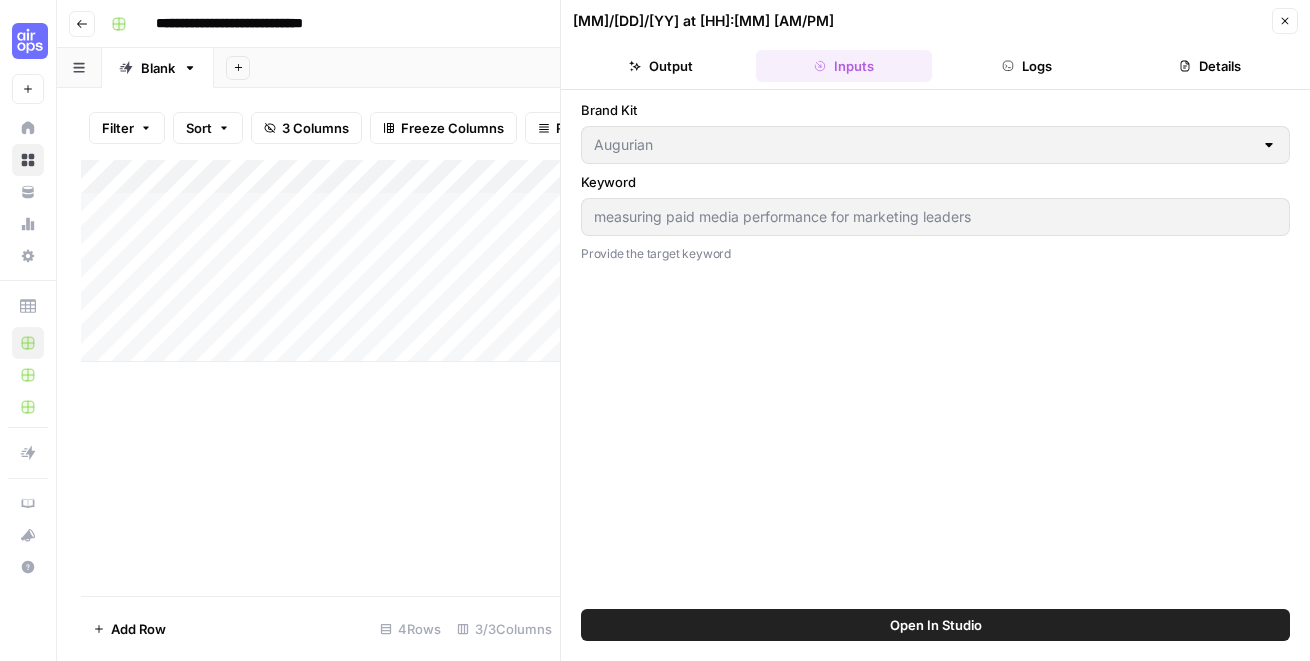 click on "Logs" at bounding box center [1027, 66] 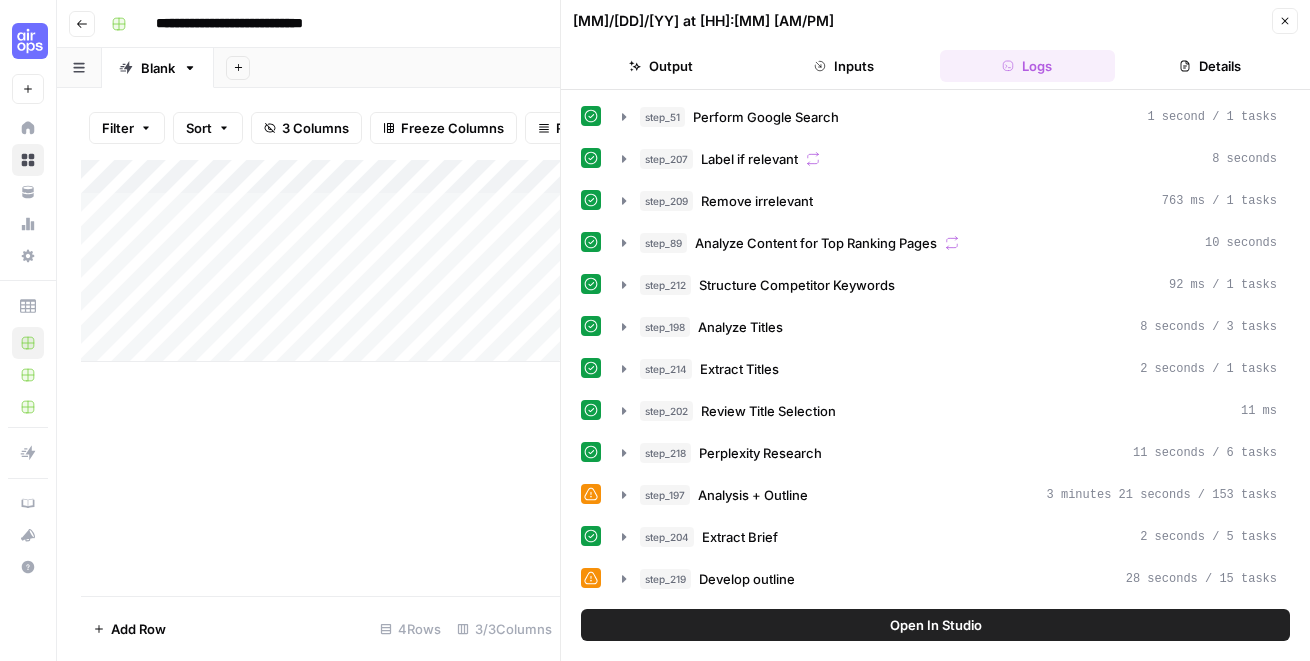 click 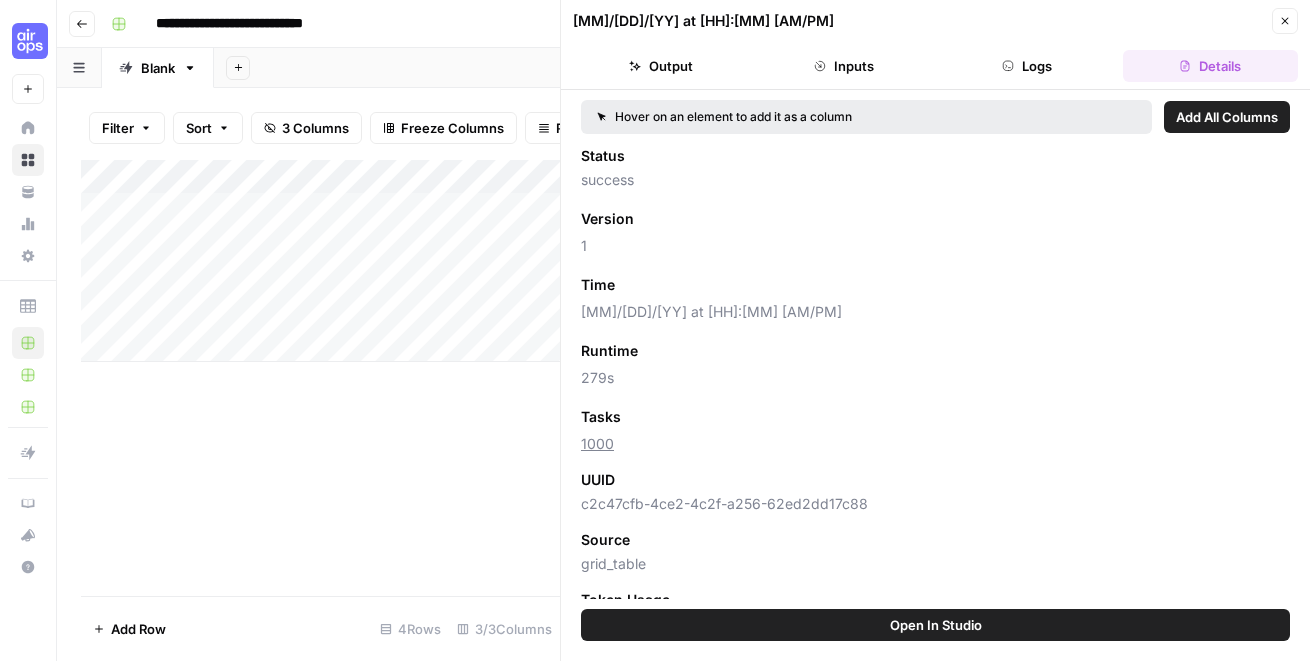 click on "Logs" at bounding box center [1027, 66] 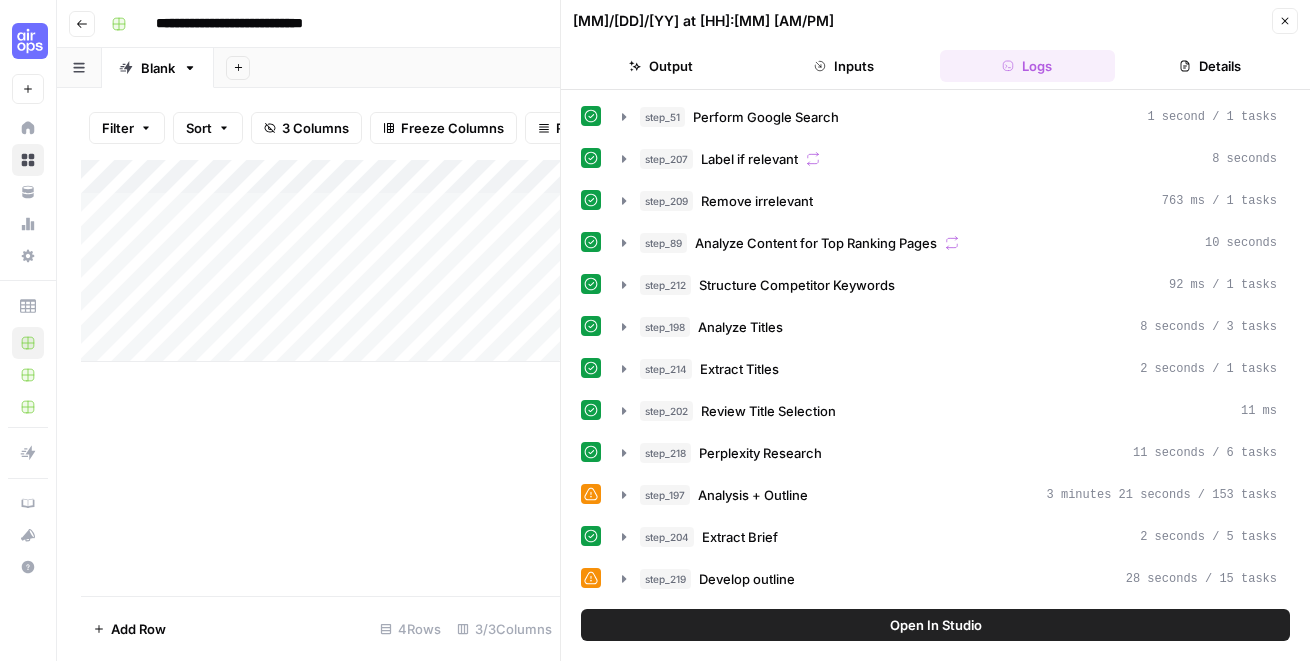 click on "Output" at bounding box center (660, 66) 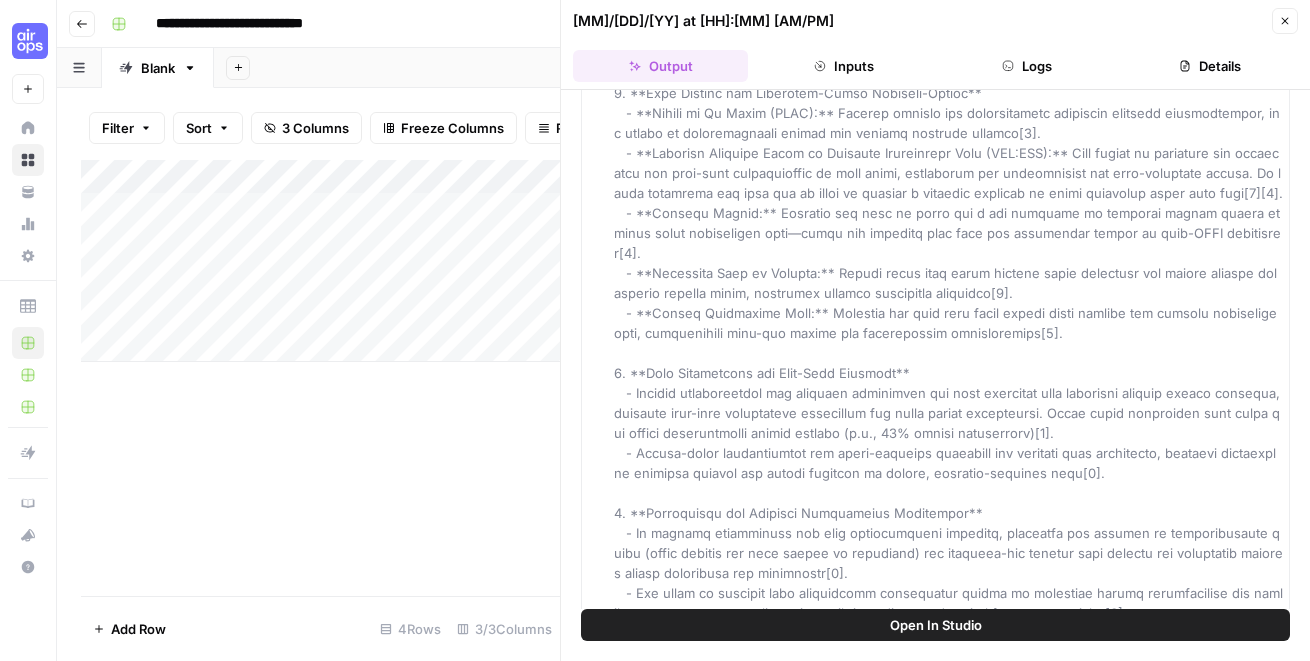 scroll, scrollTop: 17767, scrollLeft: 0, axis: vertical 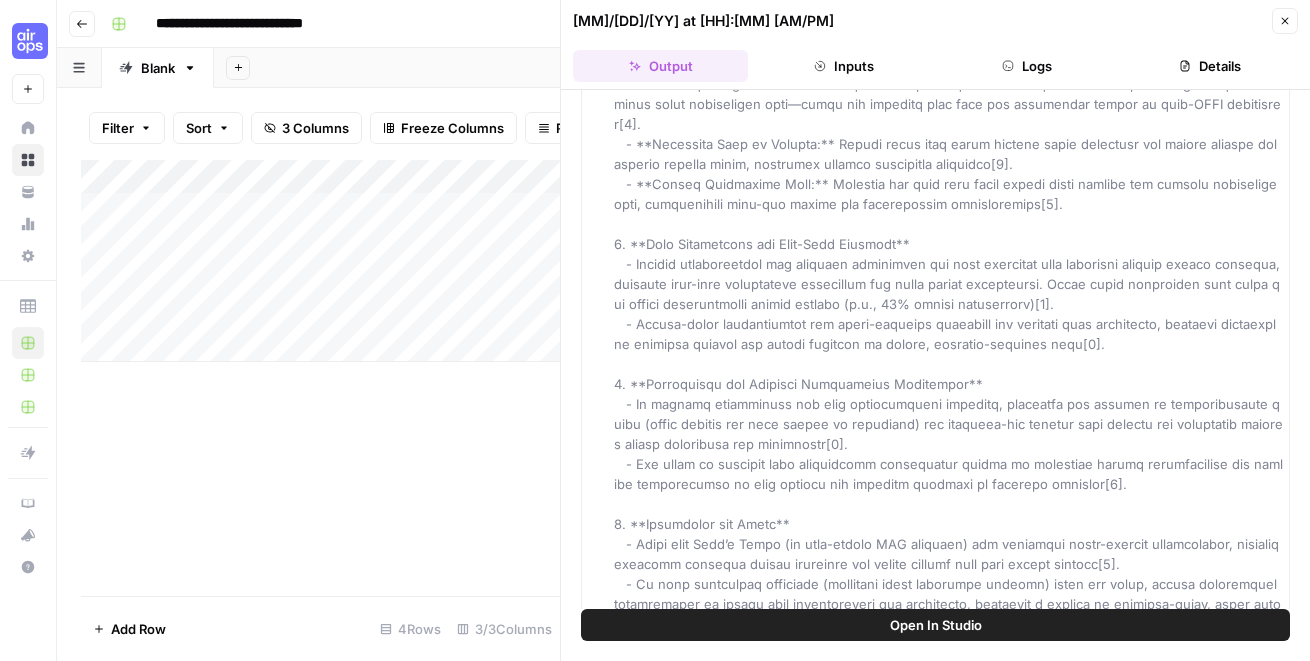 click on "Add Column" at bounding box center [320, 378] 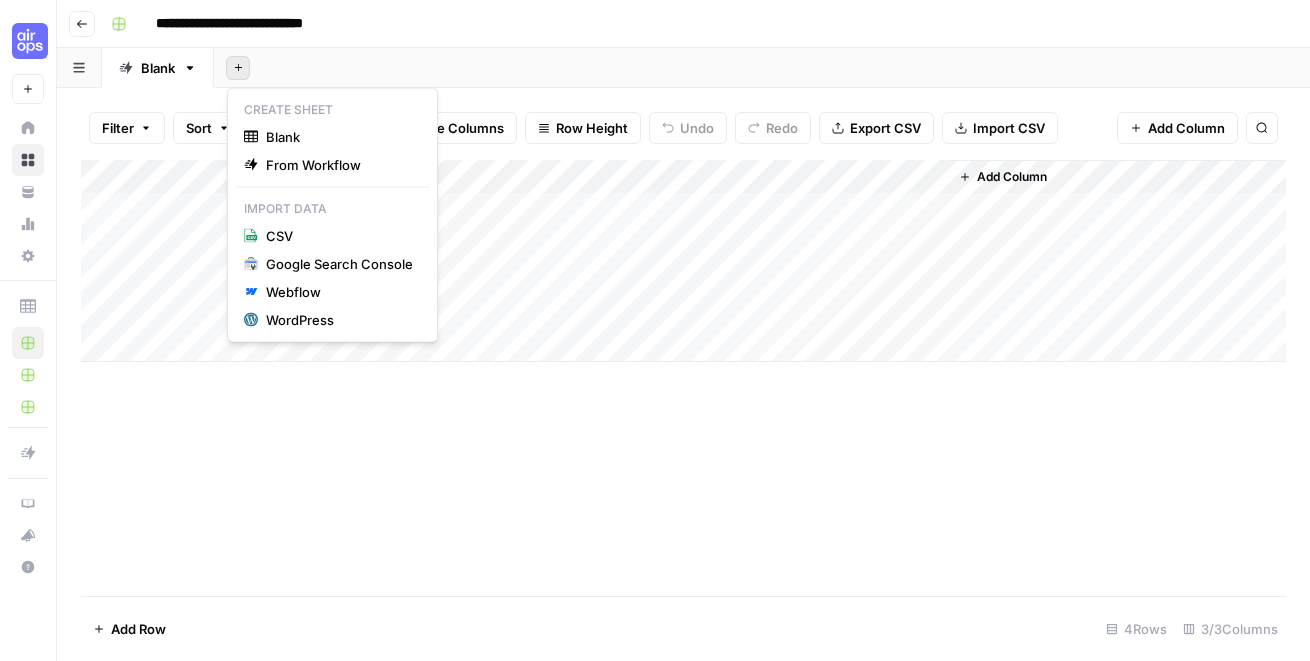 click 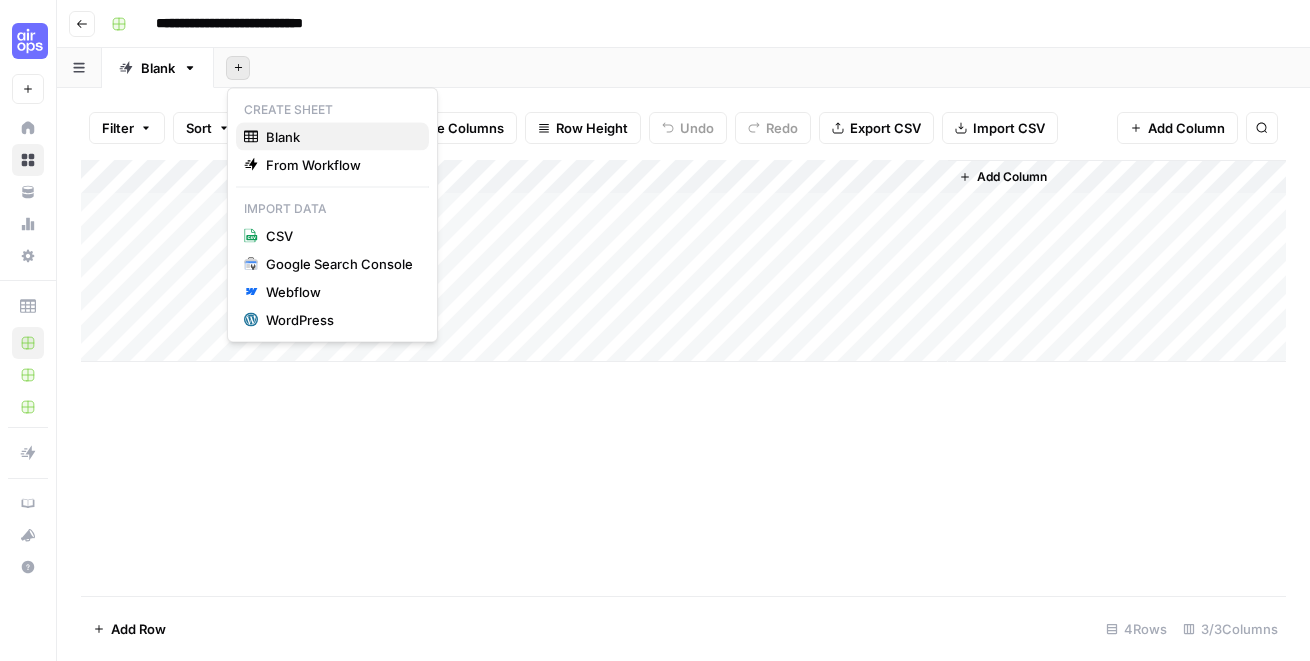 click on "Blank" at bounding box center (339, 137) 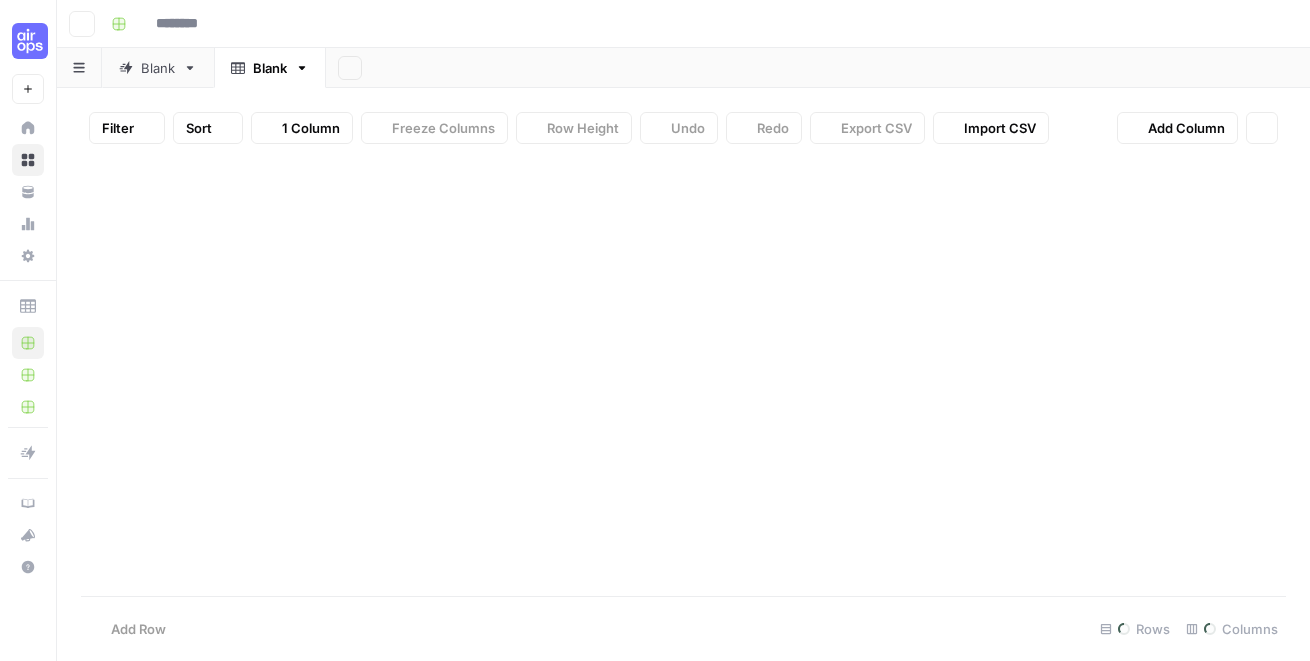 type on "**********" 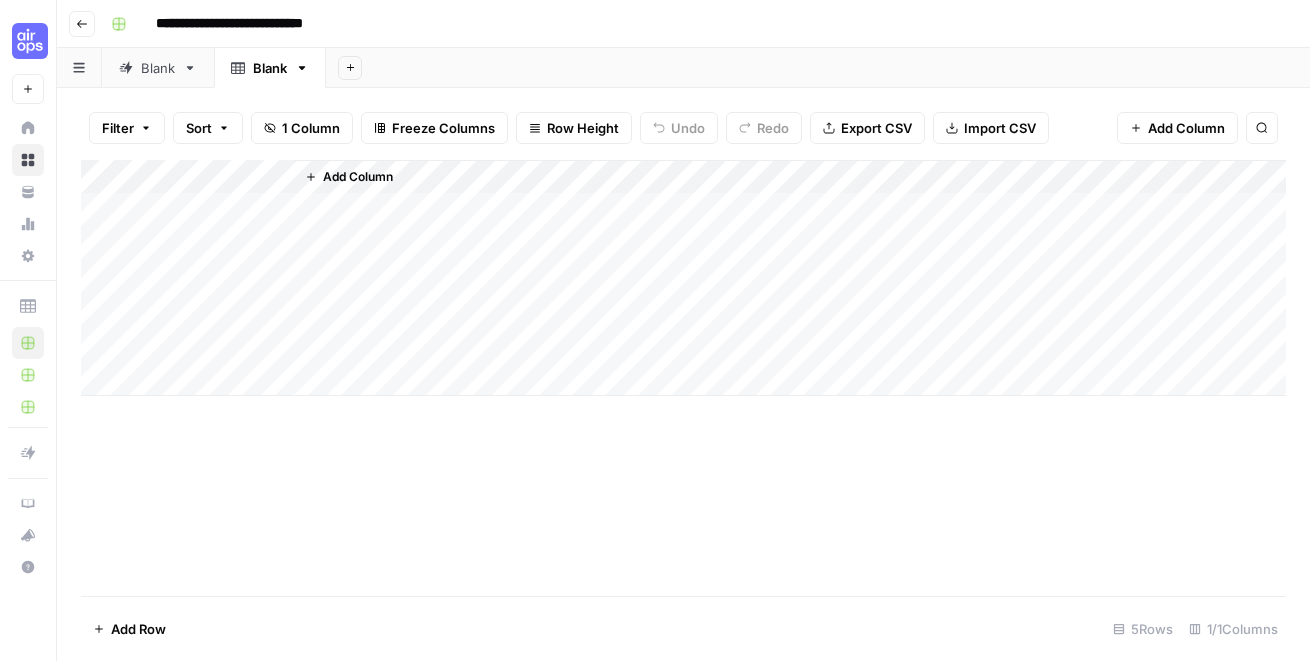 click on "Blank" at bounding box center [270, 68] 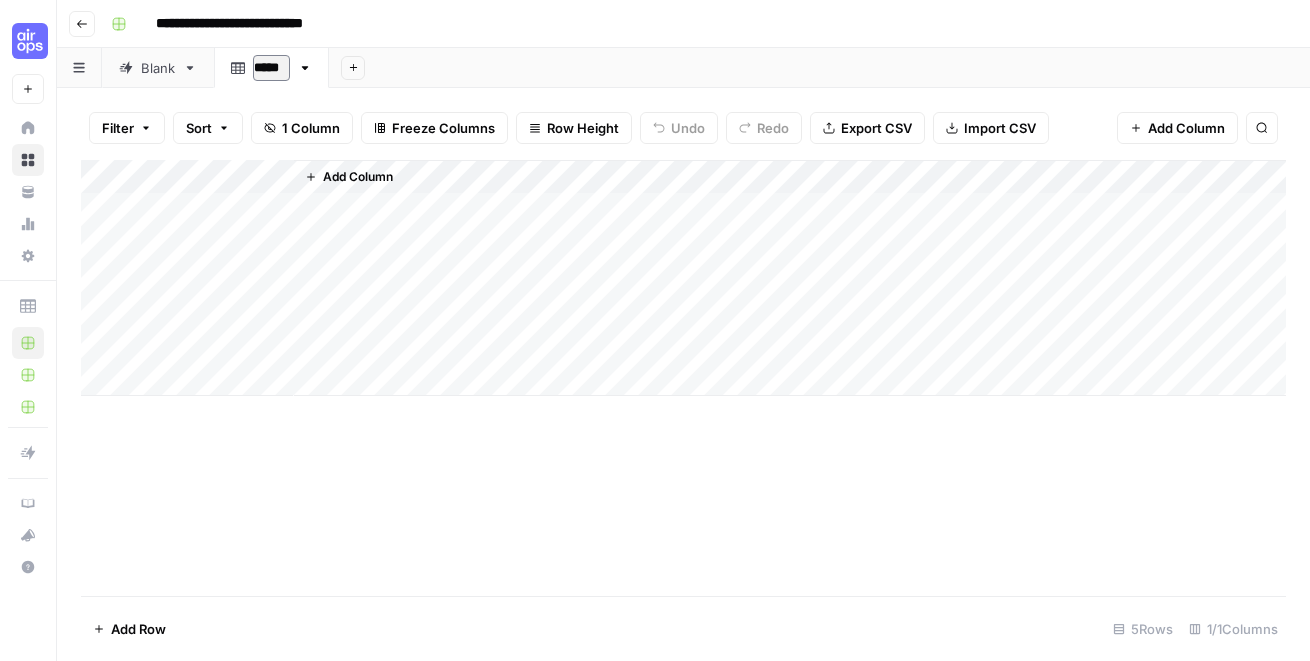 click on "*****" at bounding box center [271, 68] 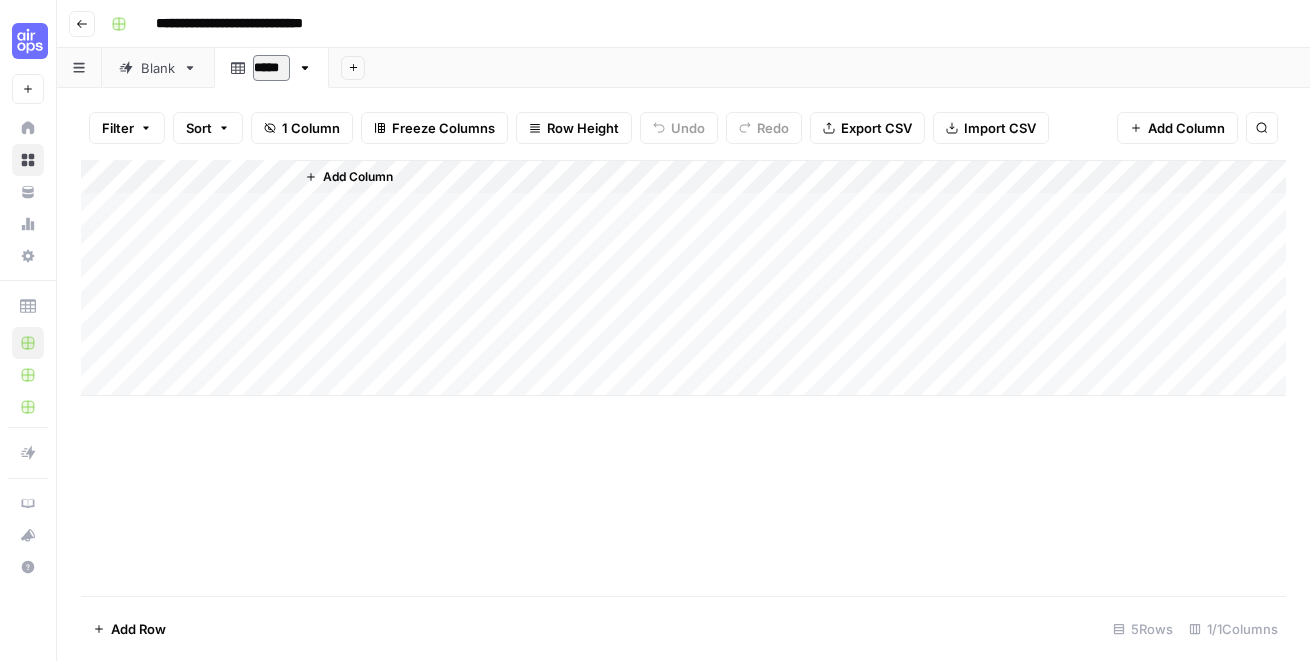 click on "*****" at bounding box center [271, 68] 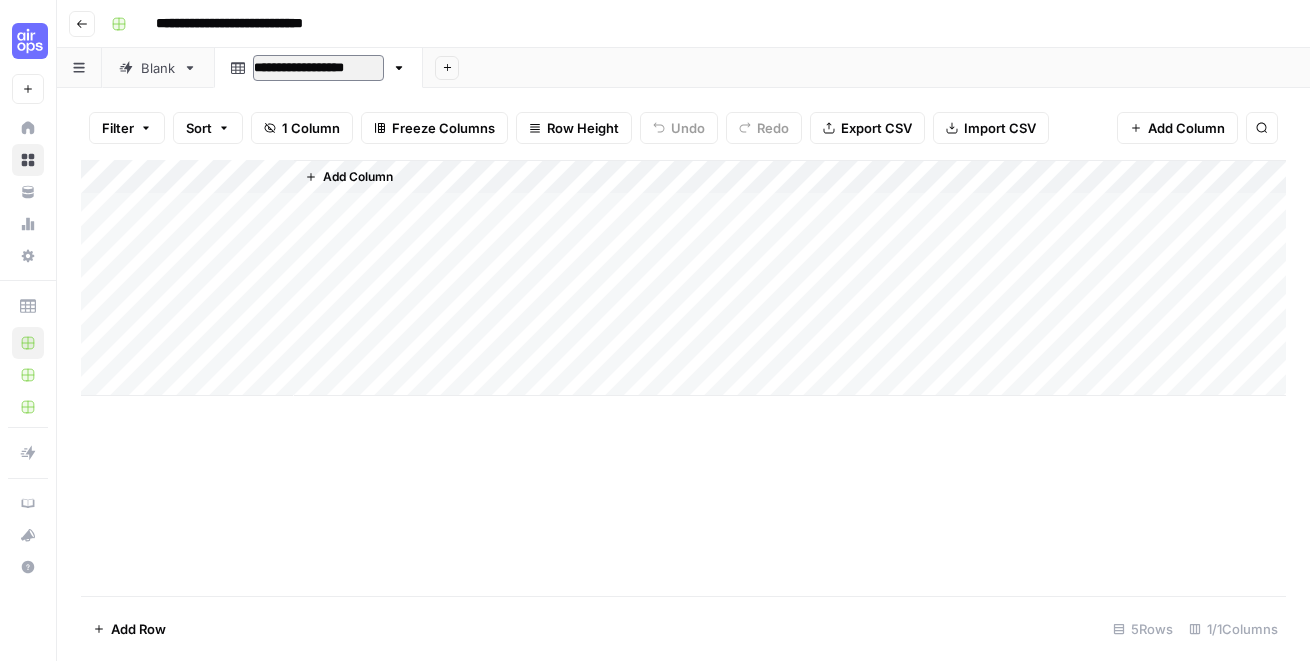 type on "**********" 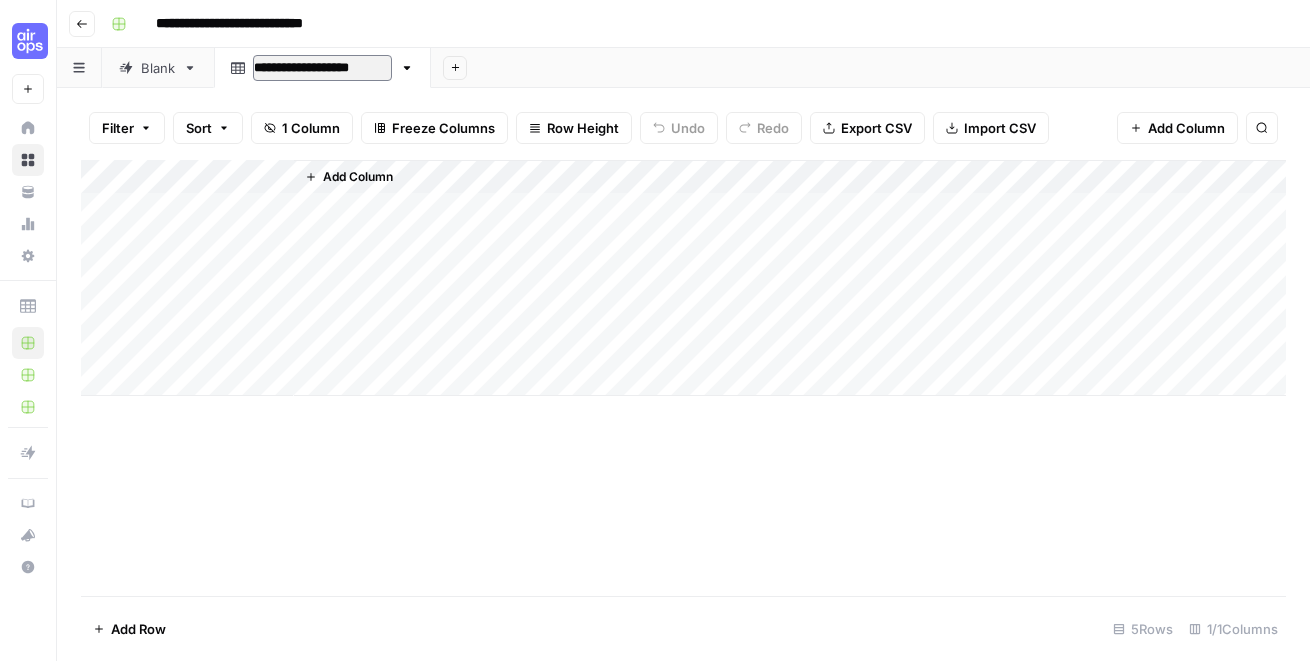 click on "Add Column" at bounding box center (683, 278) 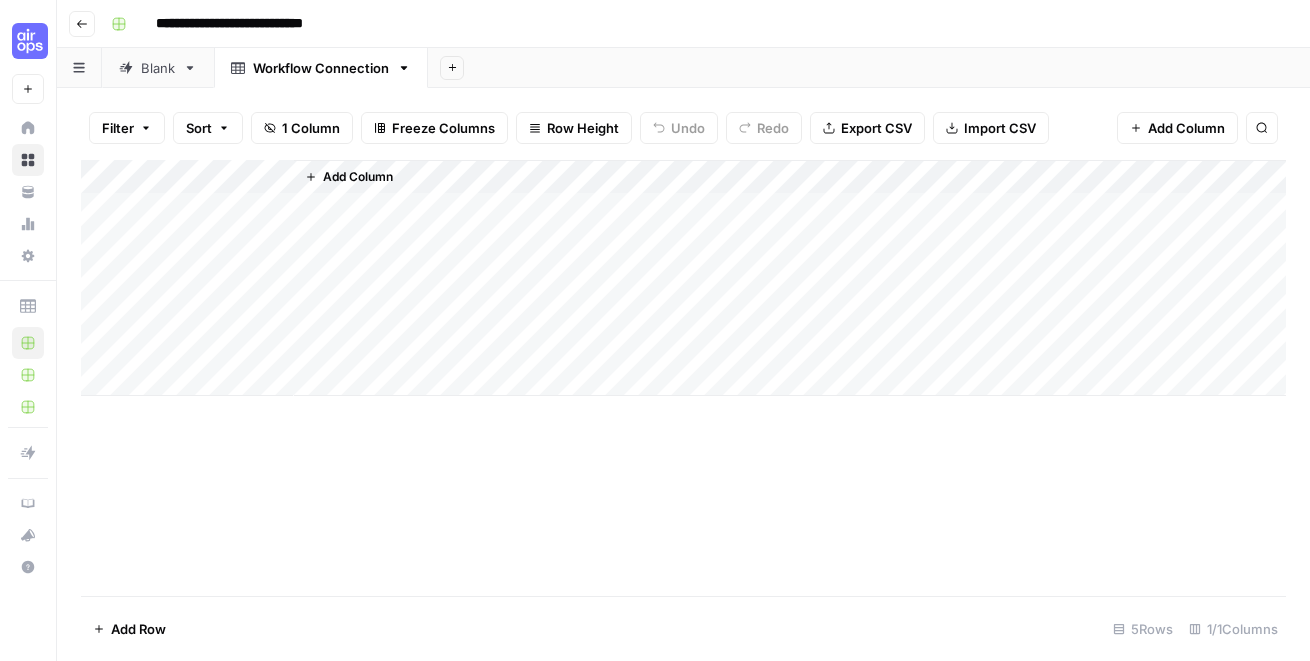 click on "Add Column" at bounding box center (683, 278) 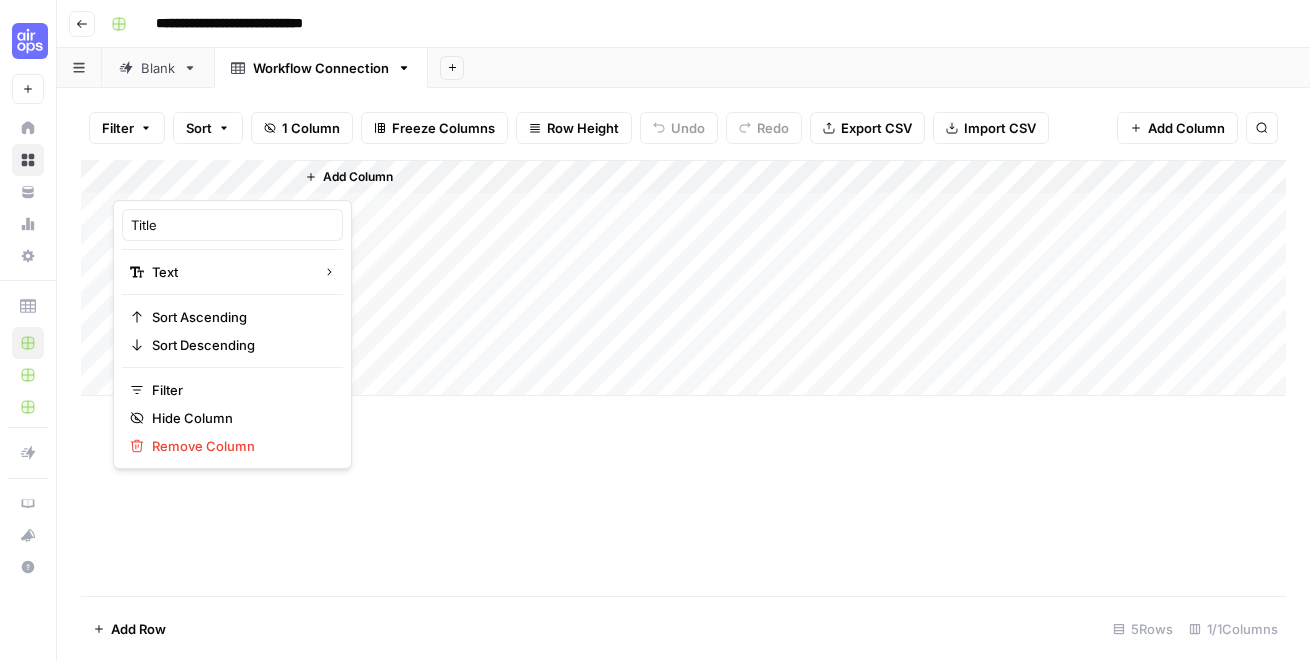 click on "Add Column" at bounding box center (790, 278) 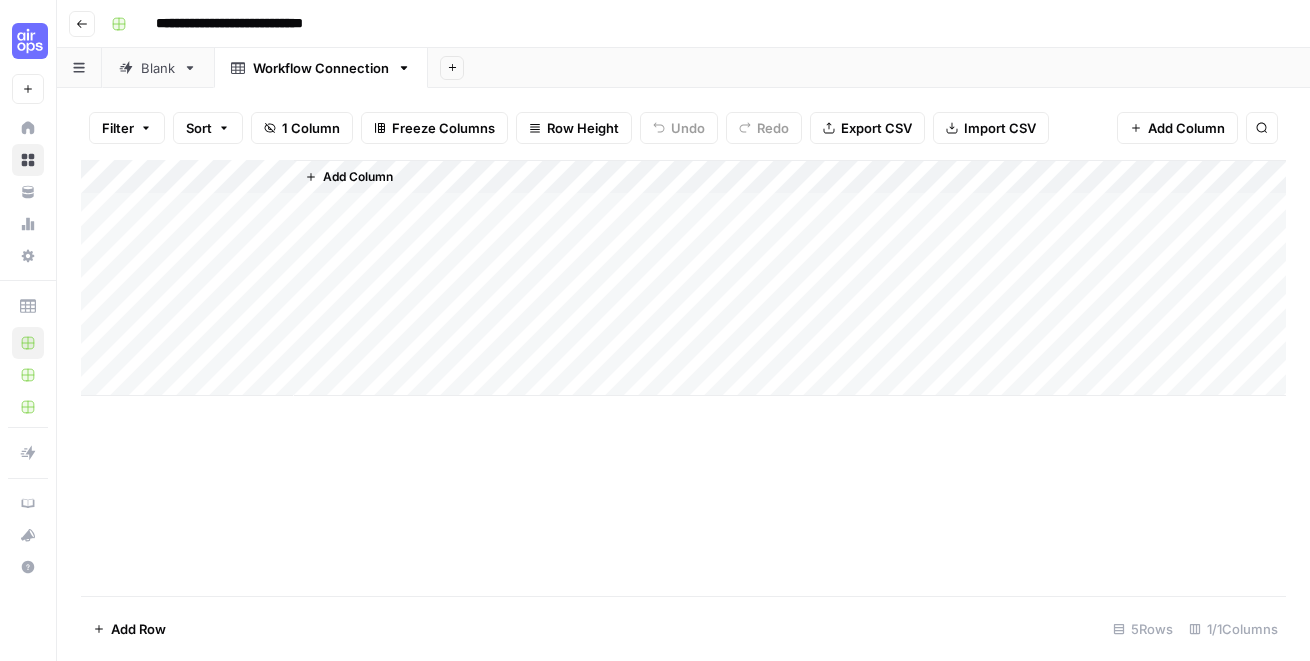 click on "Add Column" at bounding box center [358, 177] 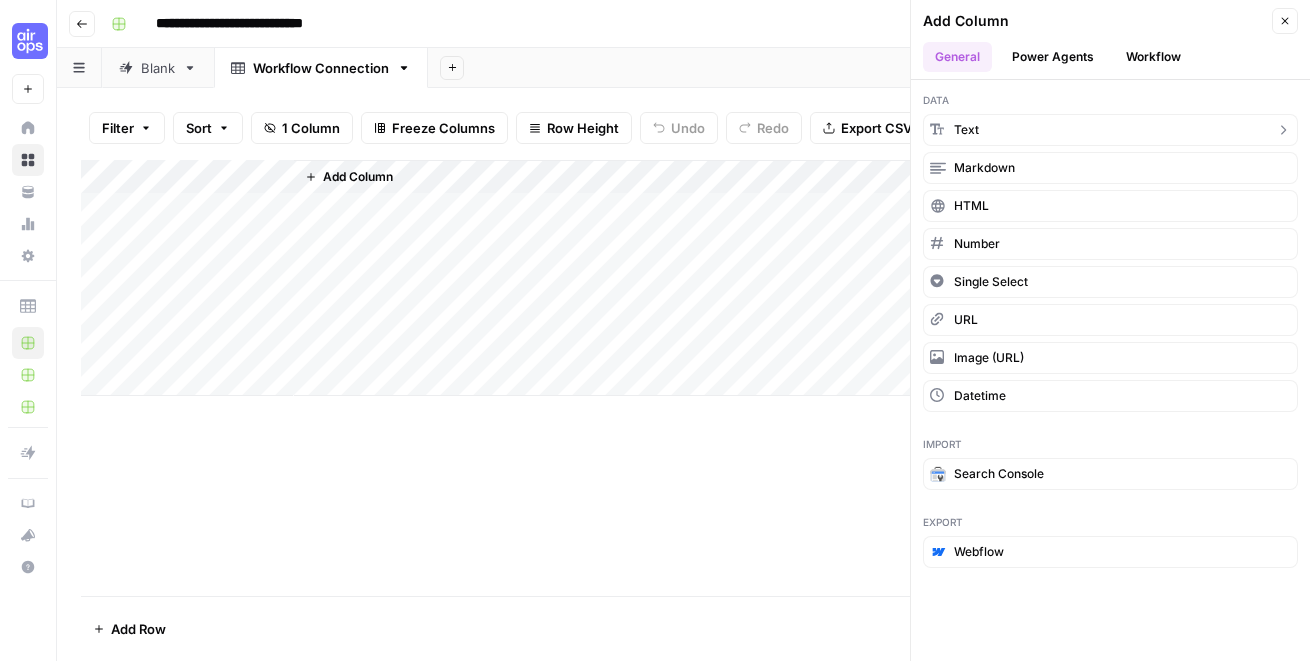 click on "text" at bounding box center (1110, 130) 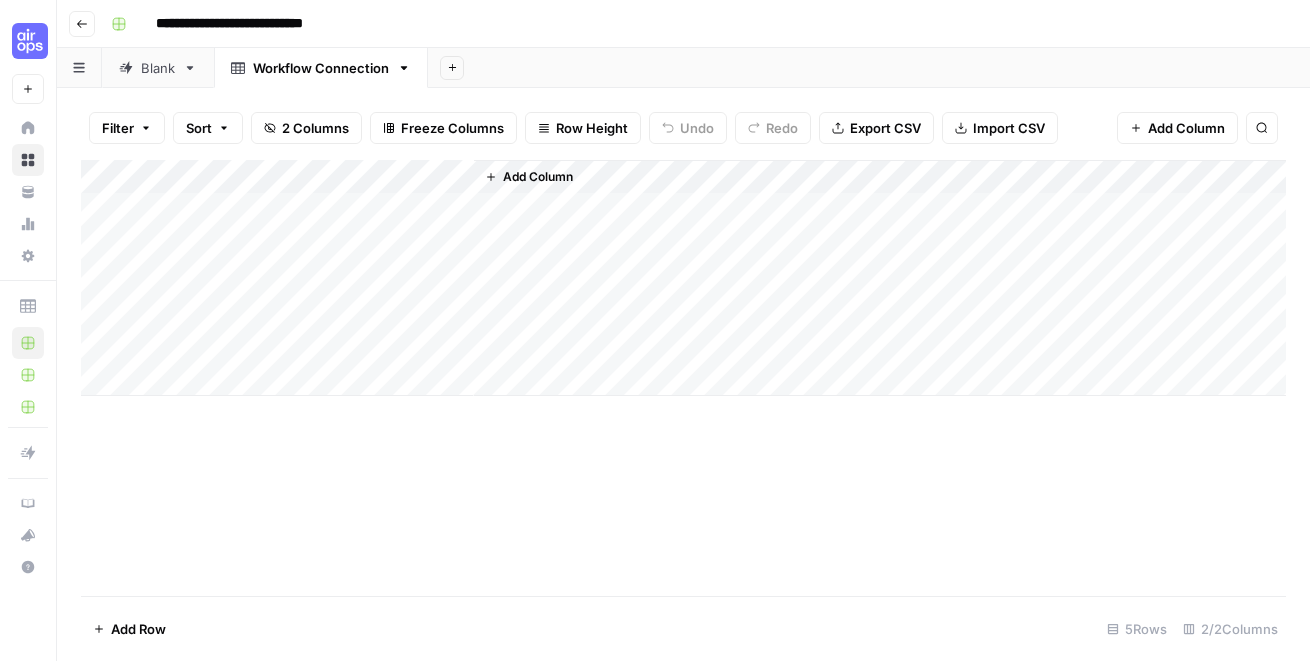 click on "Add Column" at bounding box center (683, 278) 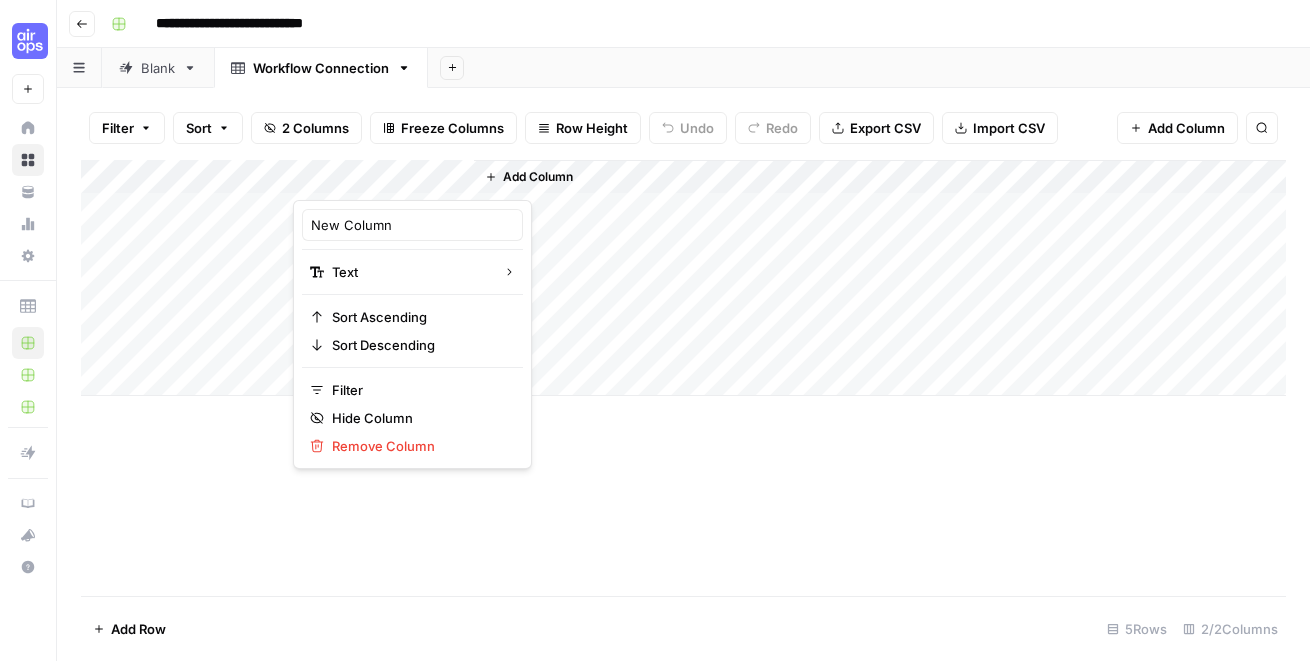 click at bounding box center (383, 180) 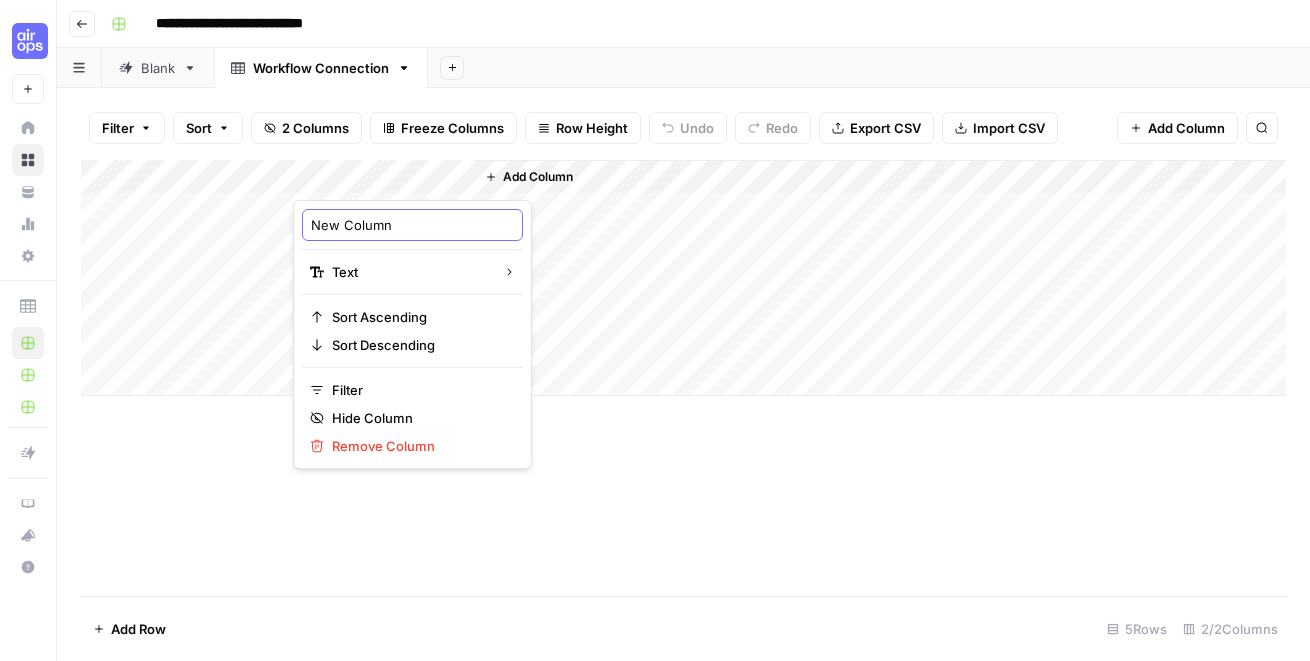 click on "New Column" at bounding box center (412, 225) 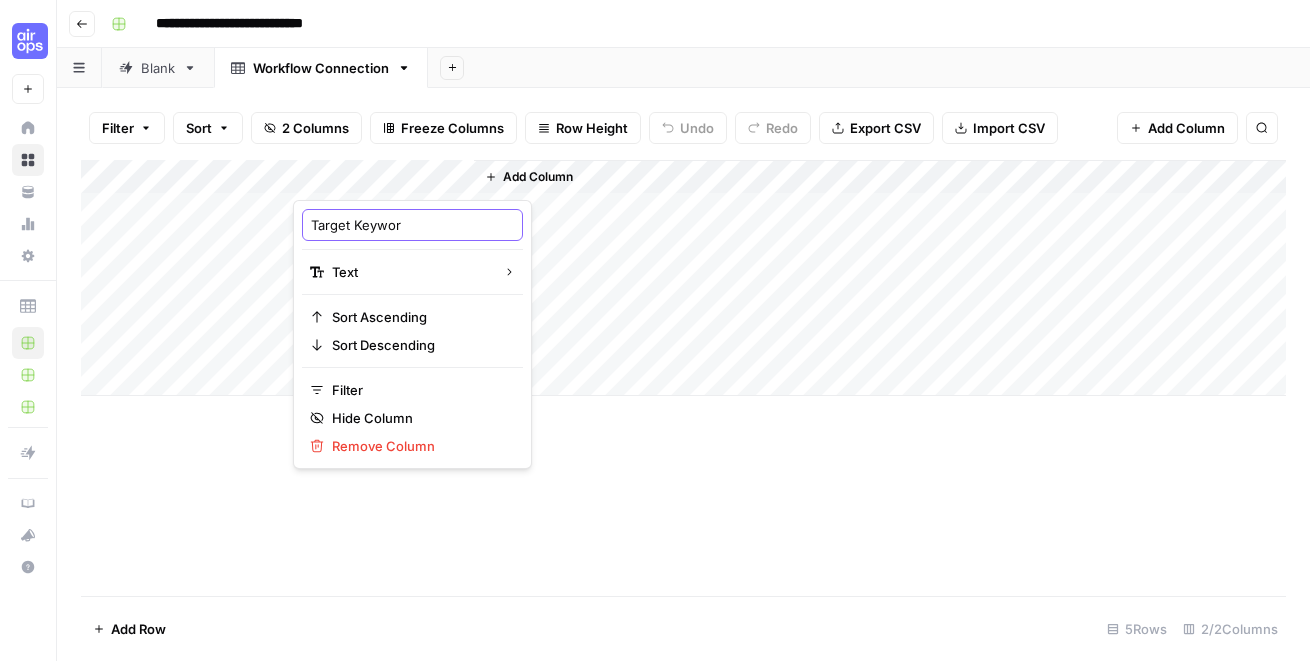 type on "Target Keyword" 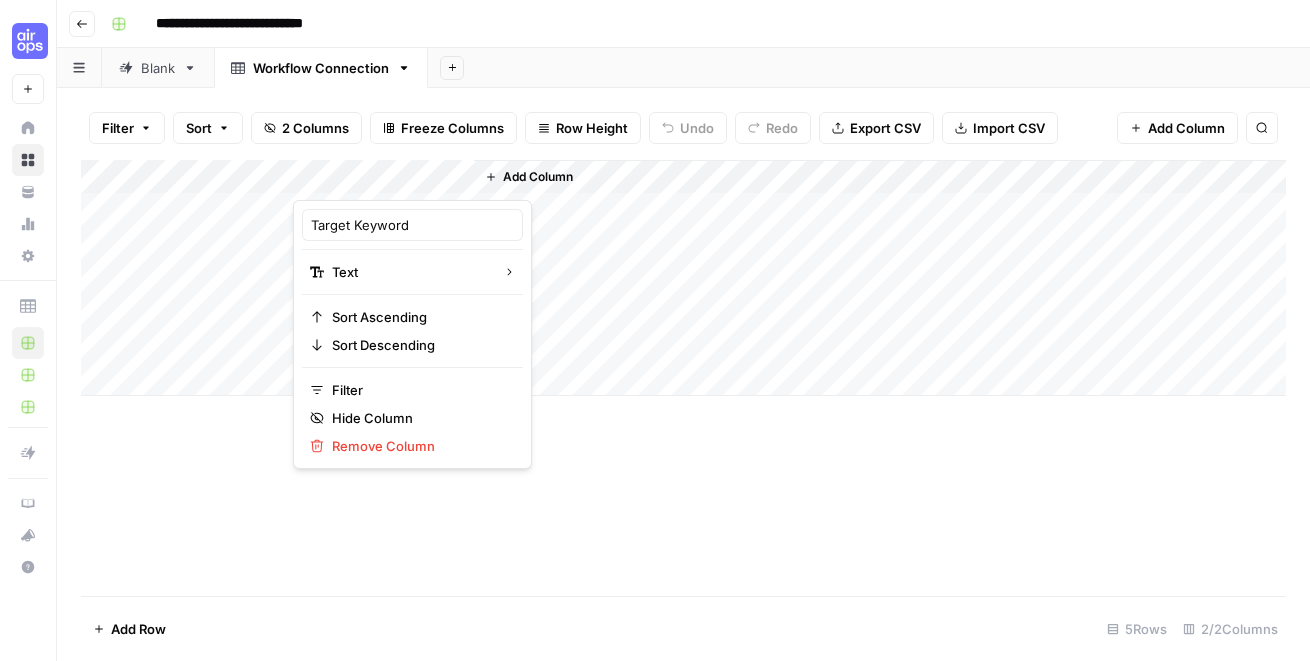 click on "Add Column" at bounding box center [880, 278] 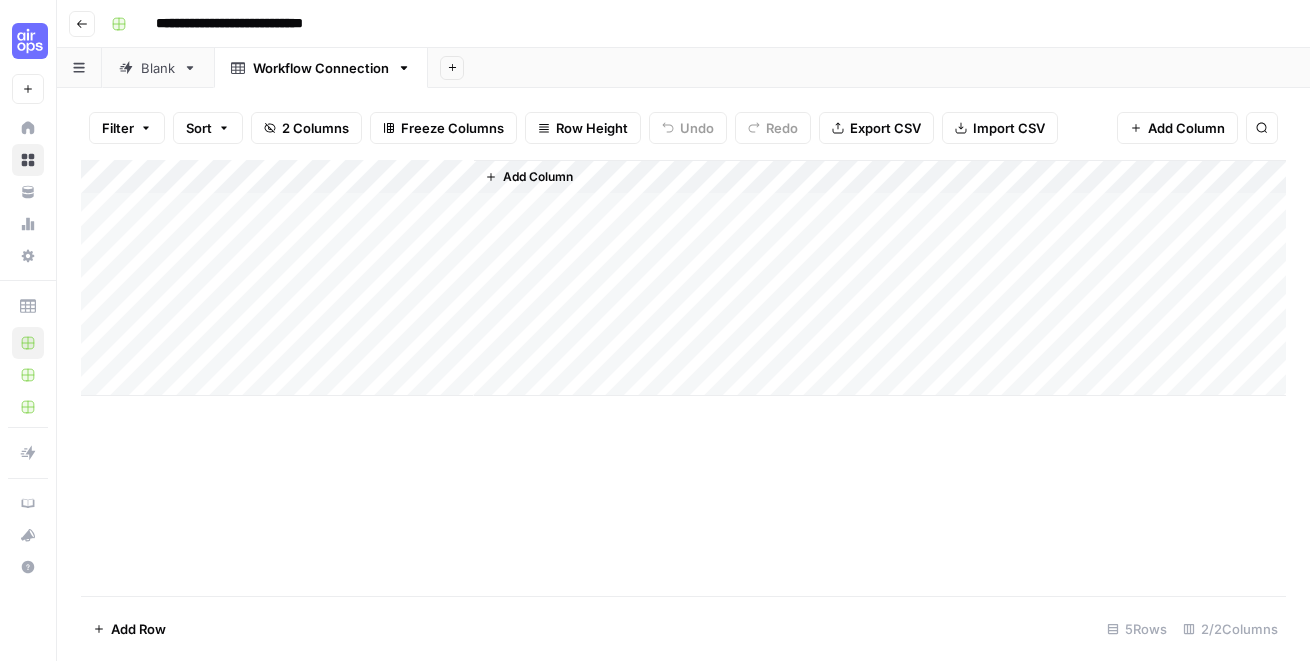 click on "Add Column" at bounding box center (683, 278) 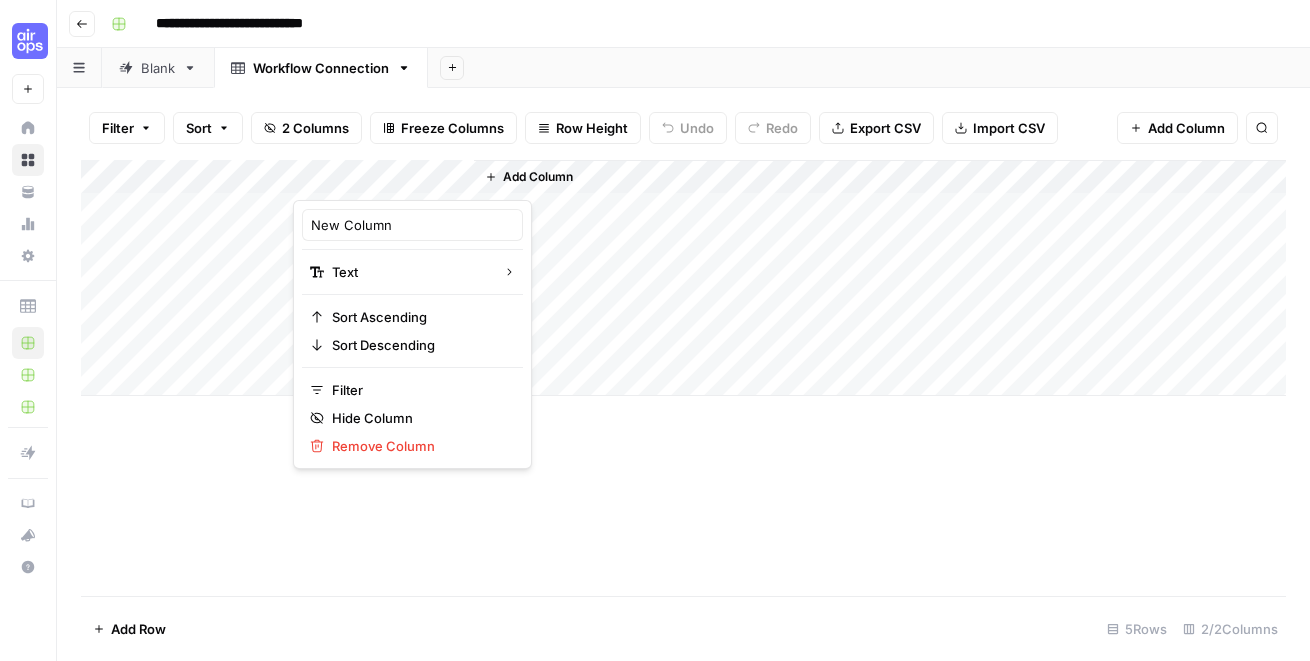 click at bounding box center (383, 180) 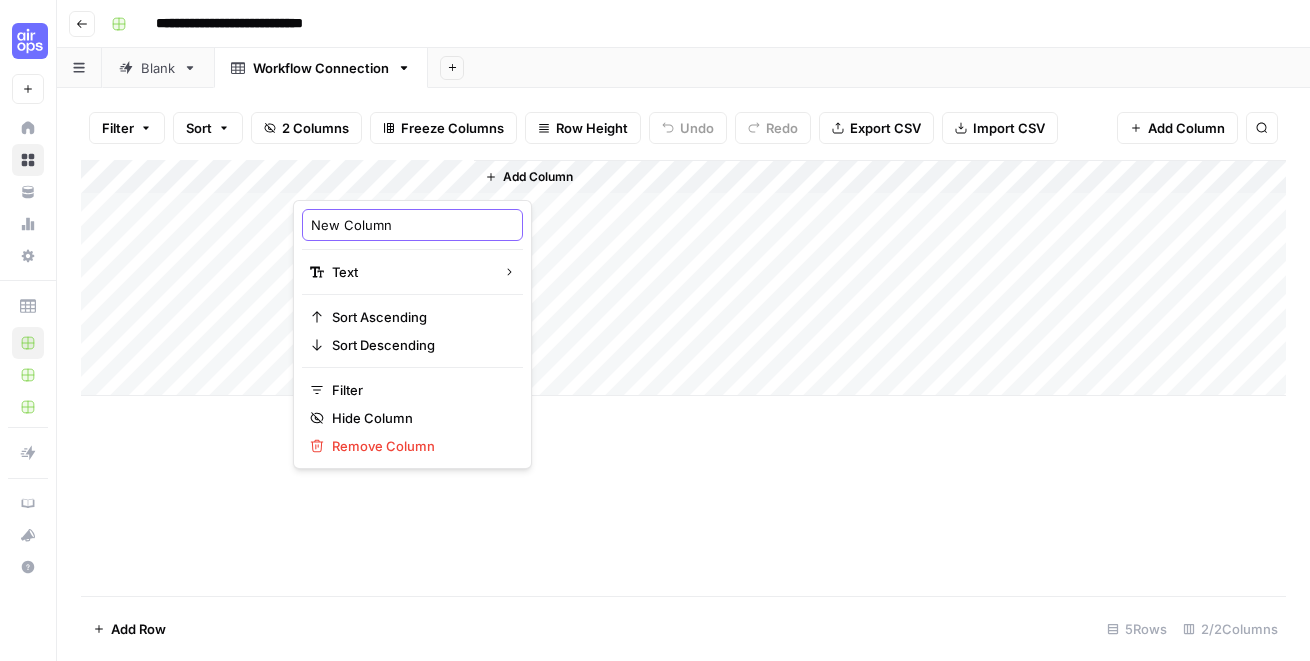click on "New Column" at bounding box center [412, 225] 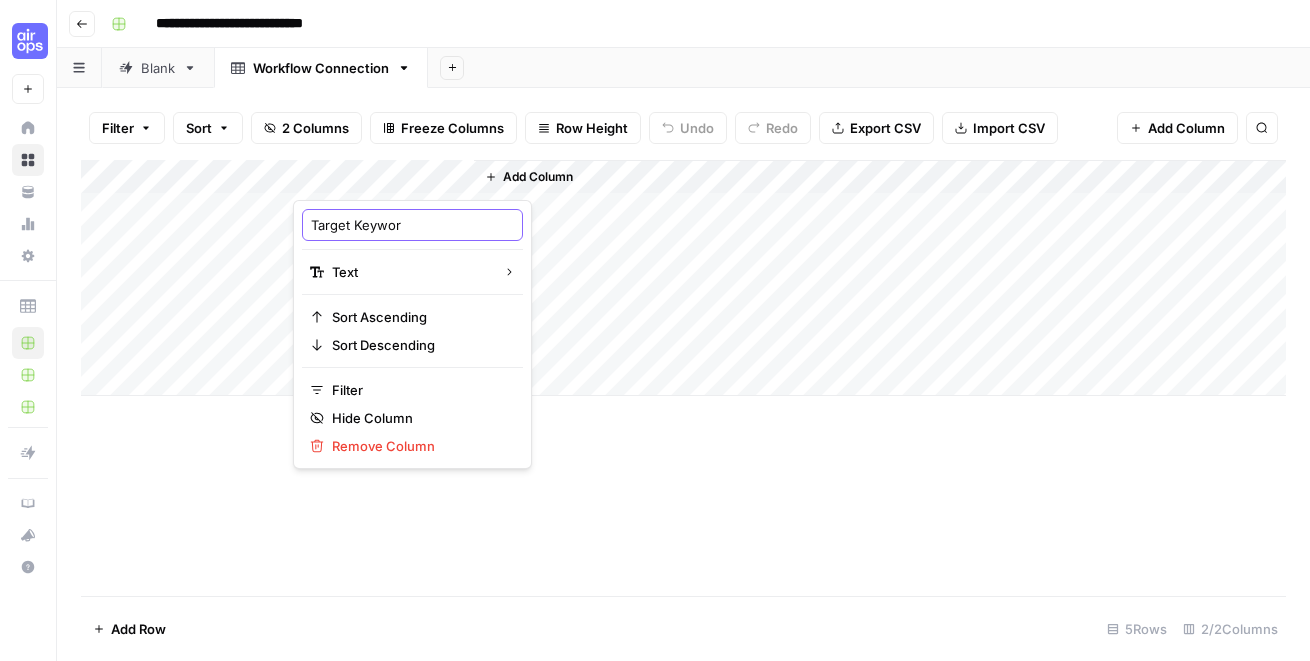 type on "Target Keyword" 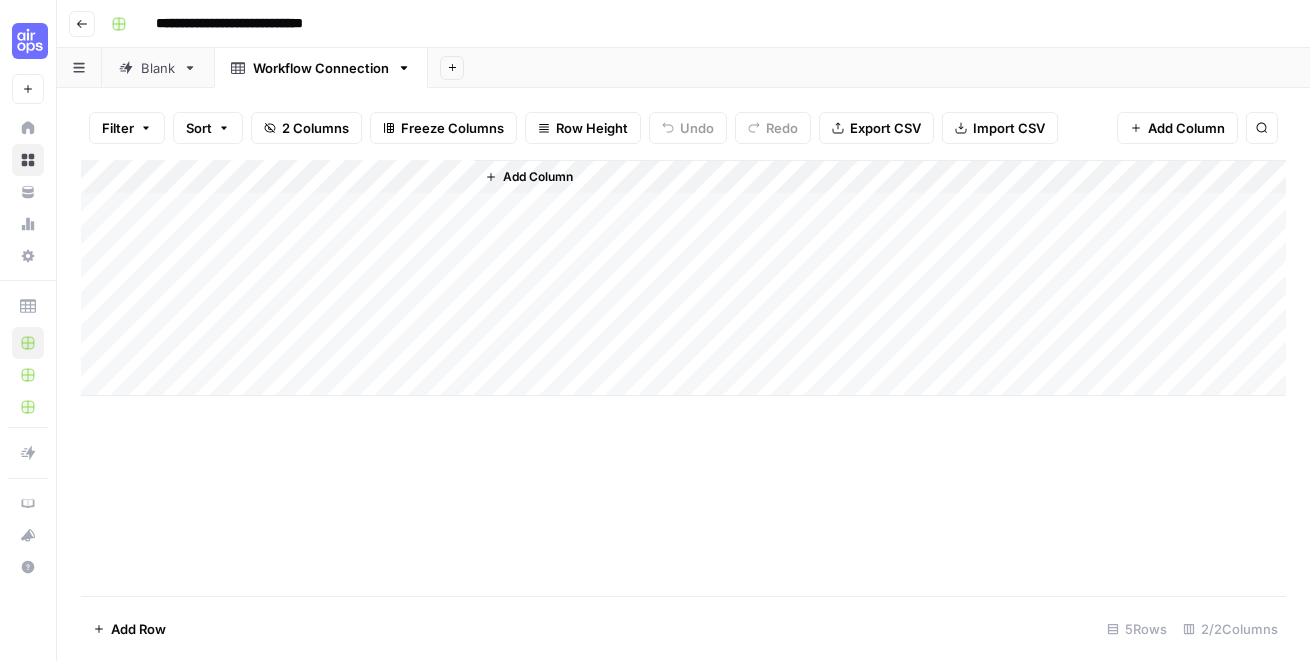 click on "Add Column" at bounding box center (683, 278) 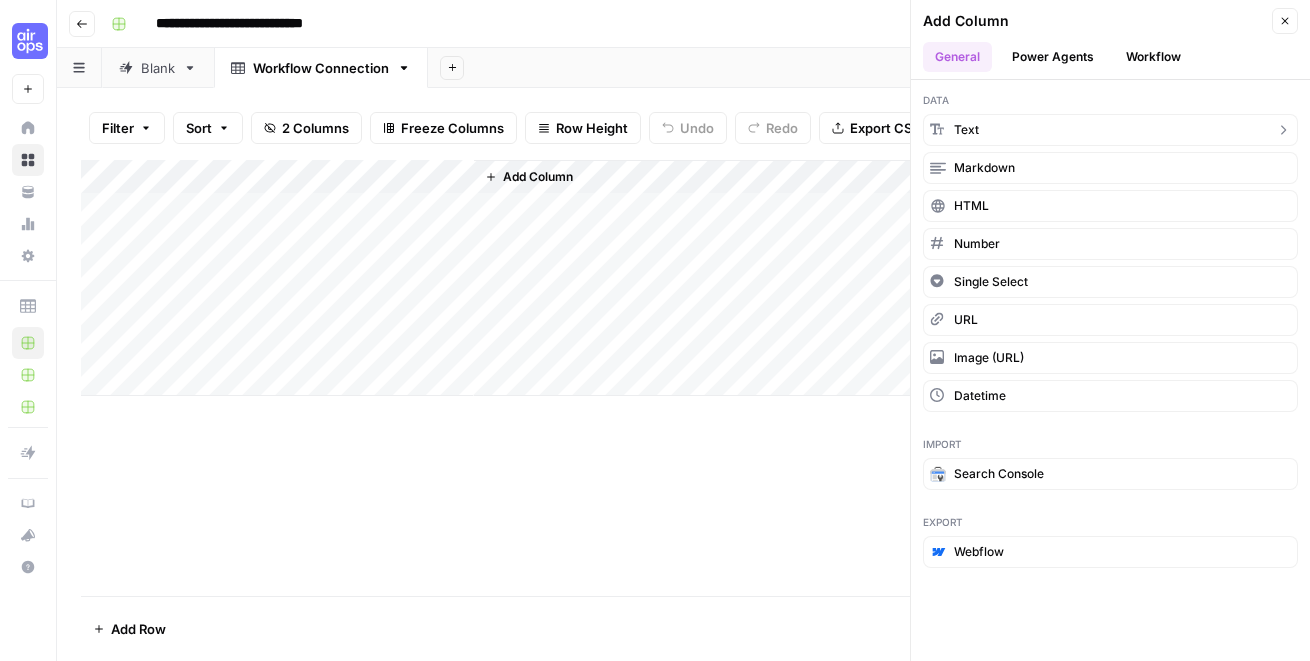 click on "text" at bounding box center (1110, 130) 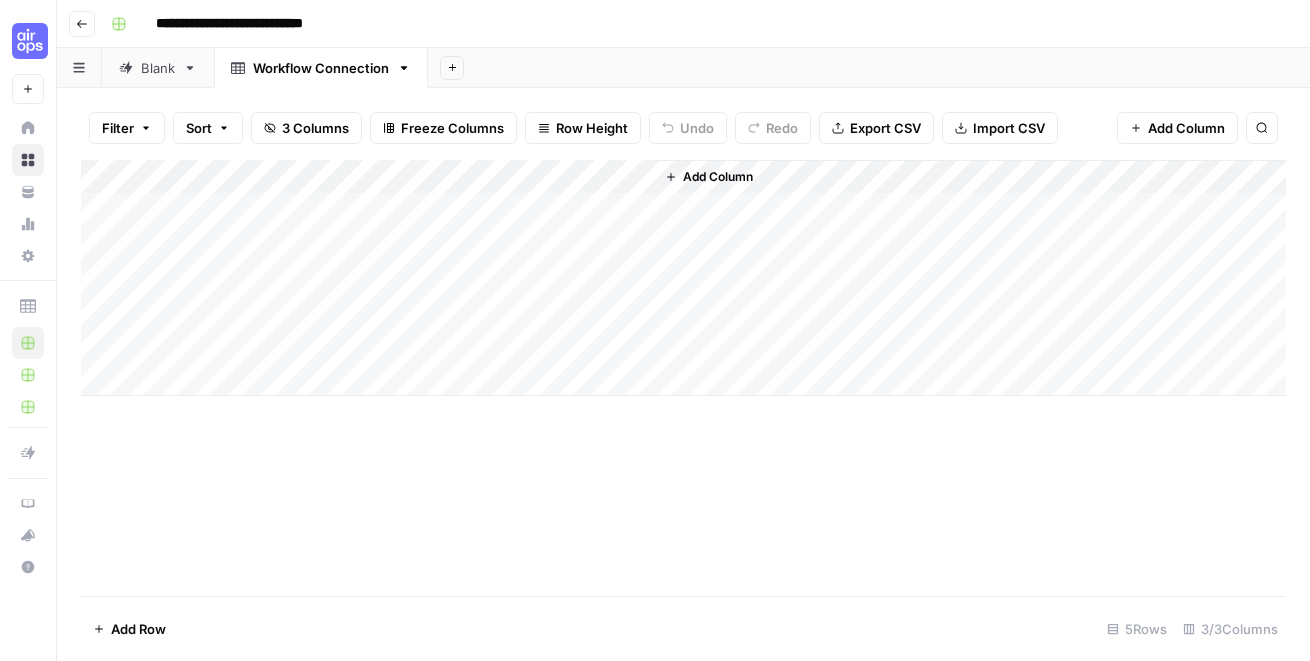 click on "Add Column" at bounding box center (683, 278) 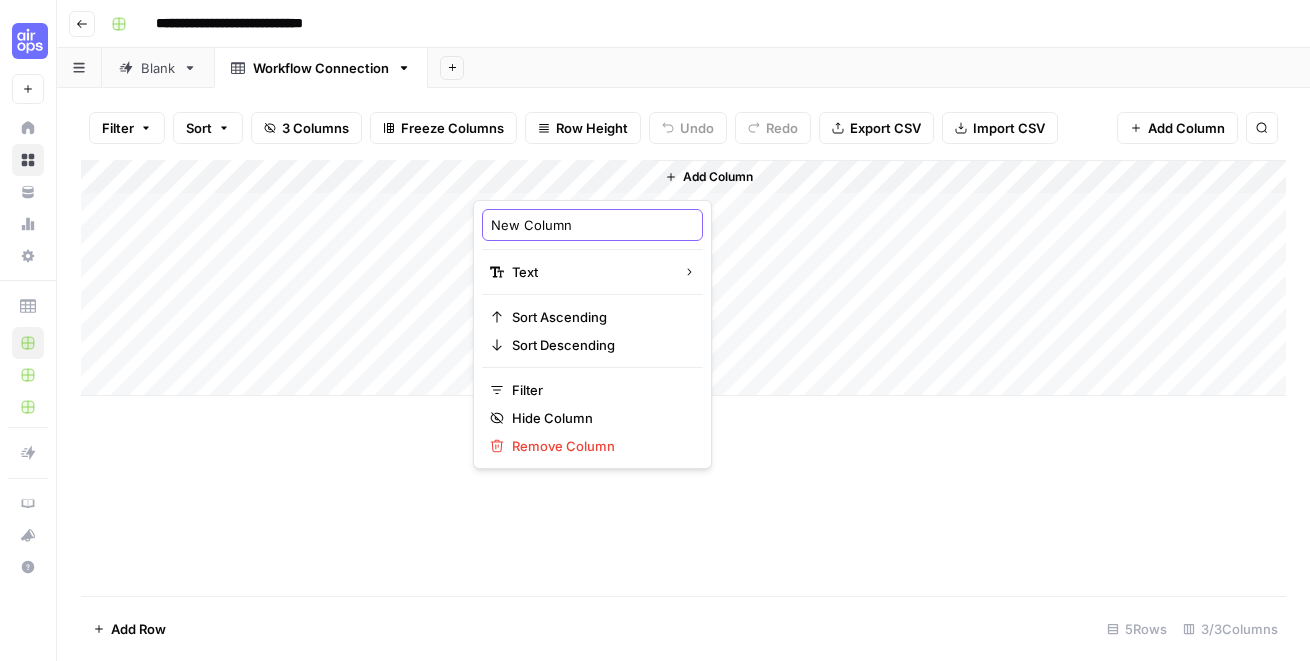 click on "New Column" at bounding box center (592, 225) 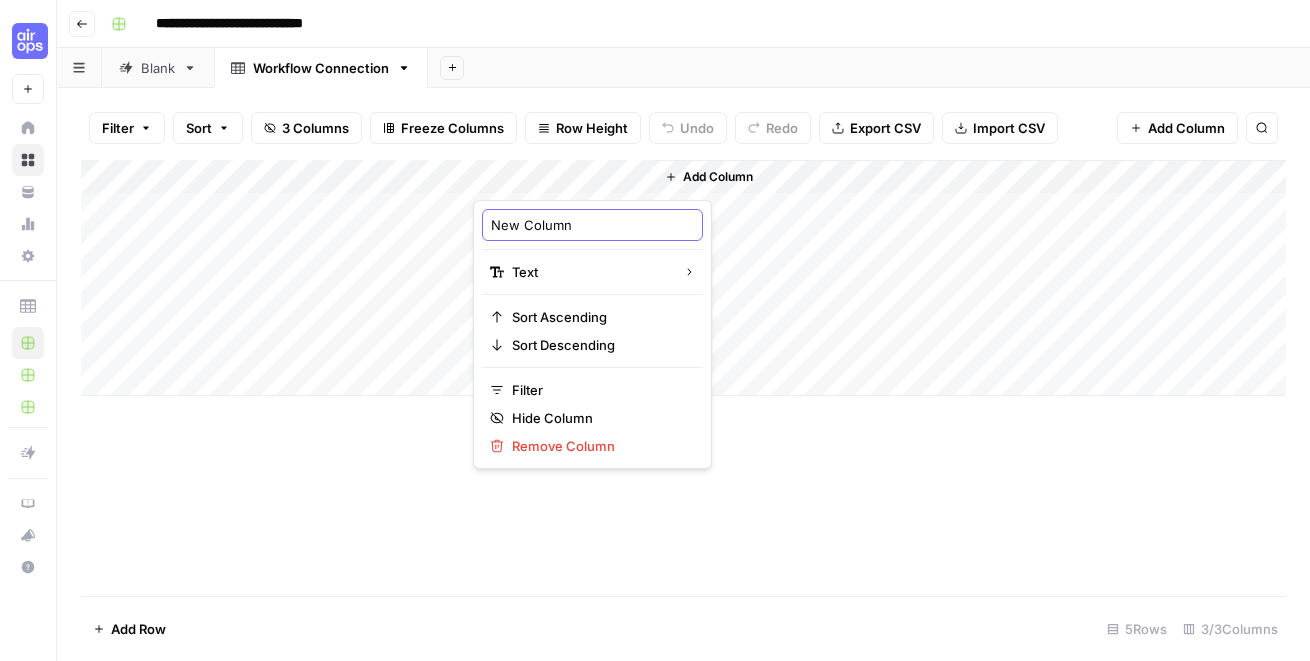 click on "New Column" at bounding box center [592, 225] 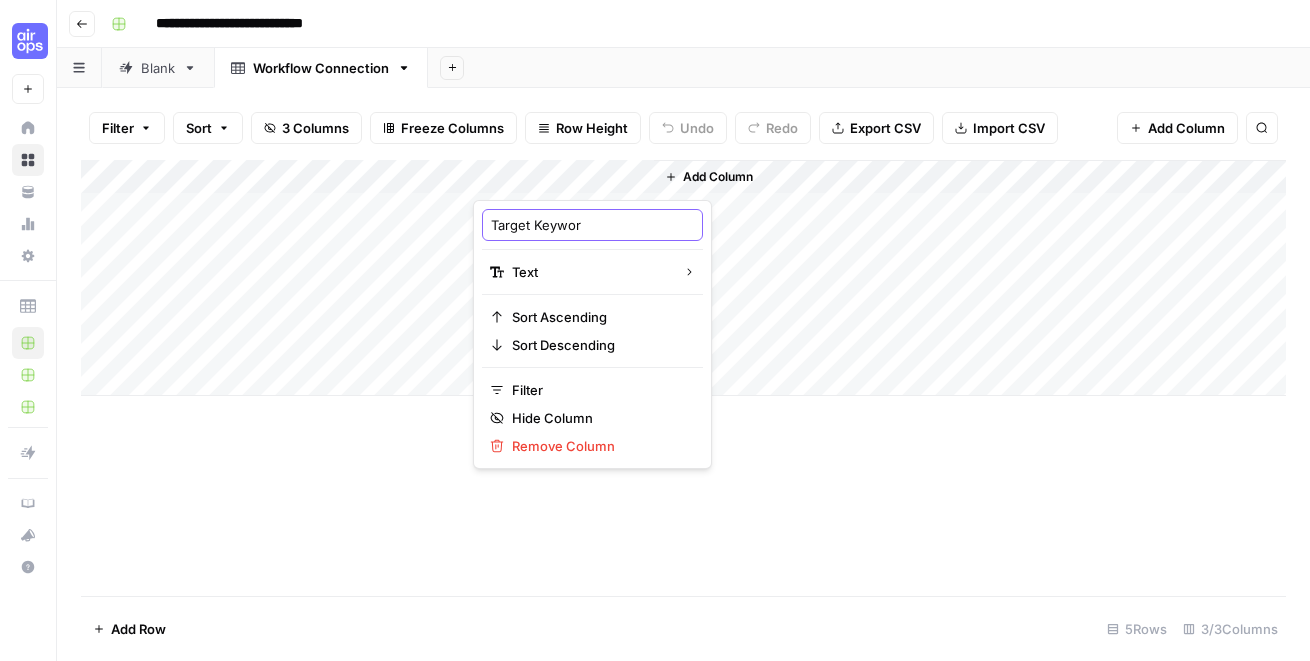 type on "Target Keyword" 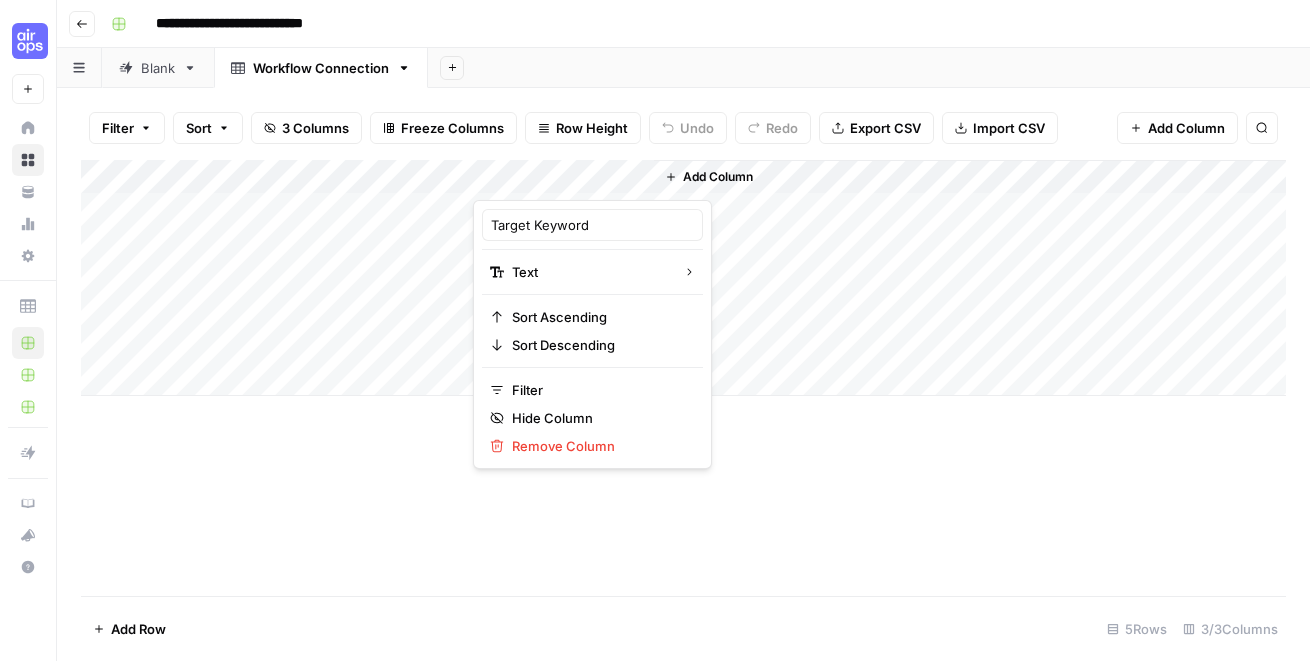 click on "Add Column" at bounding box center [683, 278] 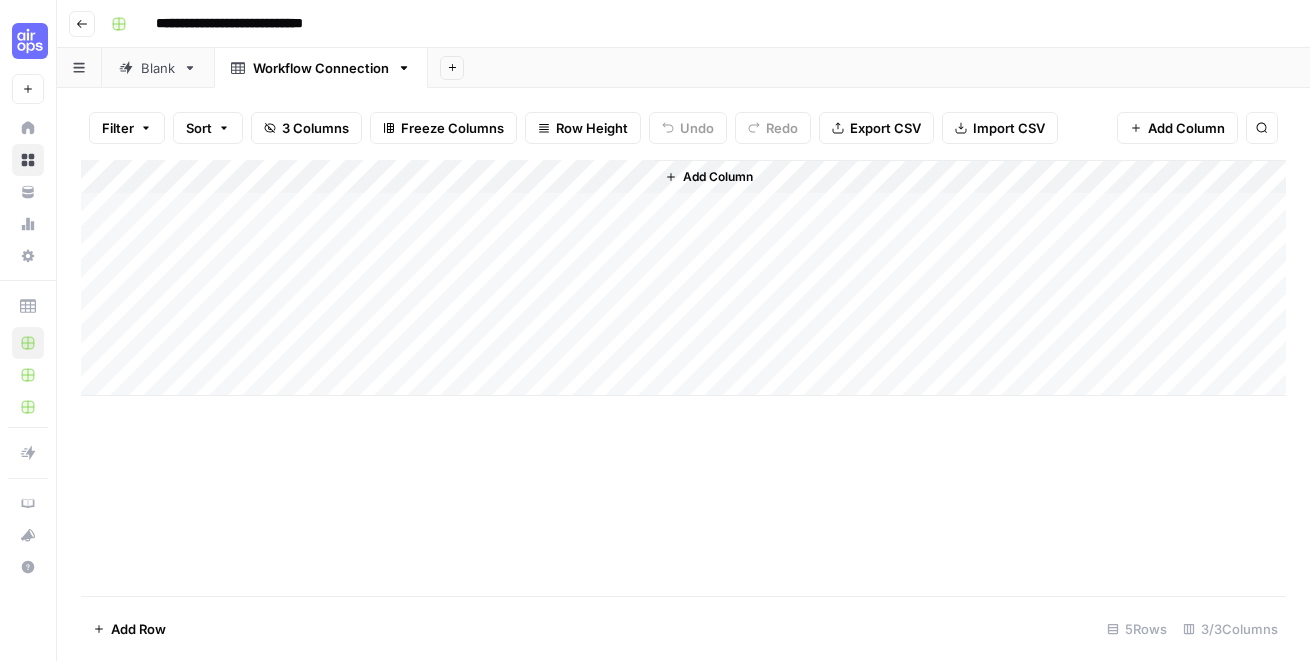click on "Add Column" at bounding box center (683, 278) 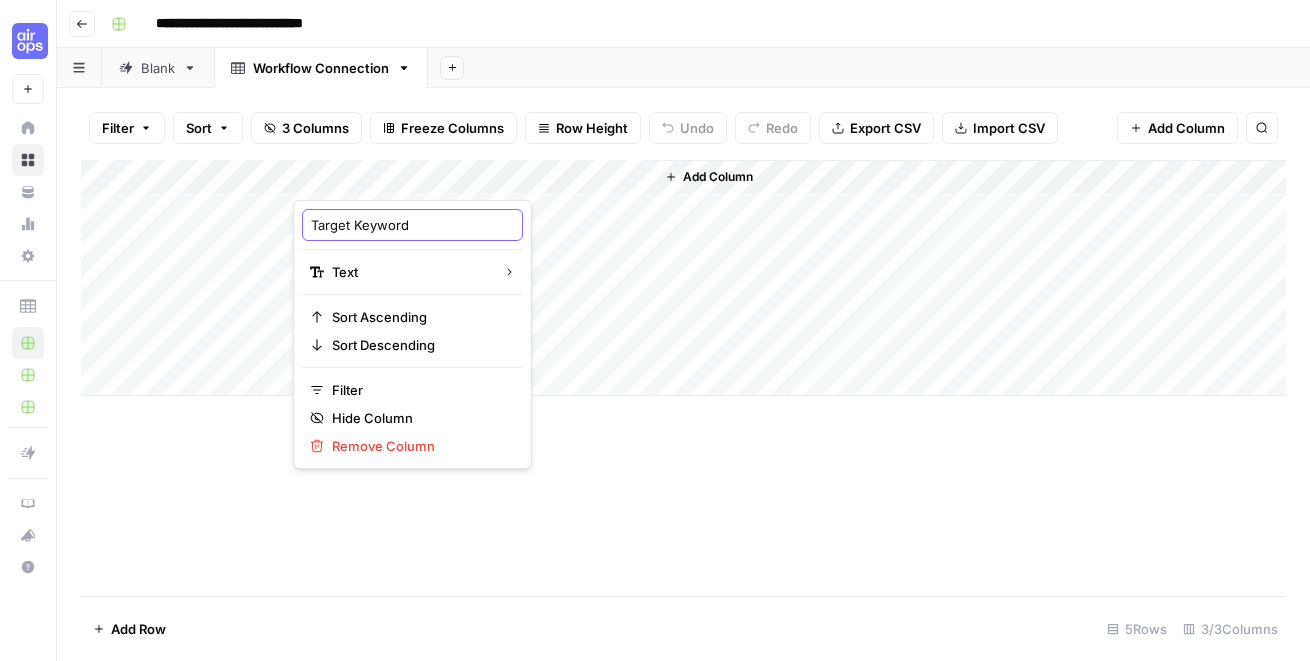click on "Target Keyword" at bounding box center (412, 225) 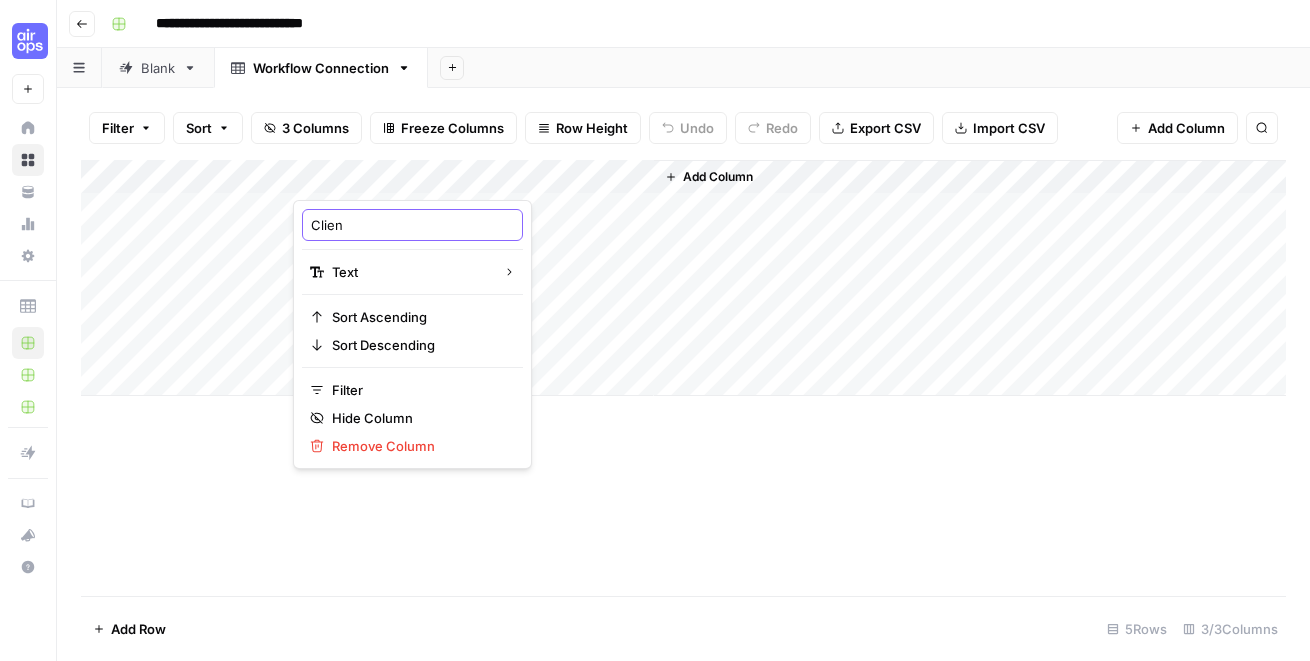 type on "Client" 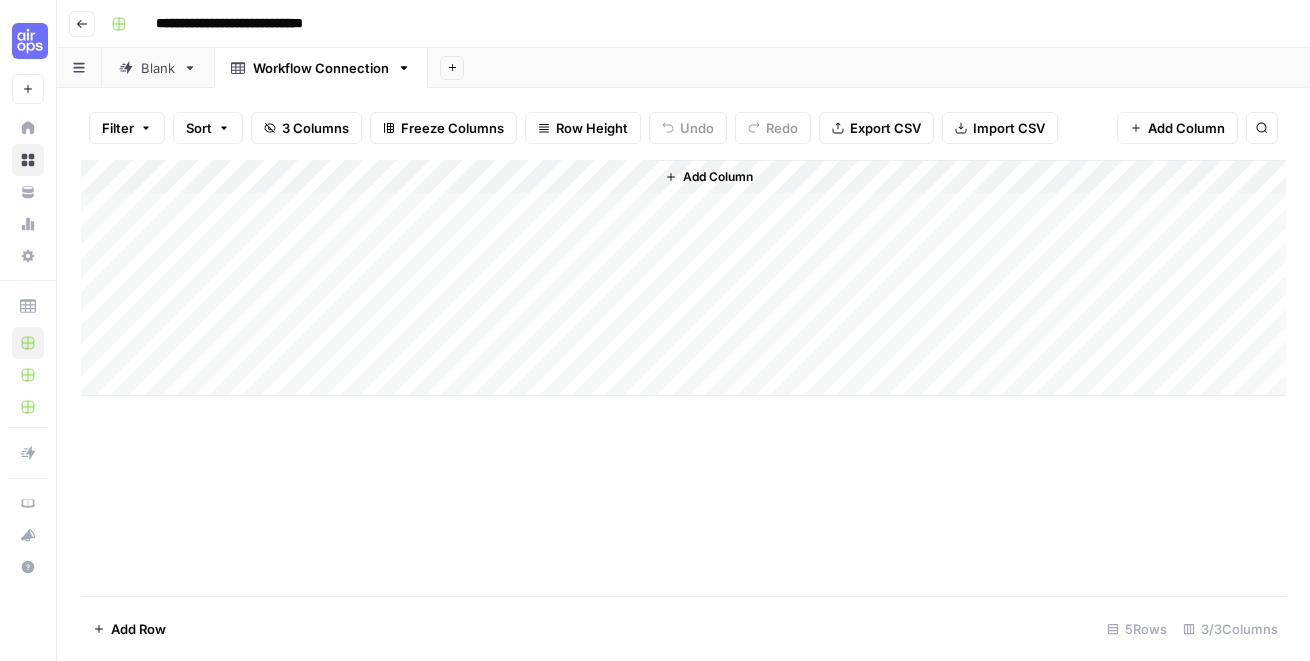 click on "Add Column" at bounding box center (683, 278) 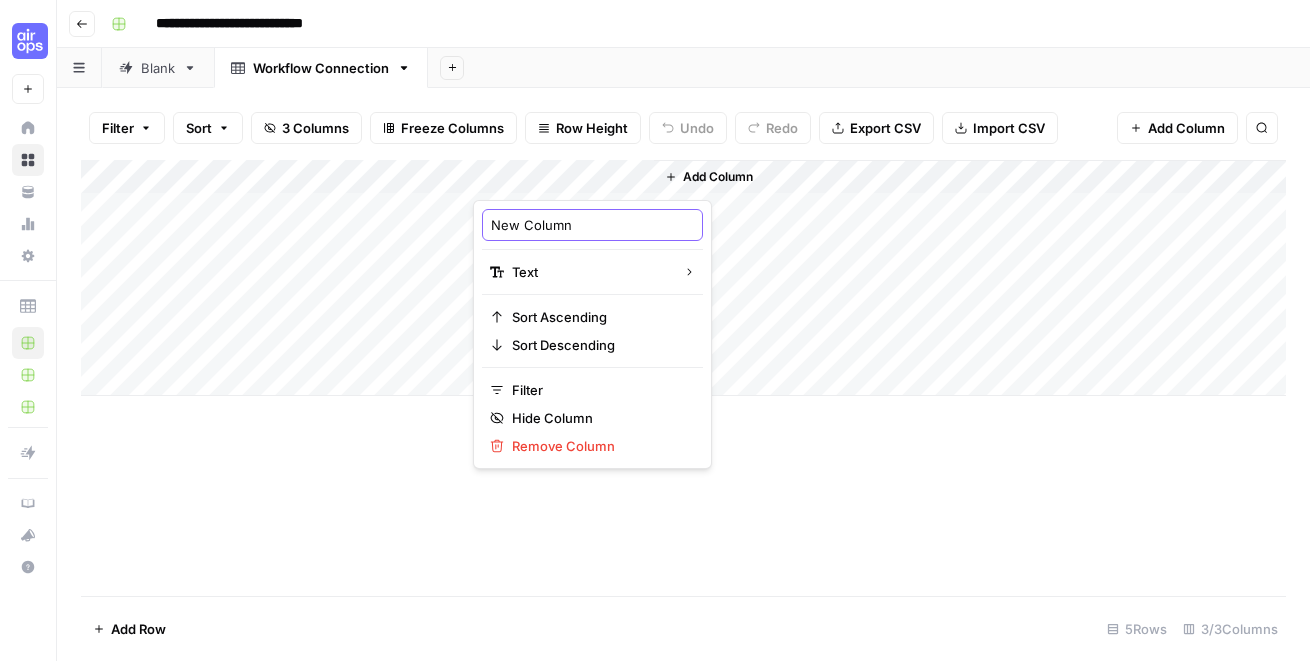click on "New Column" at bounding box center [592, 225] 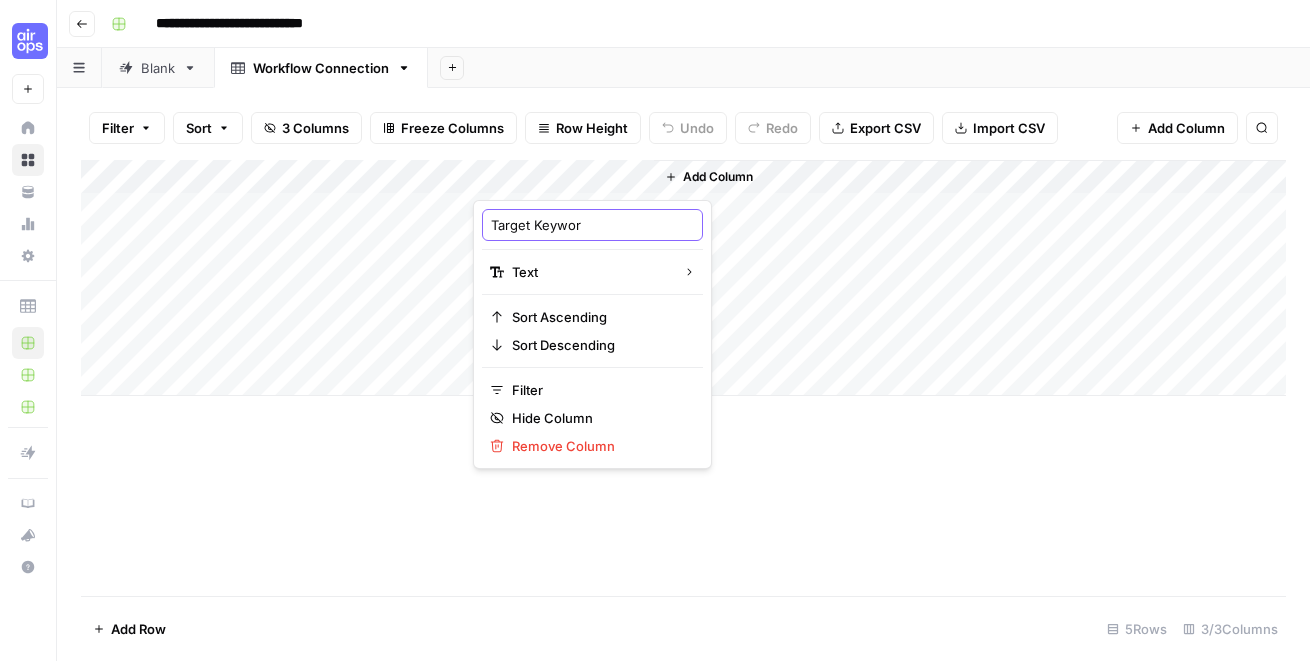 type on "Target Keyword" 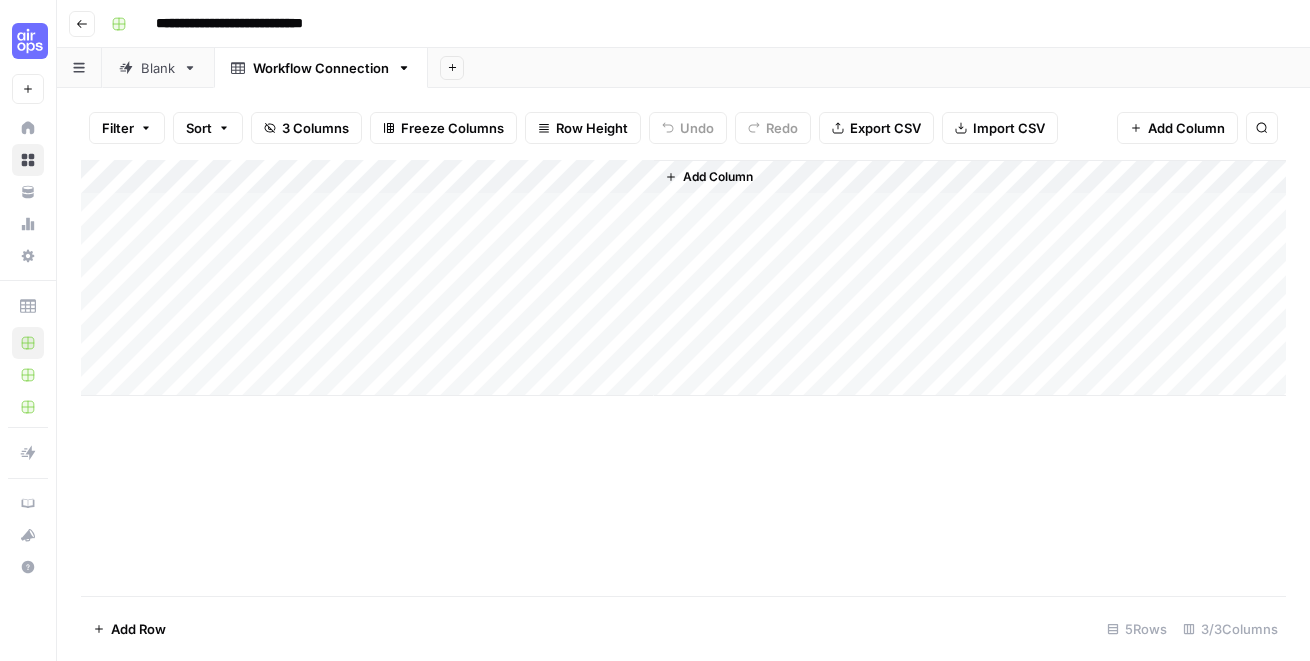 click on "Add Column" at bounding box center [683, 278] 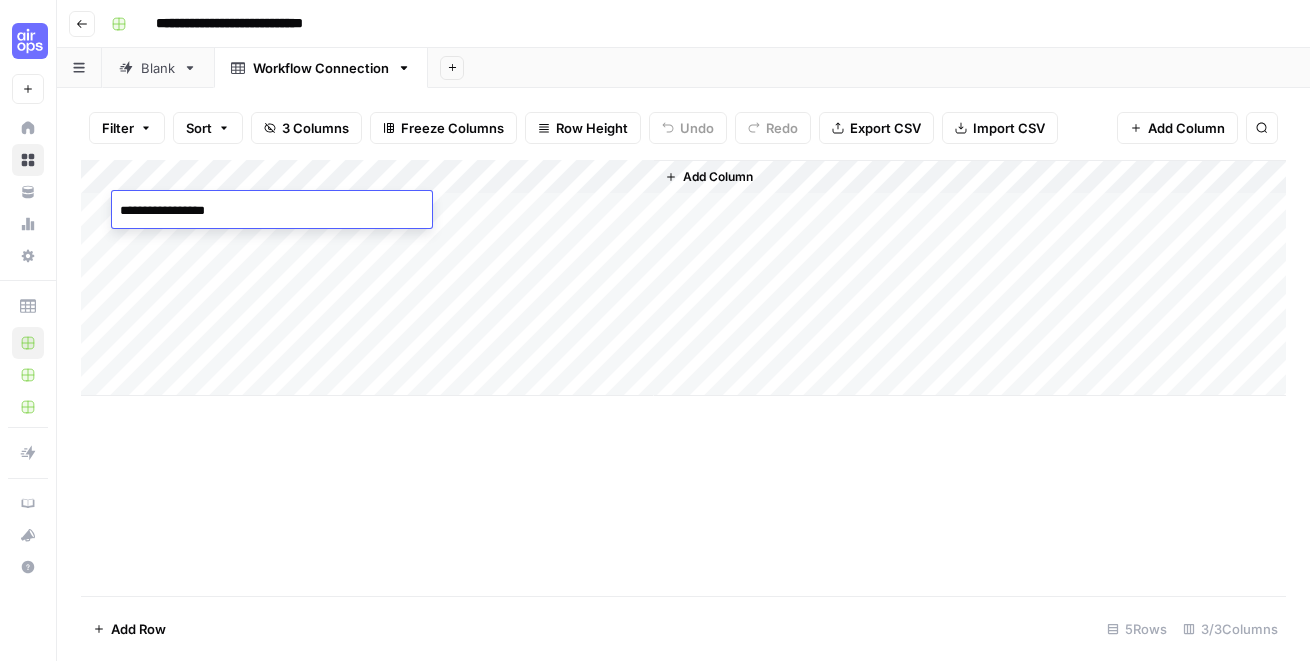 click on "**********" at bounding box center (272, 211) 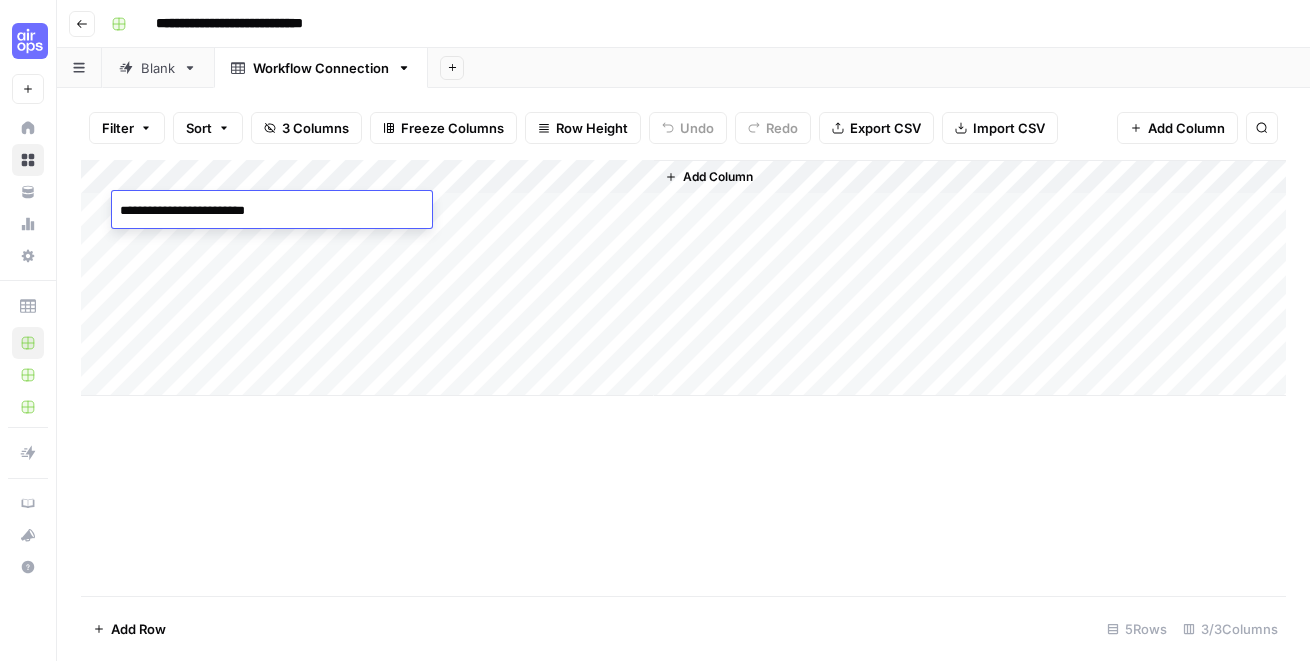 type on "**********" 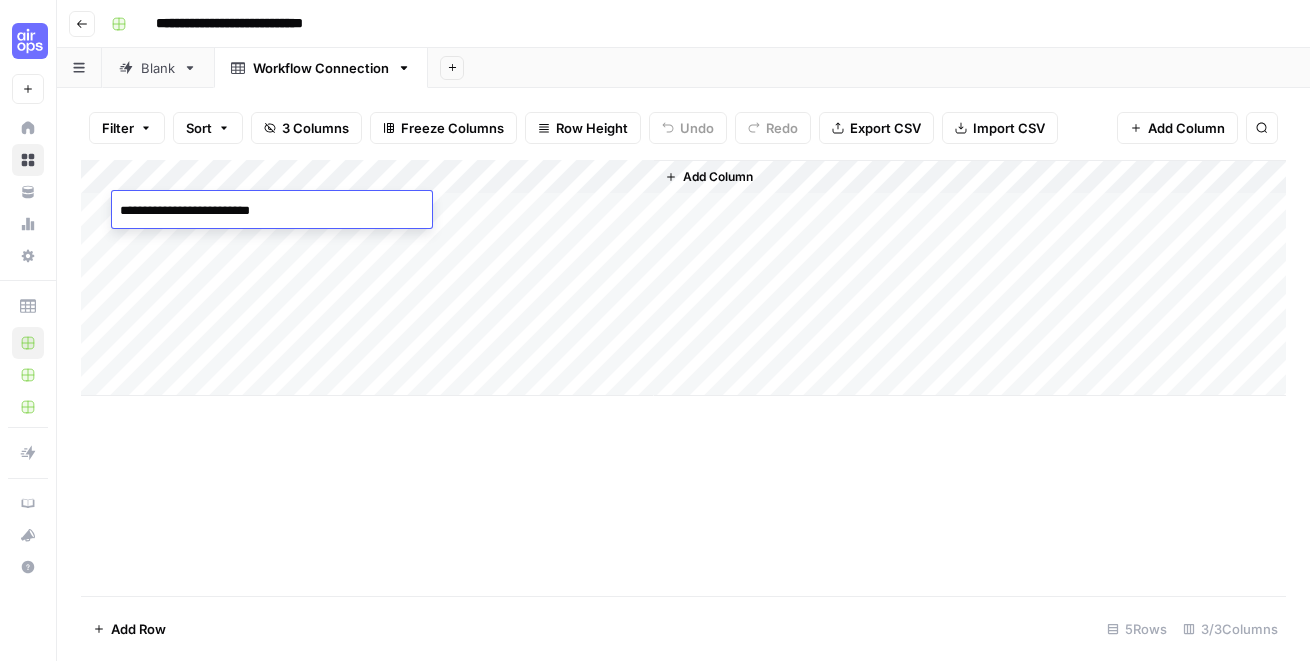 click on "Add Column" at bounding box center (683, 278) 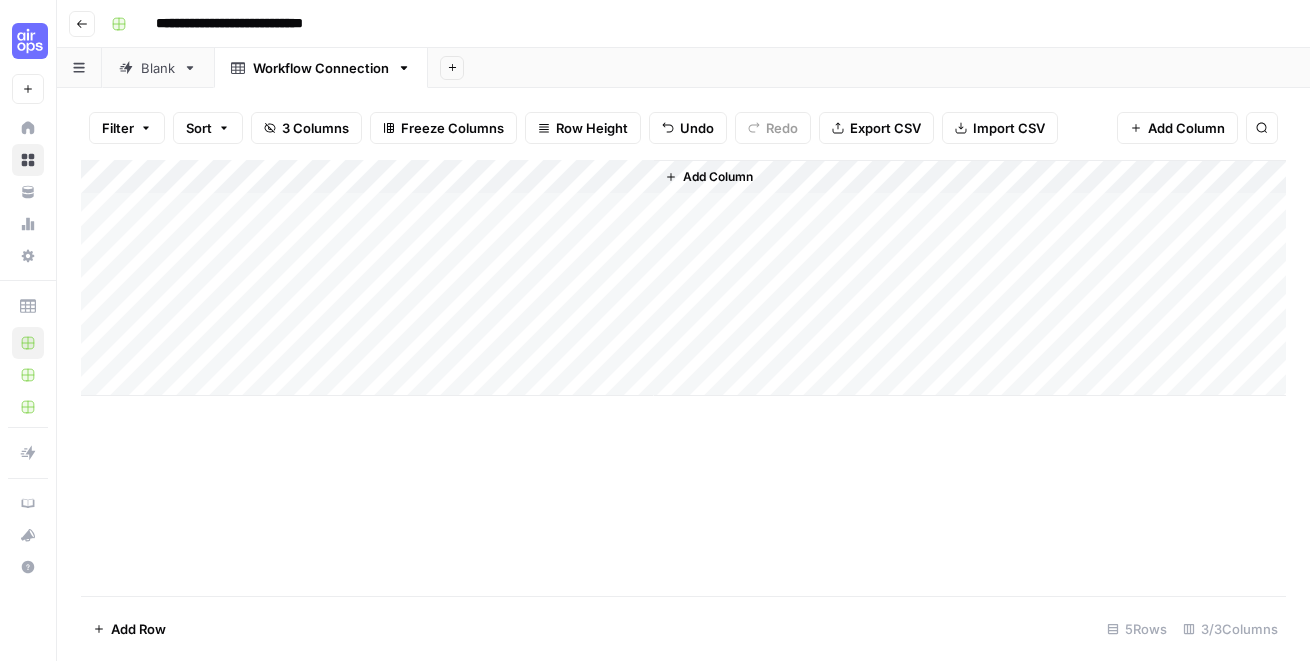 click on "Add Column" at bounding box center (683, 278) 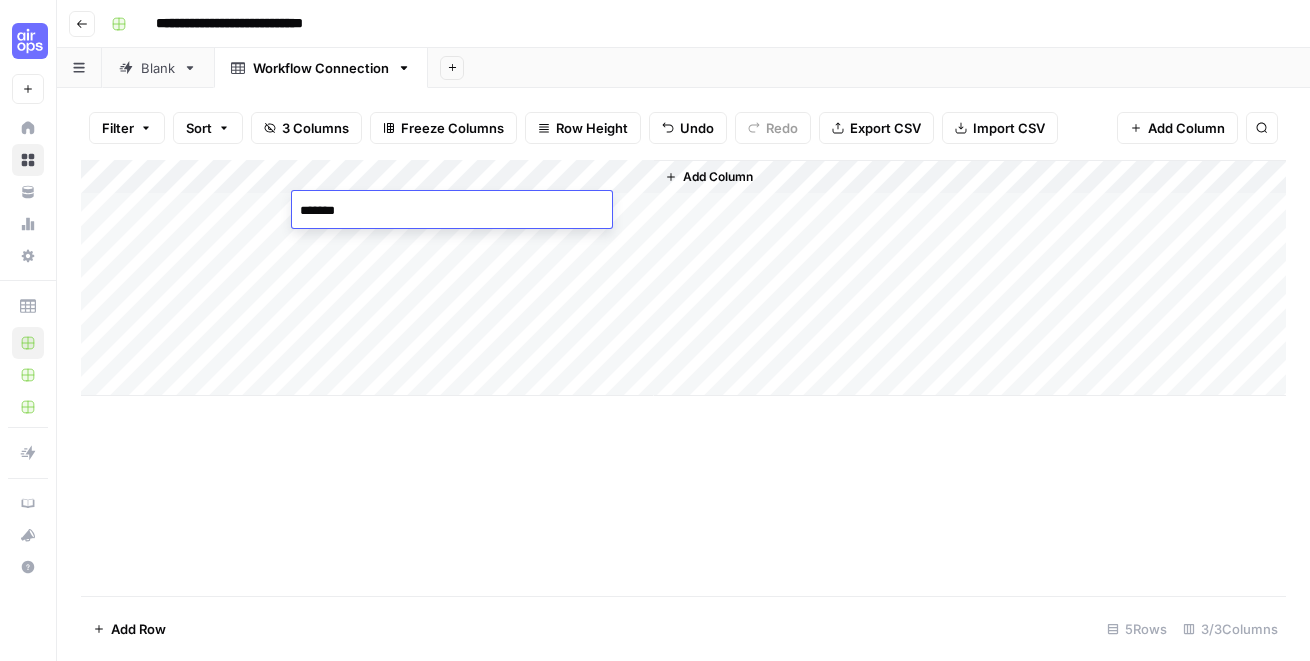 type on "********" 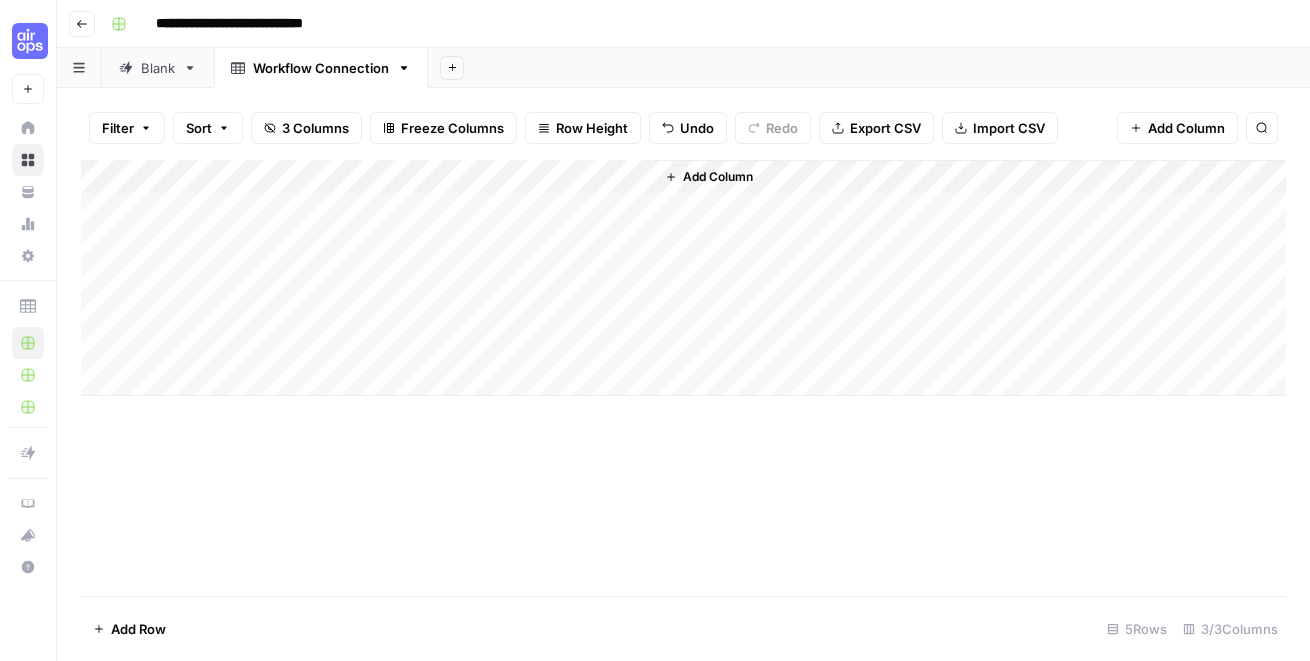click on "Add Column" at bounding box center (683, 278) 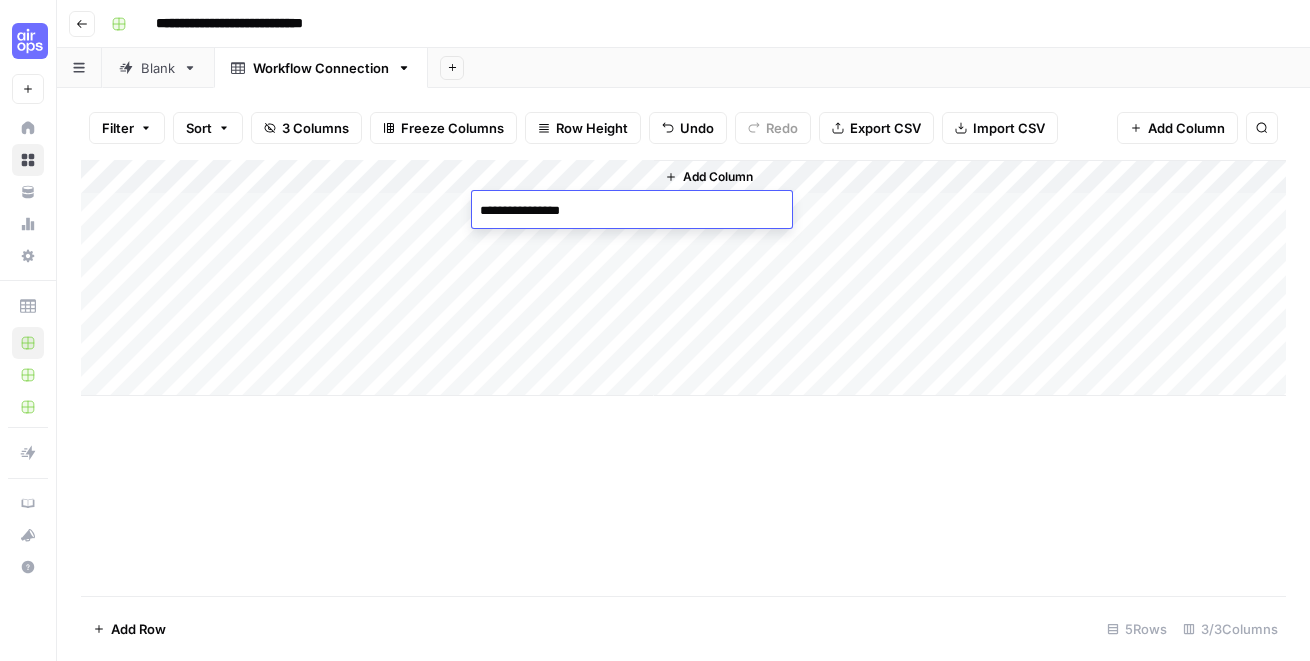 type on "**********" 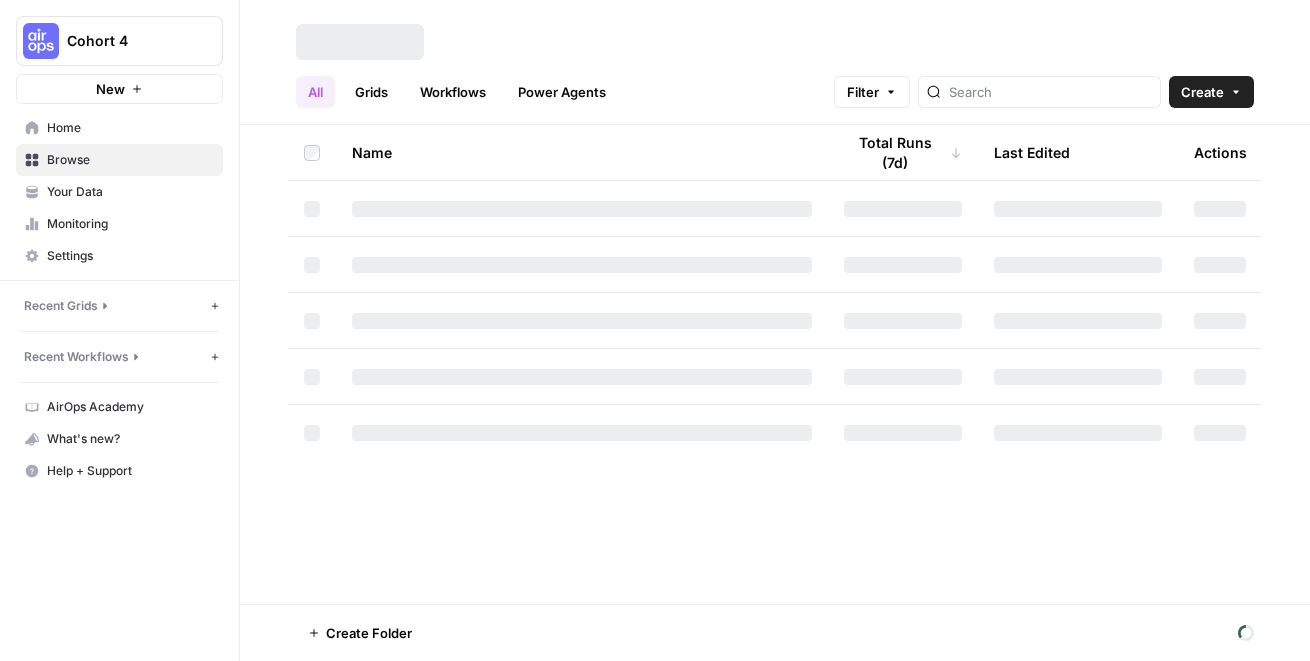 scroll, scrollTop: 0, scrollLeft: 0, axis: both 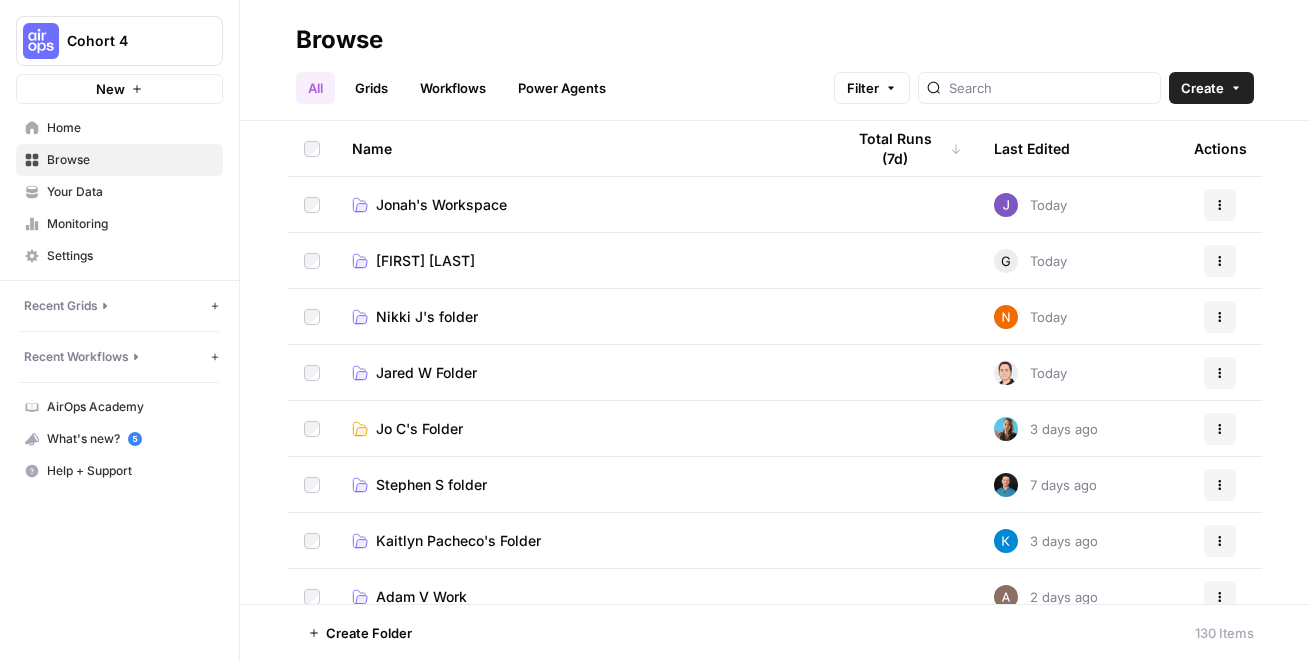click on "Actions" at bounding box center (1220, 205) 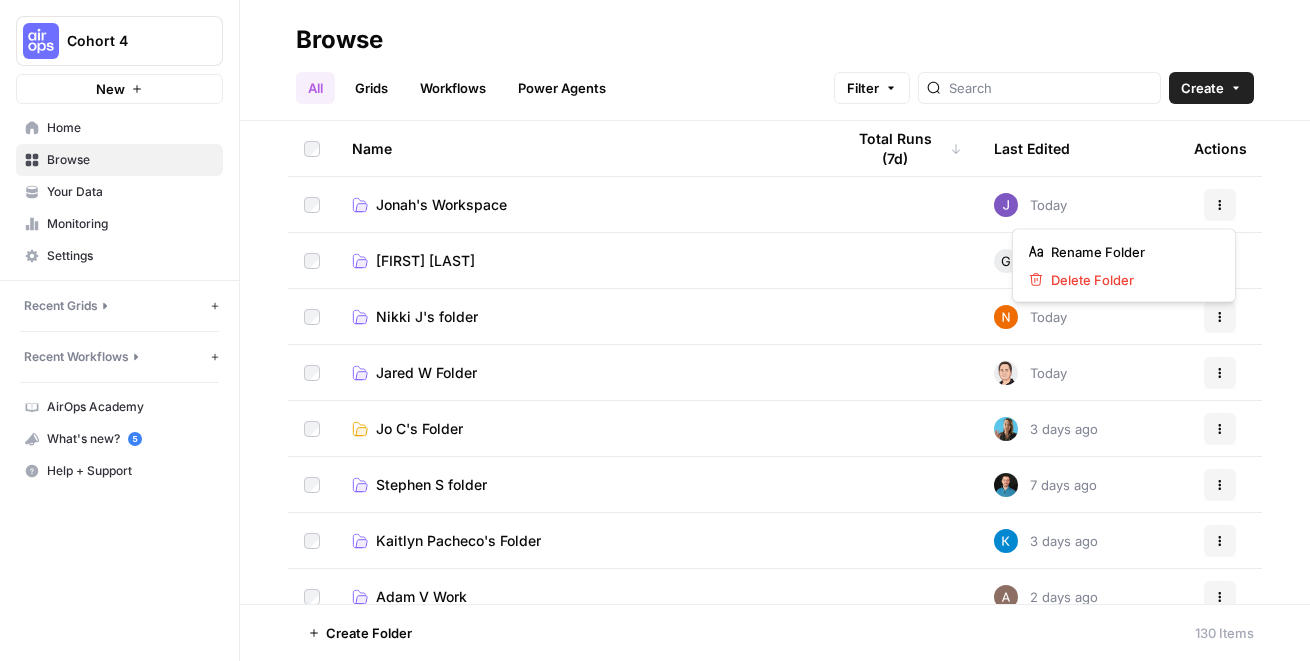 click on "Name Total Runs (7d) Last Edited Actions [FIRST]'s Workspace Today Actions [FIRST] G Today Actions [FIRST] J's folder Today Actions [FIRST] W Folder Today Actions [FIRST] C's Folder 3 days ago Actions [FIRST] S folder 7 days ago Actions [FIRST] Pacheco's Folder 3 days ago Actions [FIRST] V Work 2 days ago Actions [FIRST]'s Amazing Ideas 🎉 8 days ago Actions [FIRST] T Folder Today Actions [FIRST]'s Folder 4 days ago Actions [FIRST]'s Folder Yesterday Actions [FIRST]'s Folder 7 days ago Actions [FIRST] [LAST]'s folder [FIRST] Today Actions" at bounding box center [775, 362] 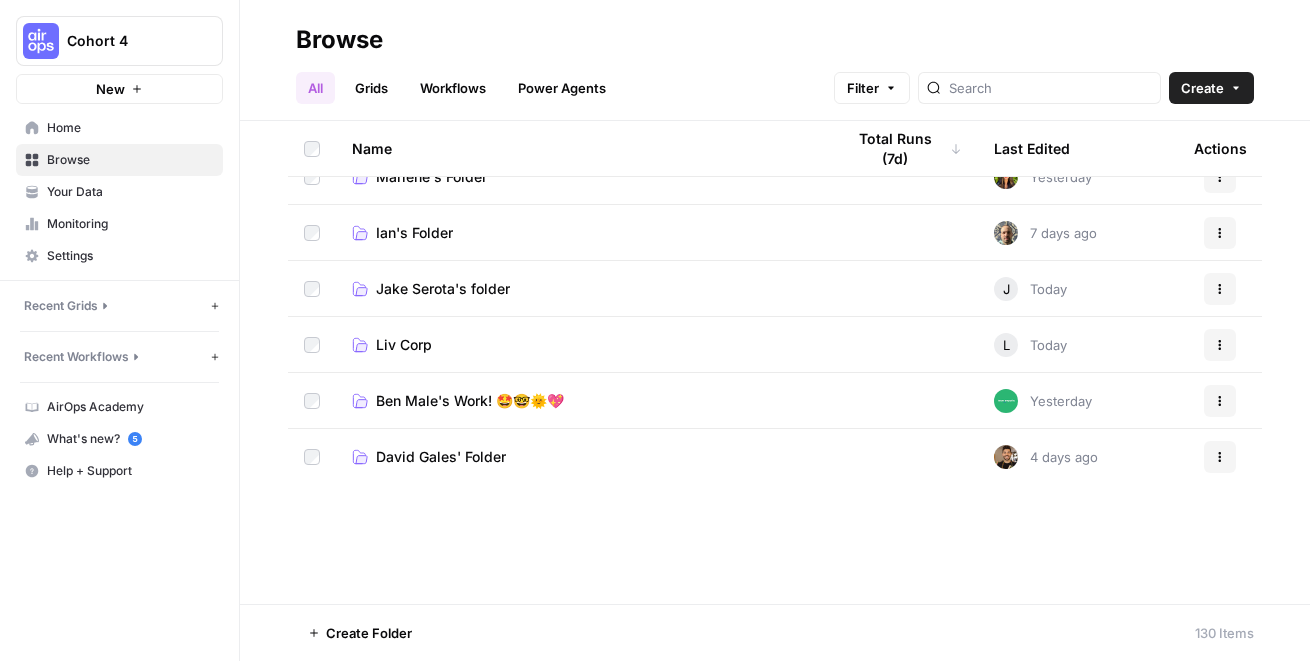 scroll, scrollTop: 0, scrollLeft: 0, axis: both 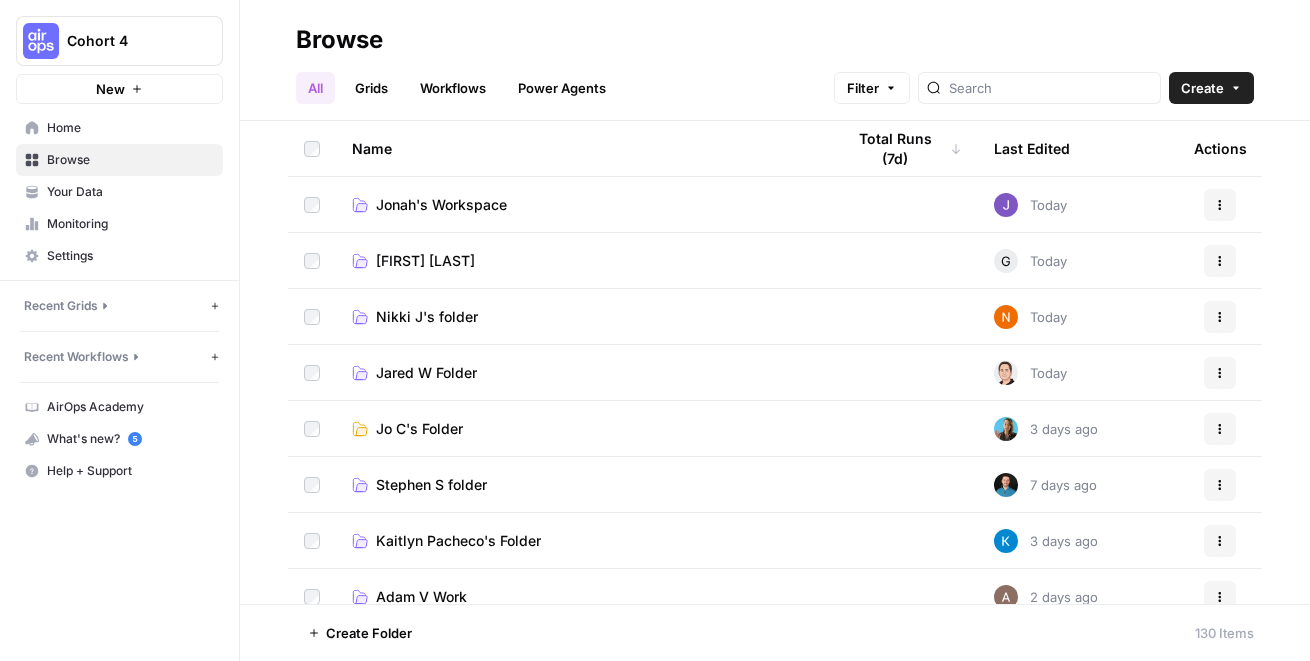 click on "New" at bounding box center (119, 89) 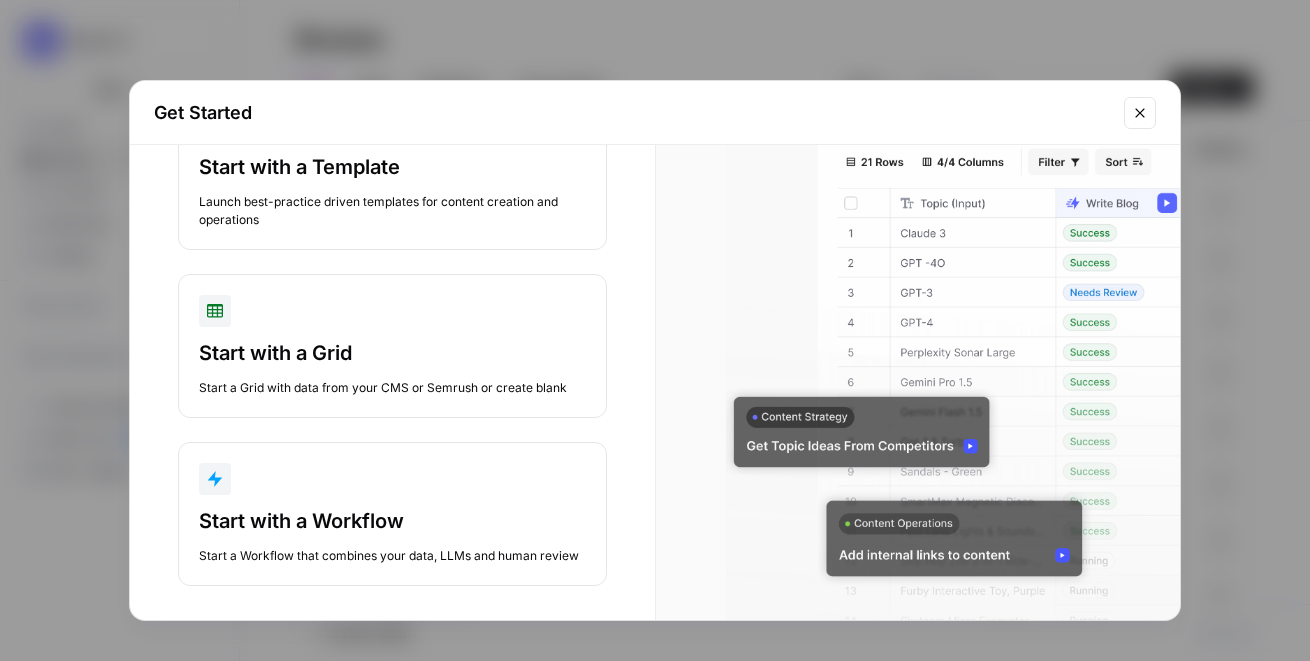 scroll, scrollTop: 119, scrollLeft: 0, axis: vertical 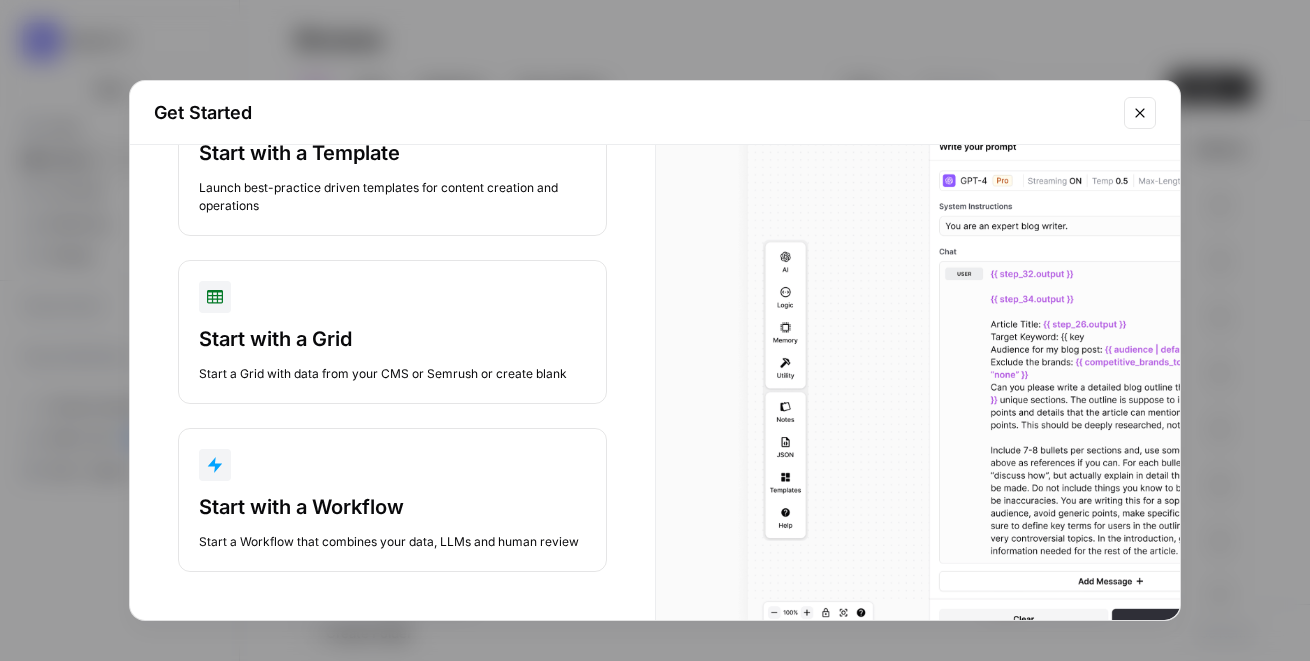 click at bounding box center (392, 465) 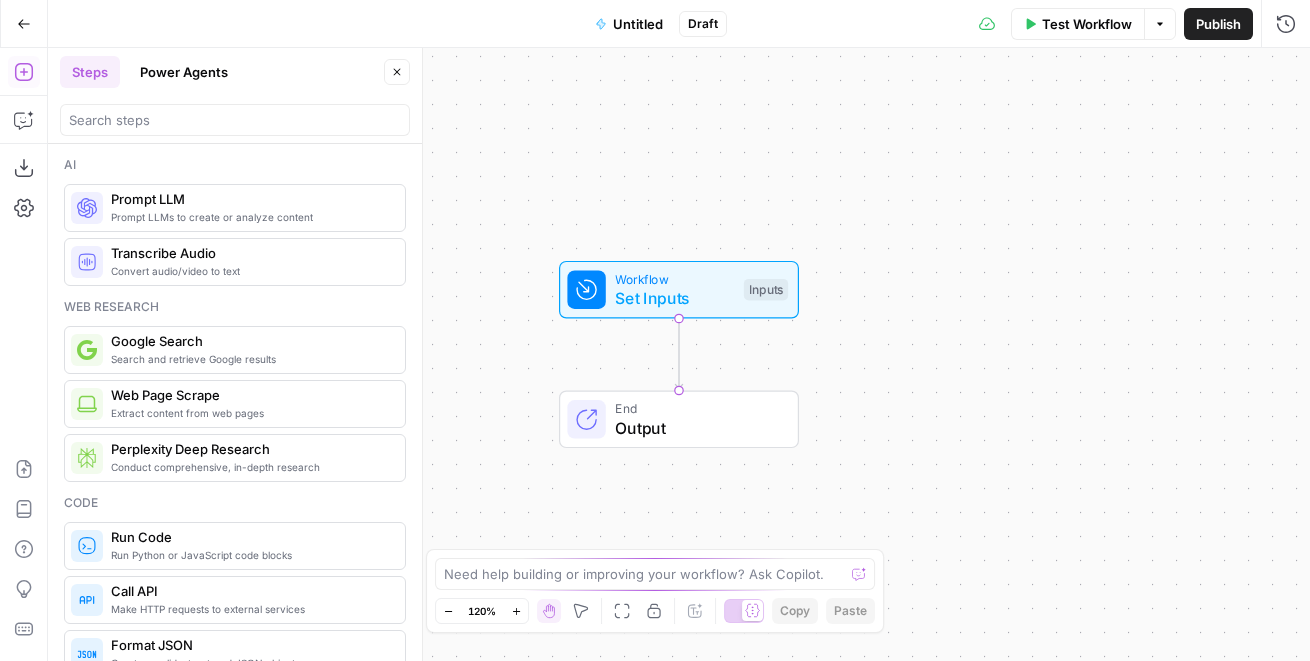 click on "Untitled" at bounding box center (638, 24) 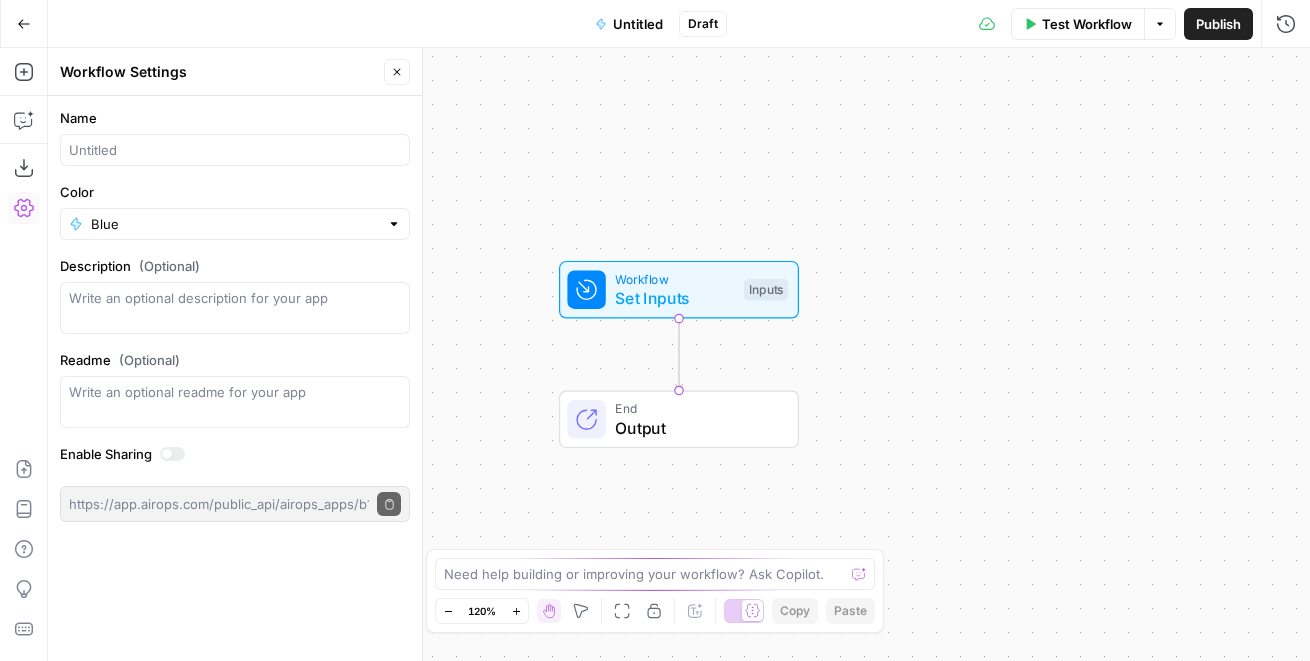 click on "Untitled" at bounding box center [638, 24] 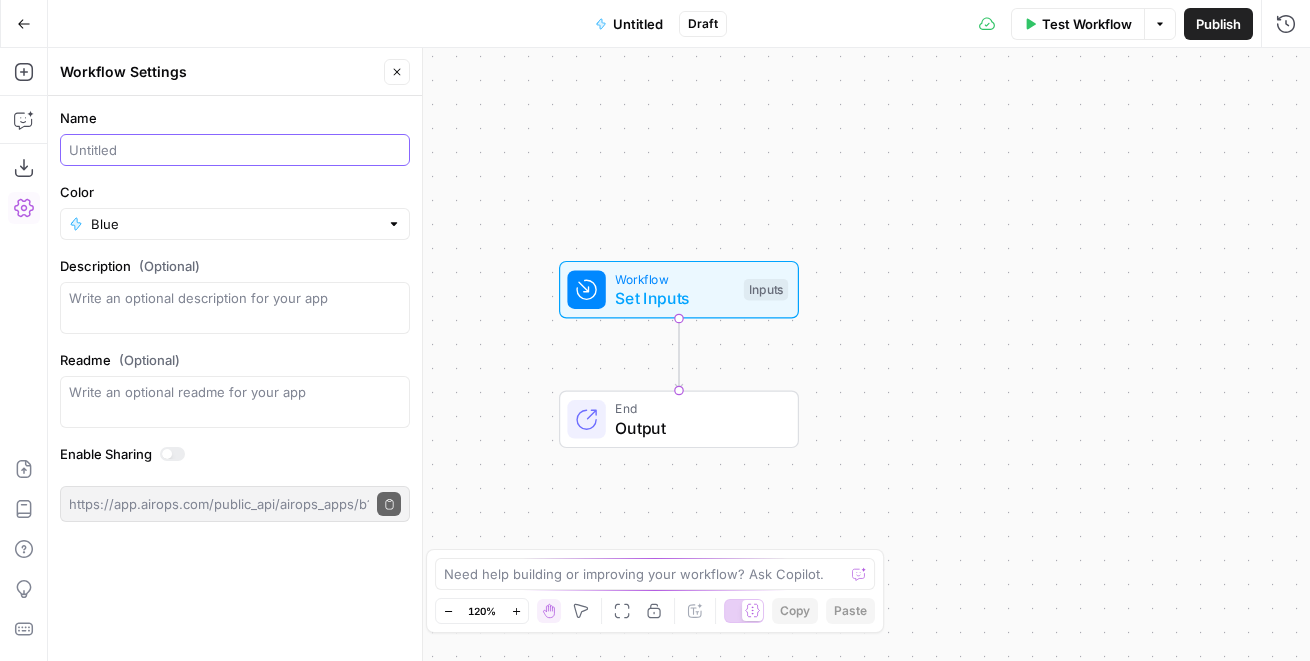 click on "Name" at bounding box center [235, 150] 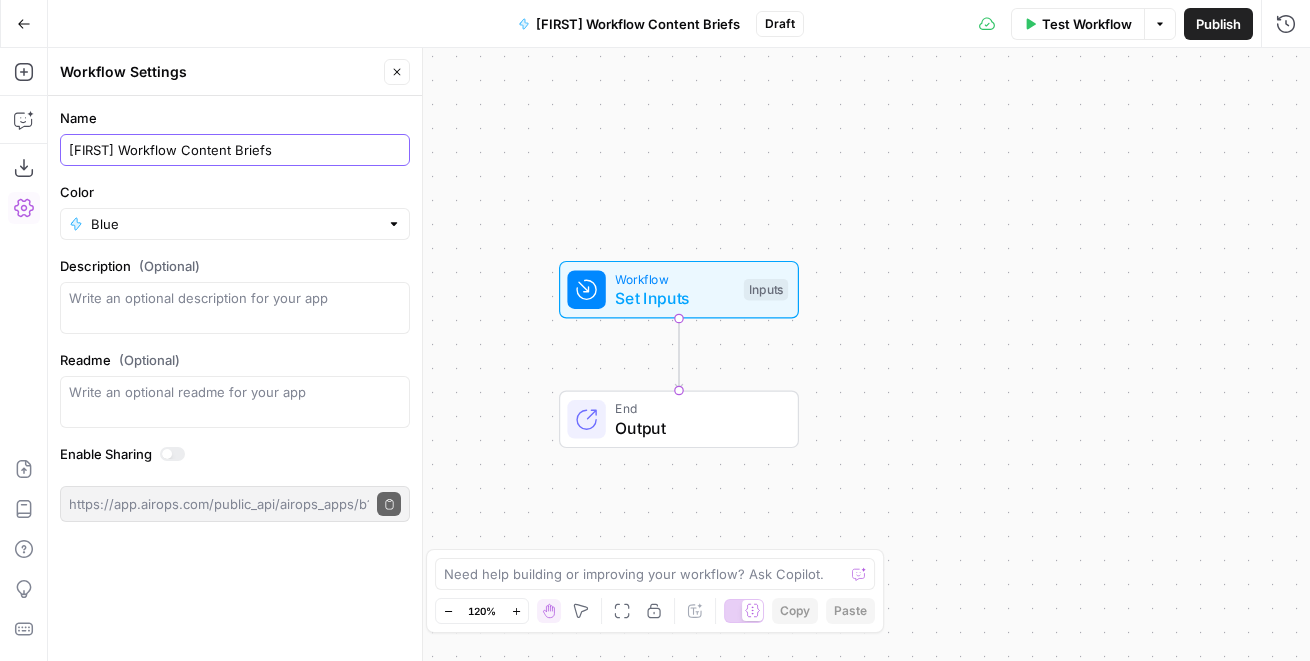 type on "[FIRST] Workflow Content Briefs" 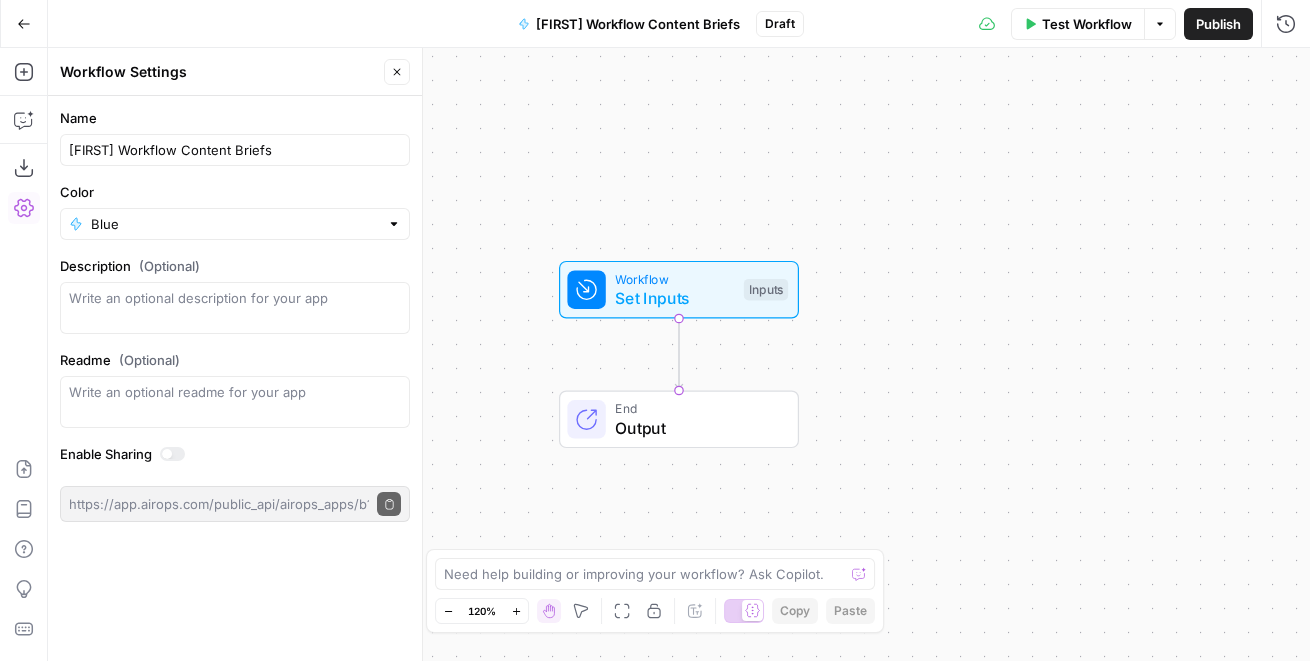 click on "Name" at bounding box center [235, 118] 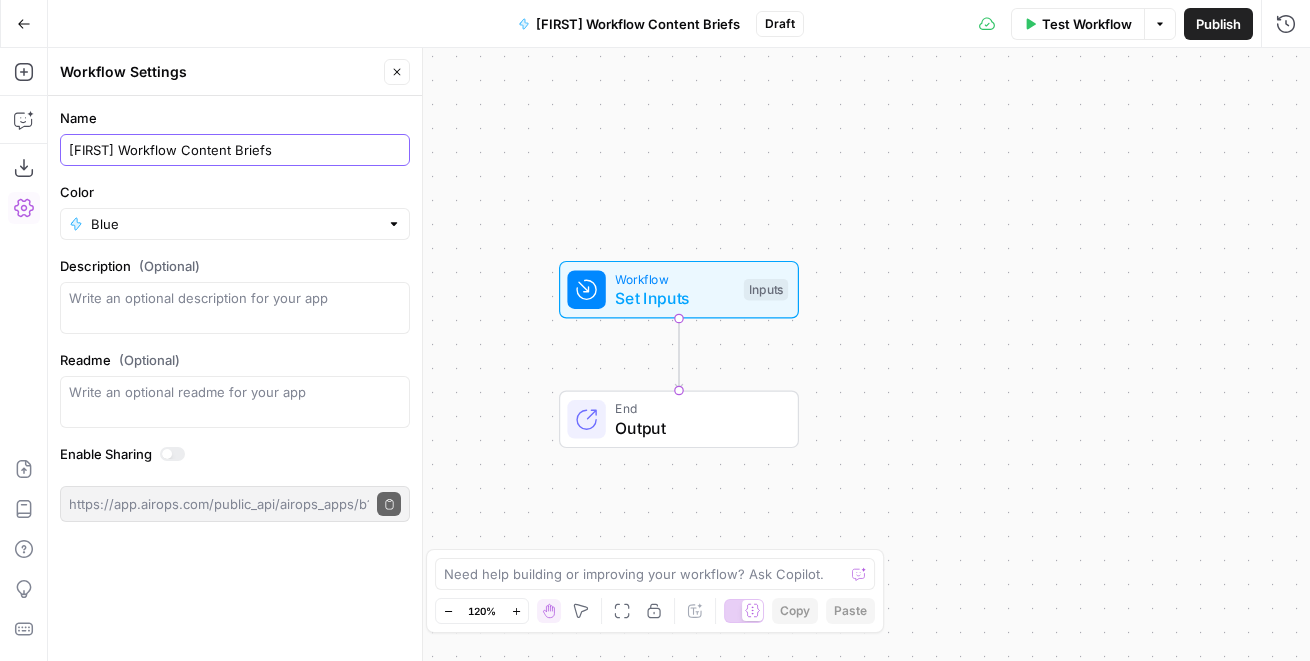 click on "[FIRST] Workflow Content Briefs" at bounding box center [235, 150] 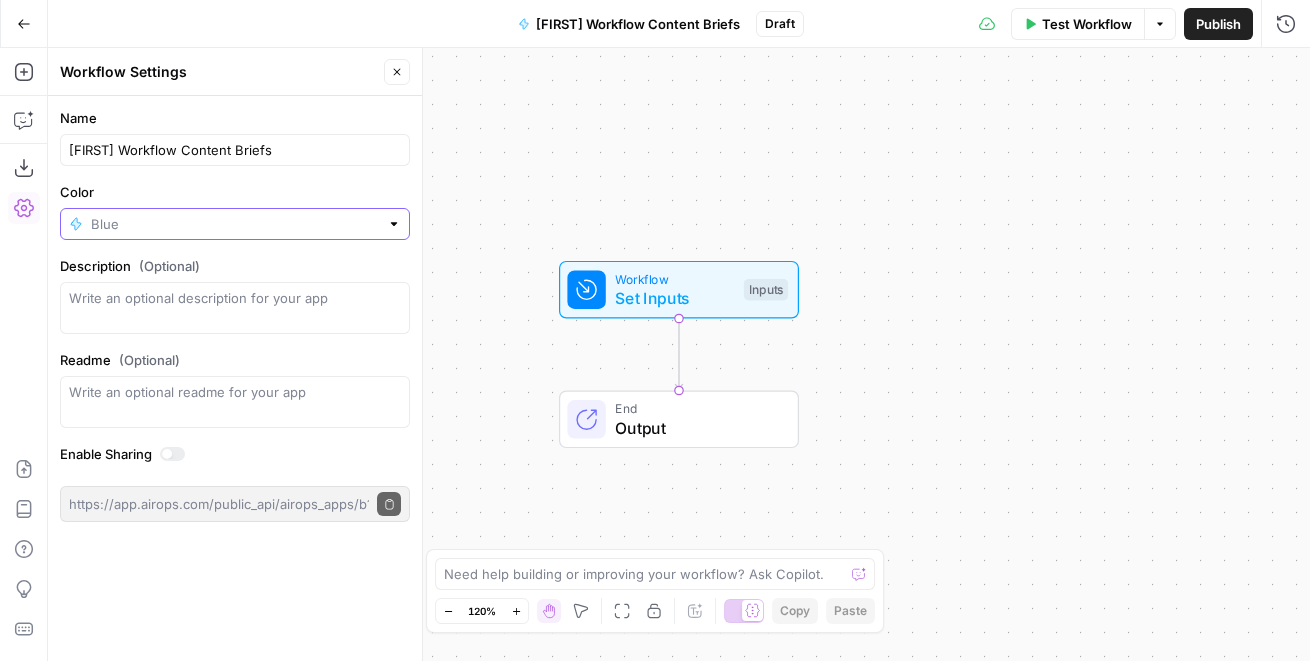 click on "Color" at bounding box center (235, 224) 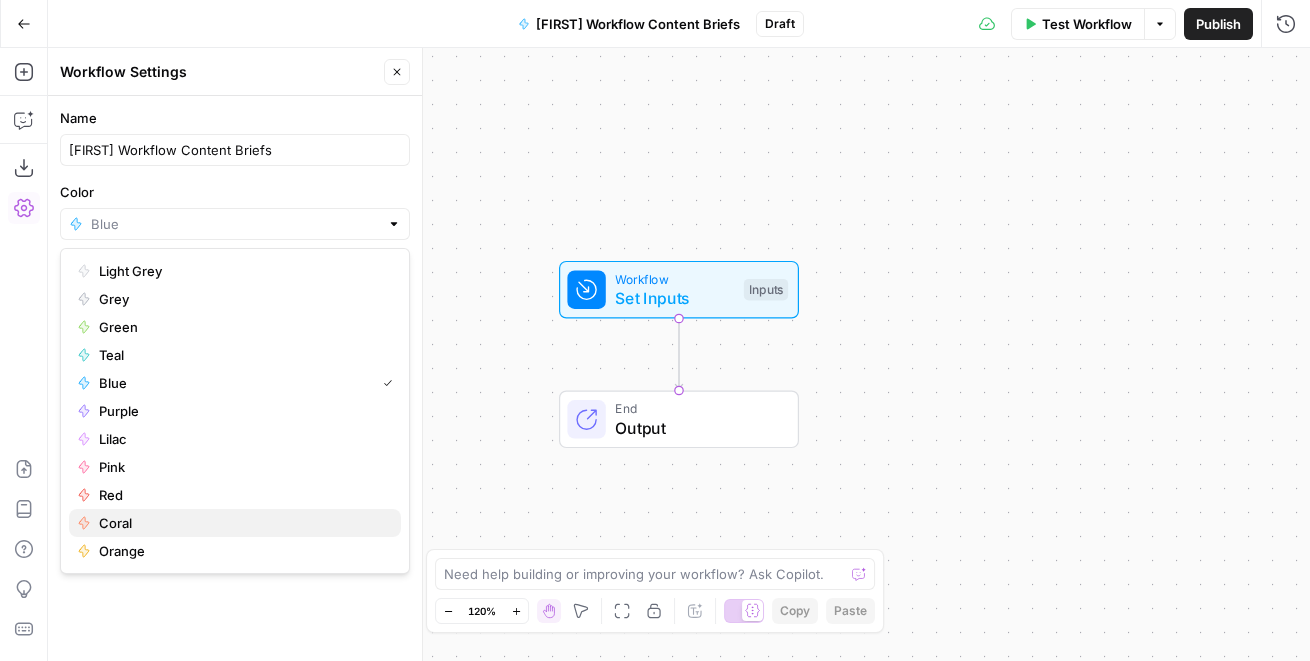 click on "Coral" at bounding box center [242, 523] 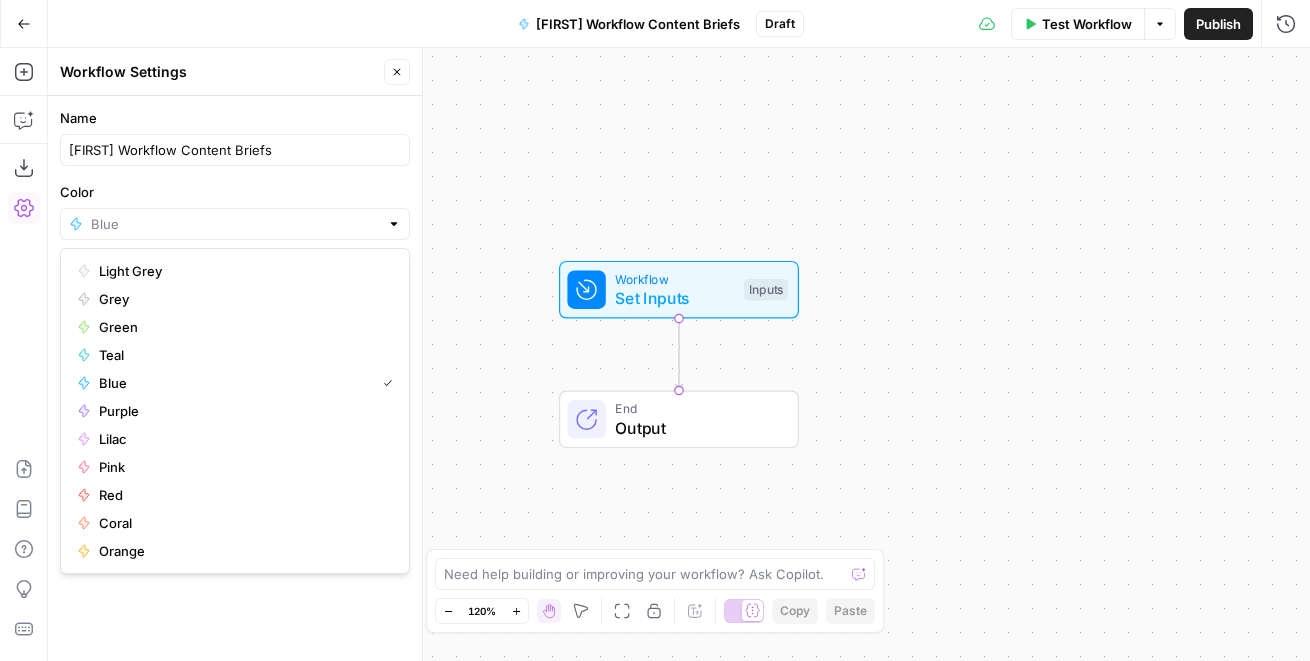 type on "Coral" 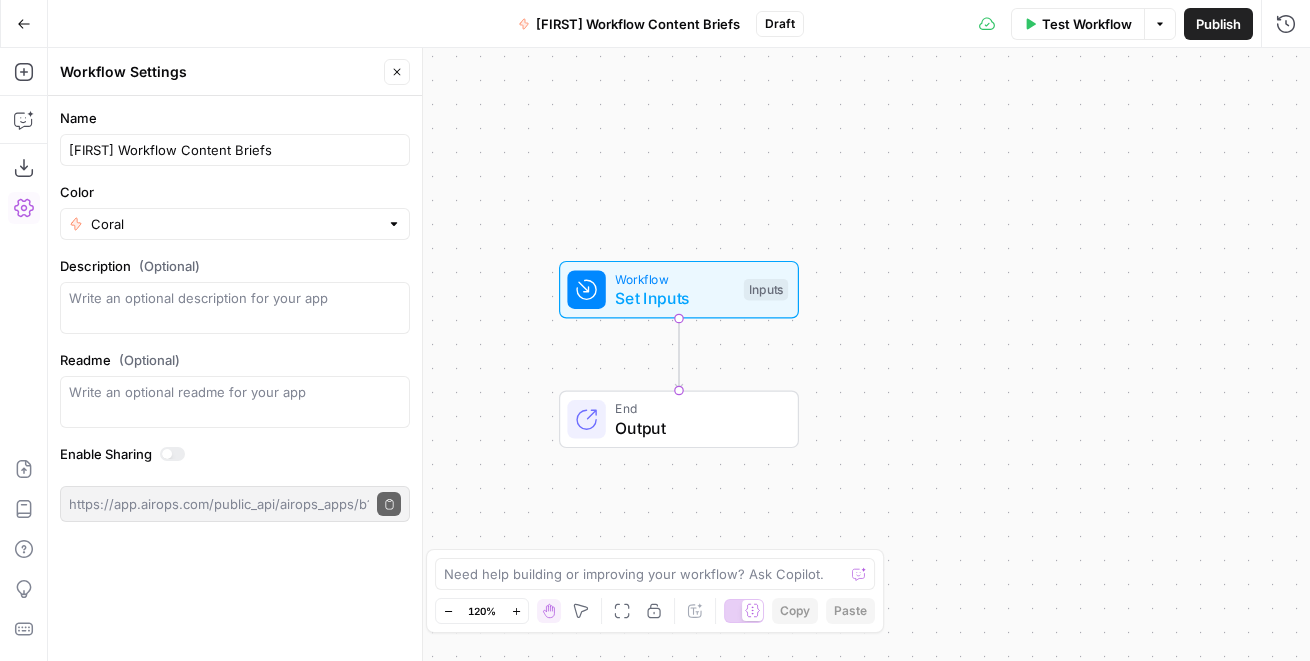 click 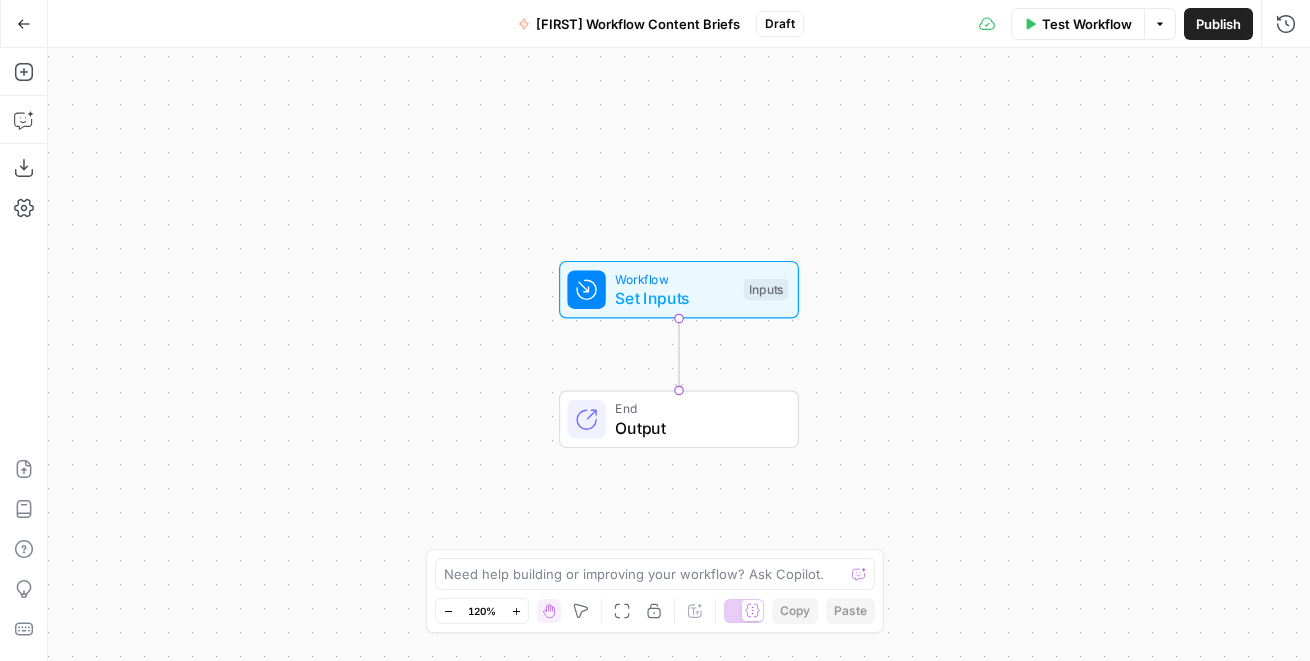 click 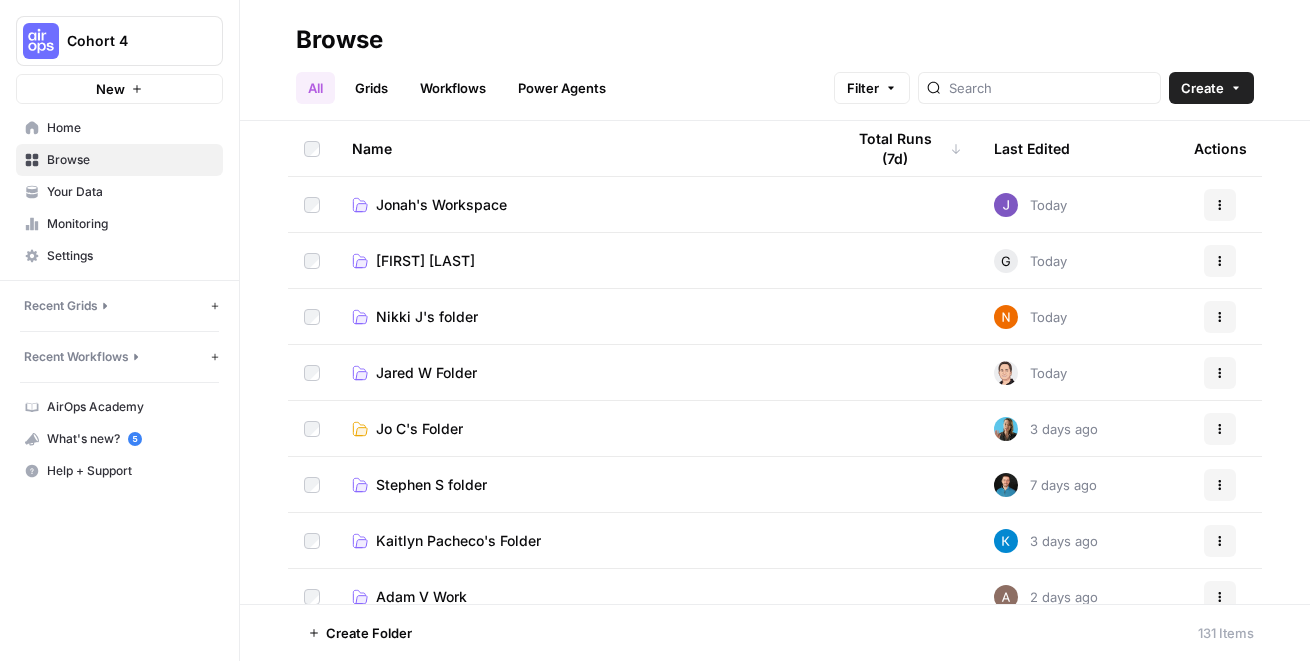 click on "Workflows" at bounding box center (453, 88) 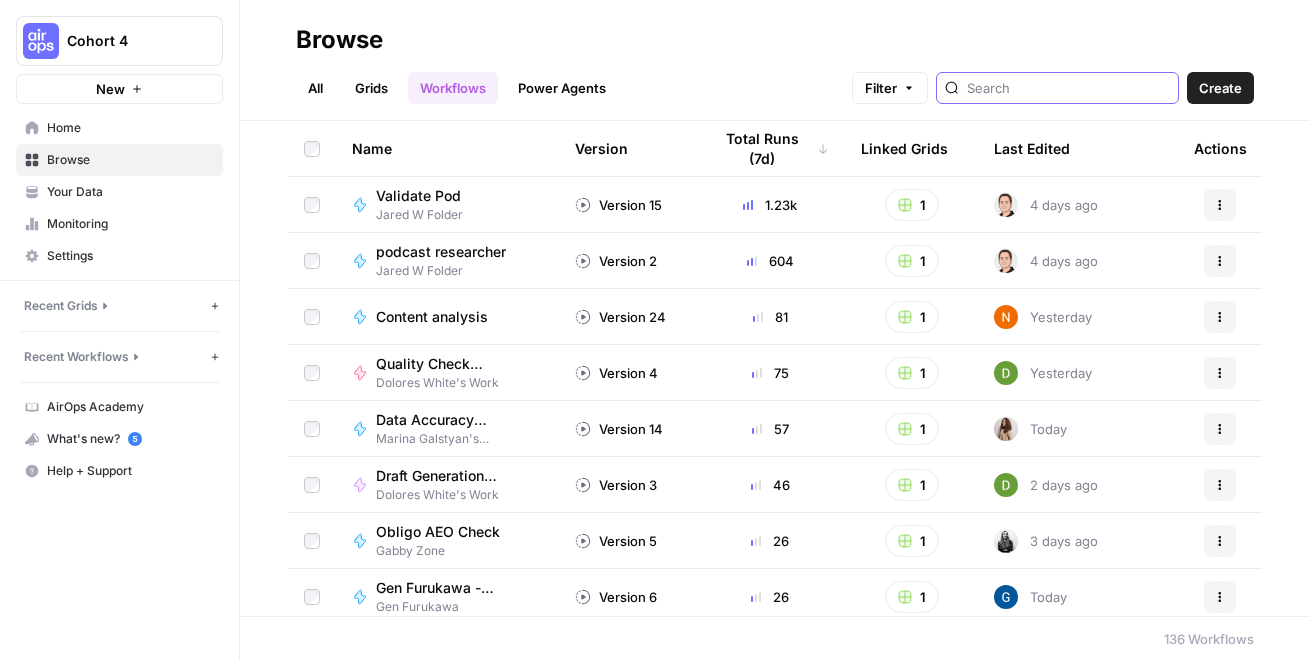 click at bounding box center [1068, 88] 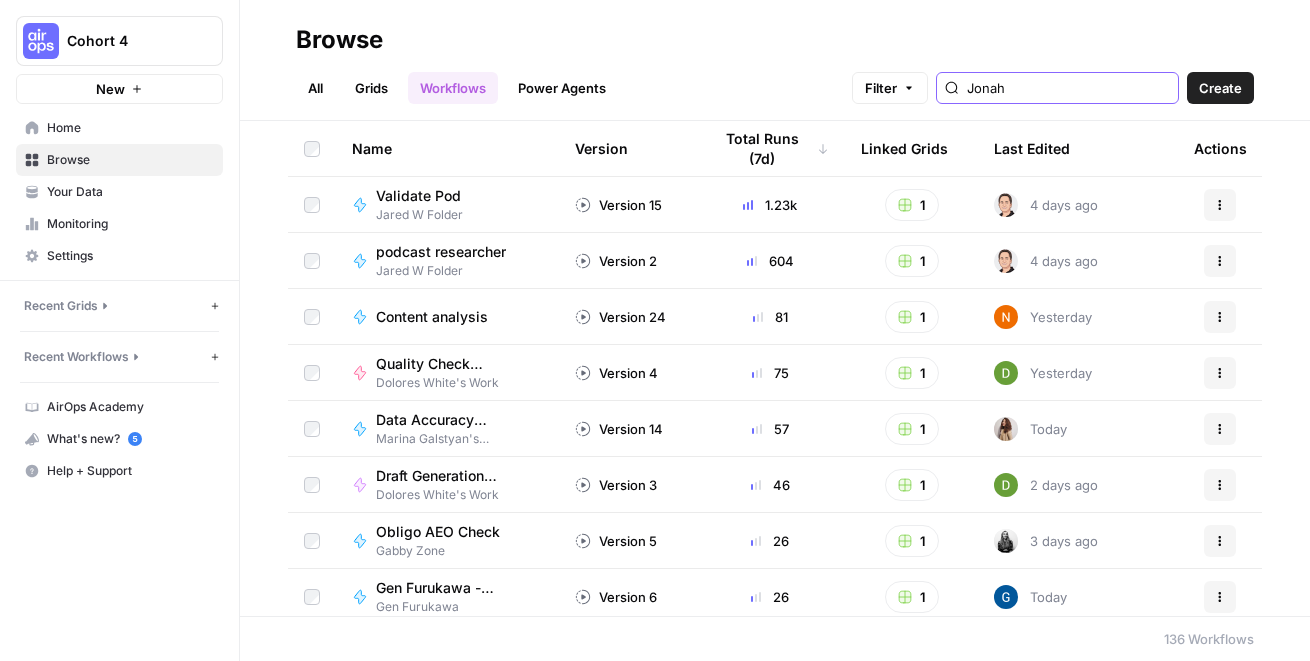 type on "Jonah" 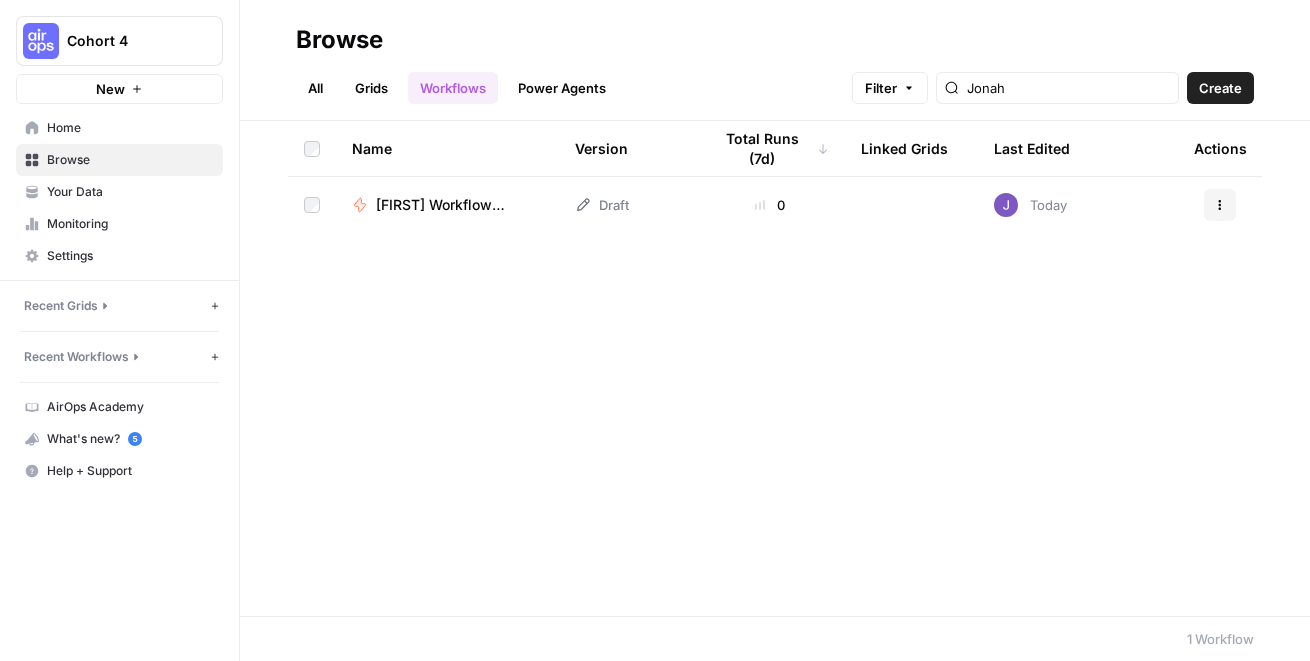 click on "Actions" at bounding box center [1220, 205] 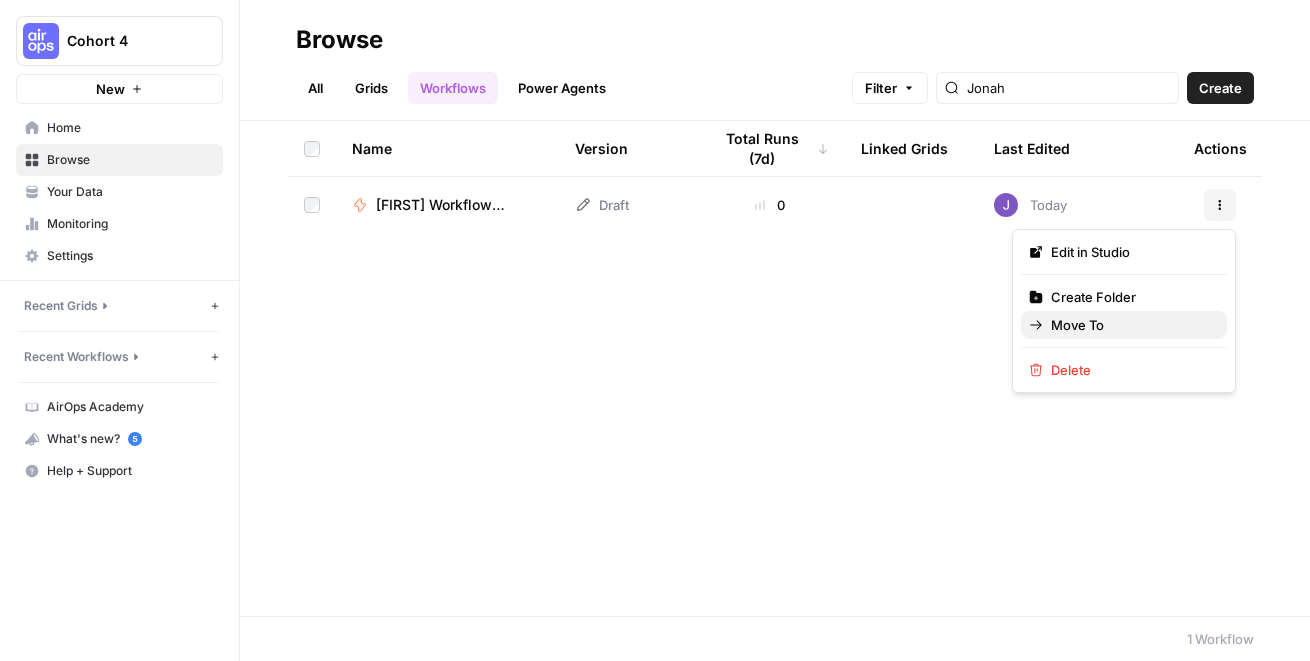 click on "Move To" at bounding box center (1131, 325) 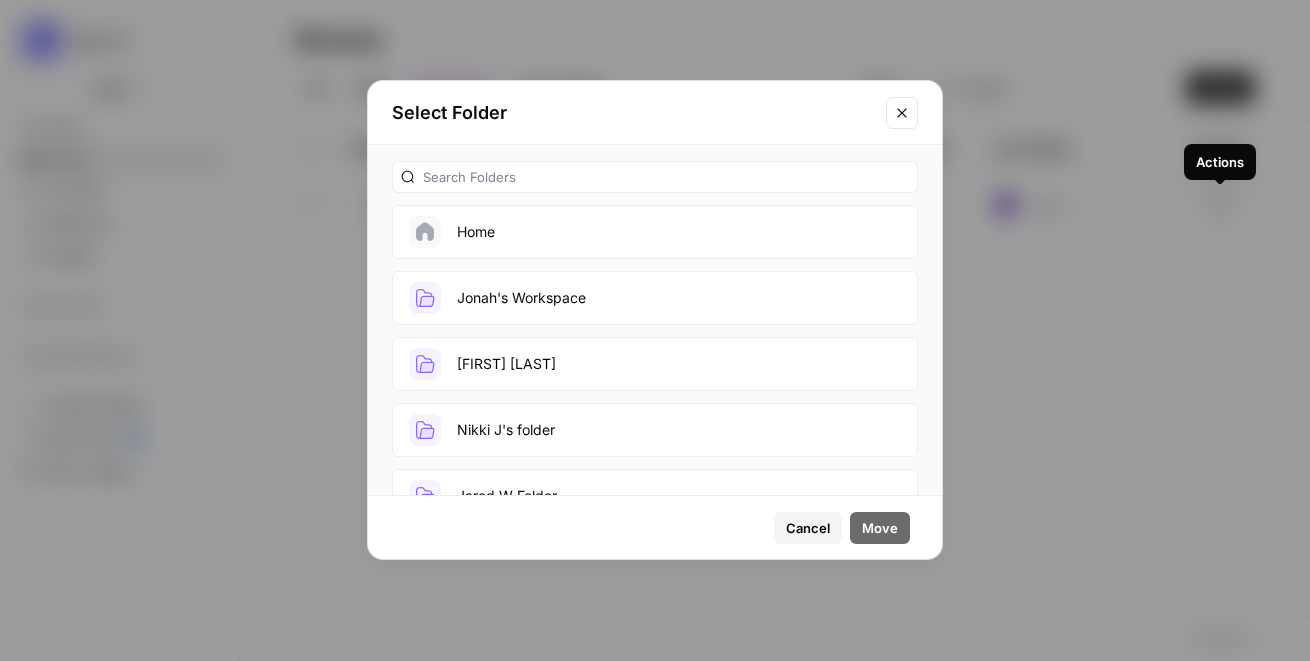 click on "Jonah's Workspace" at bounding box center [655, 298] 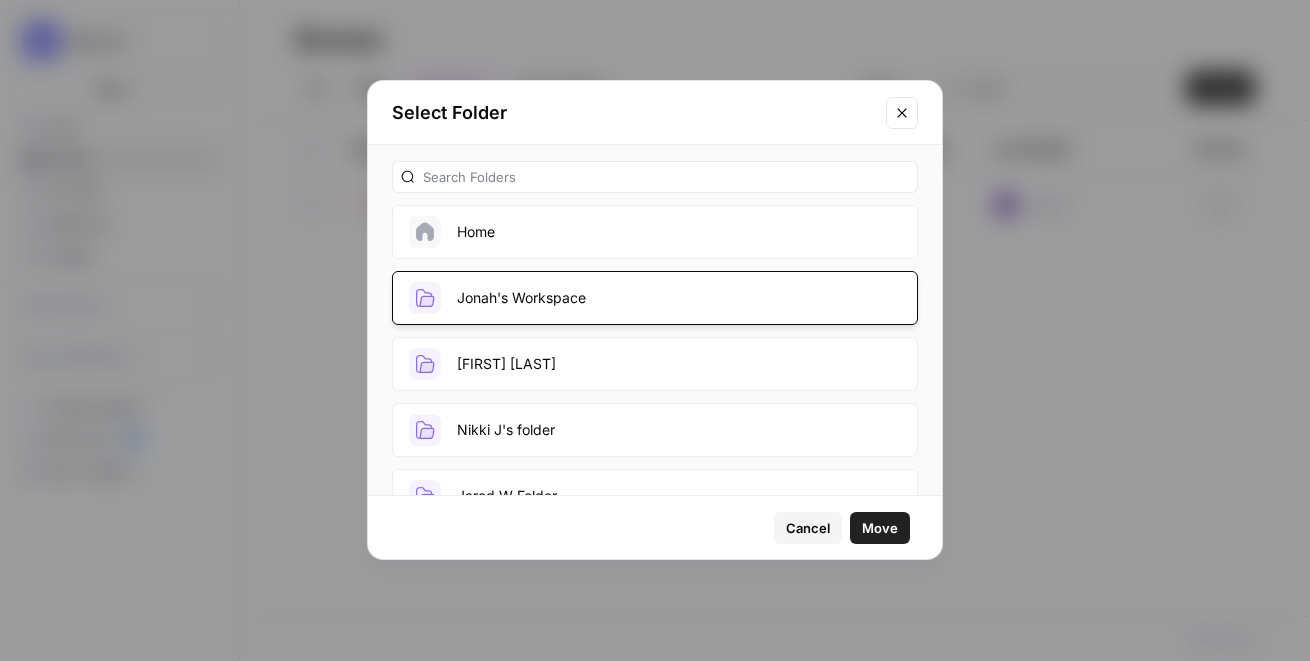 click on "Move" at bounding box center (880, 528) 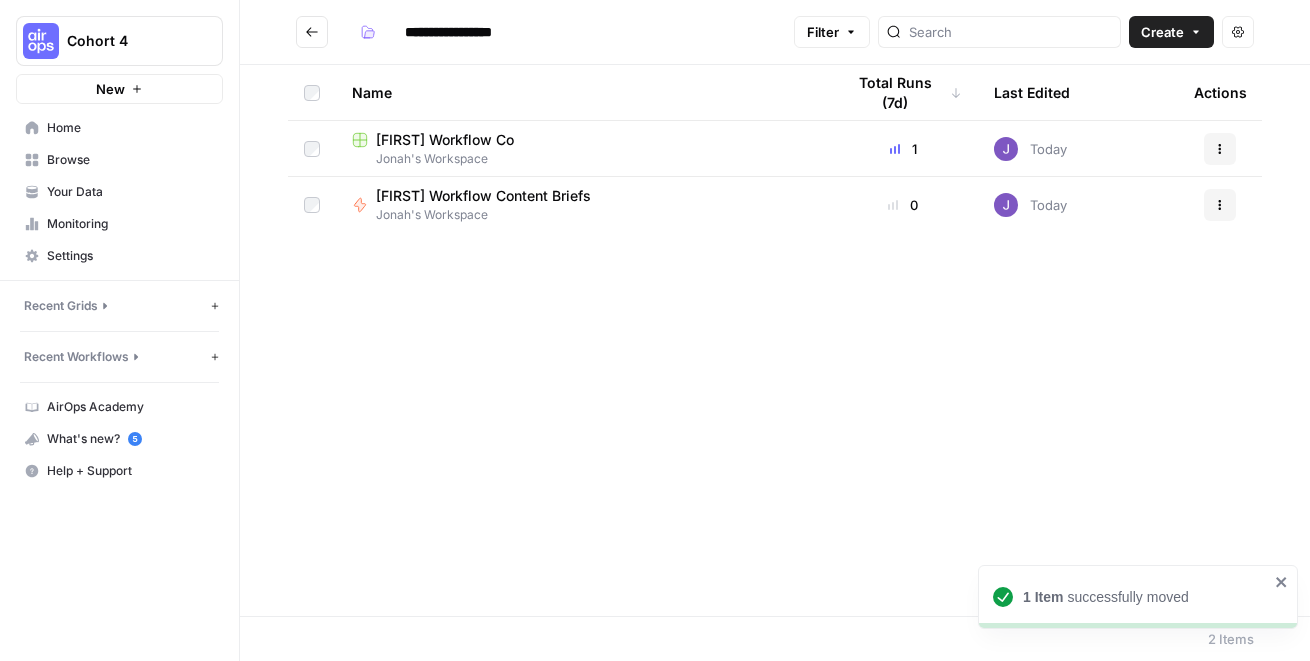 click on "[FIRST] Workflow Content Briefs" at bounding box center (483, 196) 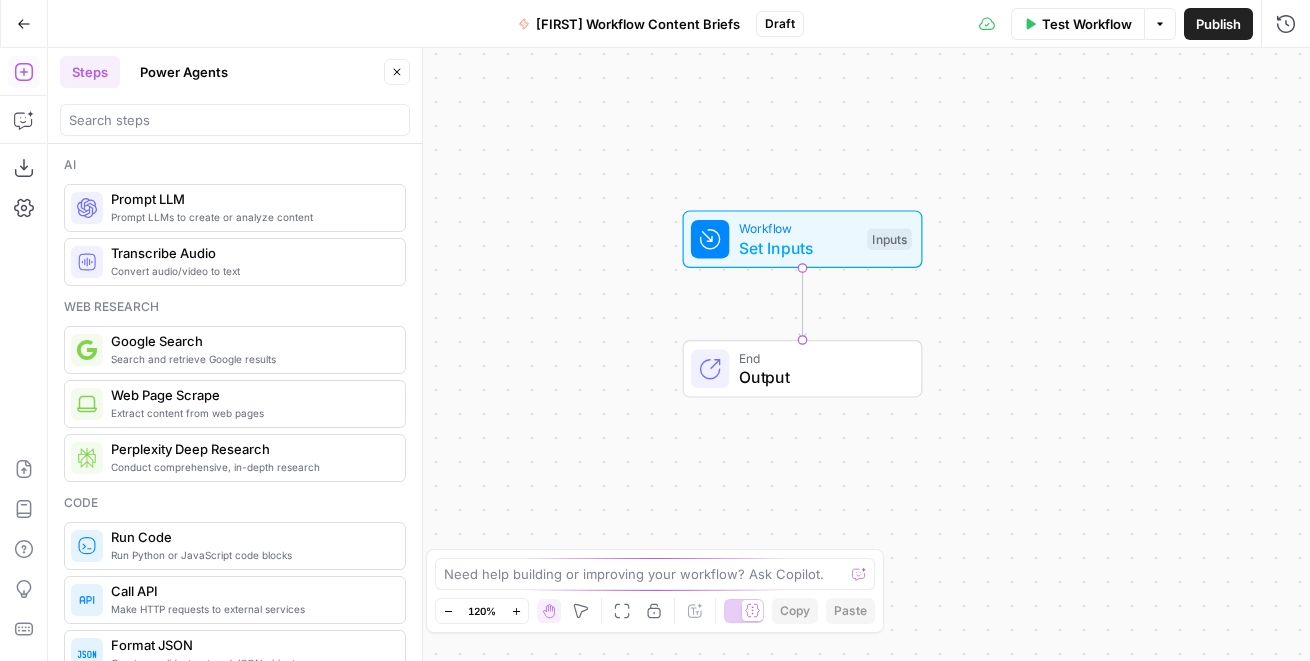 click on "Set Inputs" at bounding box center (798, 248) 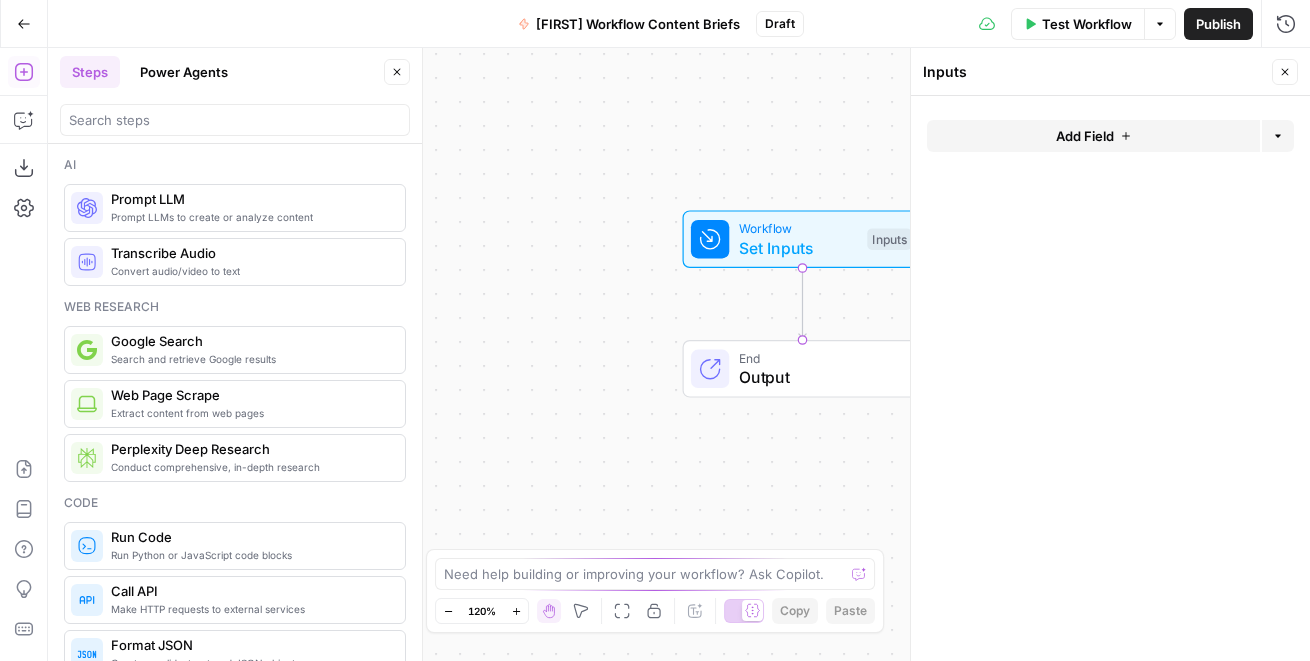 click on "Add Field" at bounding box center (1085, 136) 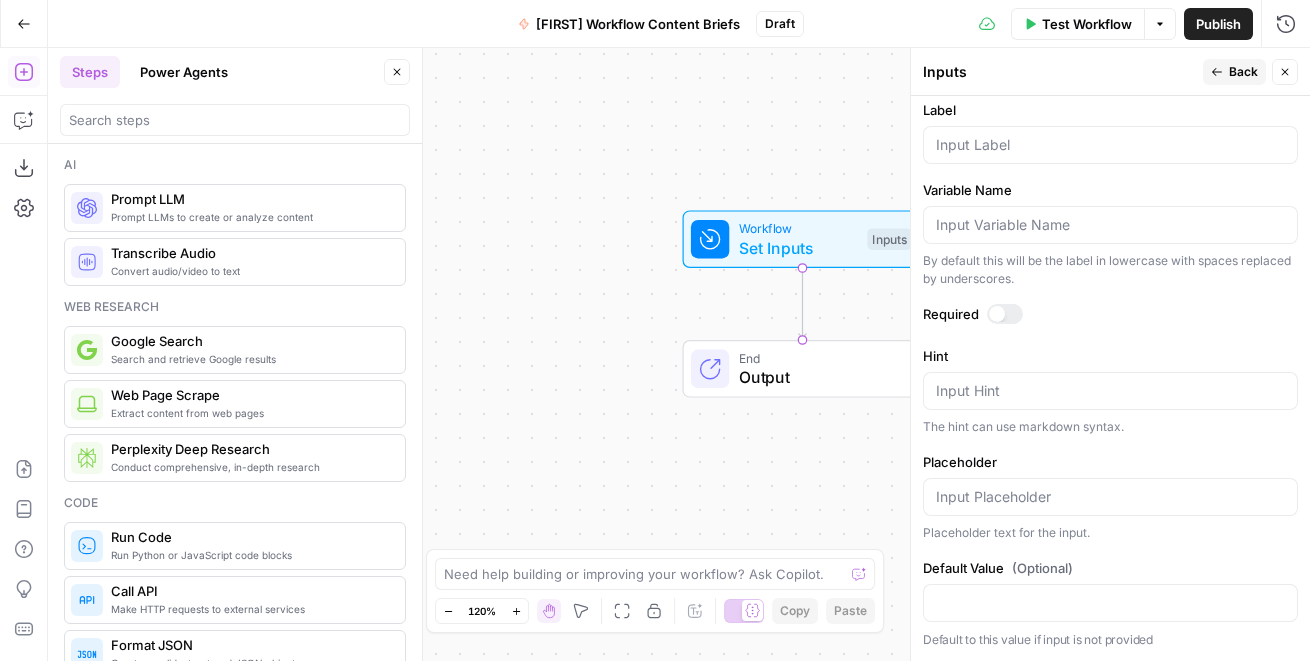 scroll, scrollTop: 0, scrollLeft: 0, axis: both 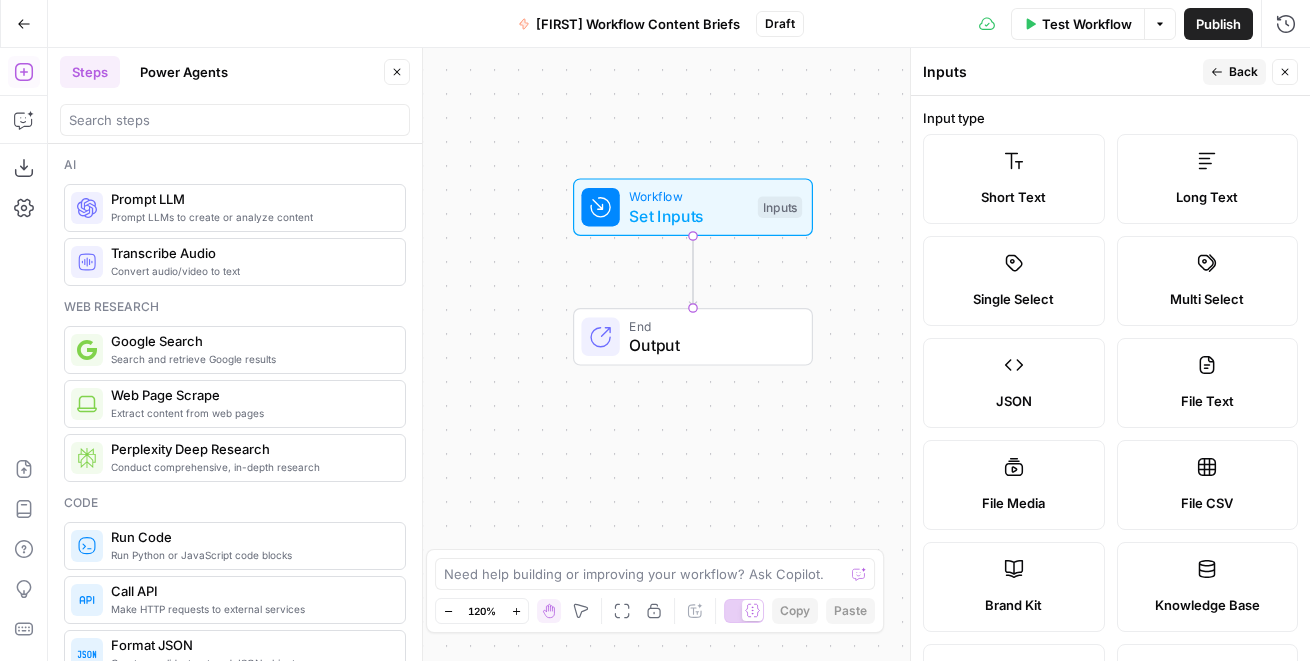 click on "Power Agents" at bounding box center (184, 72) 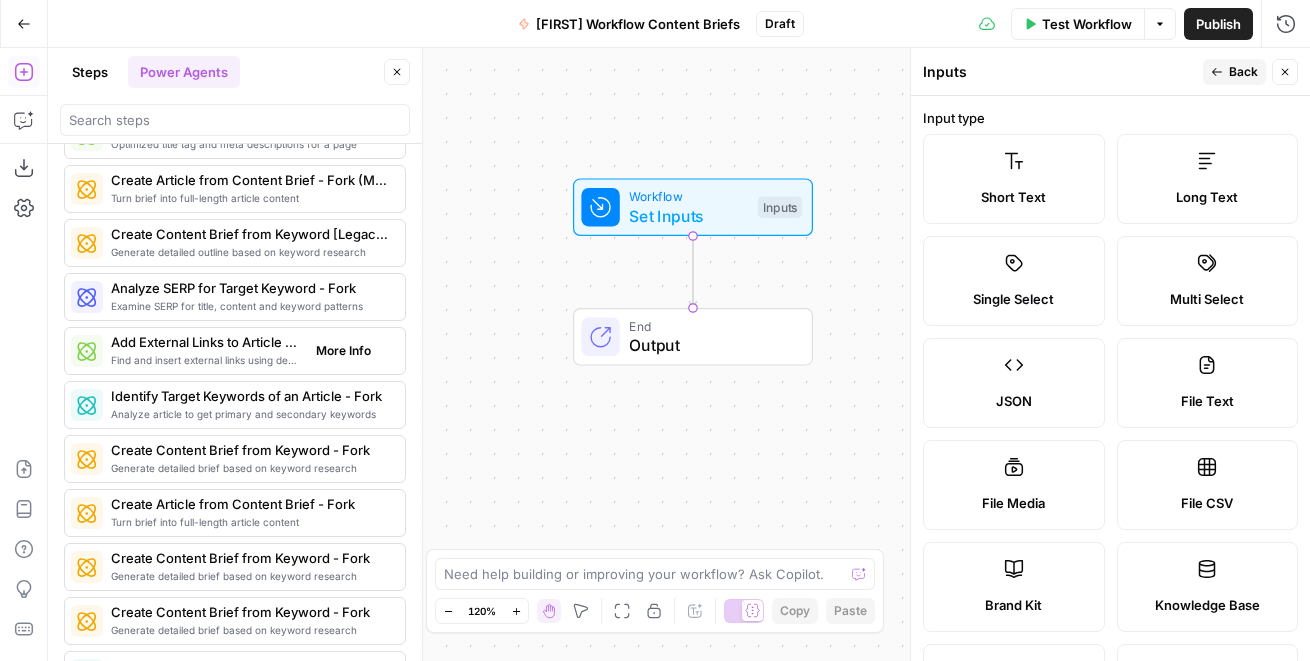 scroll, scrollTop: 0, scrollLeft: 0, axis: both 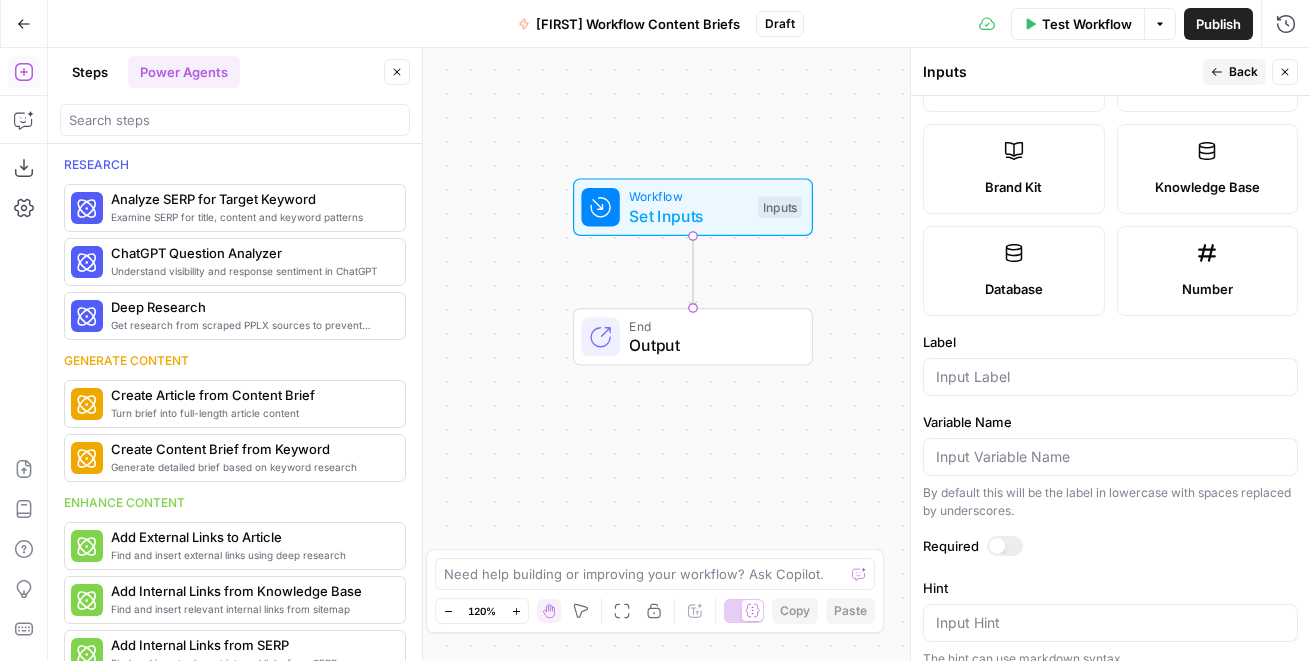 drag, startPoint x: 1026, startPoint y: 181, endPoint x: 784, endPoint y: 244, distance: 250.066 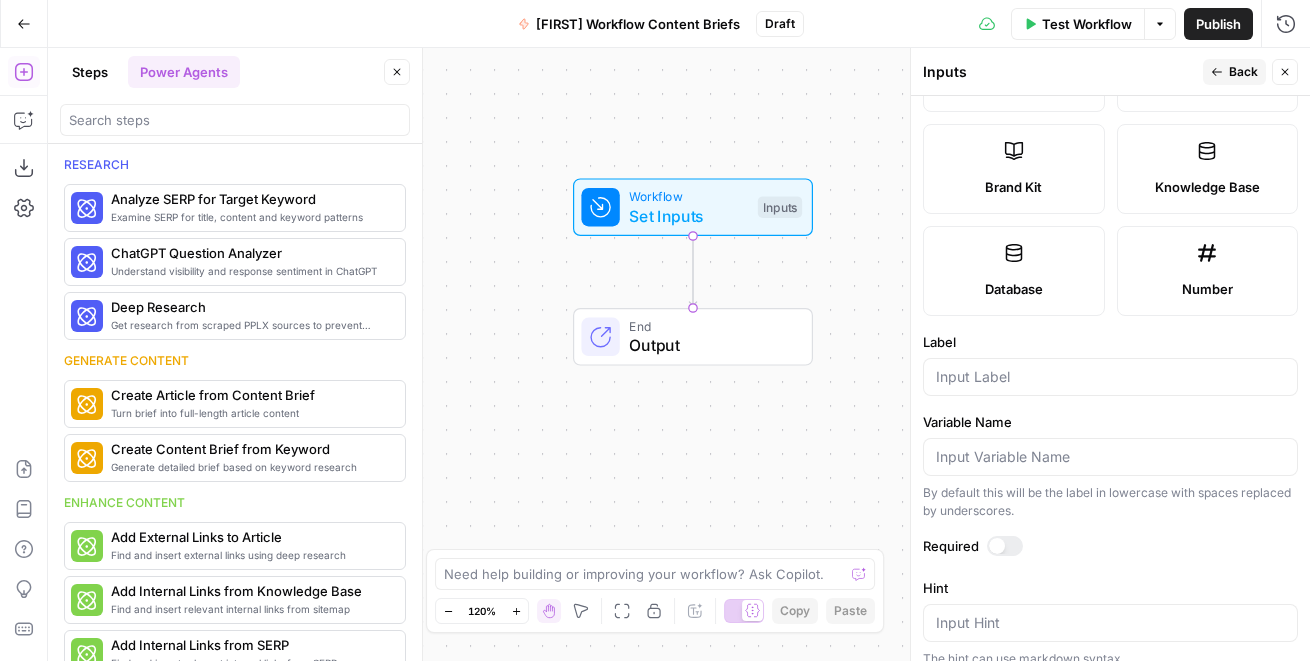 click on "Cohort 4 New Home Browse Your Data Monitoring Settings Recent Grids New grid [FIRST] Workflow Co DW's Blog Creation Grid Mounjaro Articles Recent Workflows New Workflow [FIRST] Workflow Content Briefs internal links Add internal links to unpublished content AirOps Academy What's new?
5
Help + Support Go Back [FIRST] Workflow Content Briefs Draft Test Workflow Options Publish Run History Add Steps Copilot Download as JSON Settings Import JSON AirOps Academy Help Give Feedback Shortcuts Workflow Set Inputs Inputs End Output Press enter or space to select a node. You can then use the arrow keys to move the node around.  Press delete to remove it and escape to cancel.   Press enter or space to select an edge. You can then press delete to remove it or escape to cancel. Oops! Your window is too small AirOps is currently only supported on desktop devices. Please switch to access. Go Back" at bounding box center (655, 330) 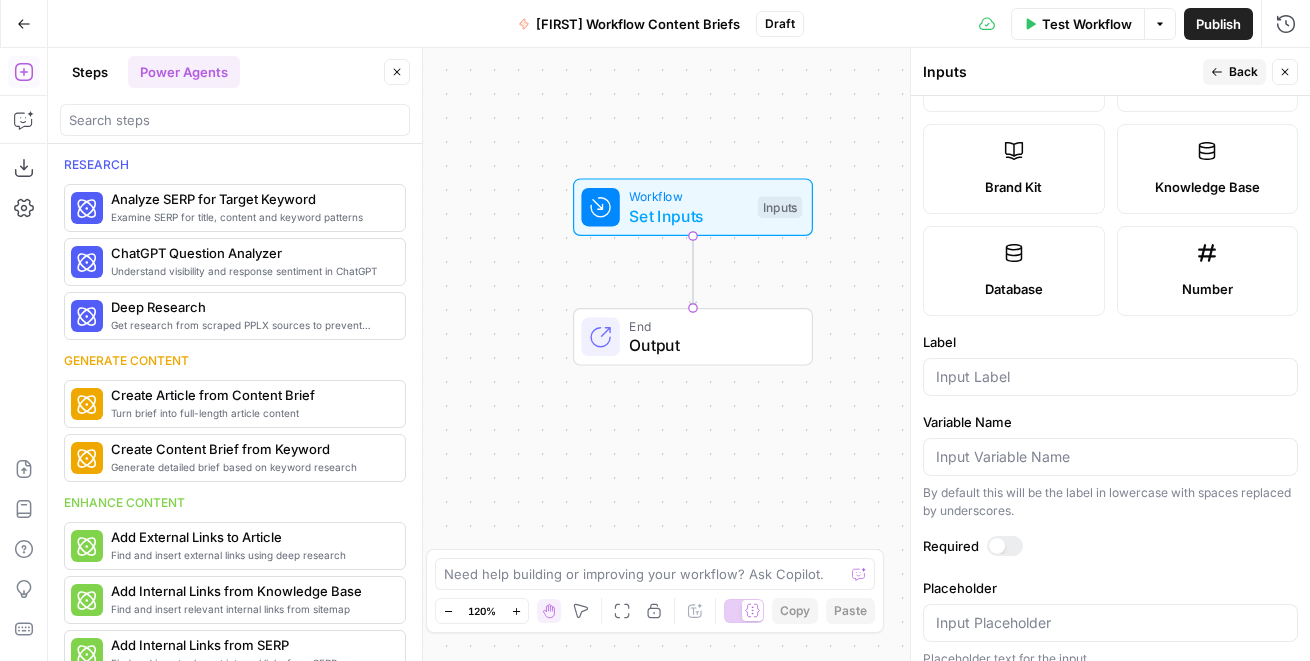 click on "Brand Kit" at bounding box center [1014, 169] 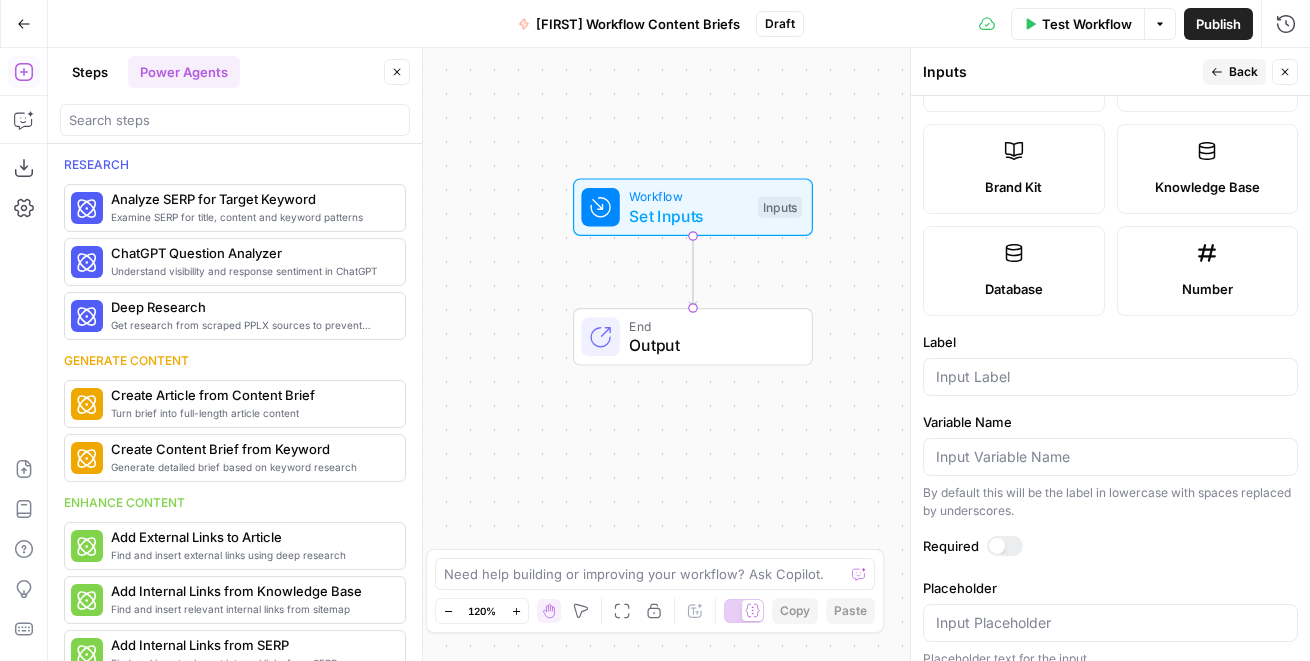 click on "Steps" at bounding box center (90, 72) 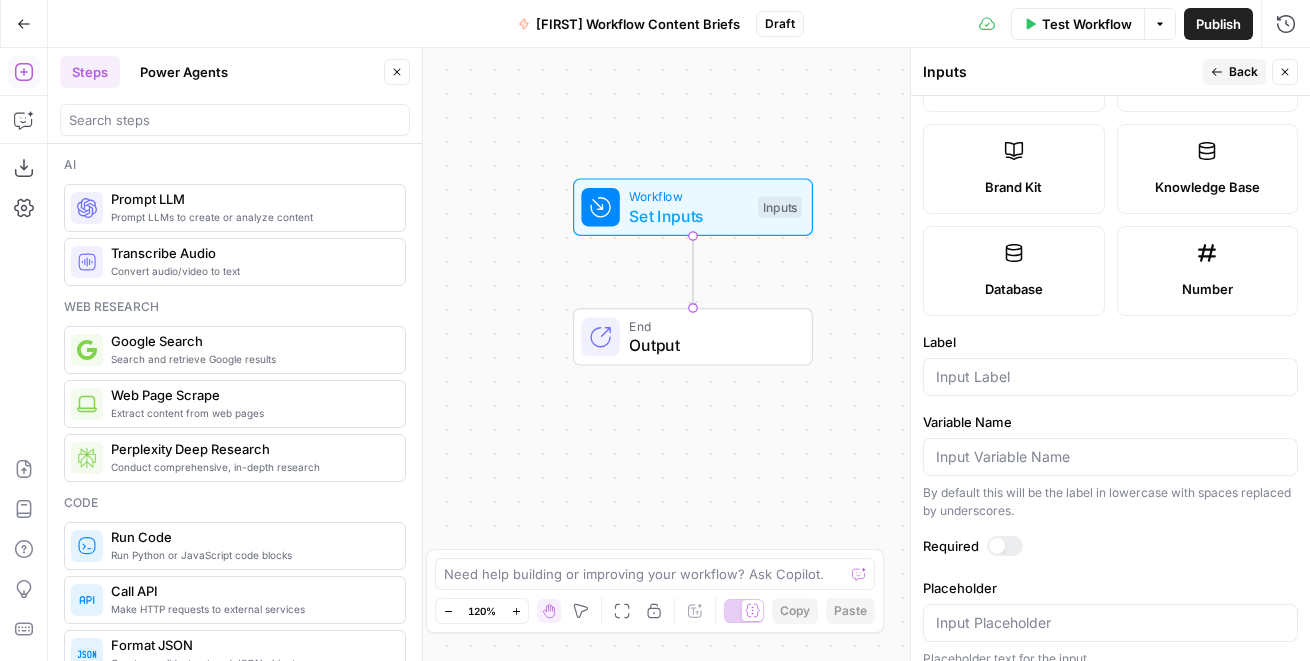 click on "Brand Kit" at bounding box center (1014, 169) 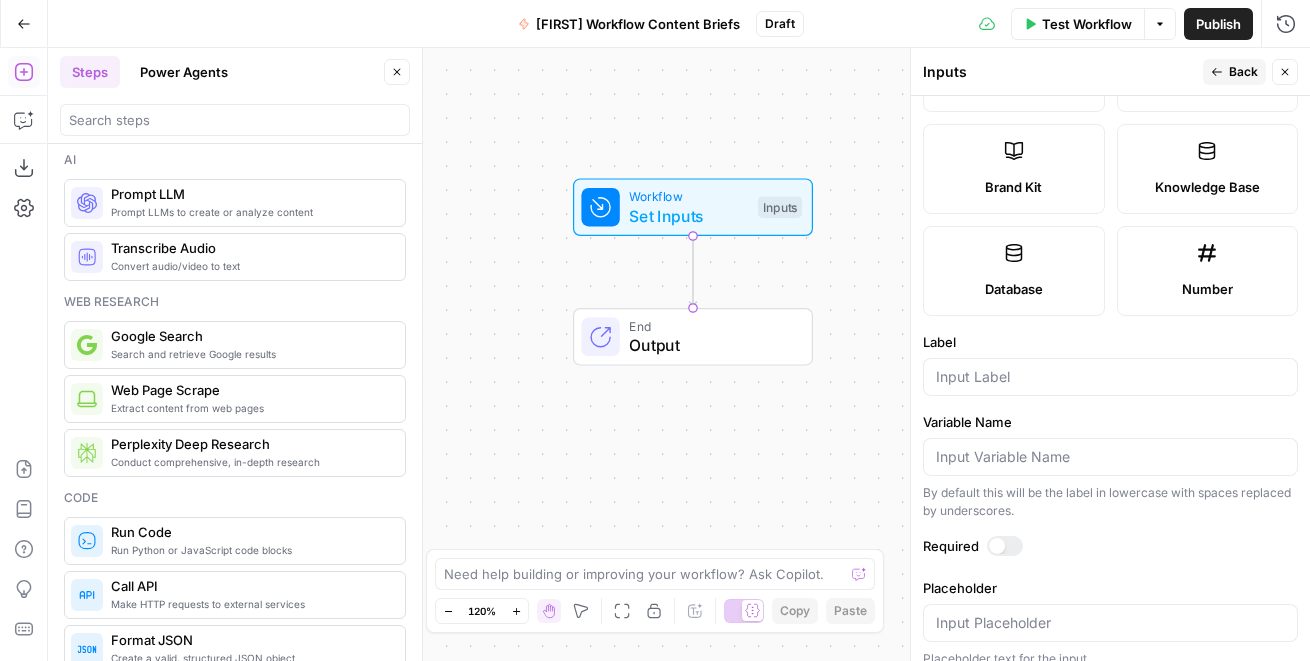 scroll, scrollTop: 0, scrollLeft: 0, axis: both 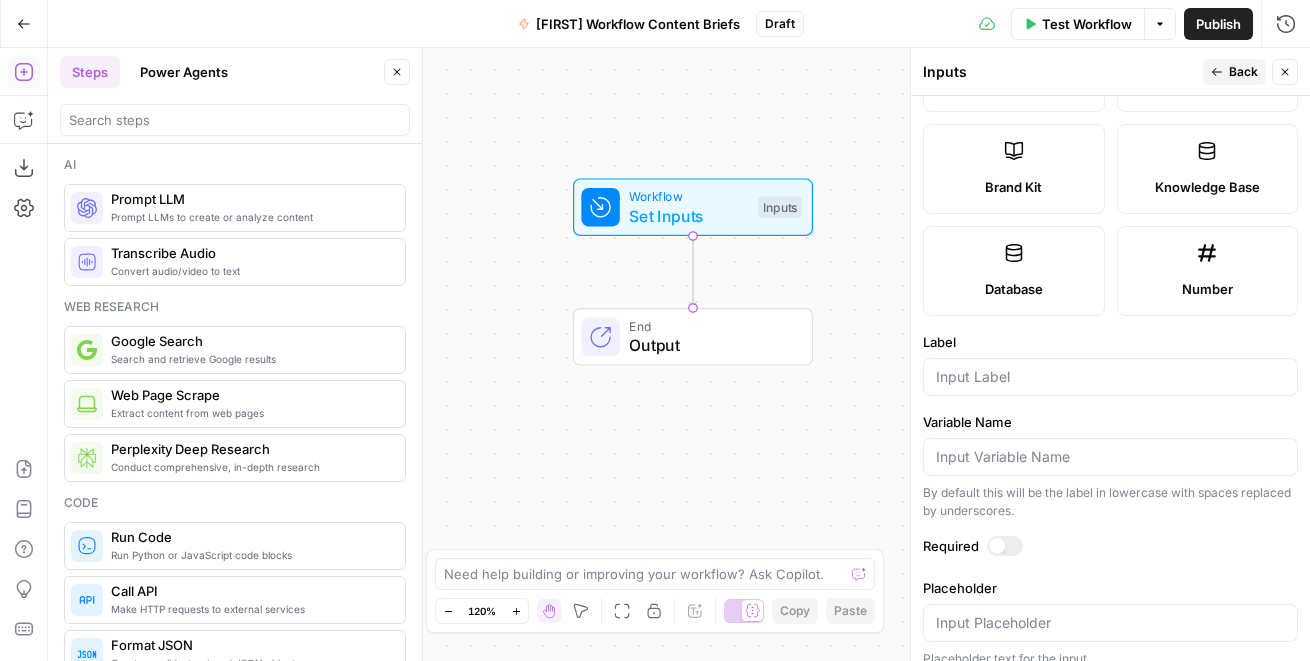 click on "Ai" at bounding box center [235, 165] 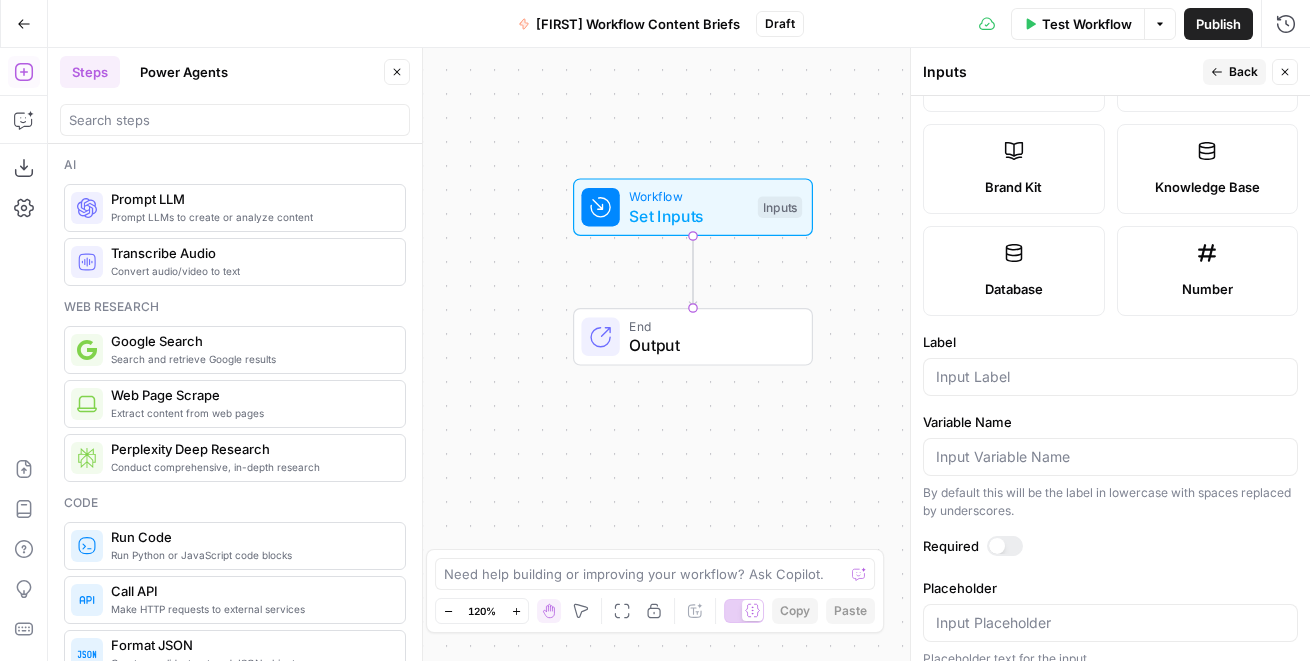 click on "Ai" at bounding box center (235, 165) 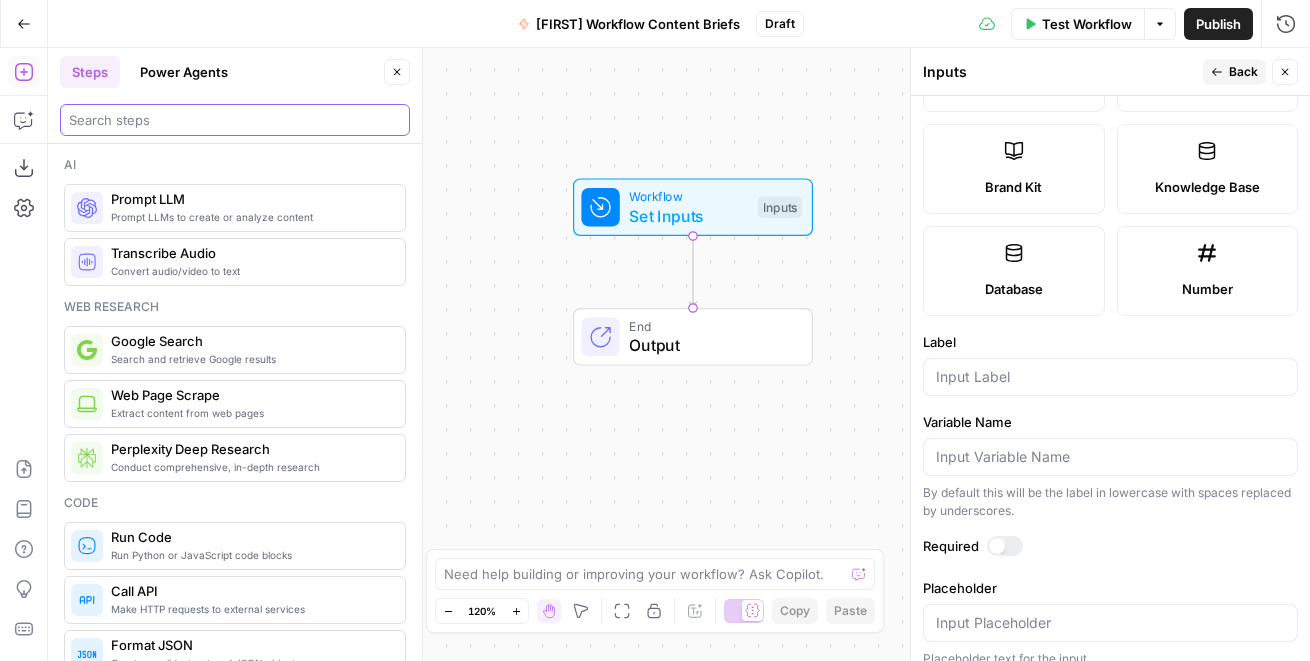 click at bounding box center [235, 120] 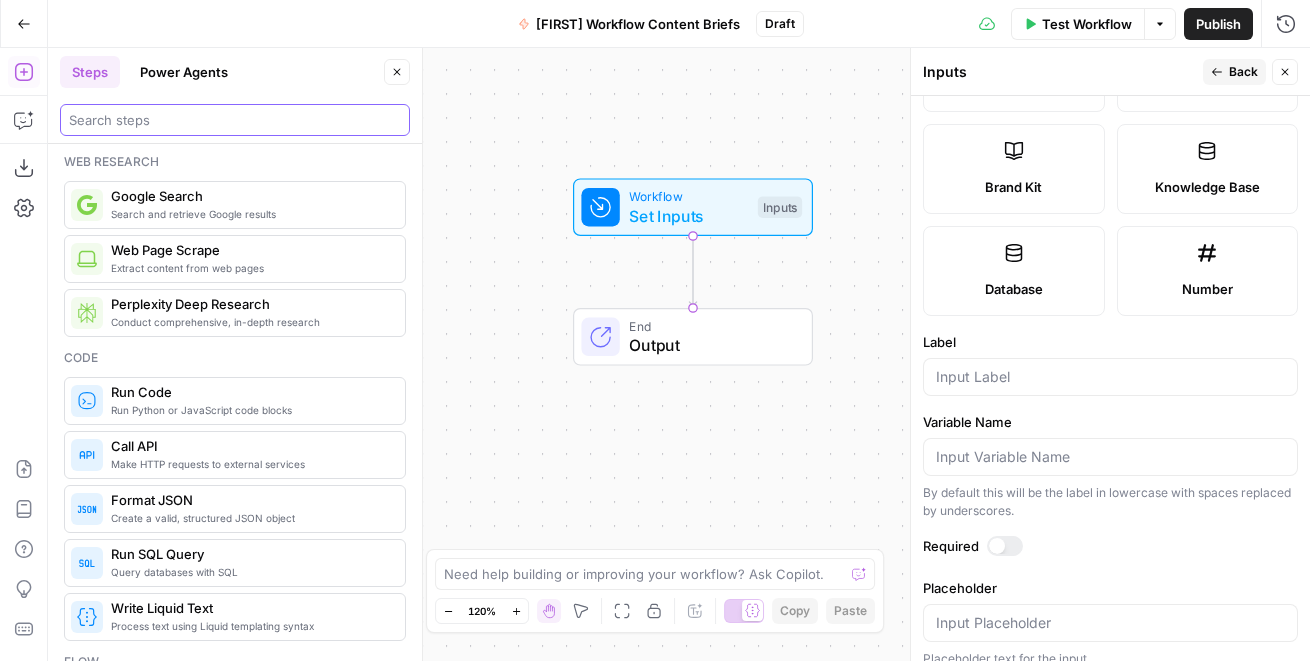 scroll, scrollTop: 143, scrollLeft: 0, axis: vertical 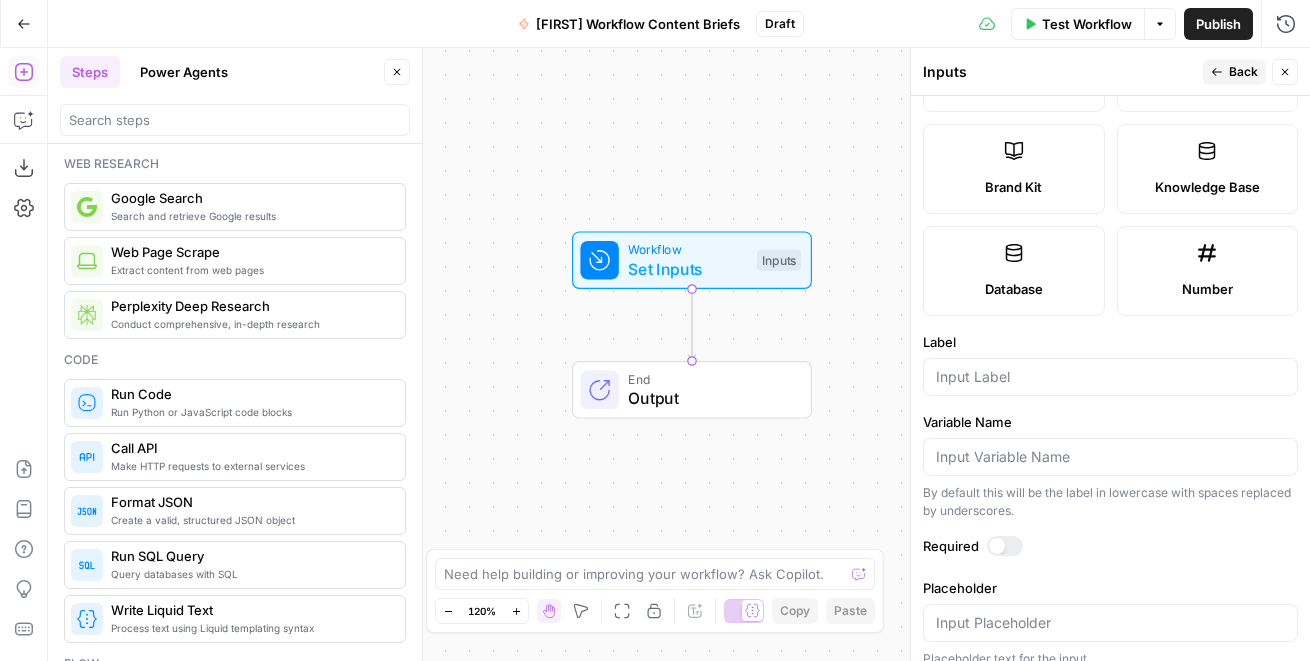 drag, startPoint x: 681, startPoint y: 330, endPoint x: 680, endPoint y: 376, distance: 46.010868 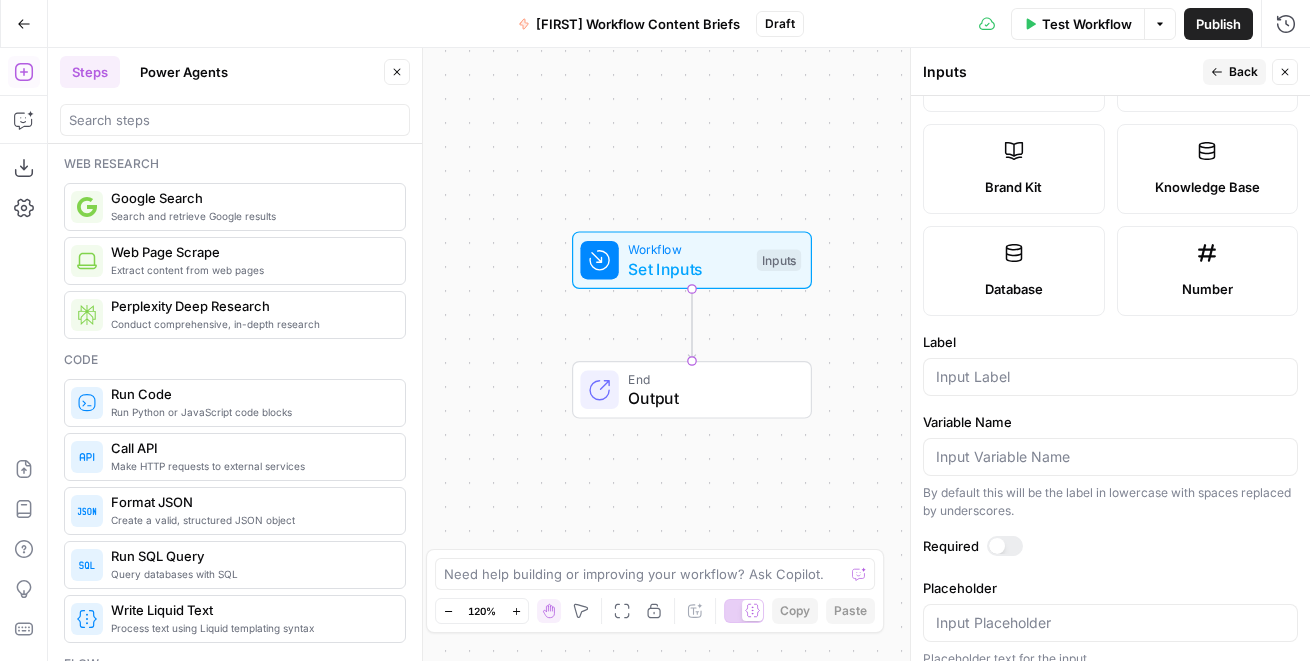 click on "End" at bounding box center [709, 378] 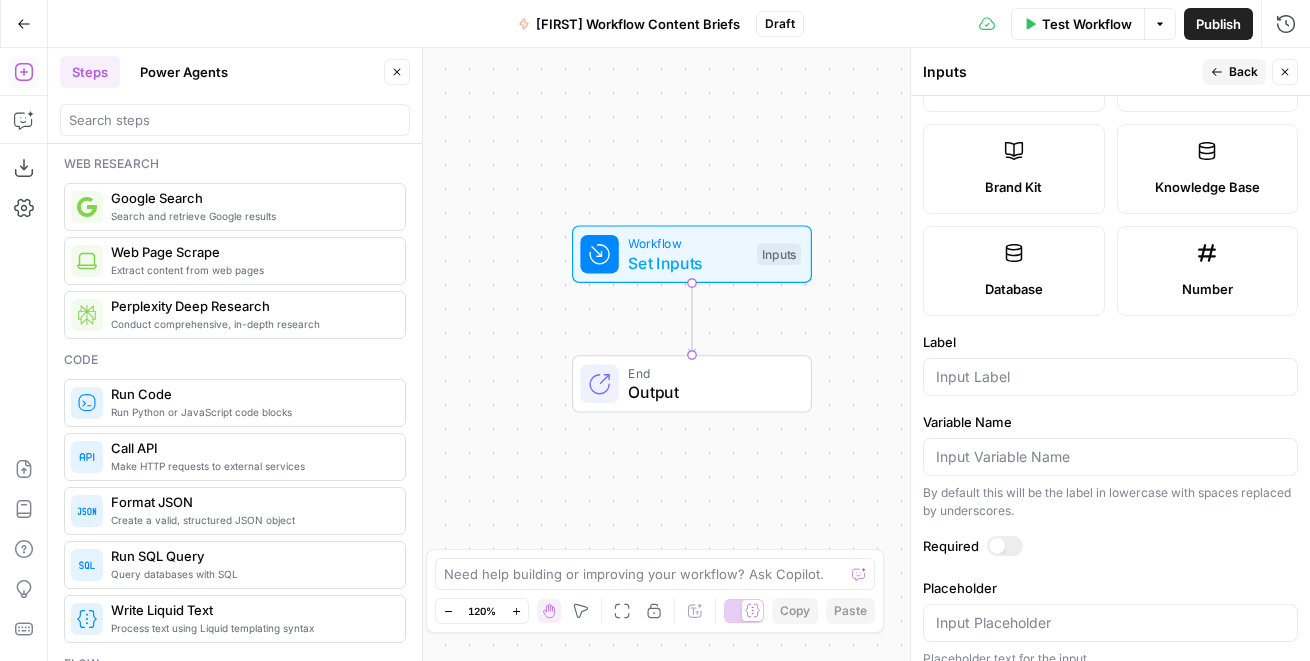 click on "End" at bounding box center [709, 372] 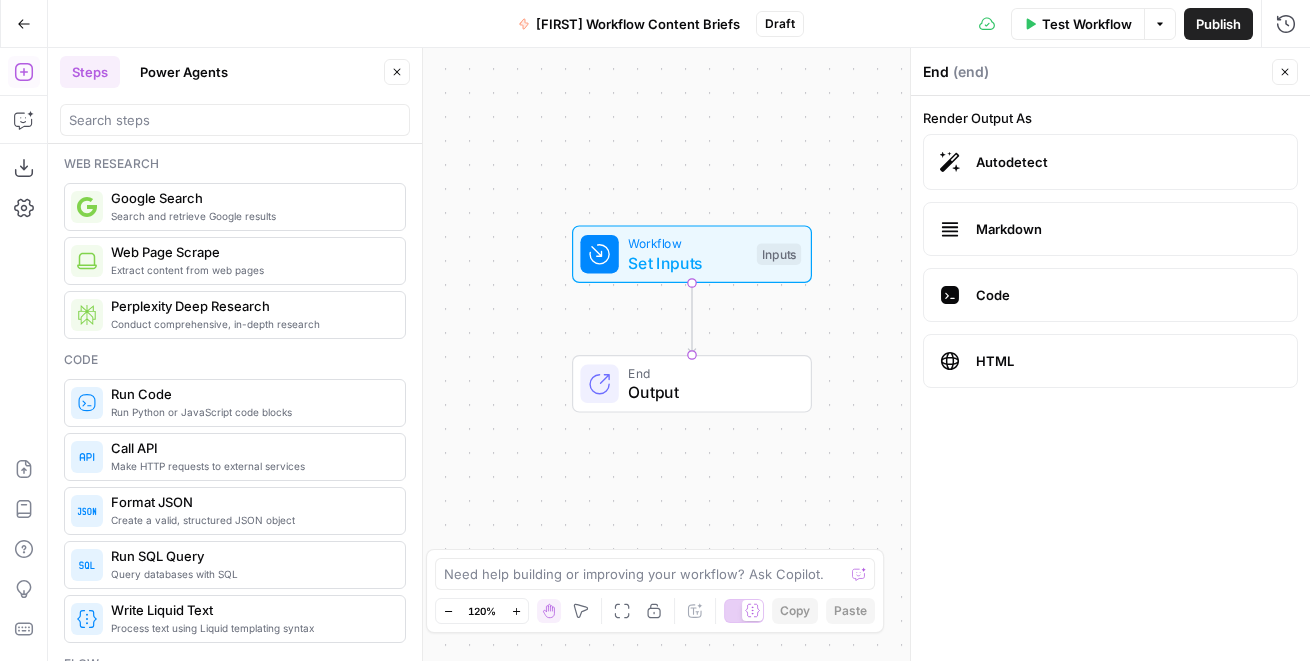 click on "Close" at bounding box center (1285, 72) 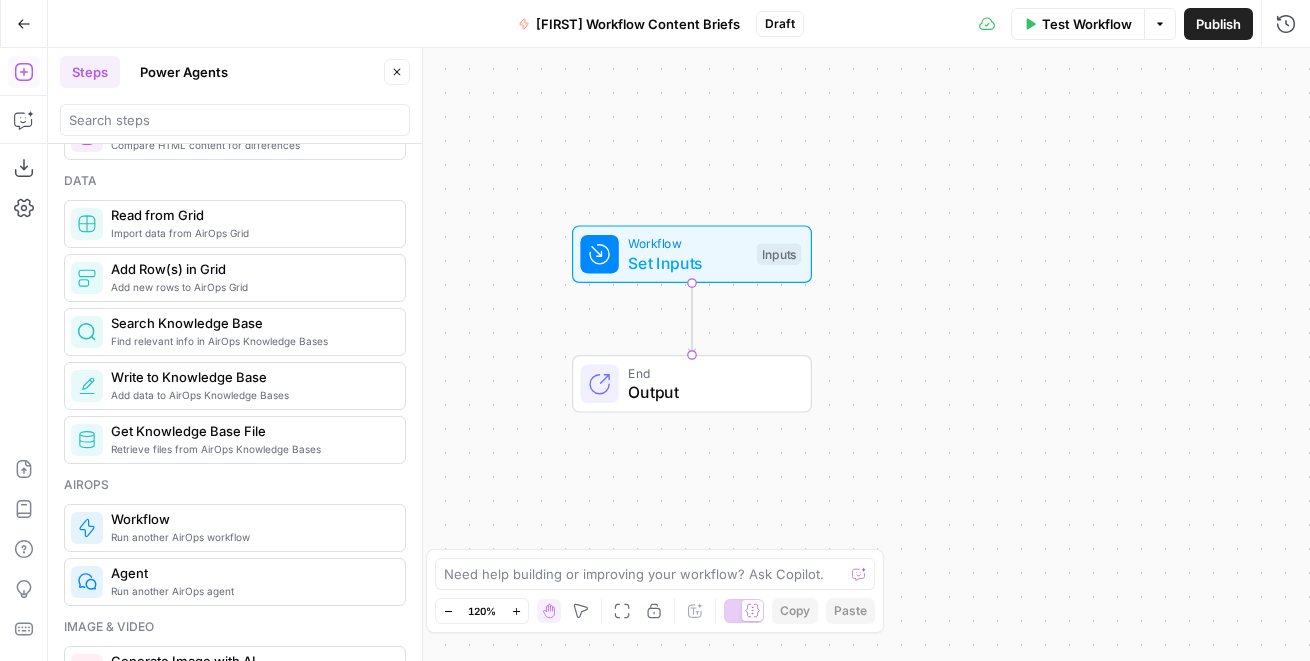 scroll, scrollTop: 930, scrollLeft: 0, axis: vertical 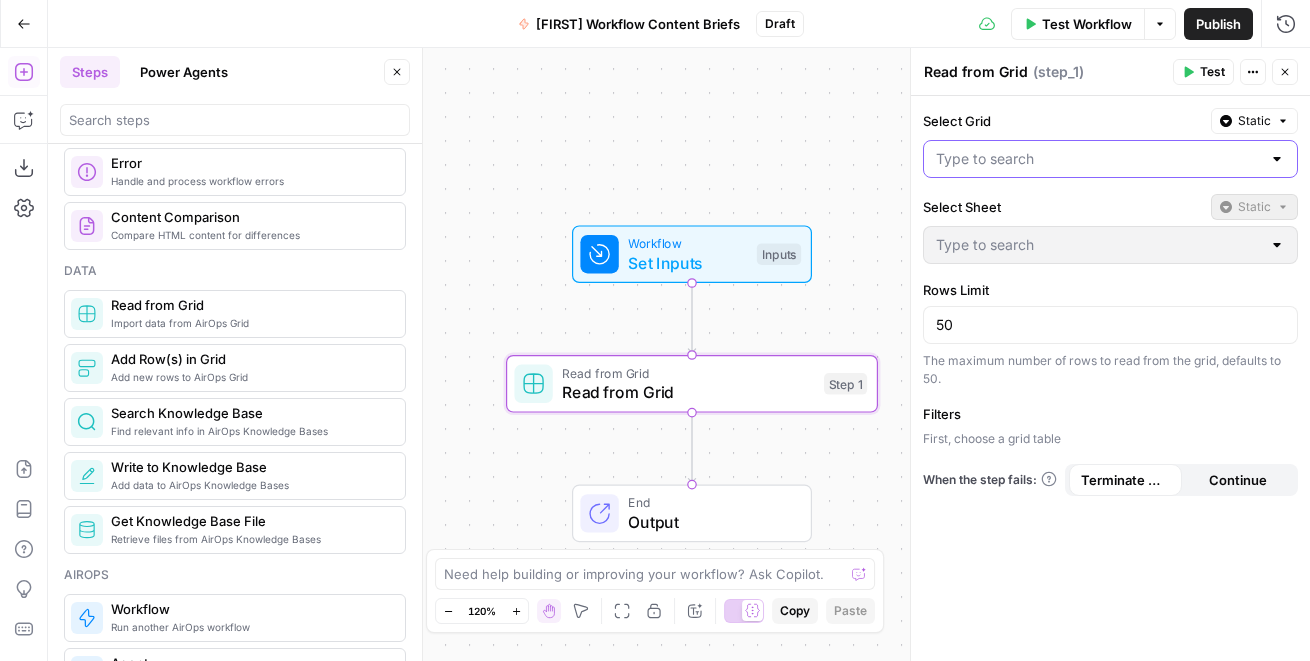 click on "Select Grid" at bounding box center [1098, 159] 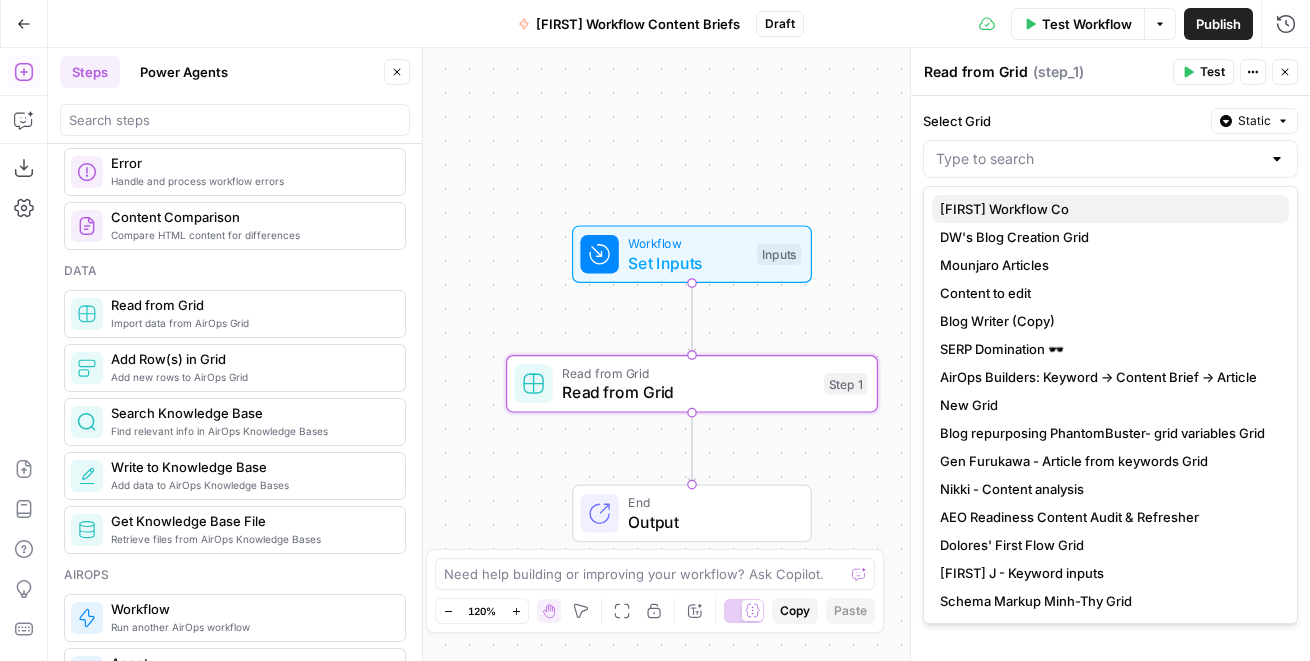 click on "[FIRST] Workflow Co" at bounding box center [1106, 209] 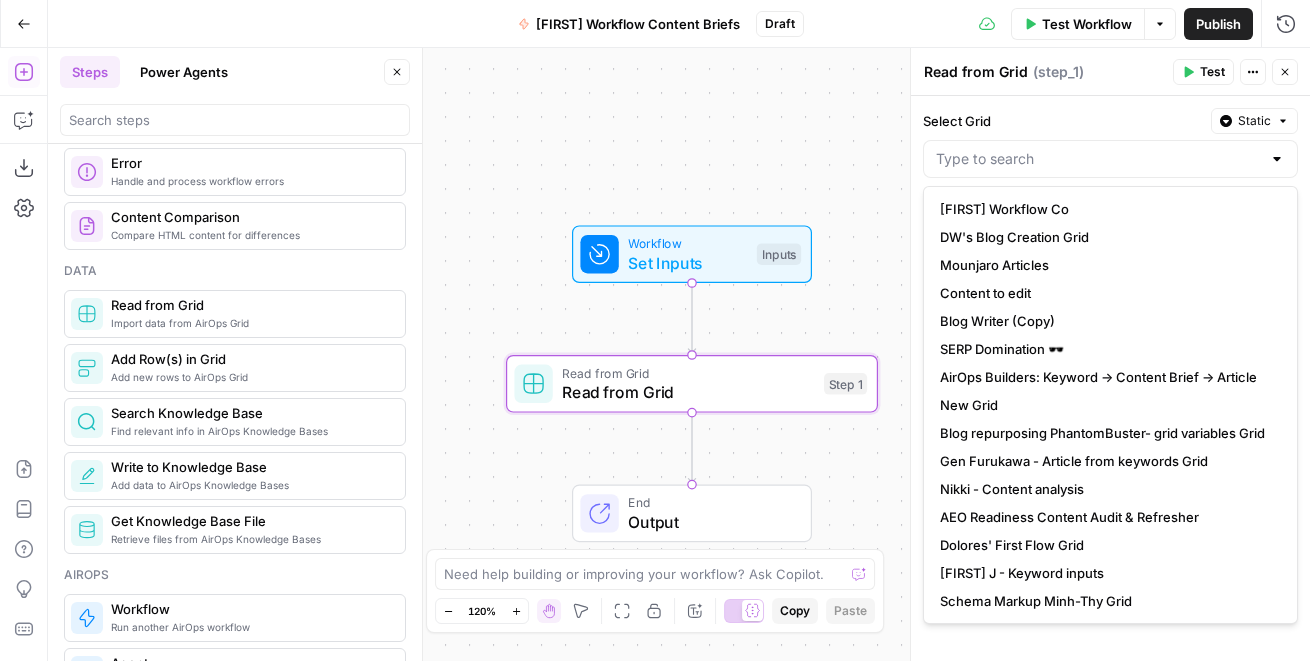 type on "[FIRST] Workflow Co" 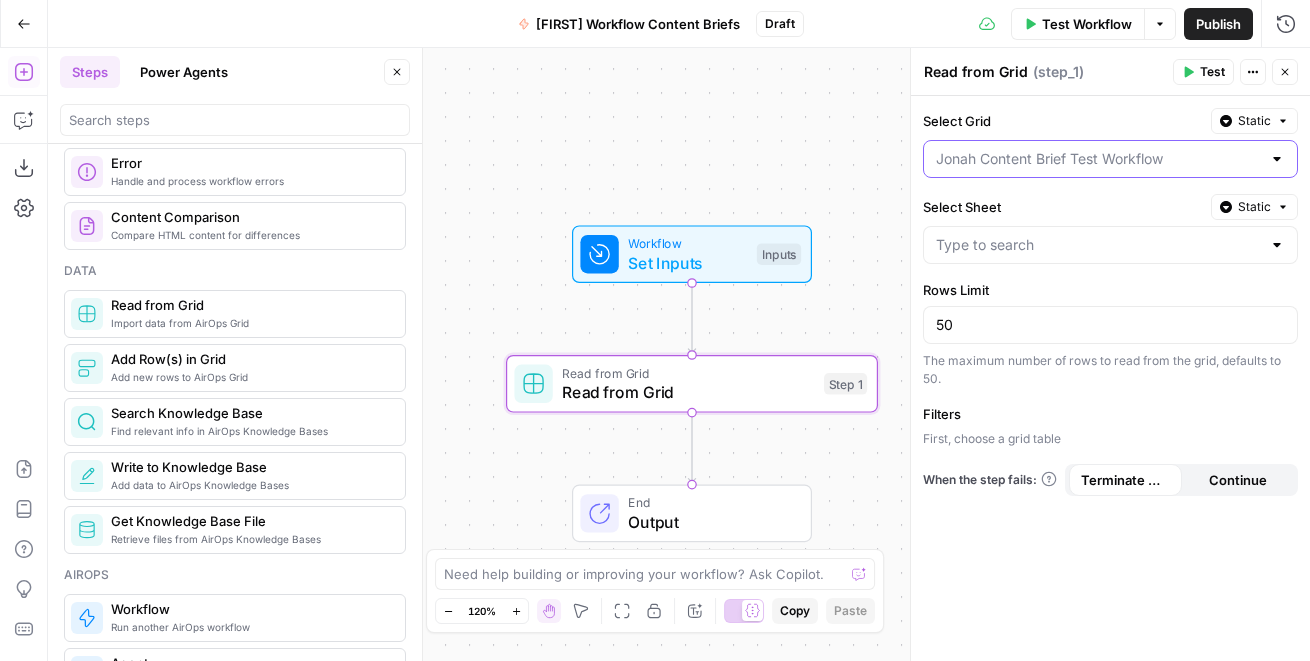 click on "Select Grid" at bounding box center (1098, 159) 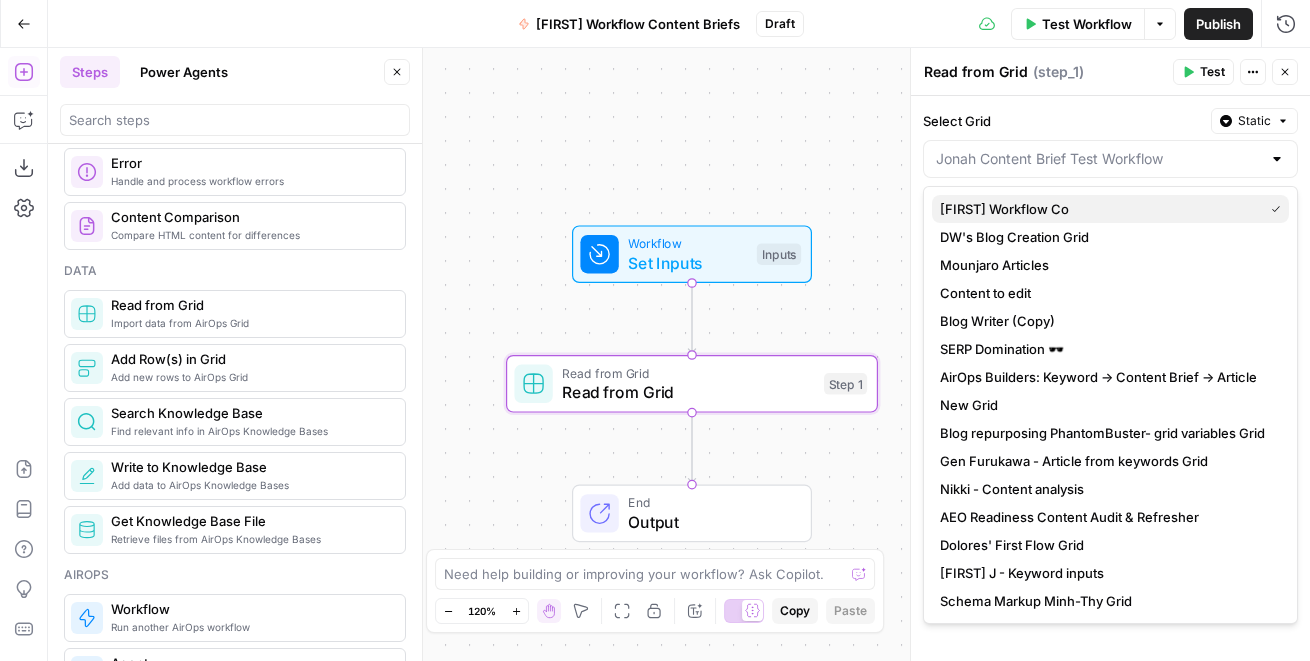 click on "[FIRST] Workflow Co" at bounding box center [1097, 209] 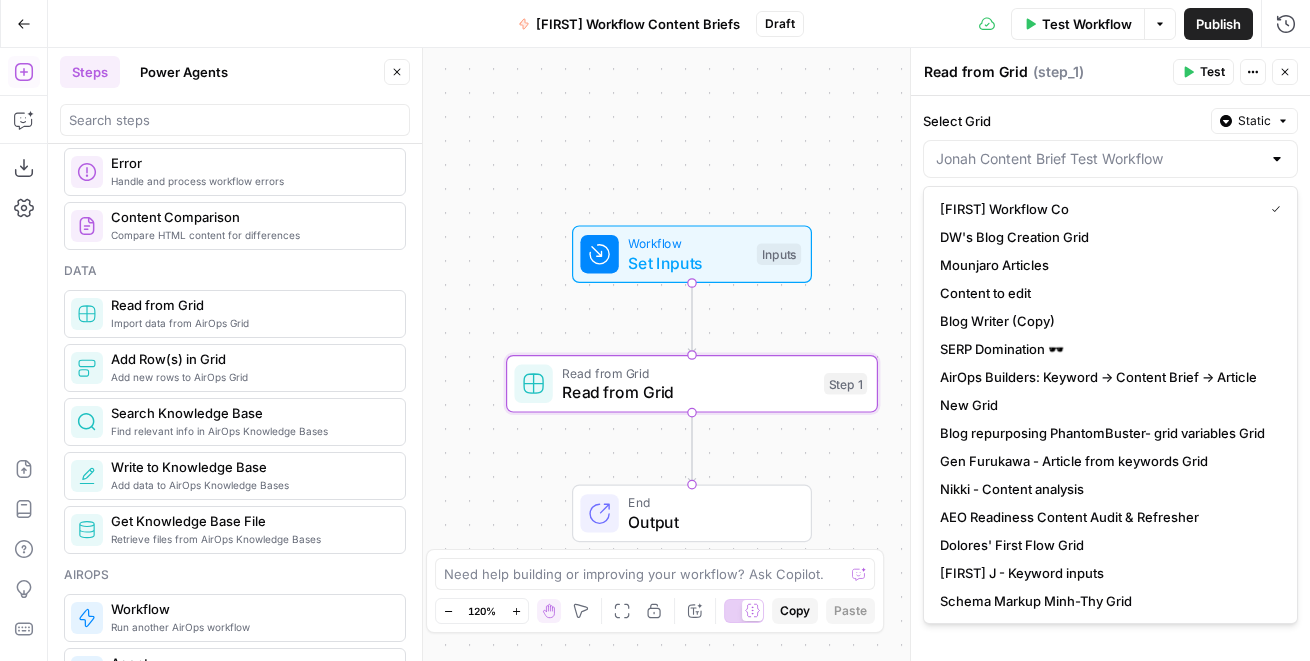 type on "[FIRST] Workflow Co" 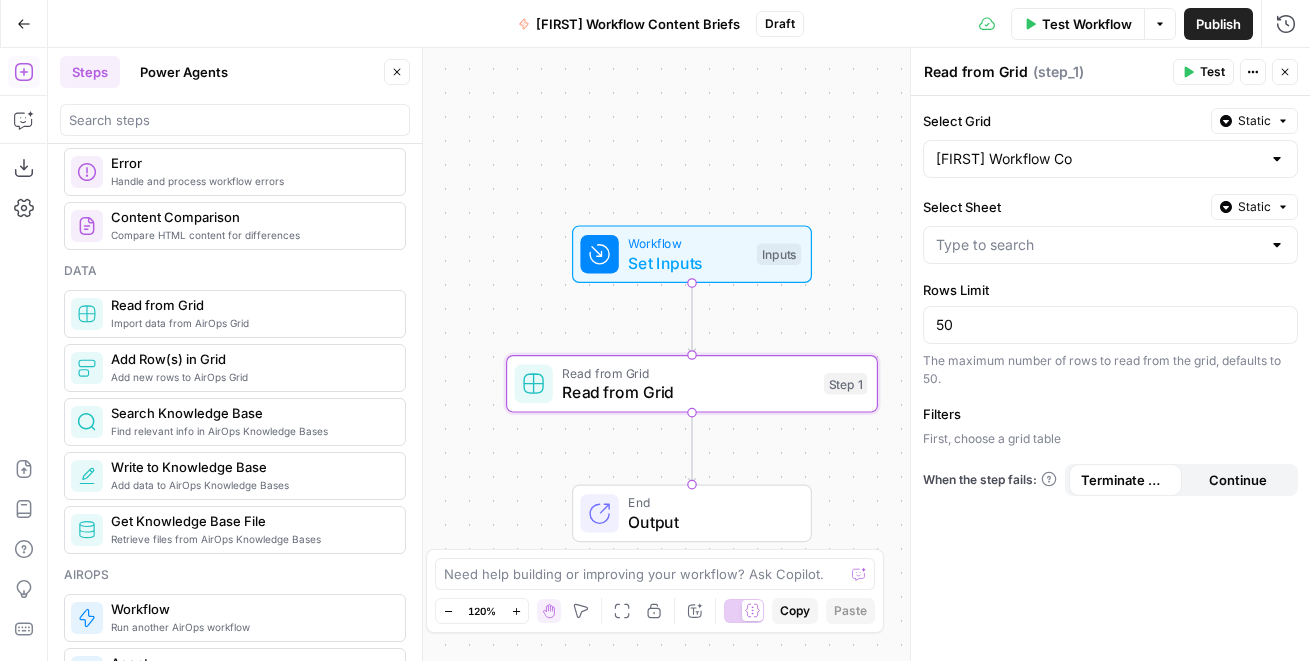 click on "Select Grid Static Jonah Content Brief Test Workflow Select Sheet Static Rows Limit 50 The maximum number of rows to read from the grid, defaults to 50. Filters First, choose a grid table When the step fails: Terminate Workflow Continue" at bounding box center [1110, 378] 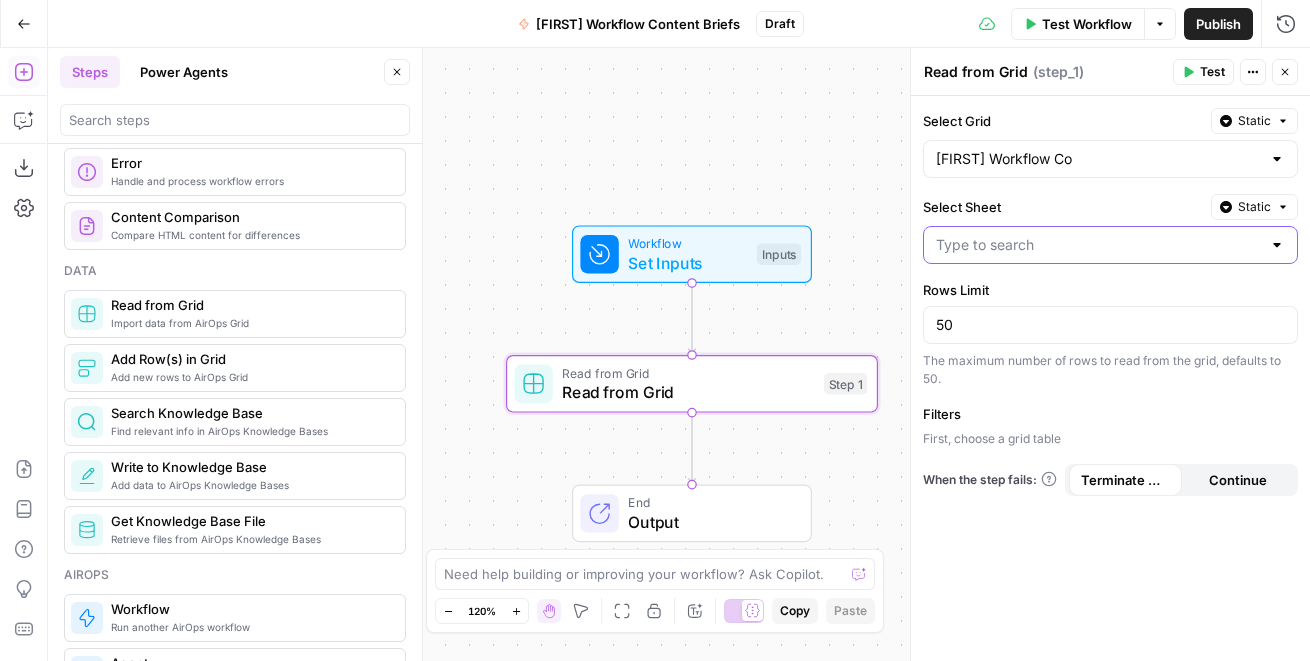 click on "Select Sheet" at bounding box center (1098, 245) 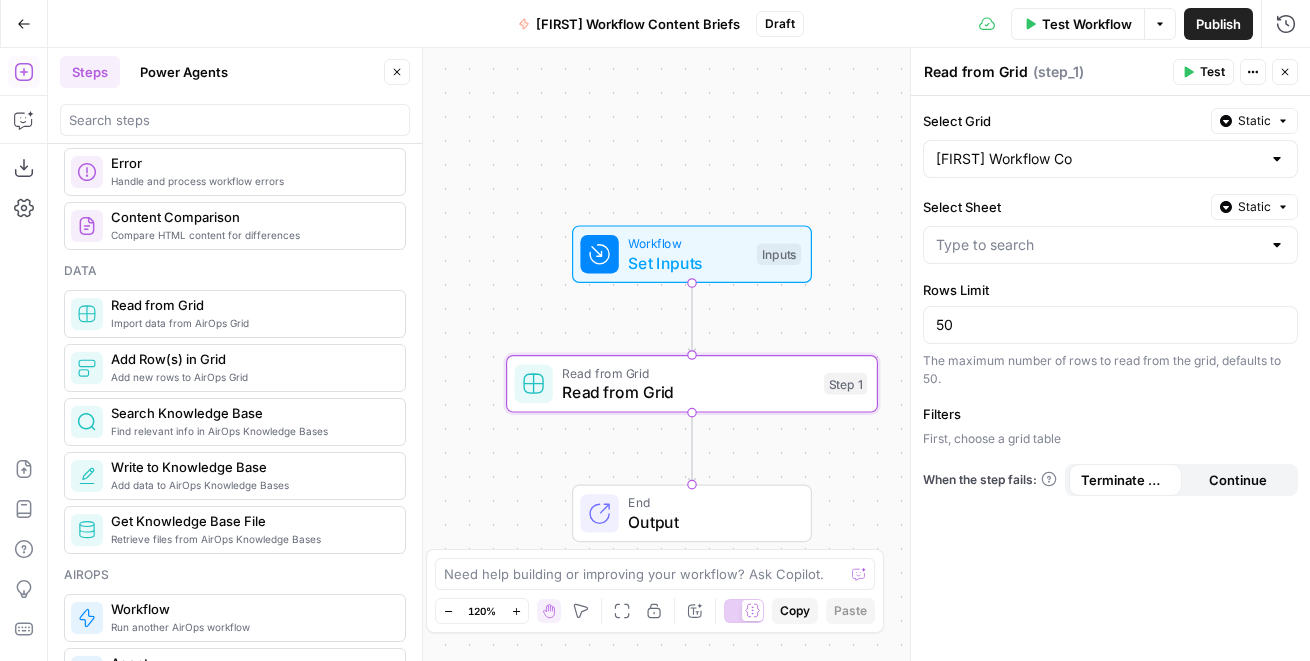 click on "Select Sheet" at bounding box center (1063, 207) 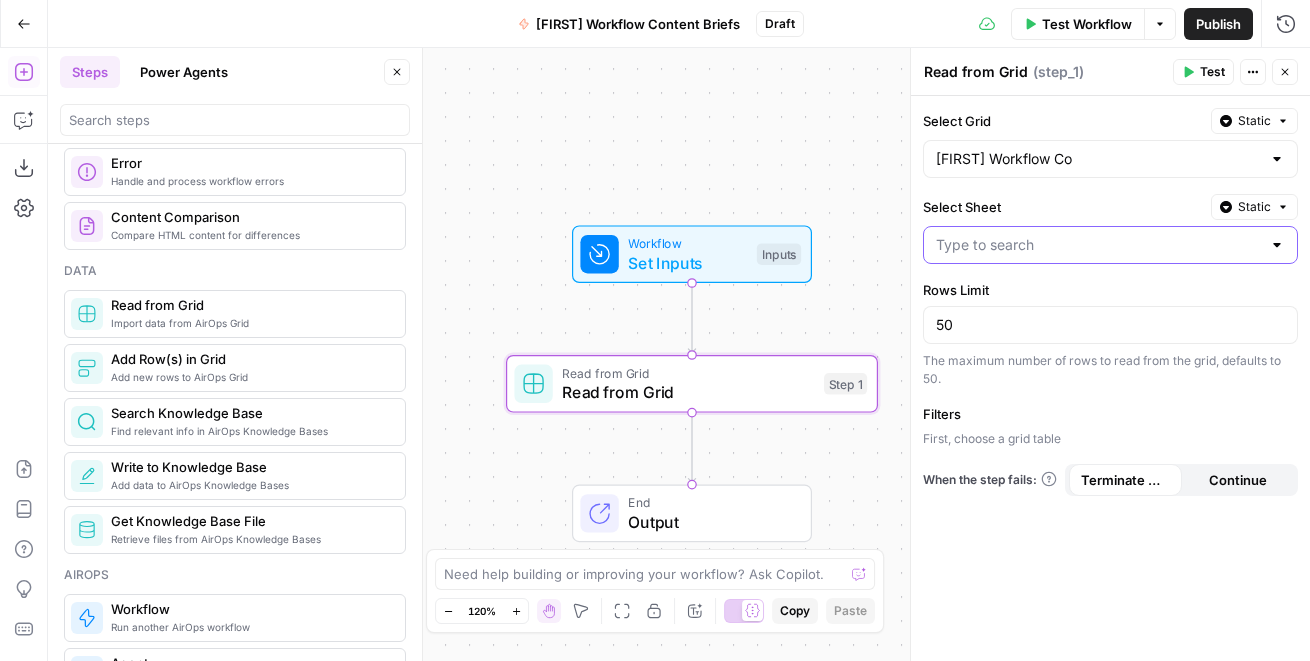 click on "Select Sheet" at bounding box center [1098, 245] 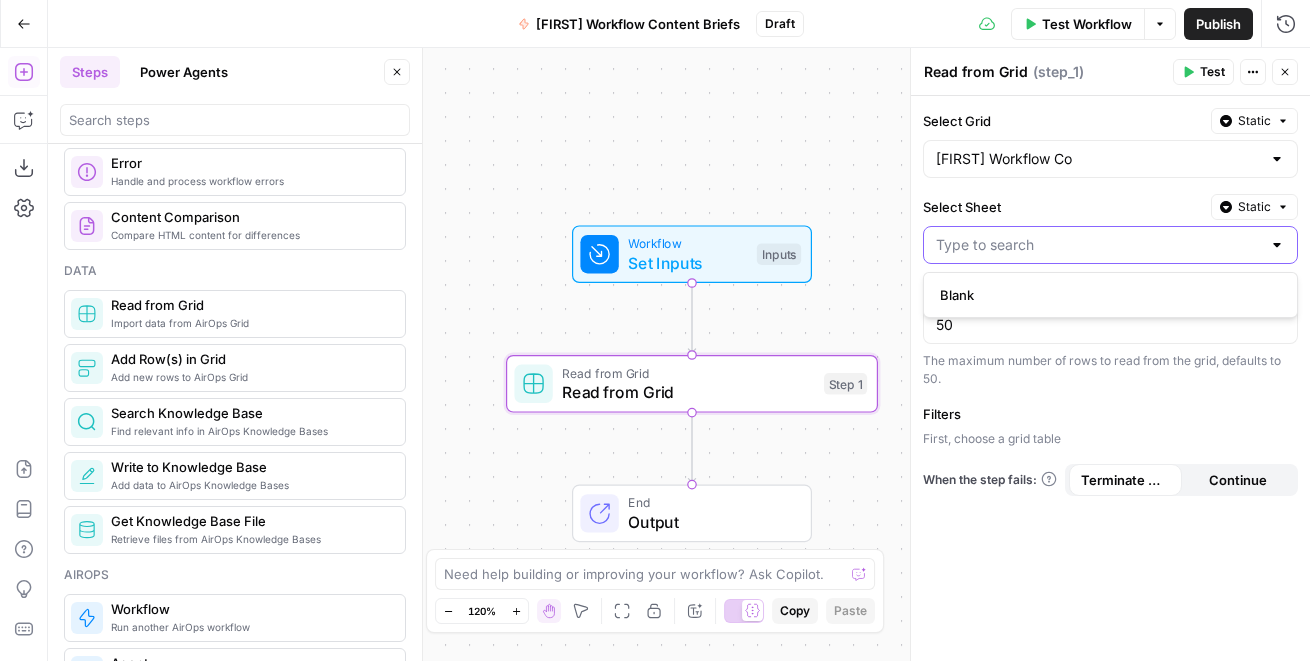 click on "Select Sheet" at bounding box center [1098, 245] 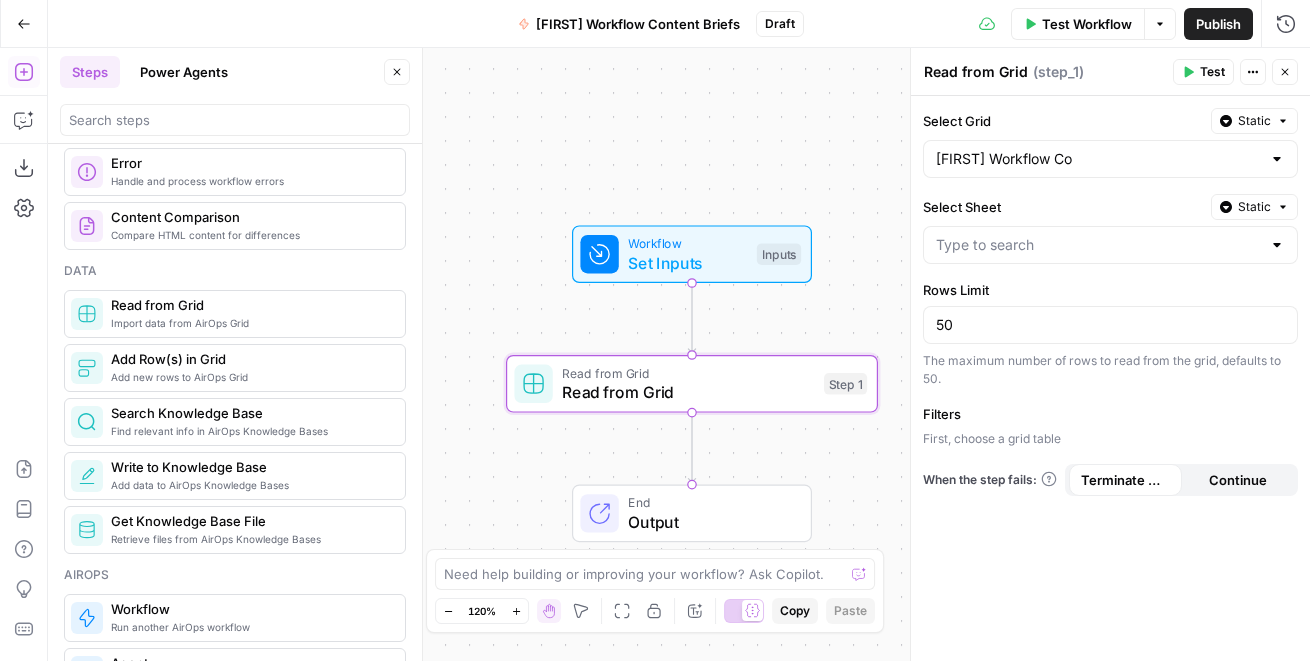click on "Select Grid Static Jonah Content Brief Test Workflow Select Sheet Static Rows Limit 50 The maximum number of rows to read from the grid, defaults to 50. Filters First, choose a grid table When the step fails: Terminate Workflow Continue" at bounding box center (1110, 378) 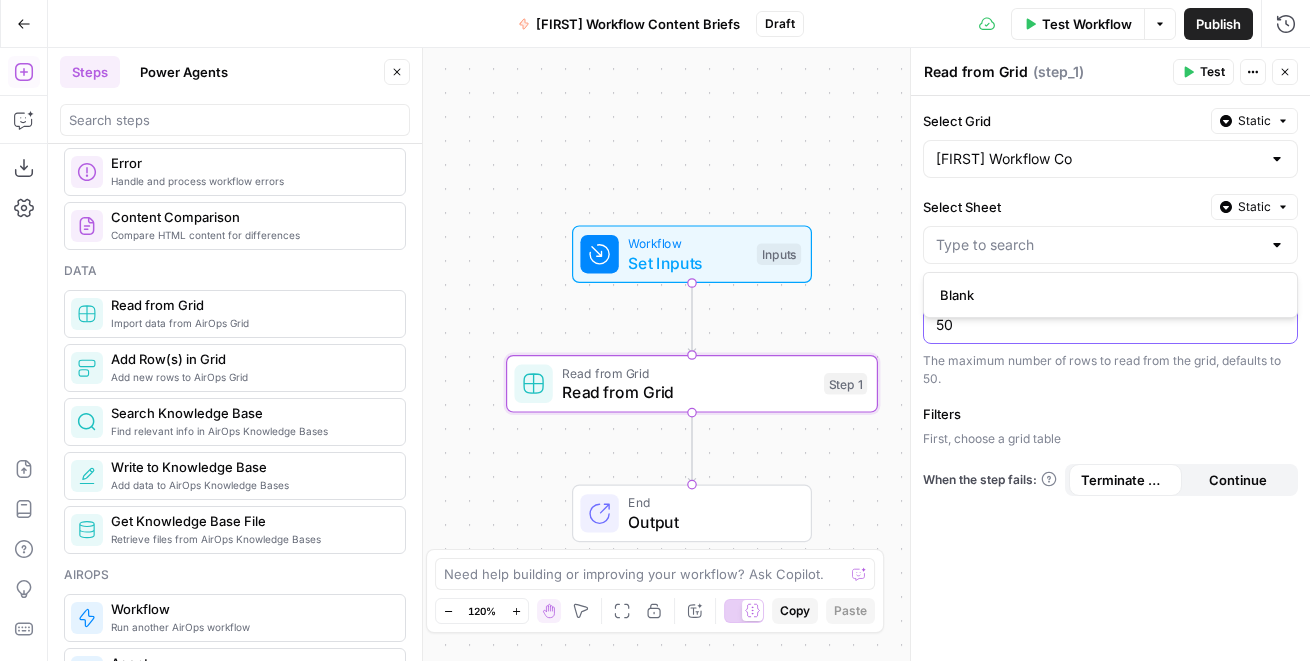 click on "50" at bounding box center [1110, 325] 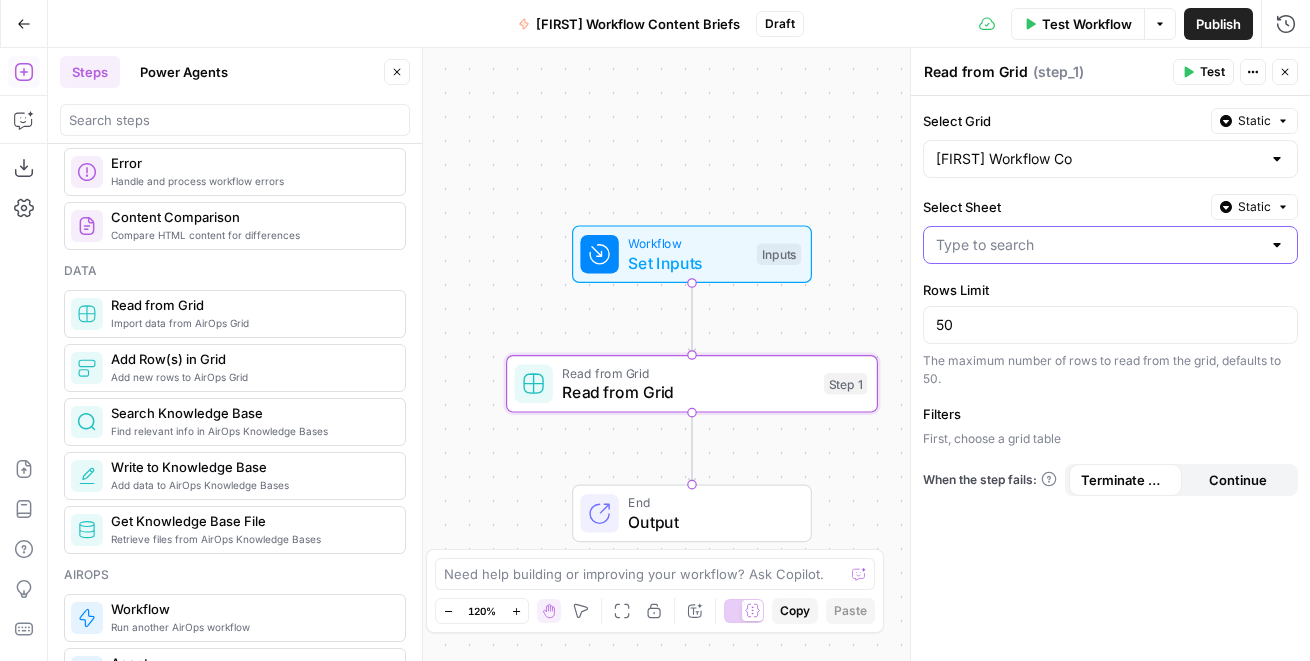 click on "Select Sheet" at bounding box center [1098, 245] 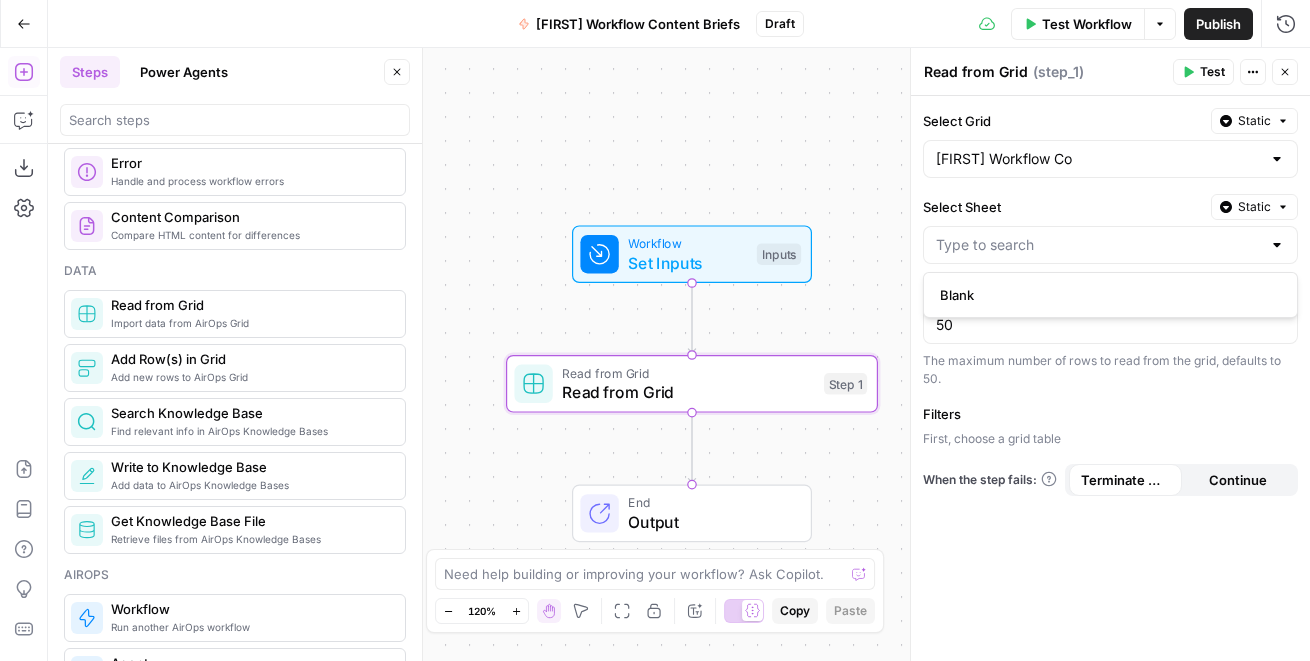 click on "Blank" at bounding box center [1110, 295] 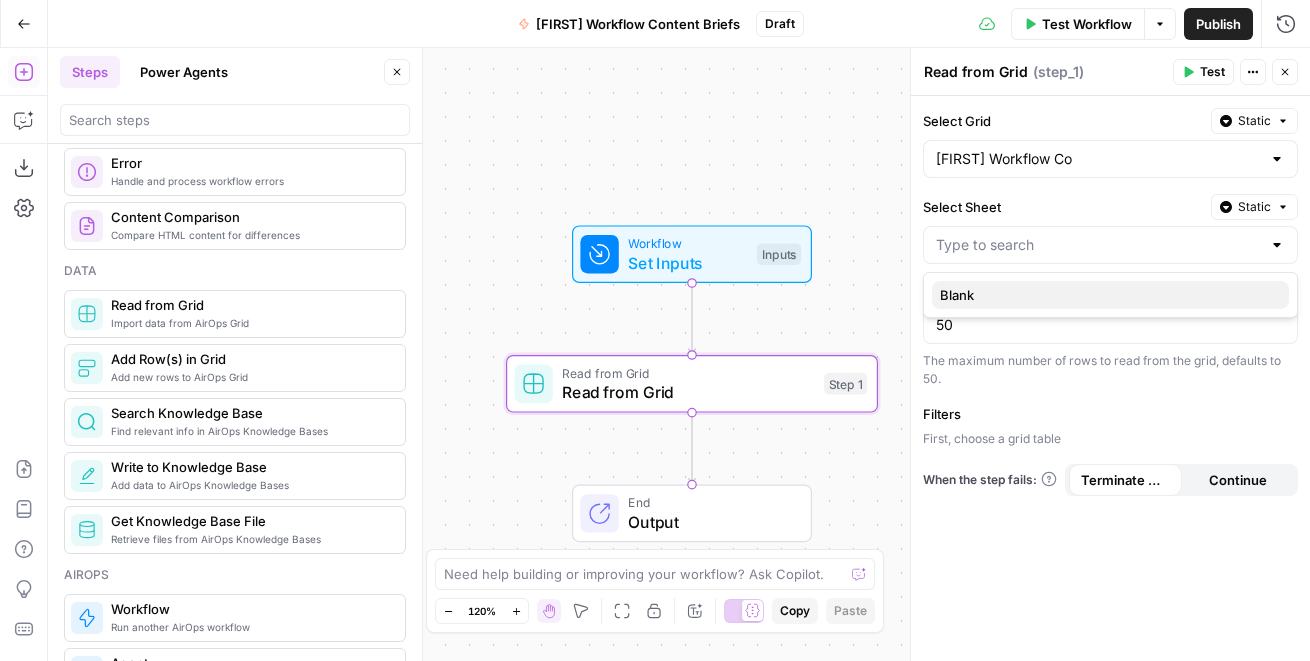 click on "Blank" at bounding box center [1106, 295] 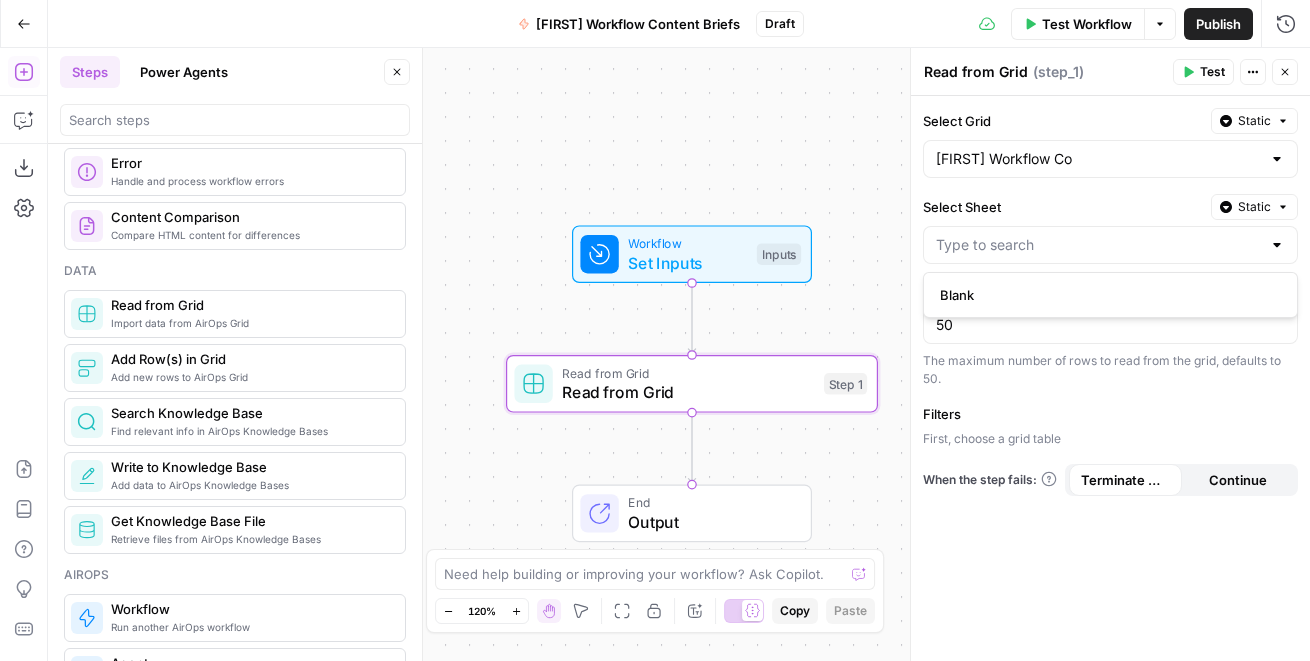 type on "Blank" 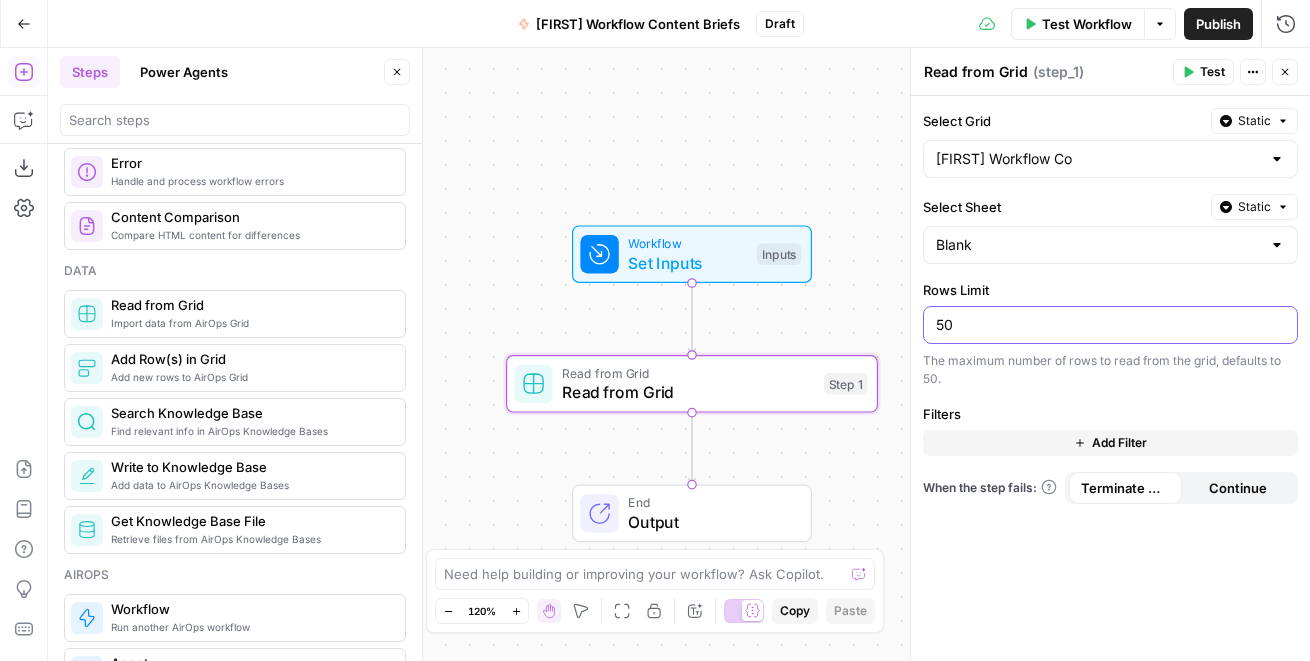 click on "50" at bounding box center [1110, 325] 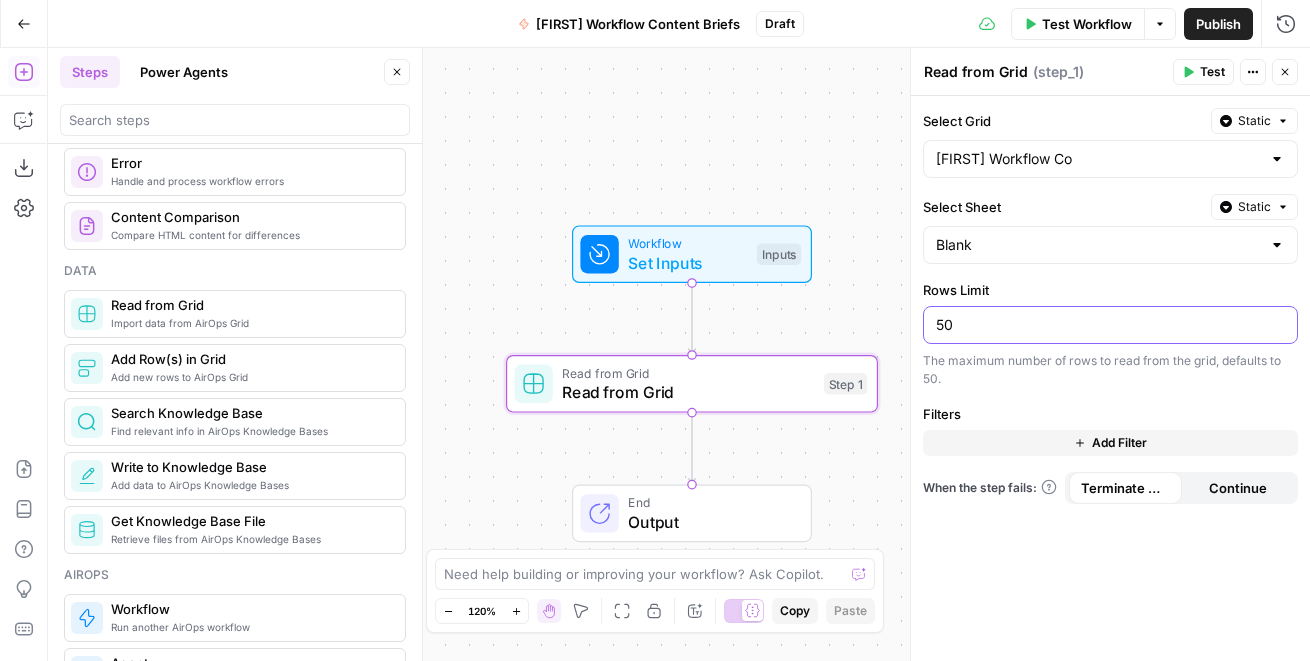 type on "5" 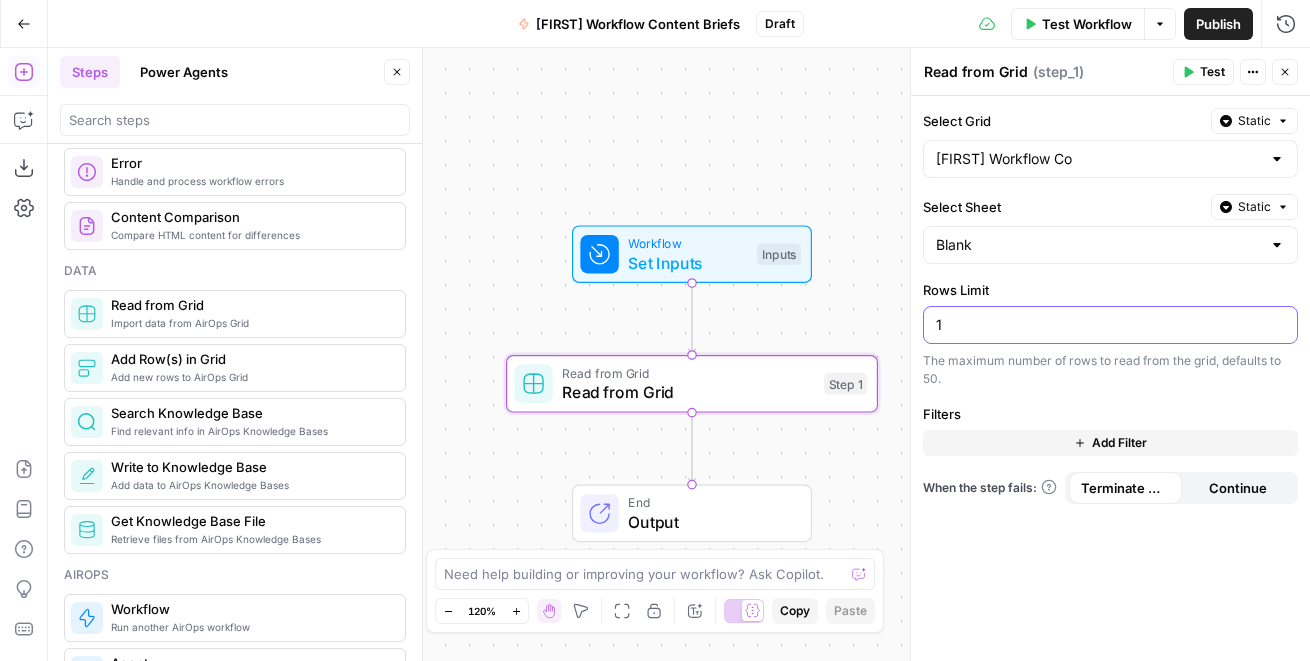 type on "1" 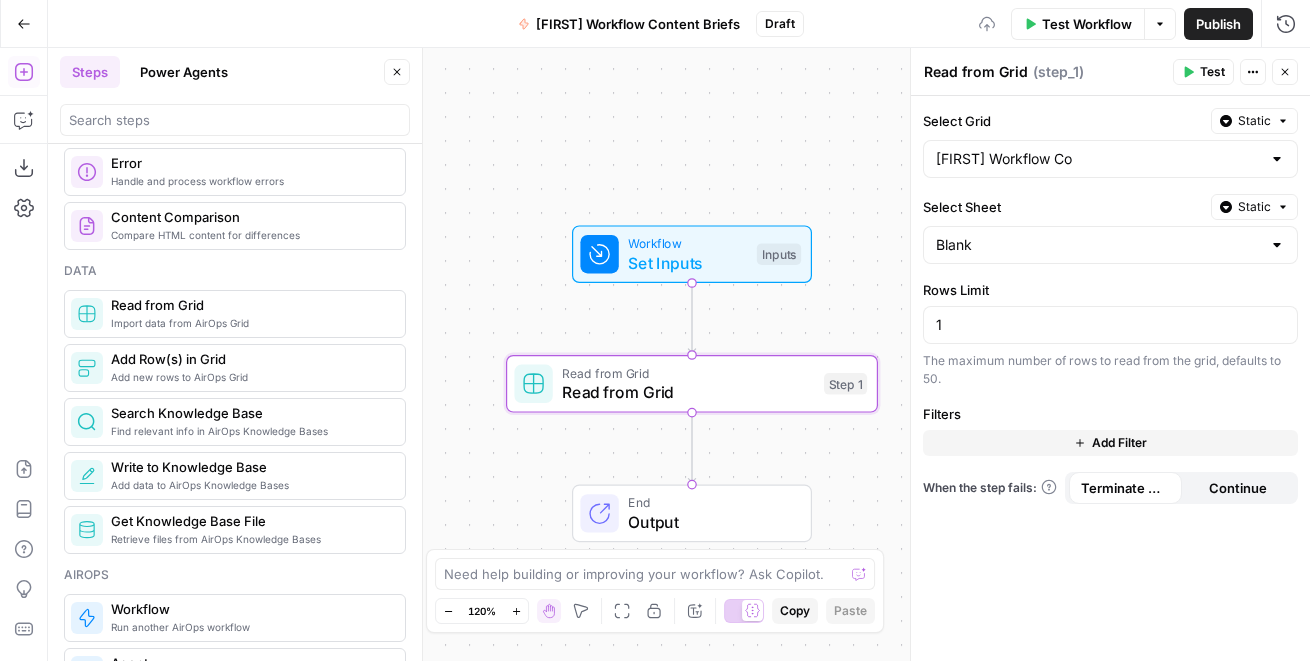 click on "Rows Limit" at bounding box center [1110, 290] 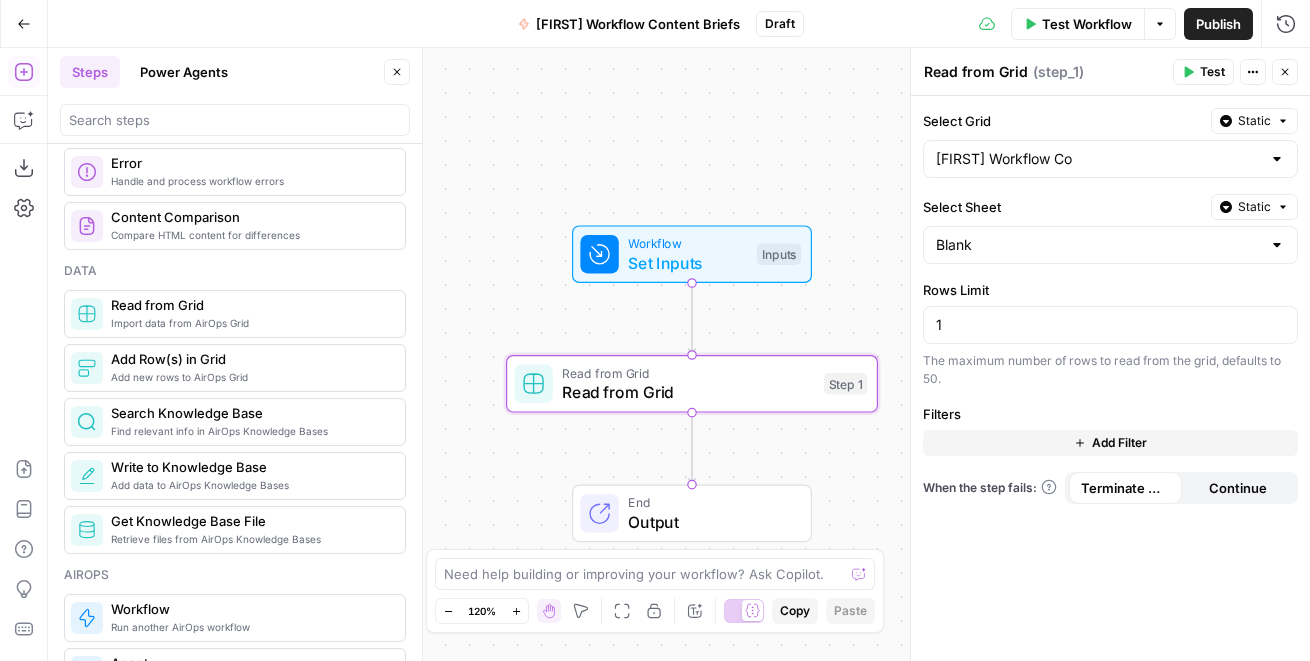 click on "Select Grid Static [FIRST] Workflow Co Select Sheet Static Blank Rows Limit 1 The maximum number of rows to read from the grid, defaults to 50. Filters Add Filter When the step fails: Terminate Workflow Continue" at bounding box center (1110, 378) 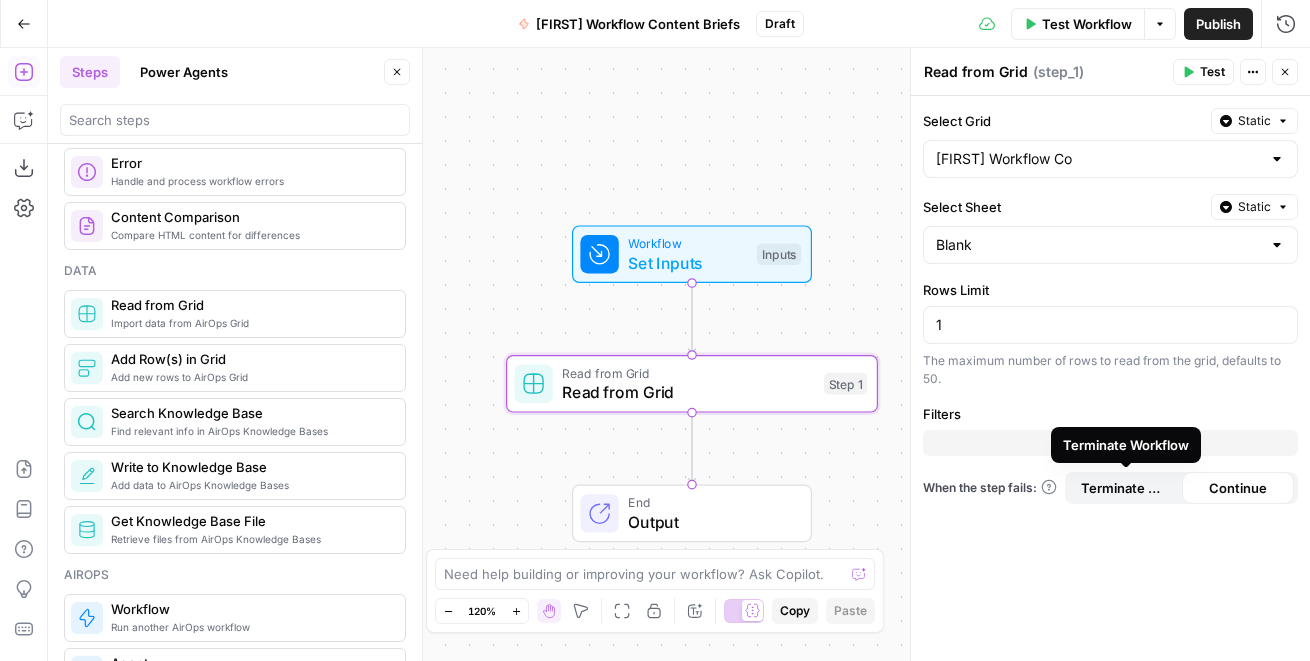 click on "Terminate Workflow" at bounding box center [1125, 488] 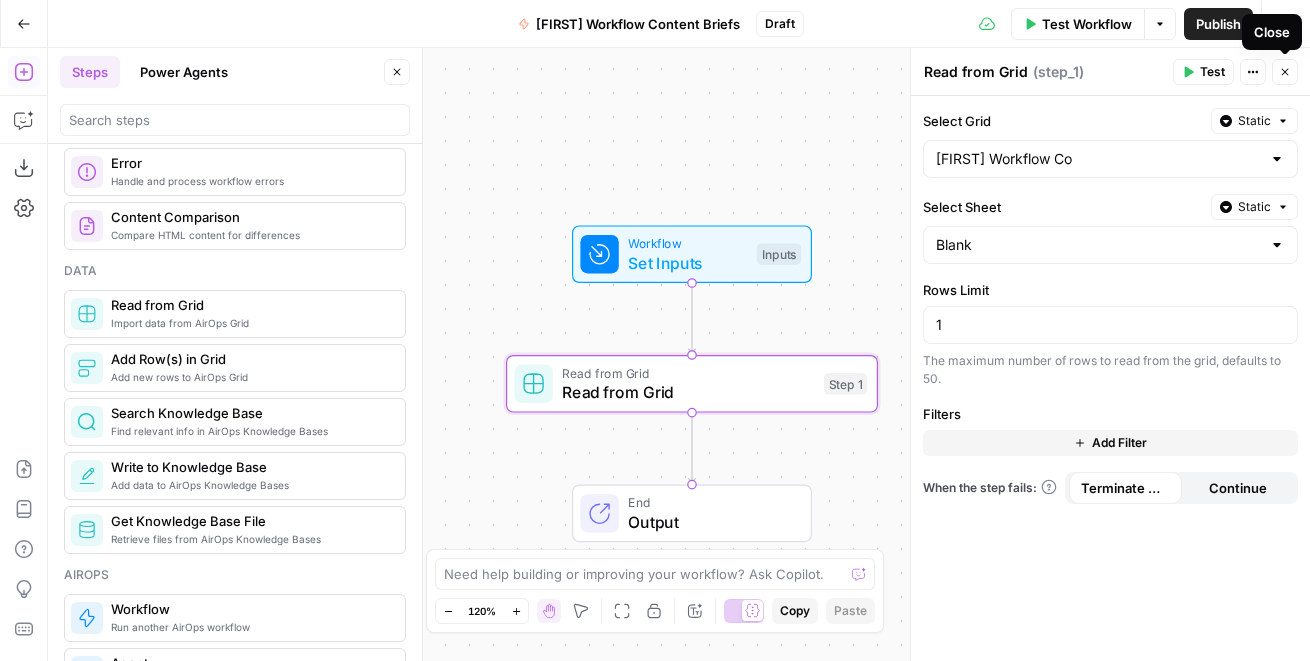 click 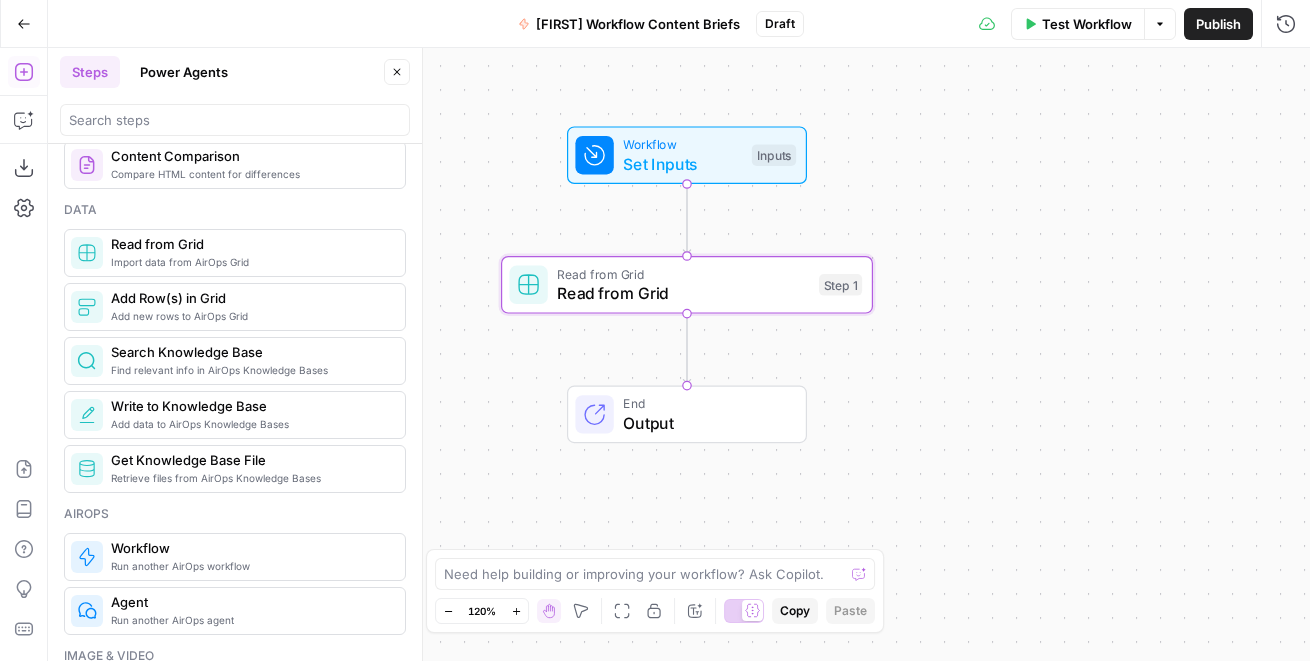 scroll, scrollTop: 832, scrollLeft: 0, axis: vertical 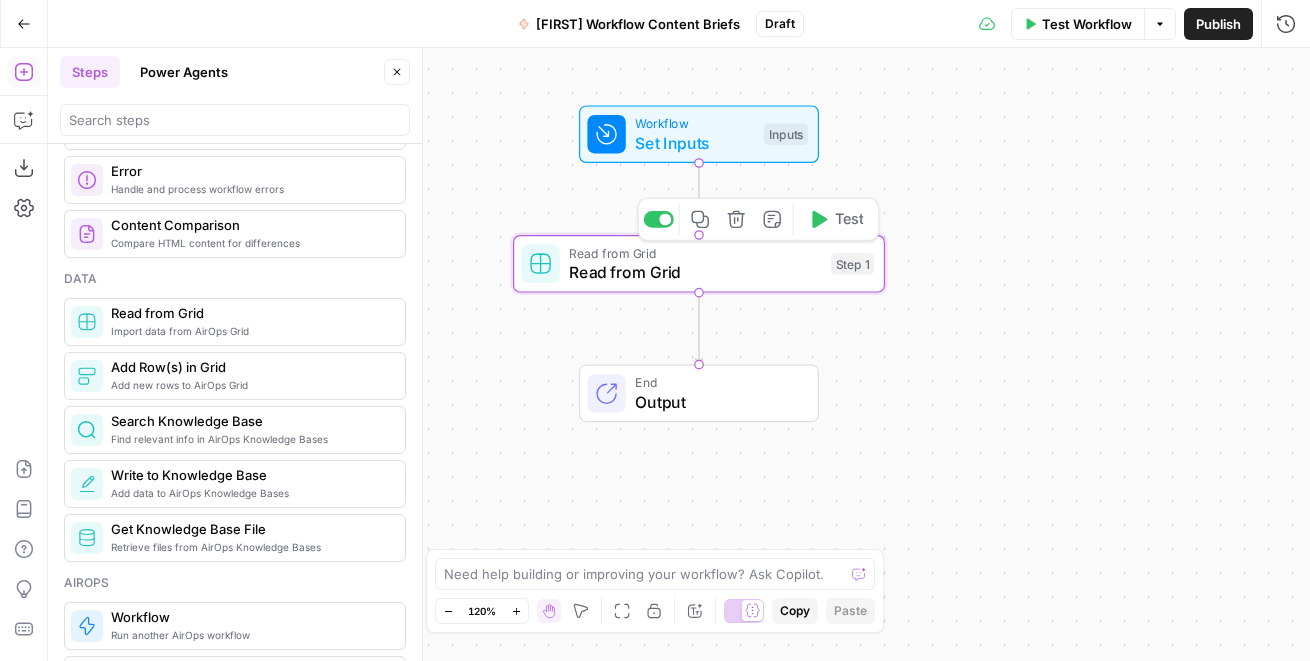 click on "Read from Grid" at bounding box center (695, 272) 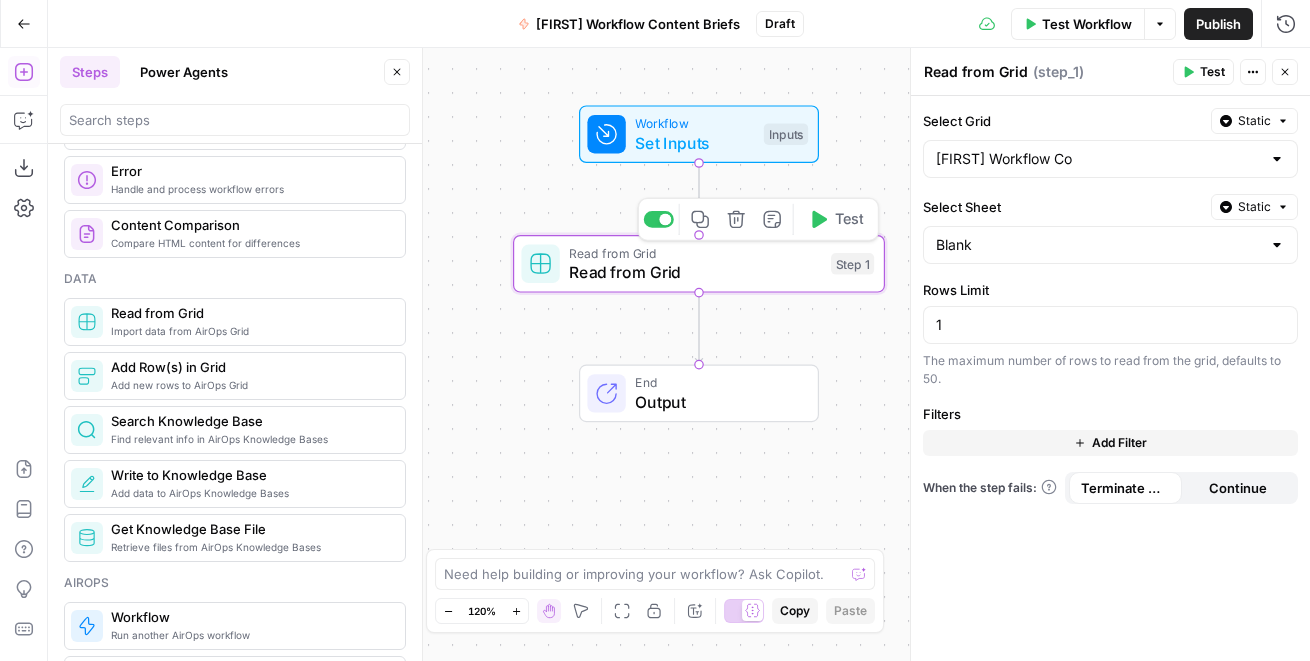 type on "[FIRST] Content Brief Test Grid" 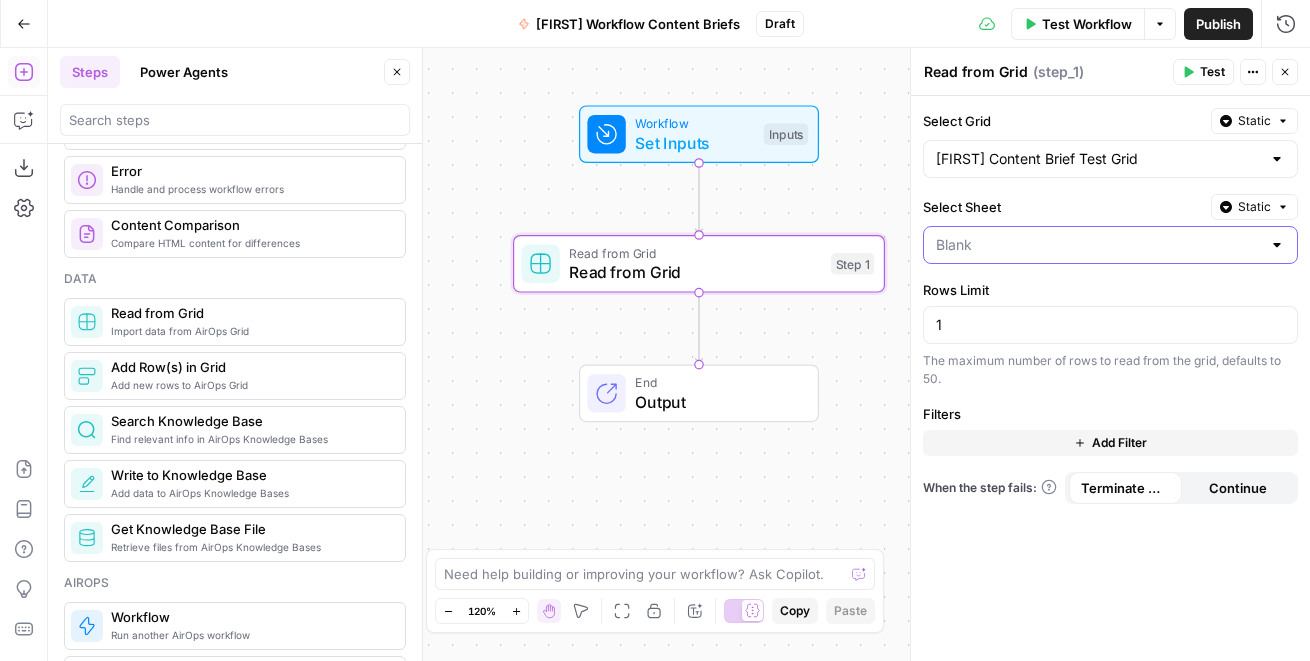 click on "Select Sheet" at bounding box center [1098, 245] 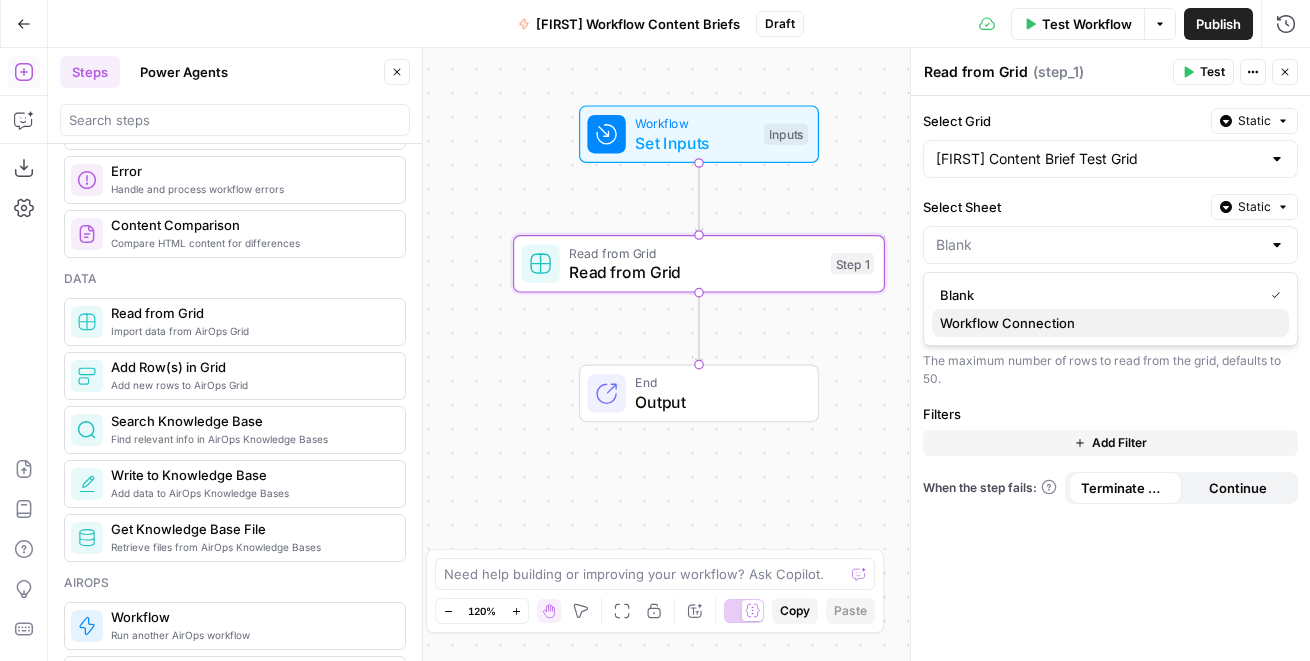 click on "Workflow Connection" at bounding box center (1106, 323) 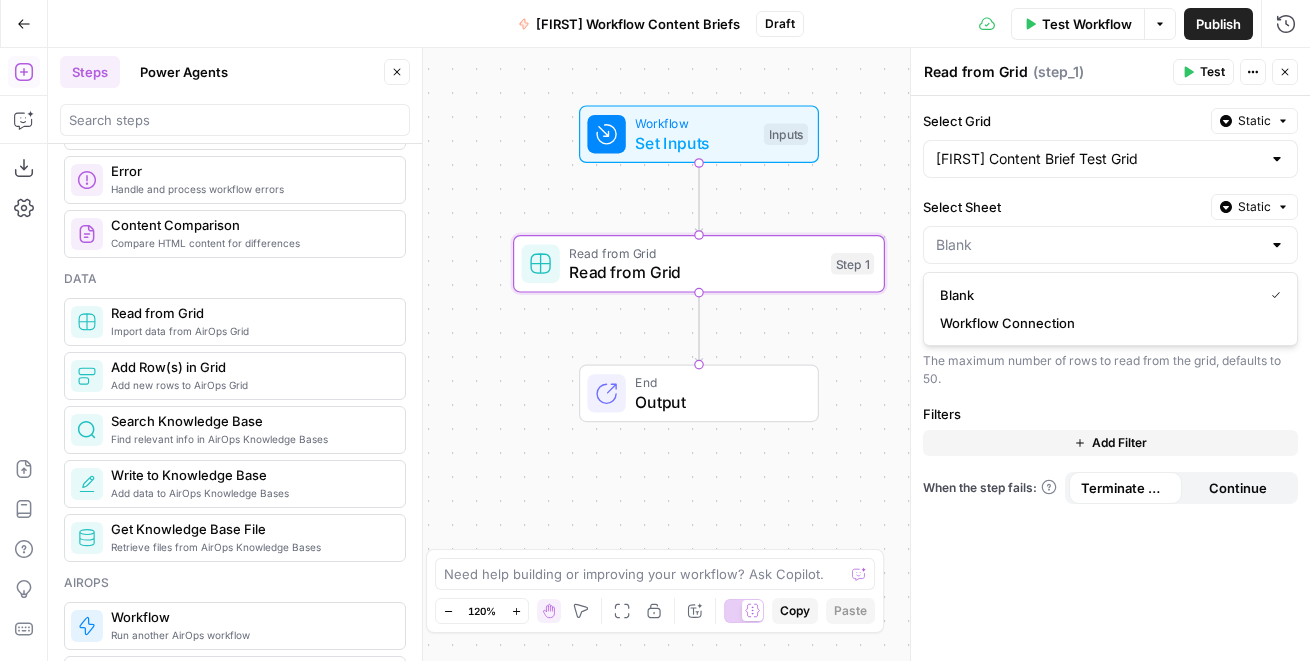 type on "Workflow Connection" 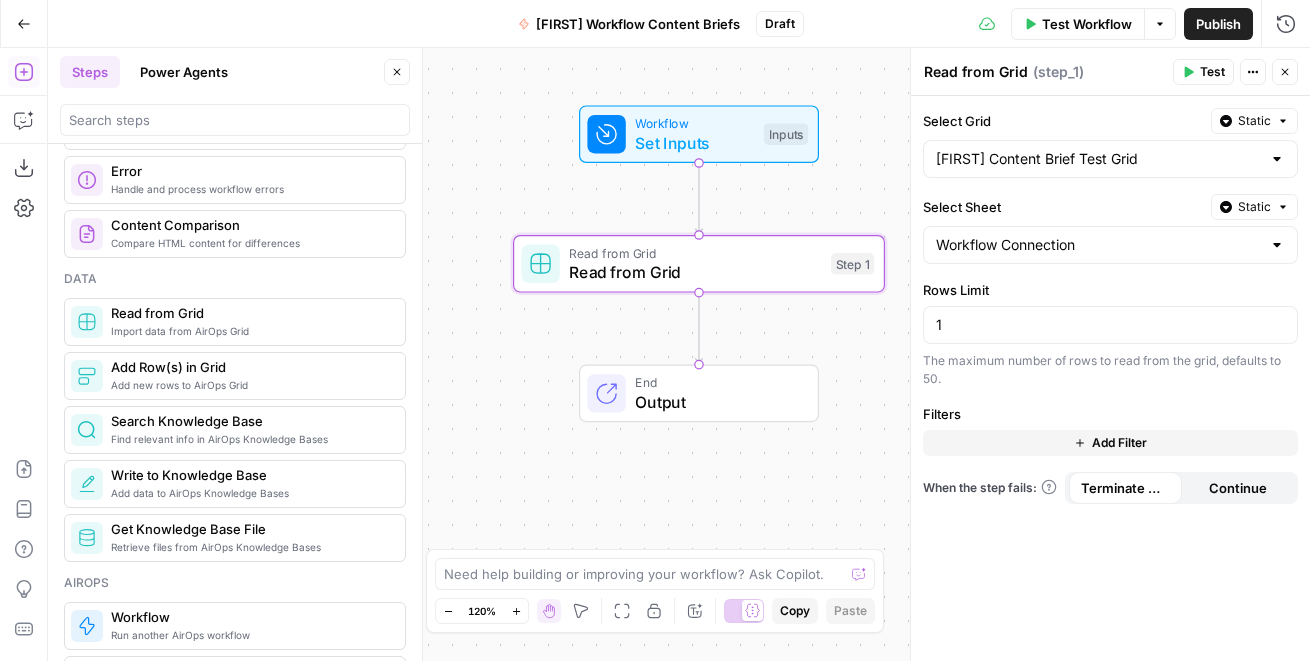 click on "Add Filter" at bounding box center (1110, 443) 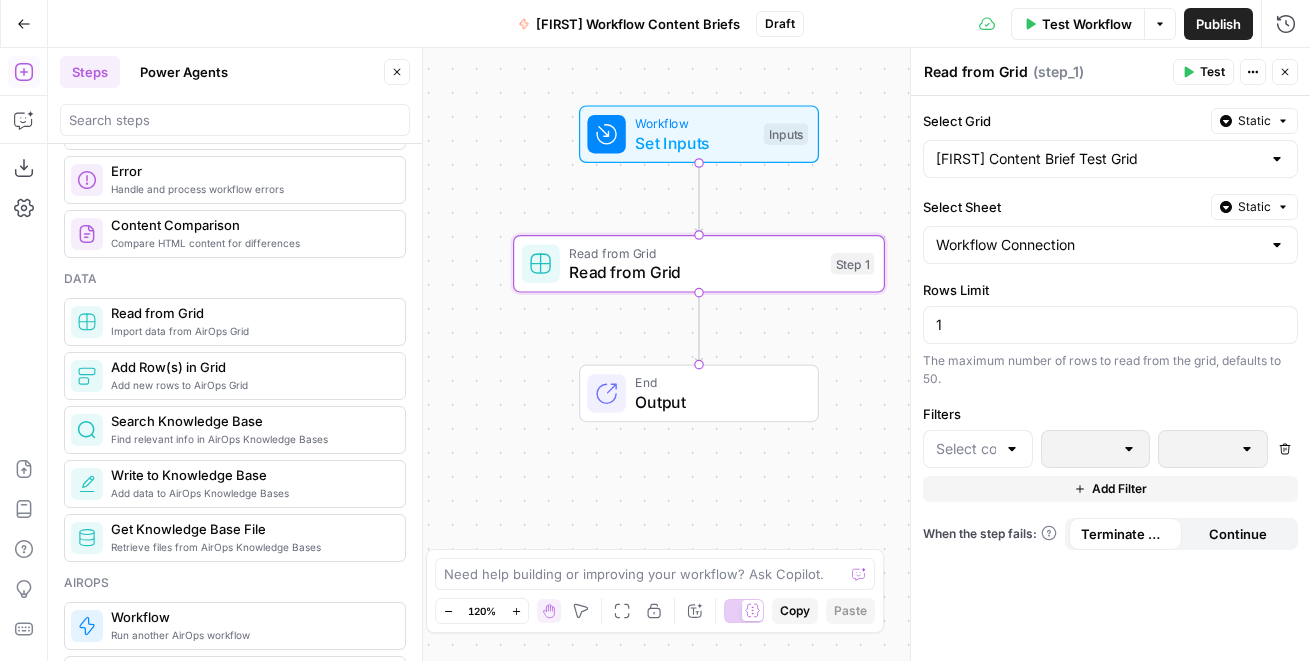 click at bounding box center (1012, 449) 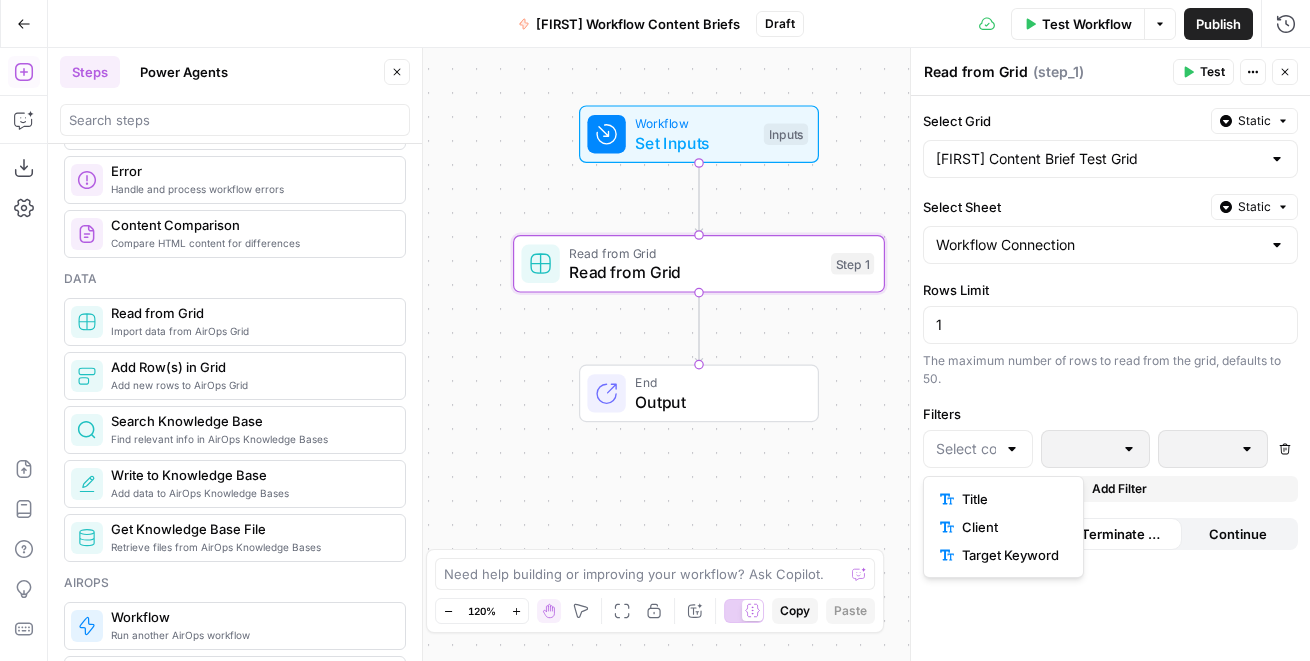 click on "Select Grid Static [FIRST] [LAST] Content Brief Test Grid Select Sheet Static Workflow Connection Rows Limit 1 The maximum number of rows to read from the grid, defaults to 50. Filters Delete Add Filter When the step fails: Terminate Workflow Continue" at bounding box center (1110, 378) 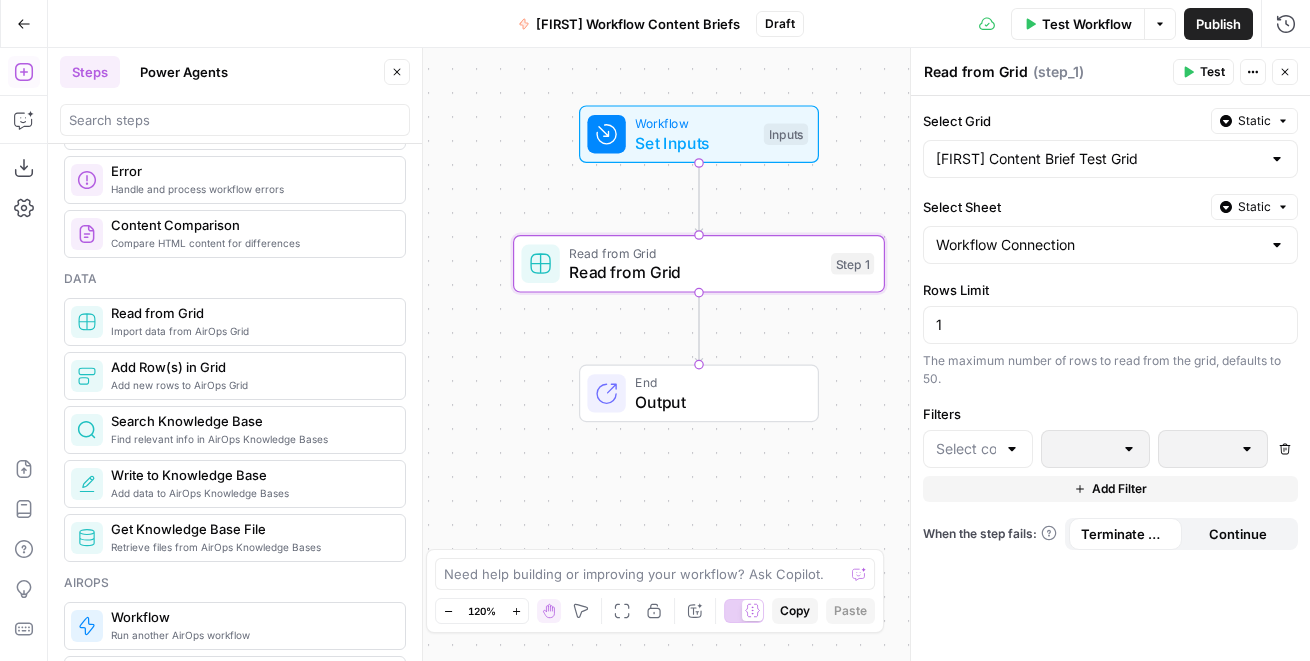 click 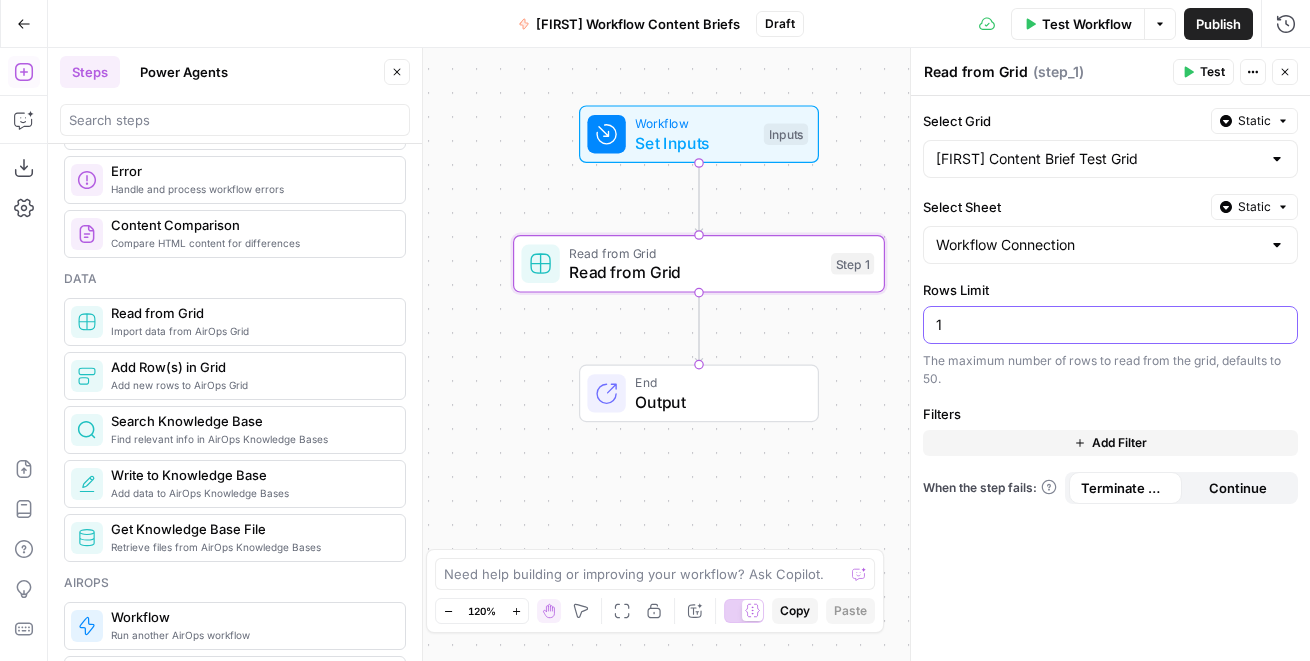 click on "1" at bounding box center [1110, 325] 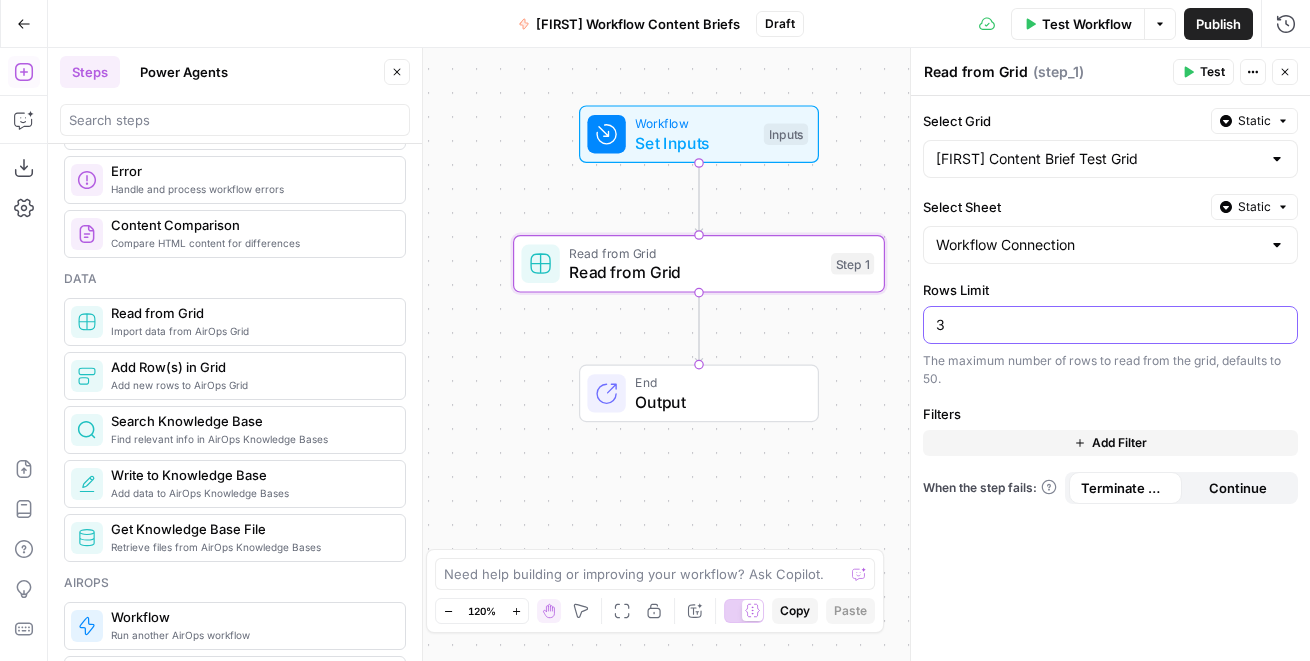 type on "3" 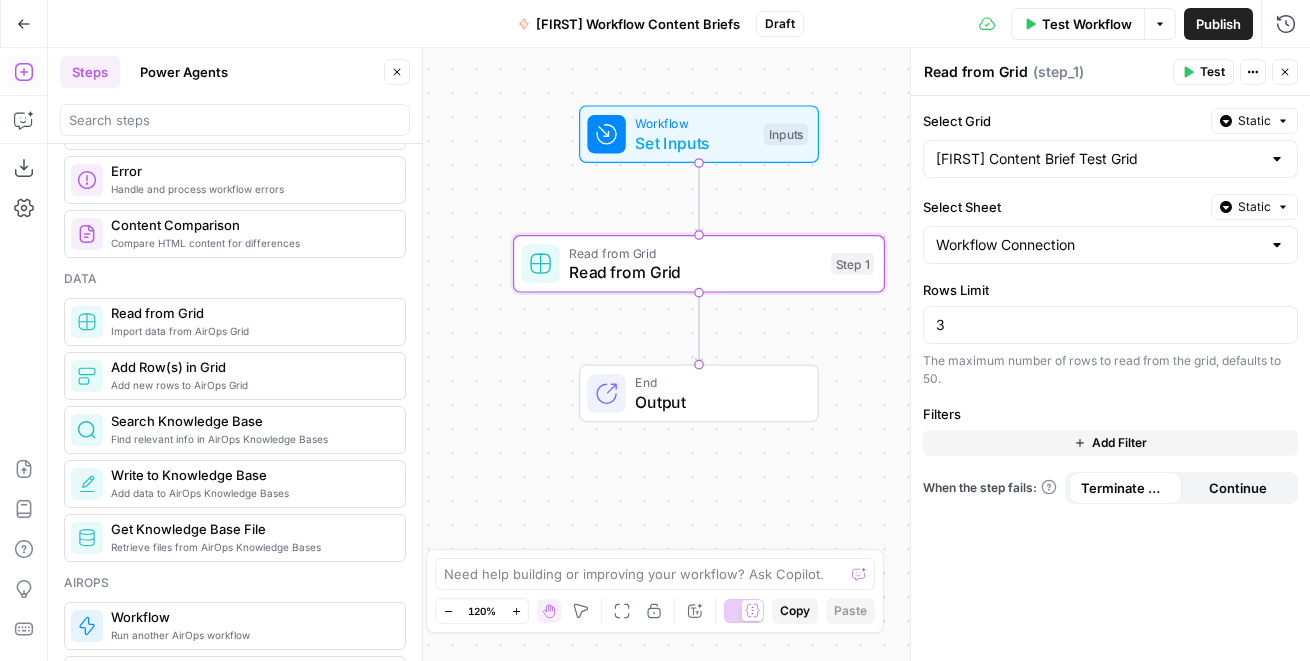 click on "The maximum number of rows to read from the grid, defaults to 50." at bounding box center [1110, 370] 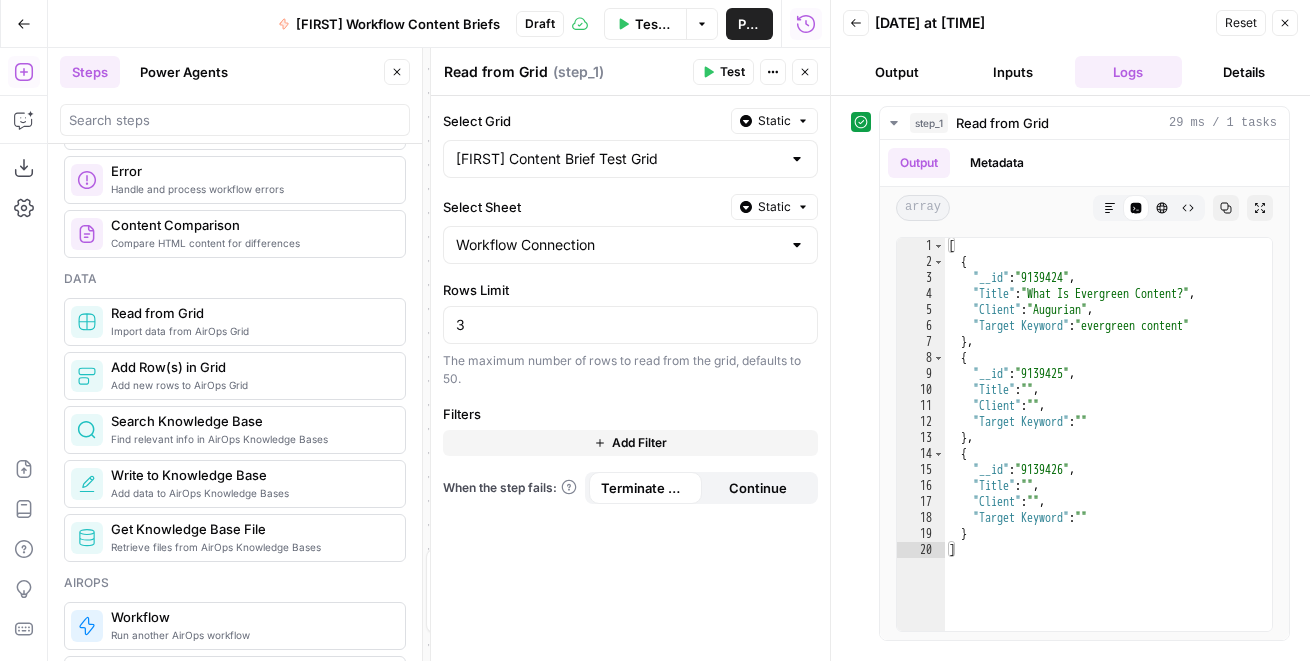 click 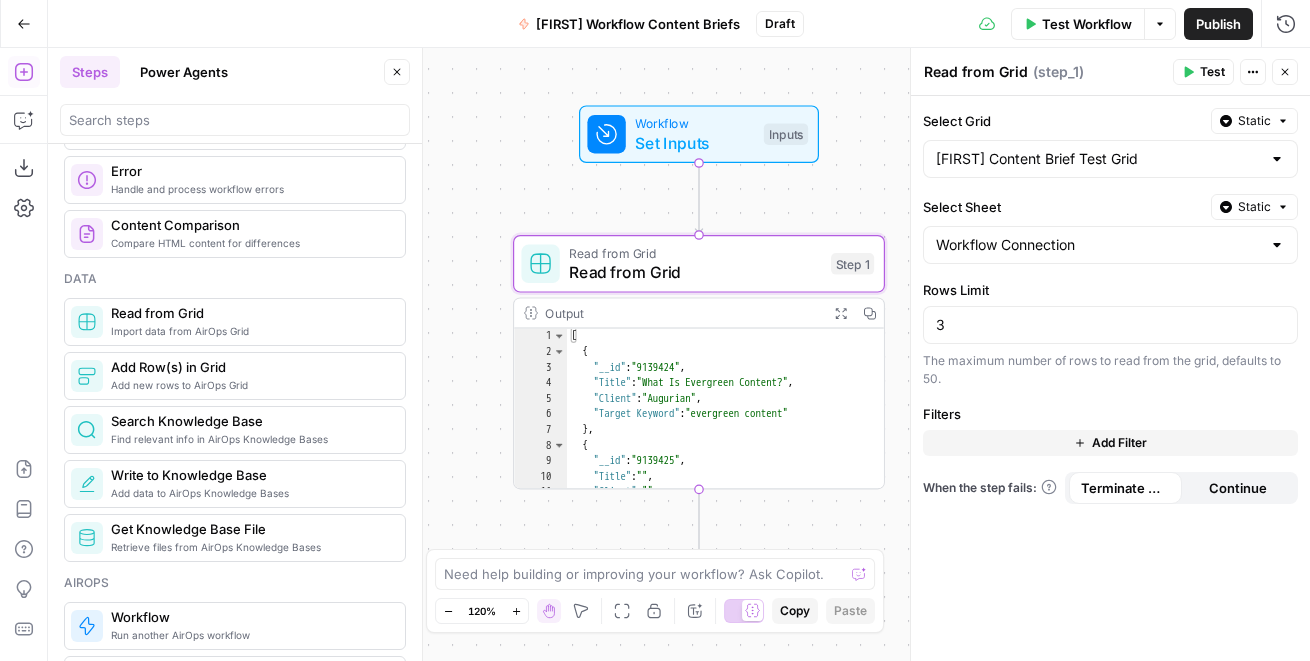 click 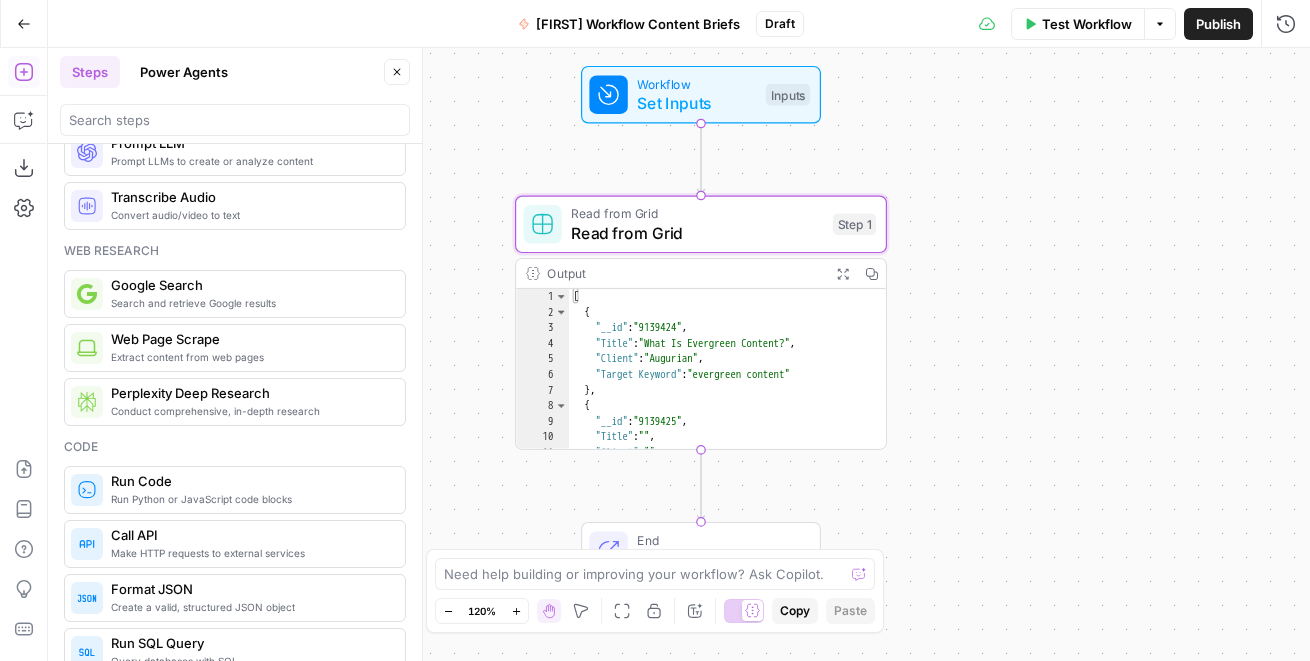 scroll, scrollTop: 57, scrollLeft: 0, axis: vertical 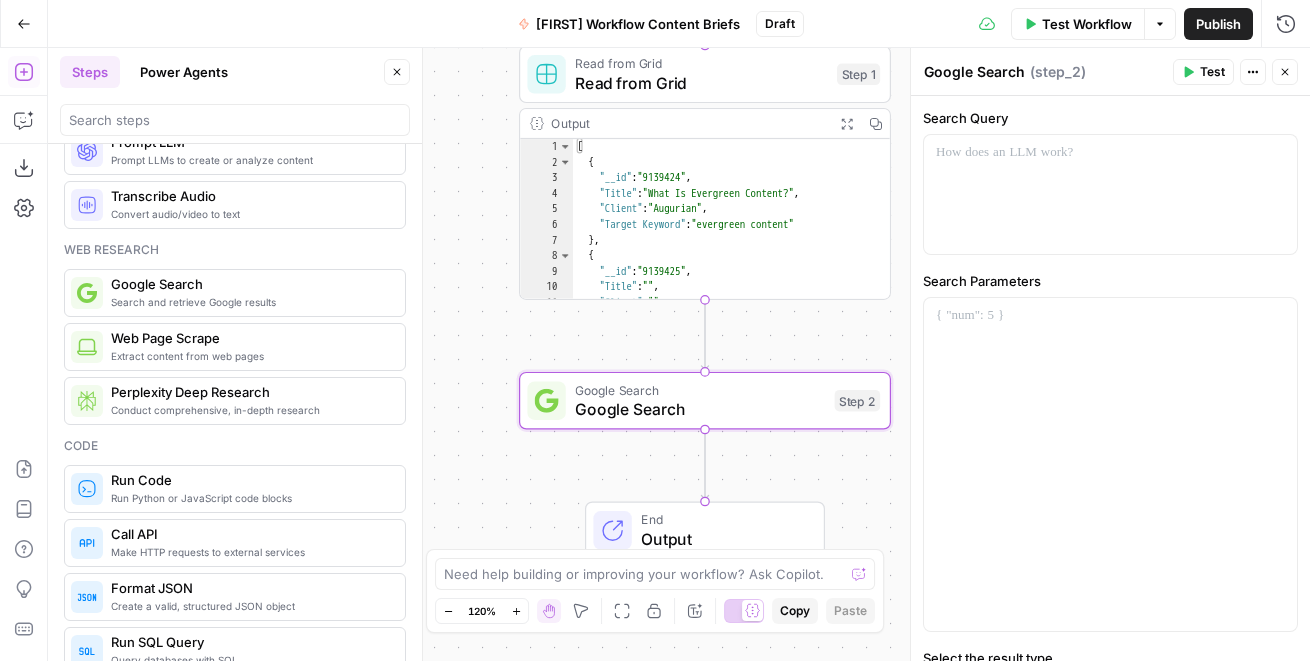 click on "Search Query" at bounding box center (1110, 118) 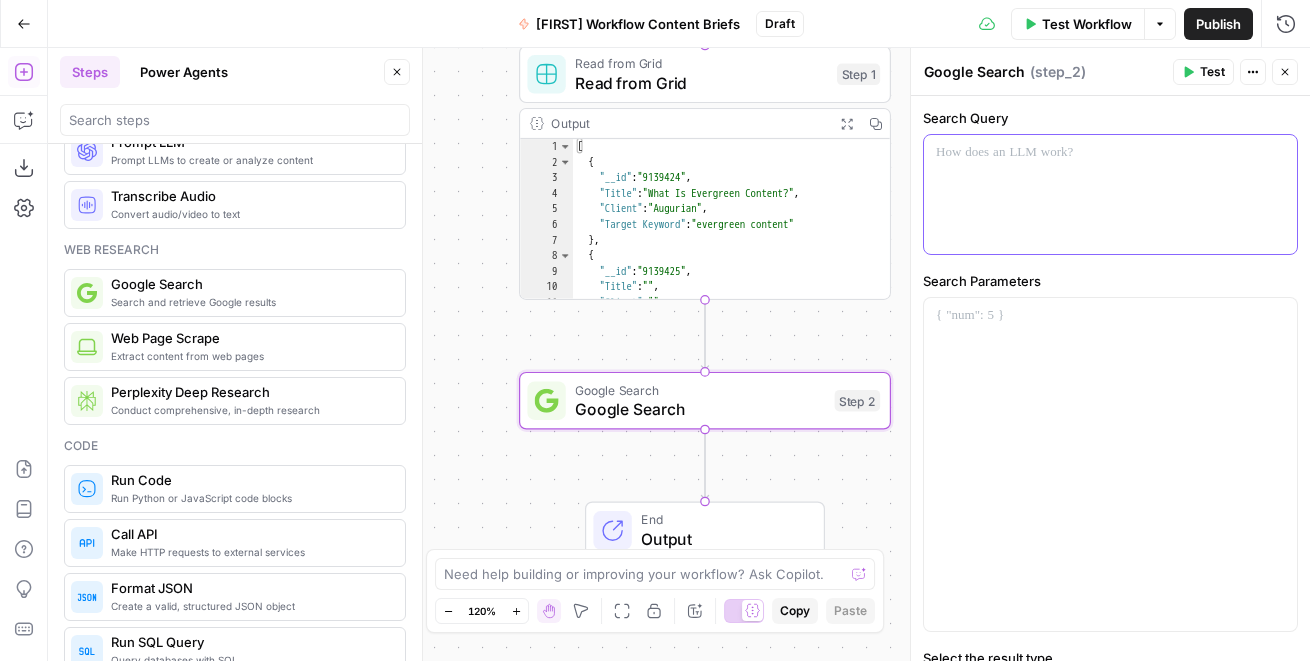 click at bounding box center (1110, 194) 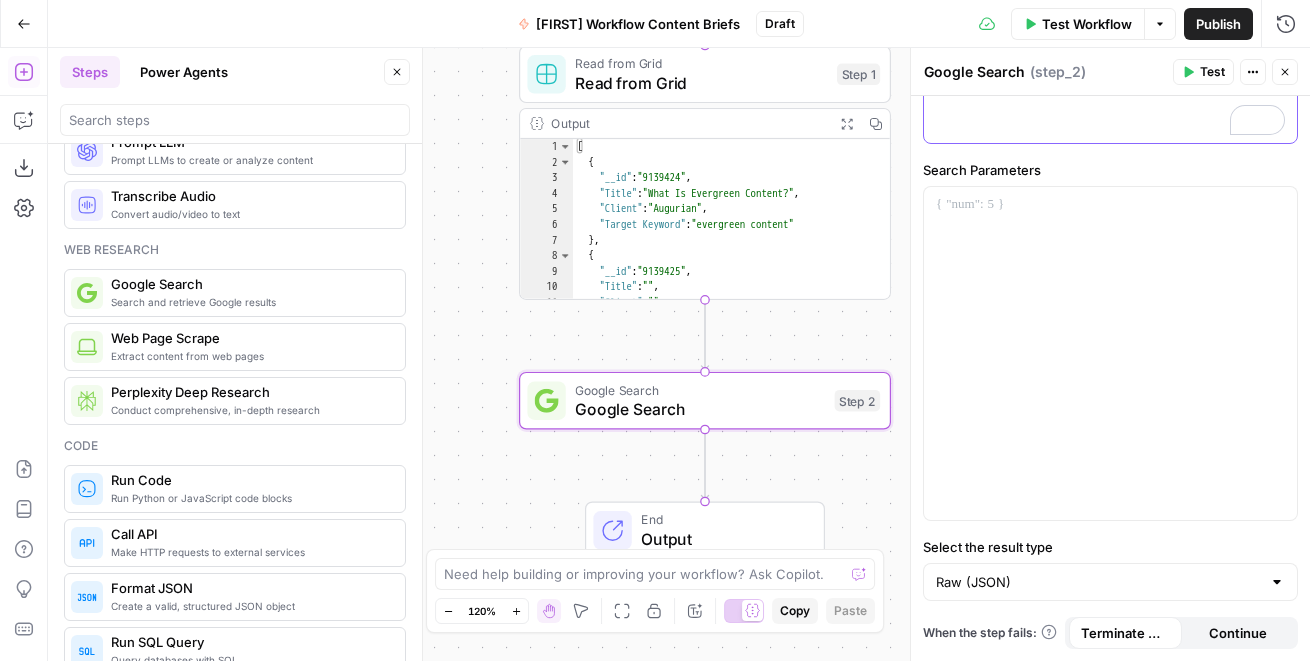 scroll, scrollTop: 0, scrollLeft: 0, axis: both 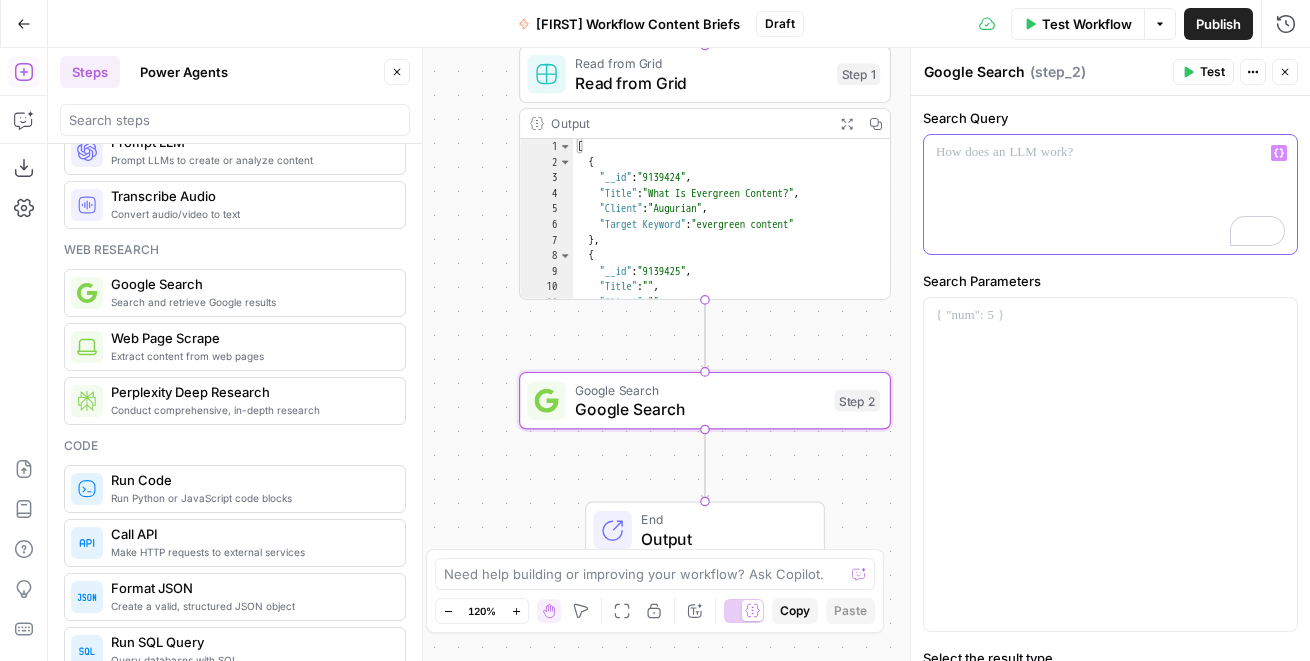 type 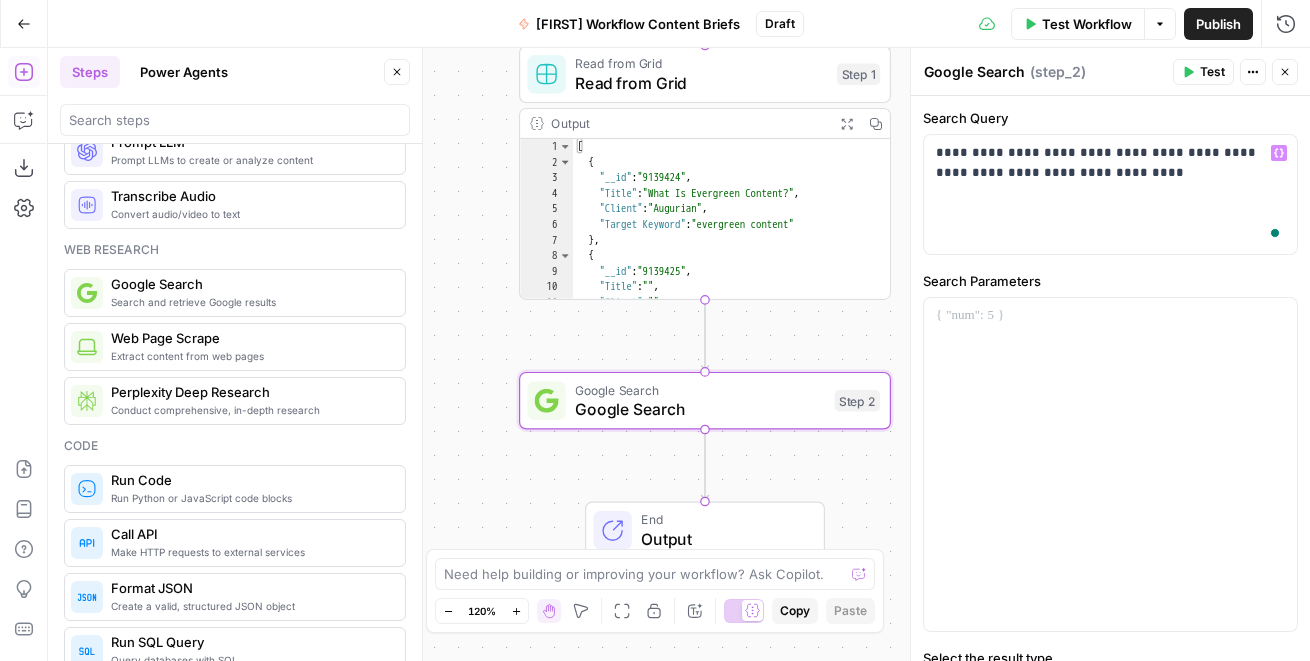 click on "Search Query" at bounding box center [1110, 118] 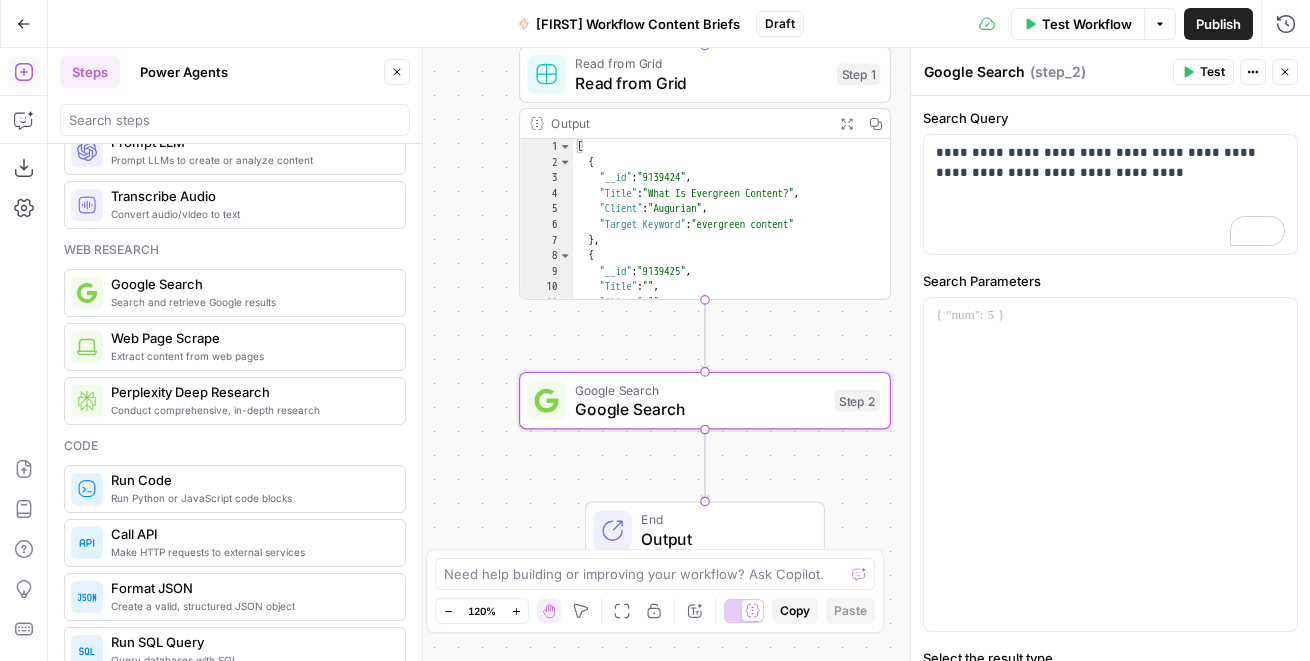 click 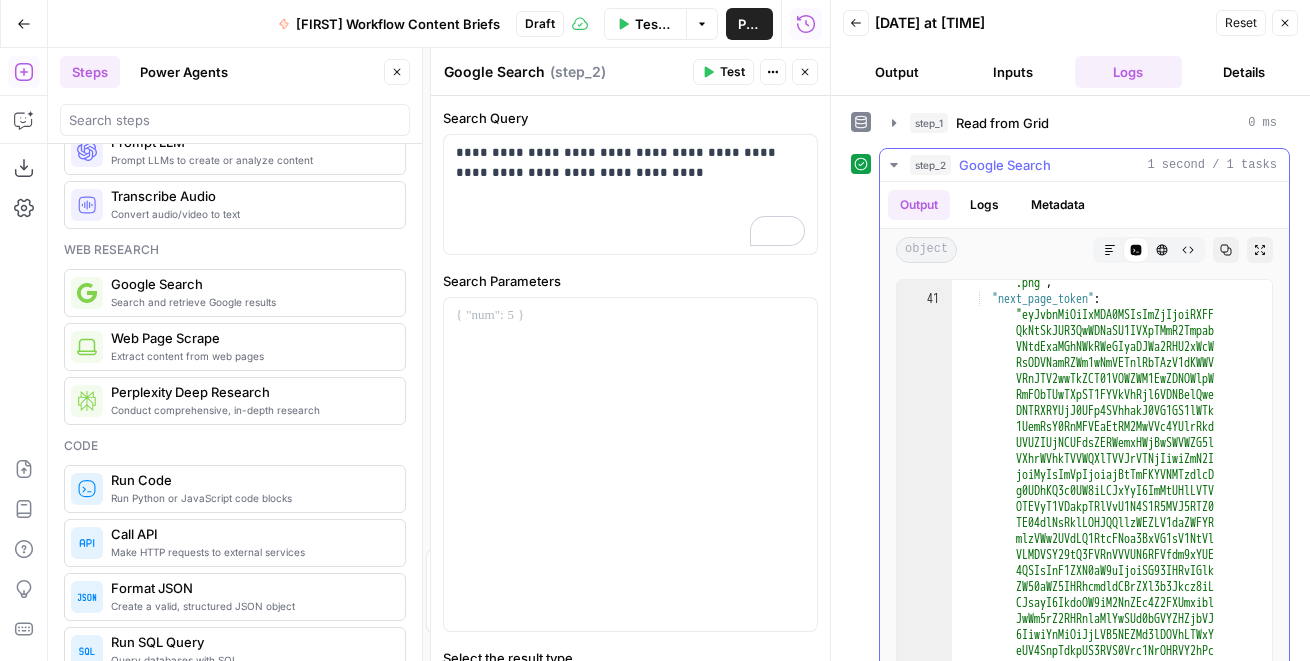 scroll, scrollTop: 1010, scrollLeft: 0, axis: vertical 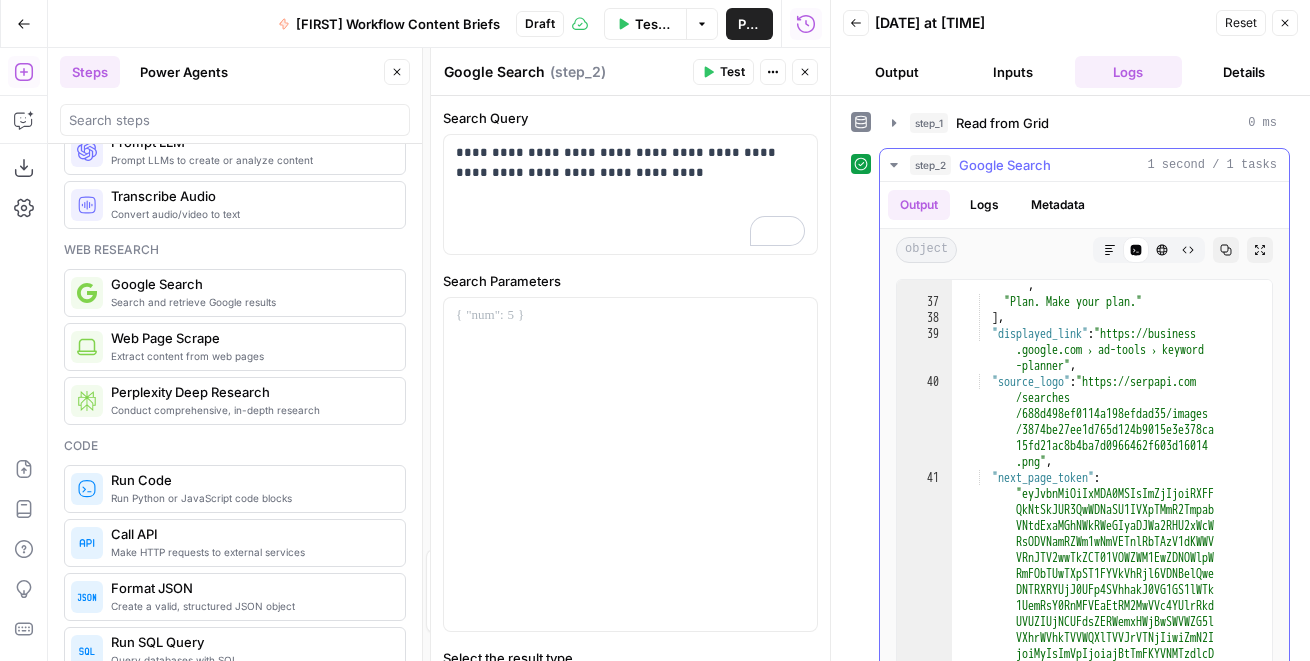 click 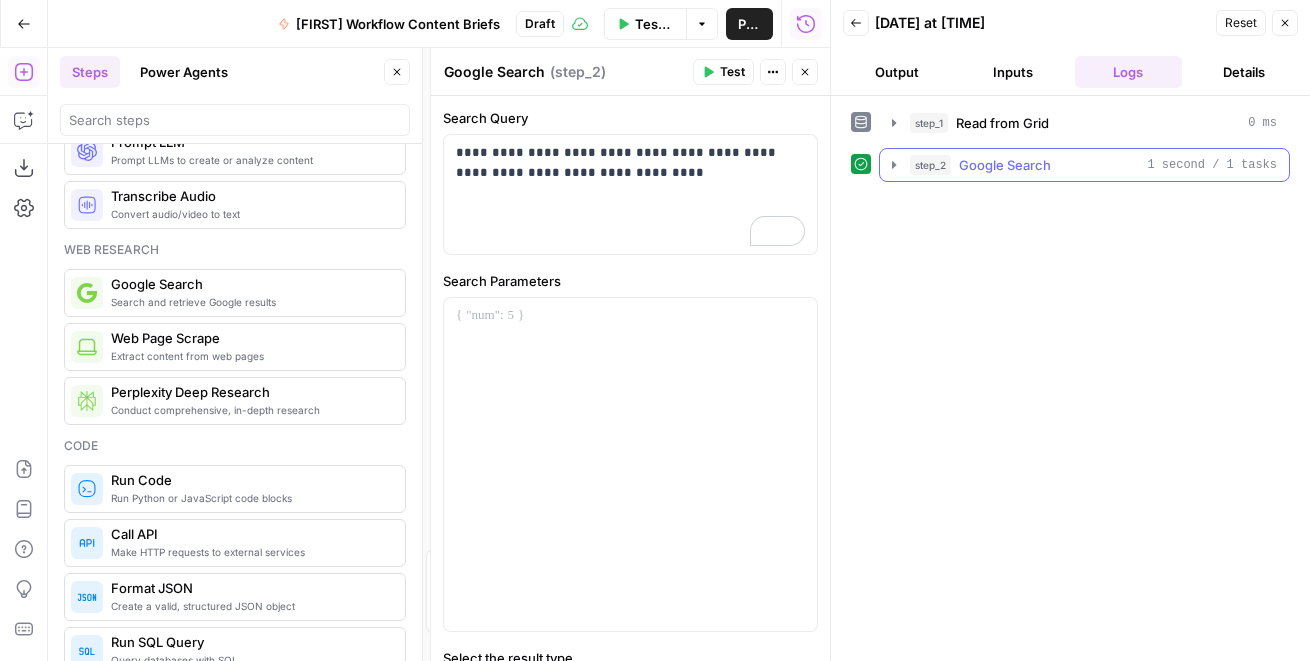 click 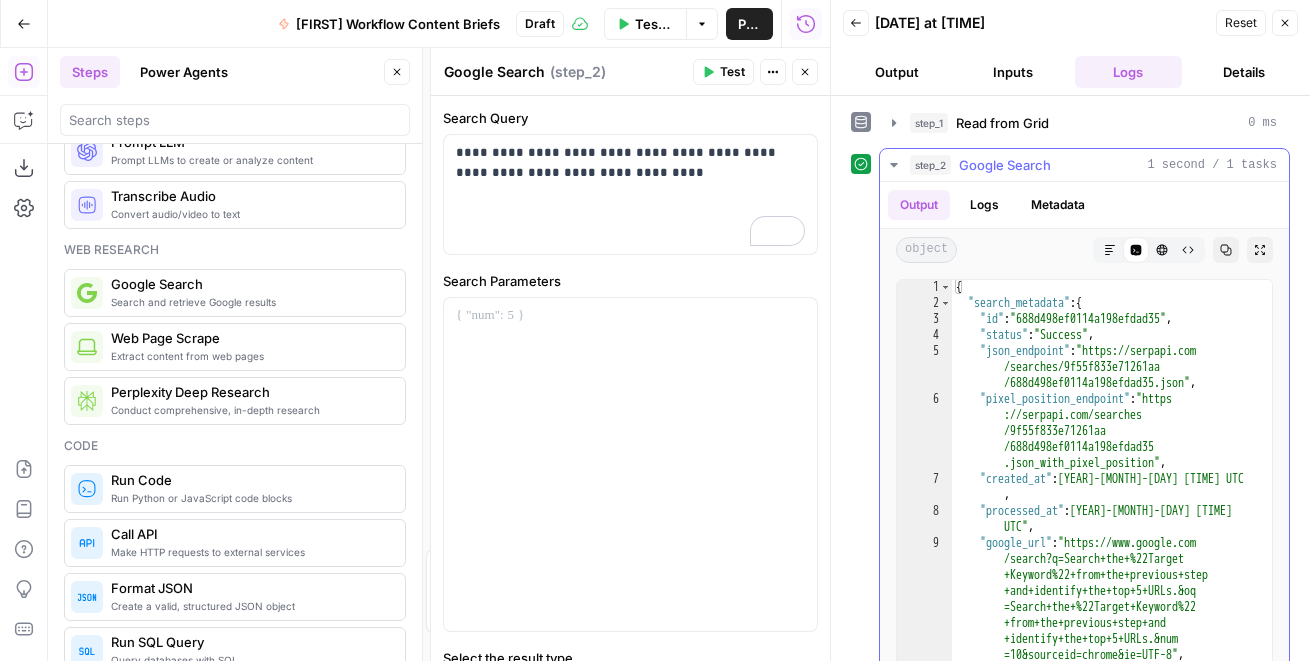 scroll, scrollTop: 3, scrollLeft: 0, axis: vertical 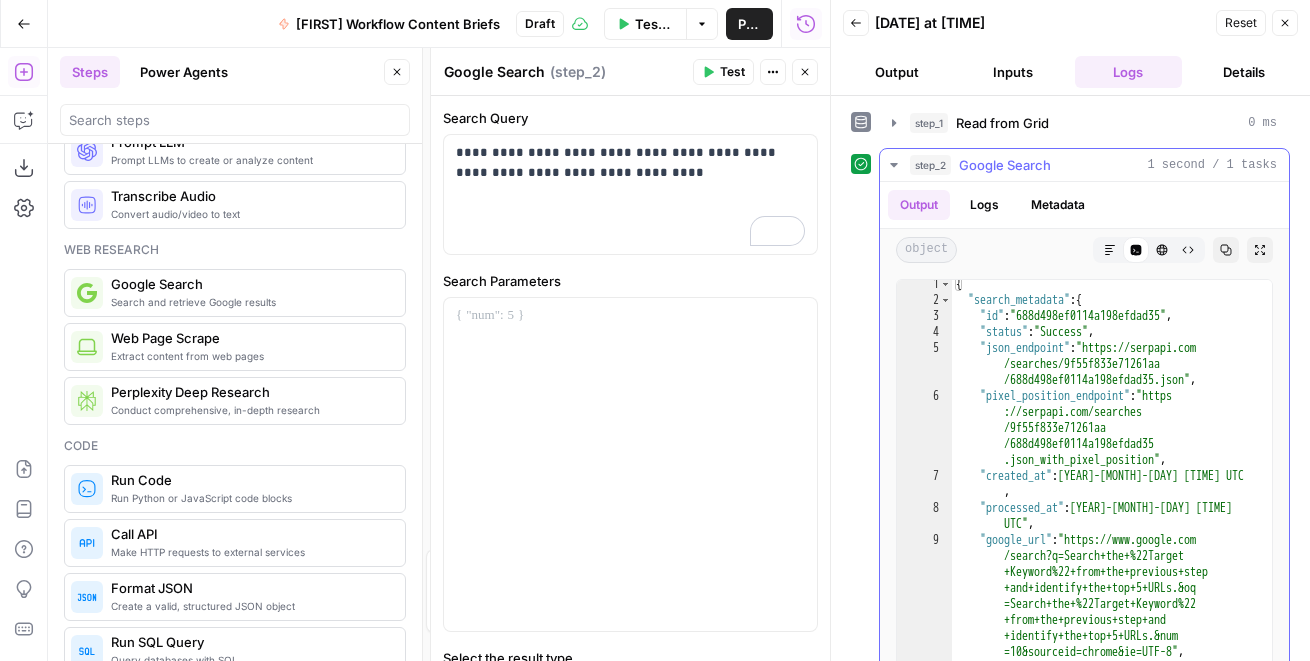 click on "Logs" at bounding box center [984, 205] 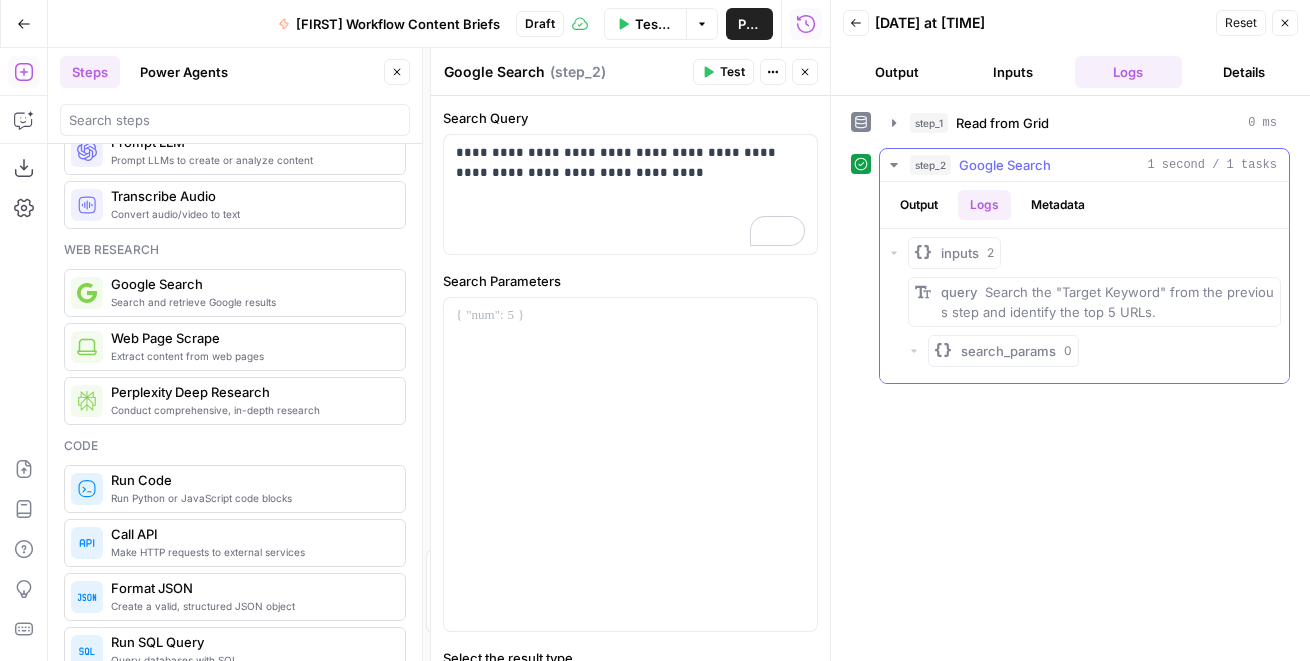 click on "Metadata" at bounding box center (1058, 205) 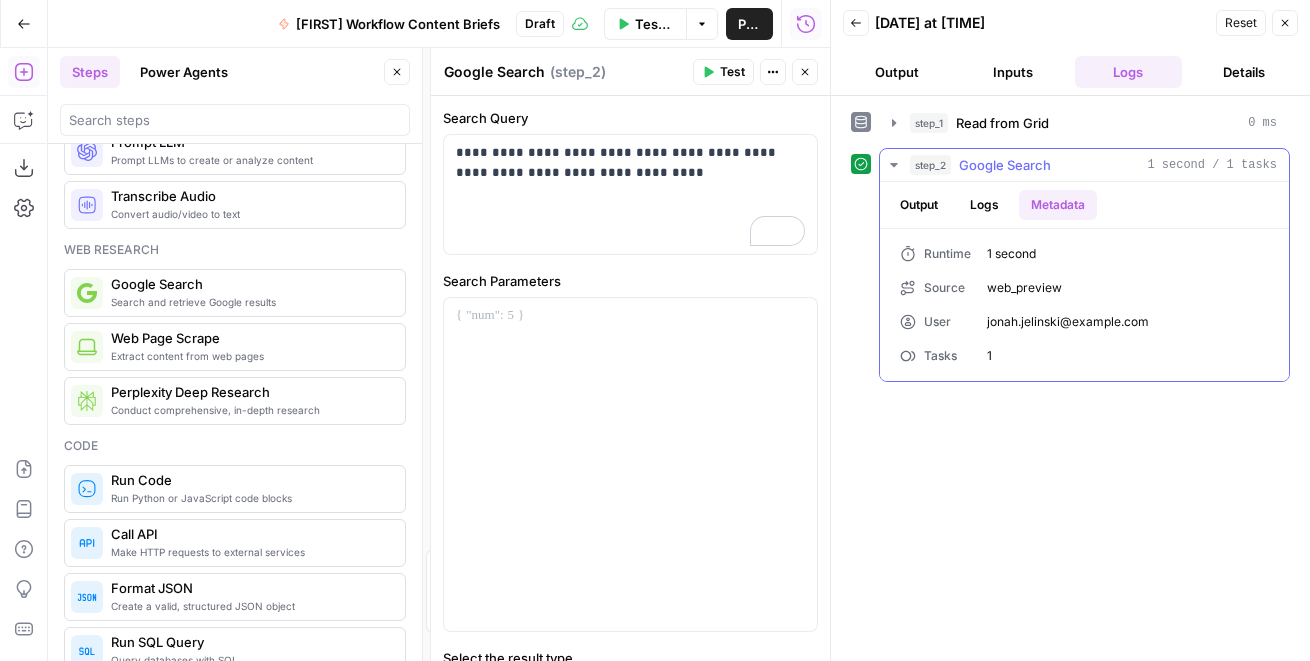 click on "Logs" at bounding box center (984, 205) 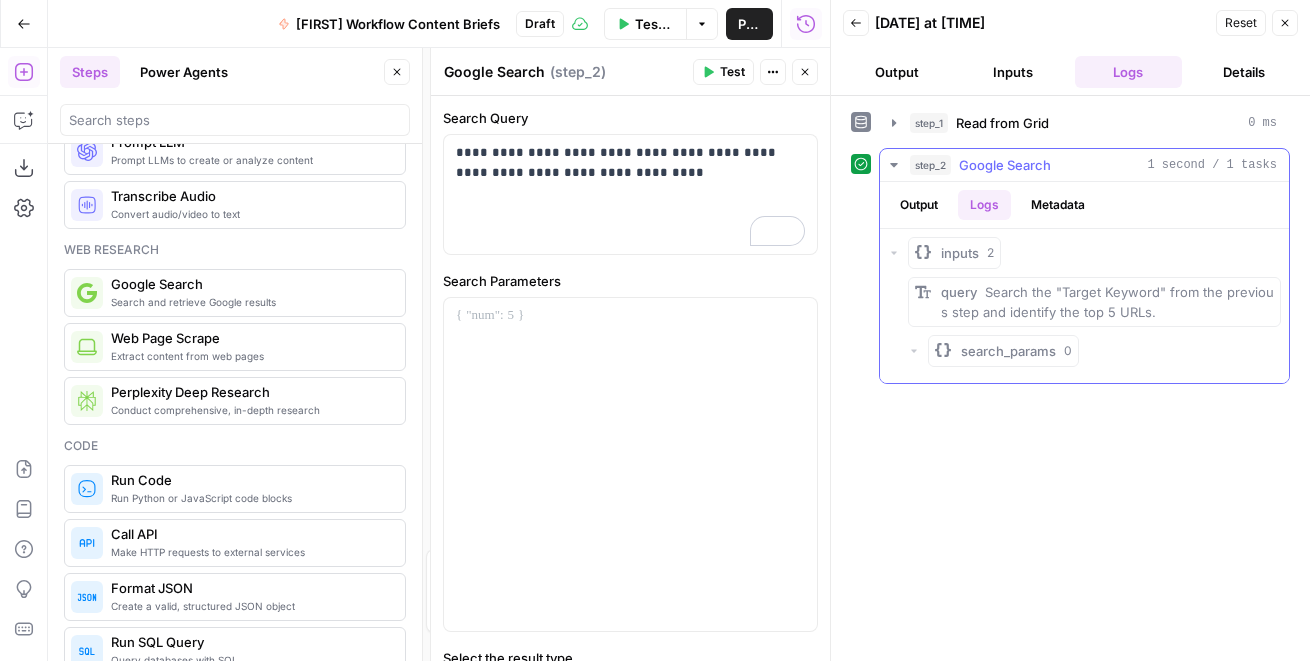 click on "Metadata" at bounding box center [1058, 205] 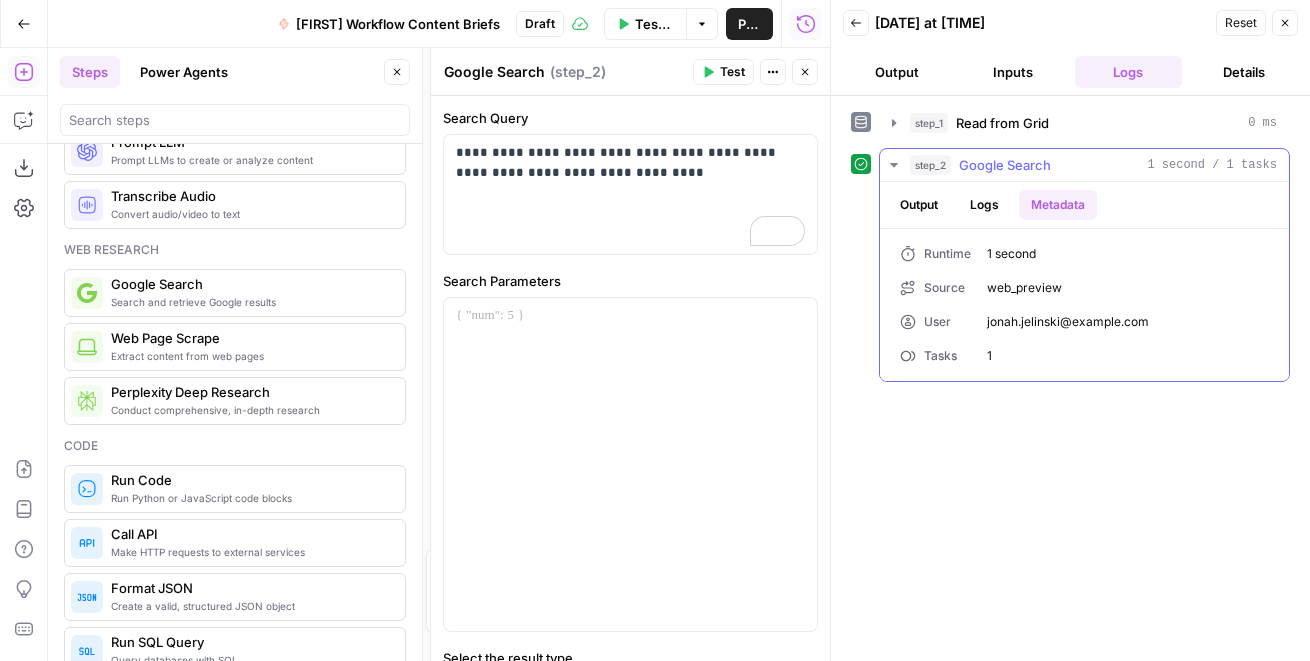 click on "Output" at bounding box center [919, 205] 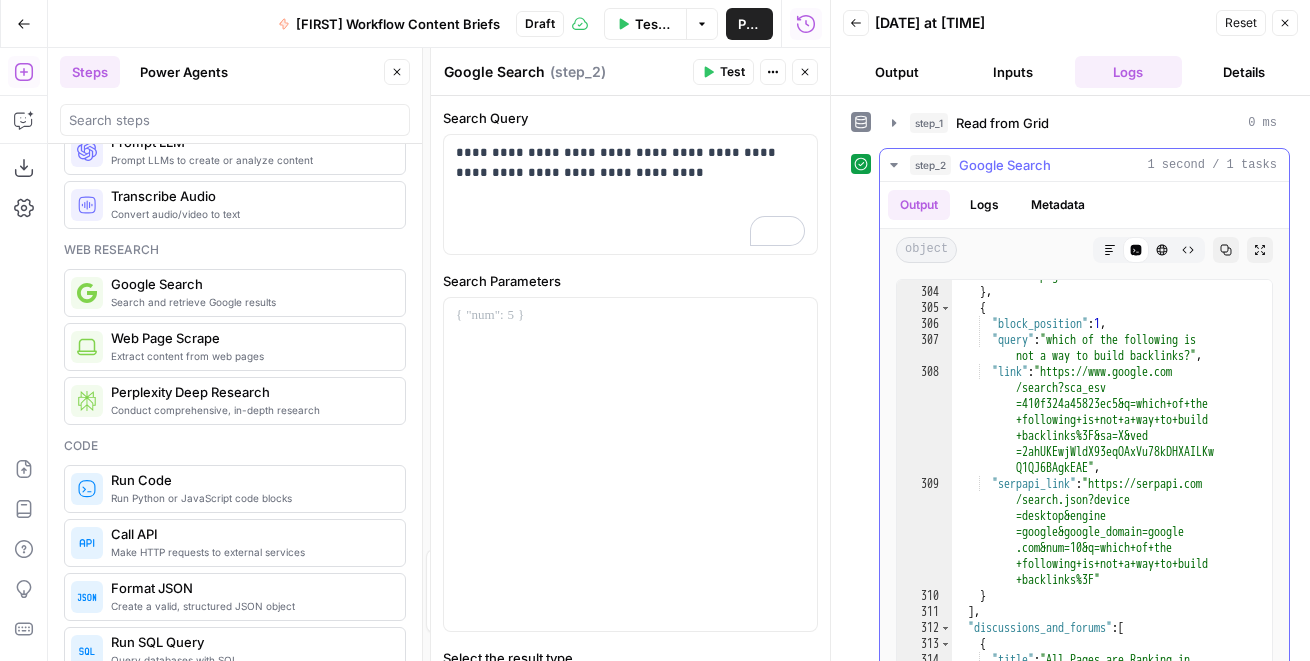 scroll, scrollTop: 16615, scrollLeft: 0, axis: vertical 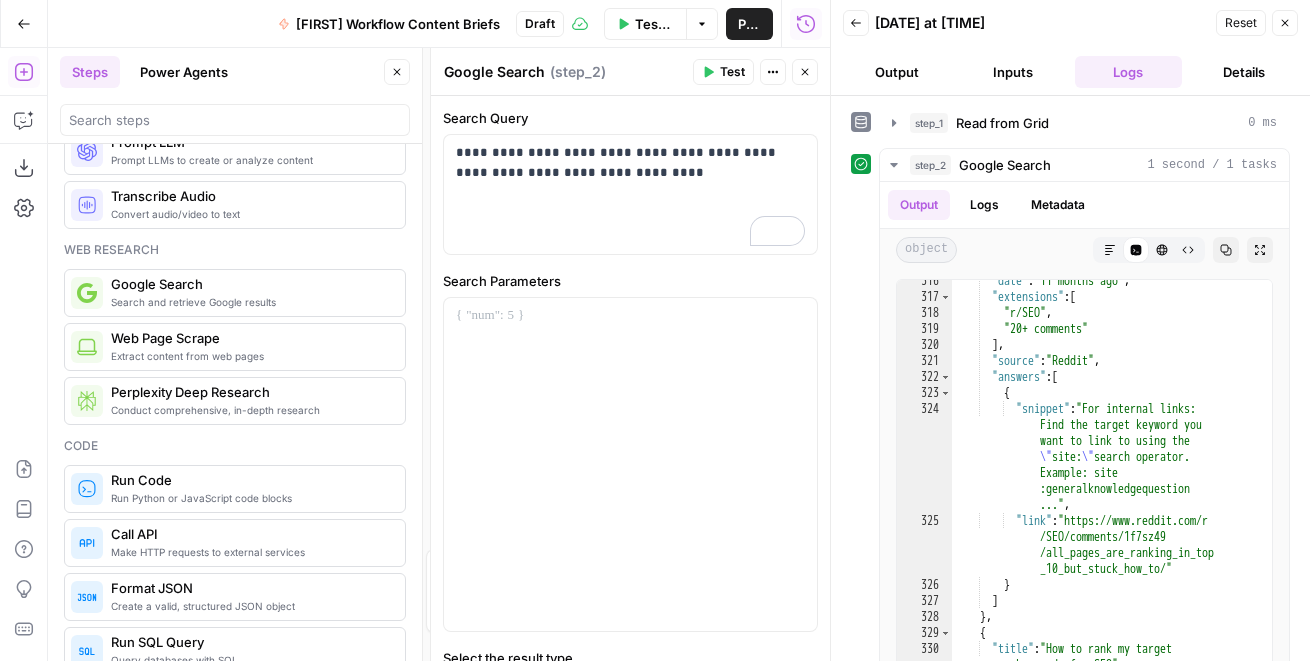 click 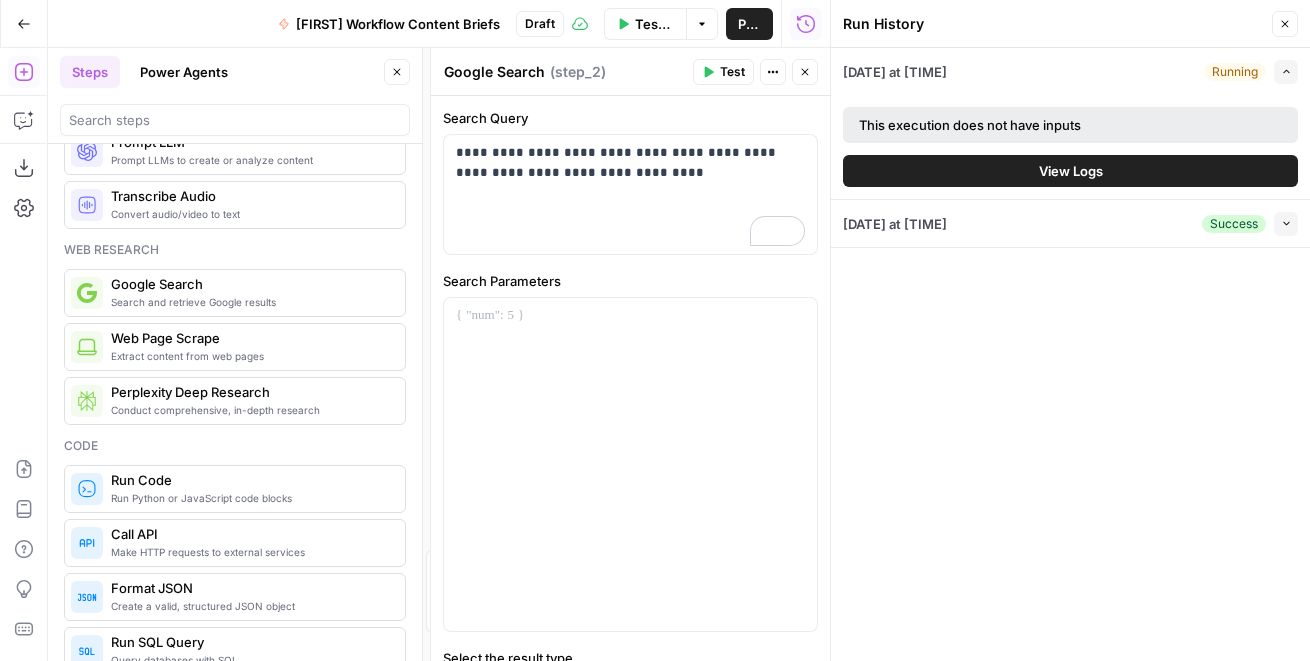 click 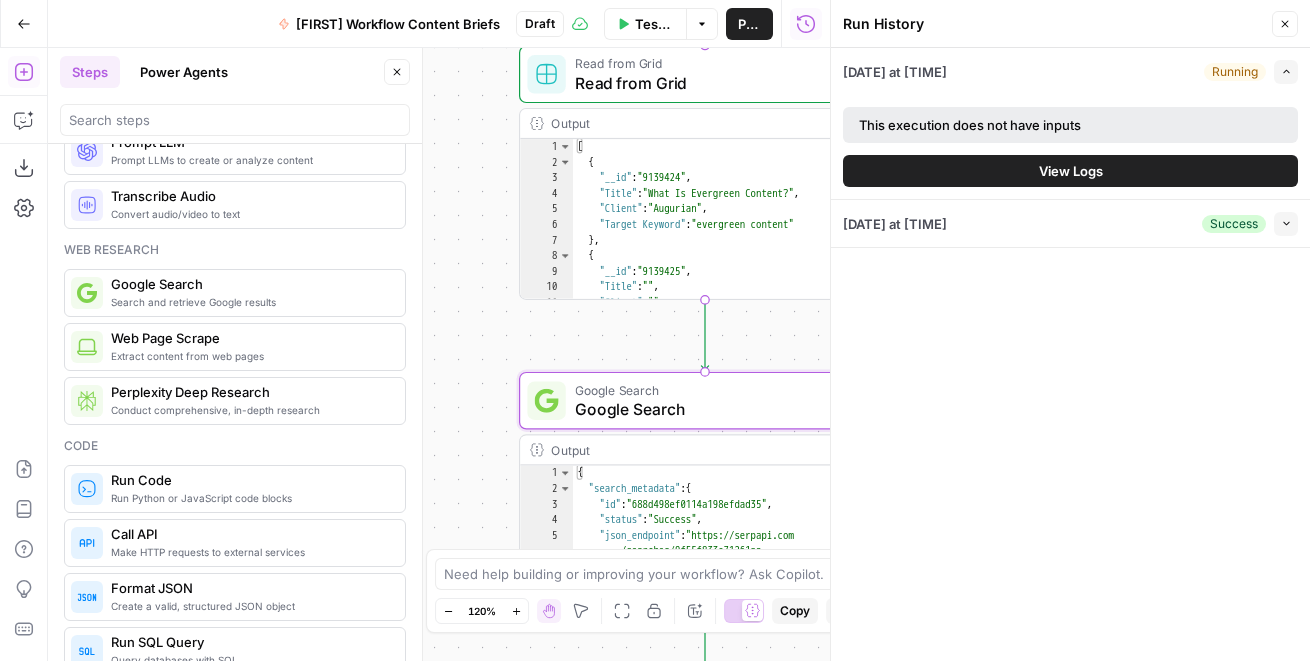 click on "Close" at bounding box center [1285, 24] 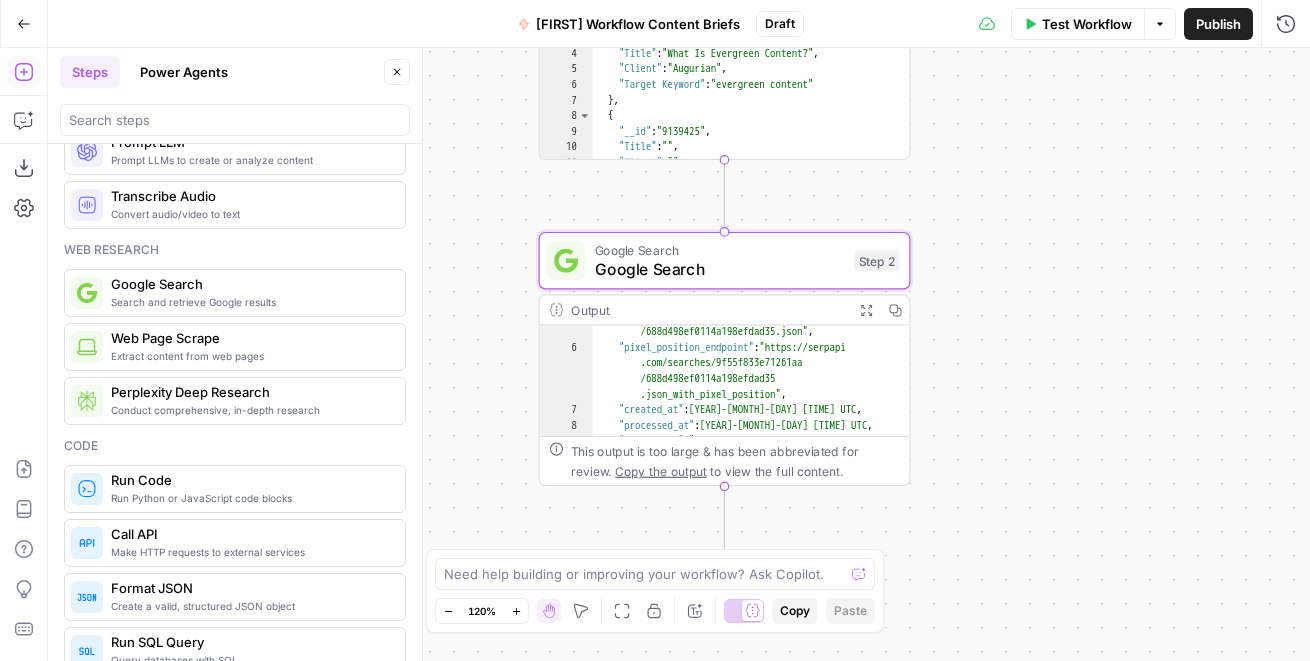 scroll, scrollTop: 0, scrollLeft: 0, axis: both 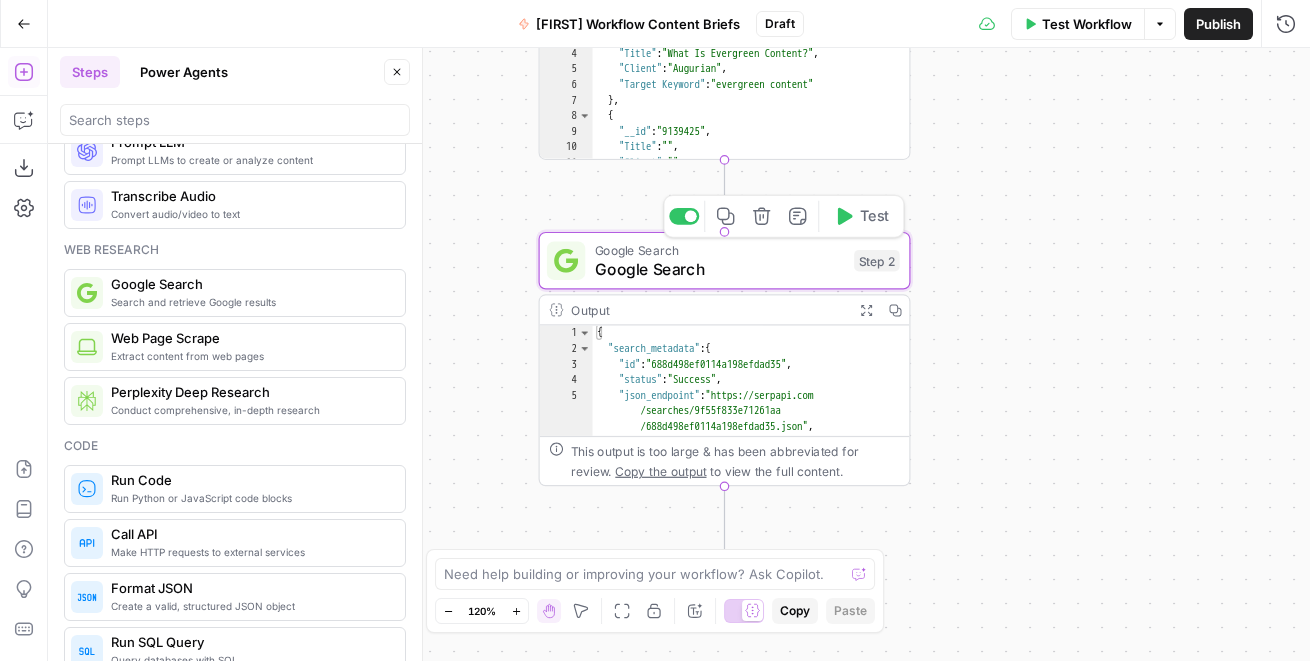 click on "Google Search" at bounding box center (720, 269) 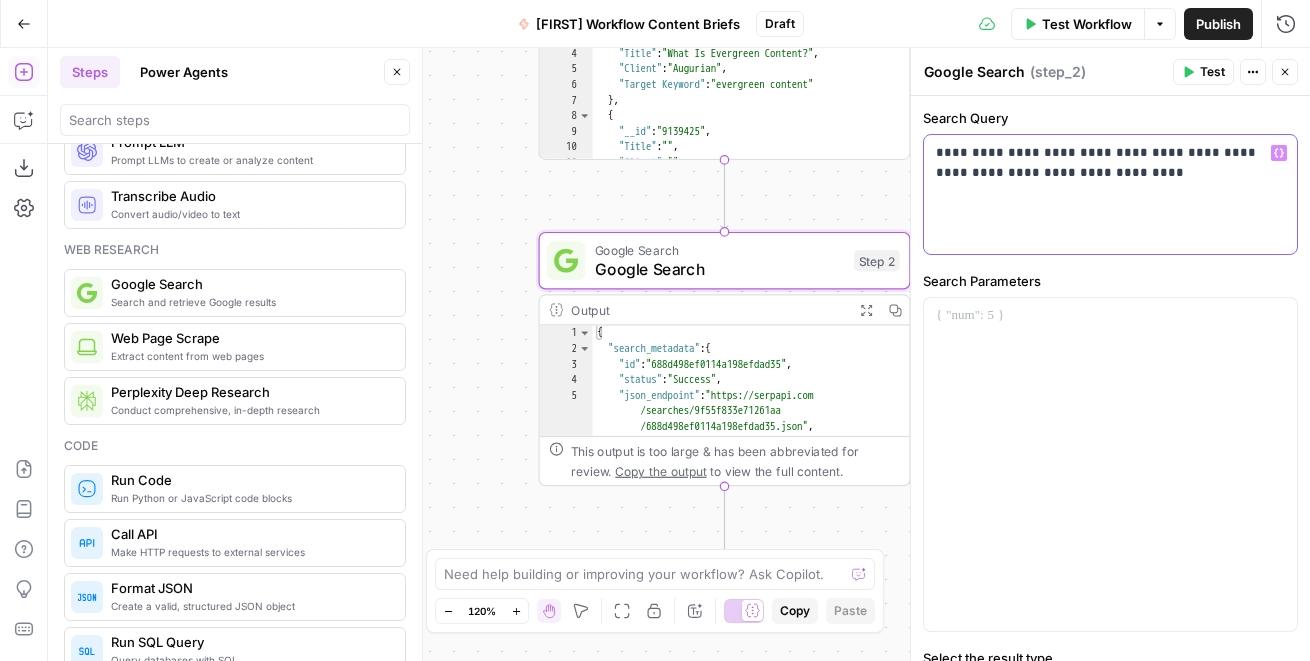 click on "**********" at bounding box center (1110, 194) 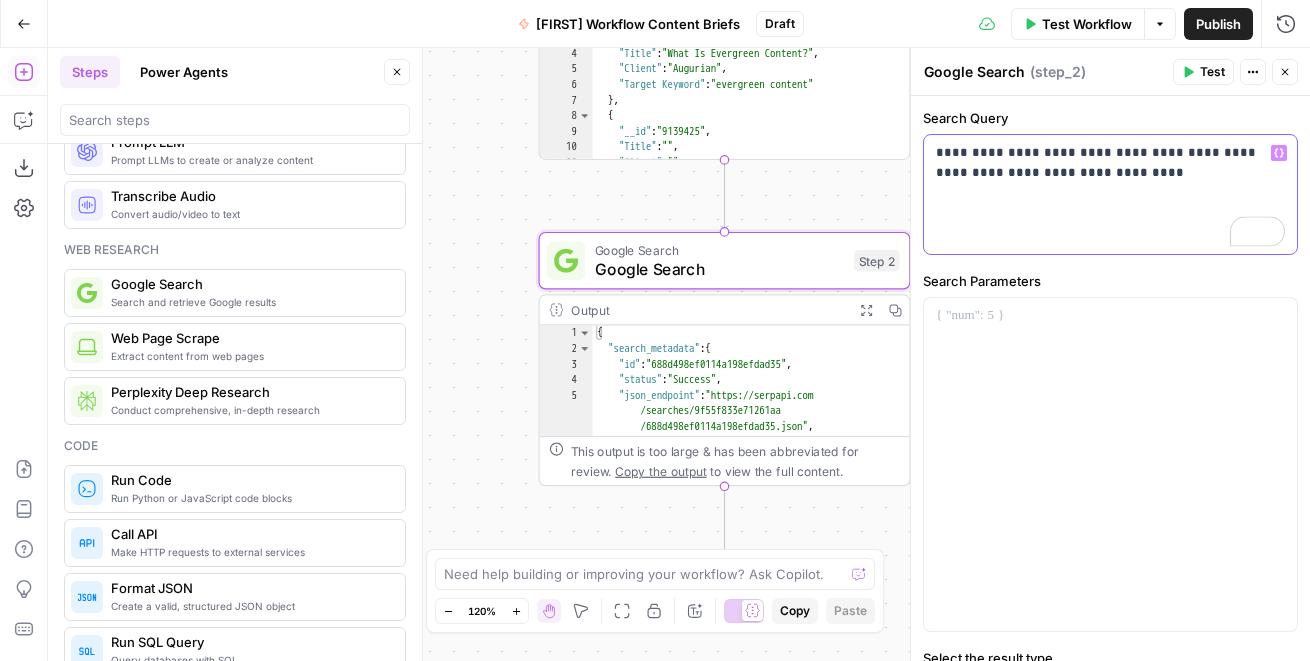 type 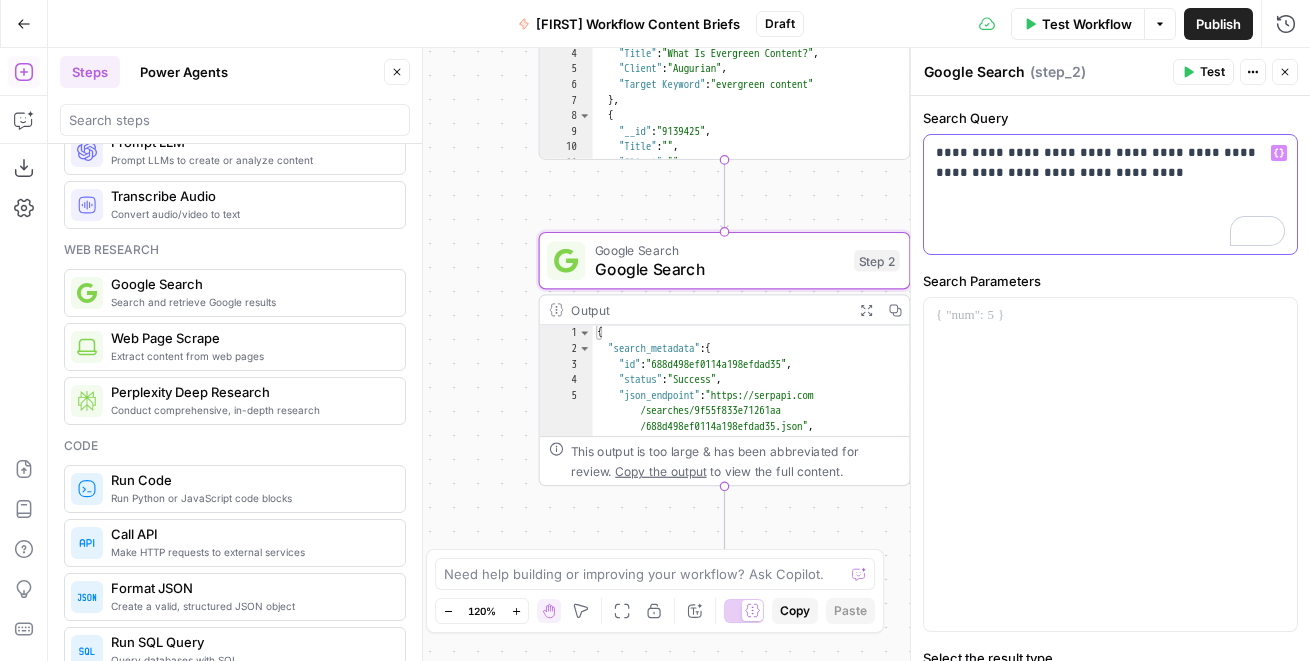 scroll, scrollTop: 111, scrollLeft: 0, axis: vertical 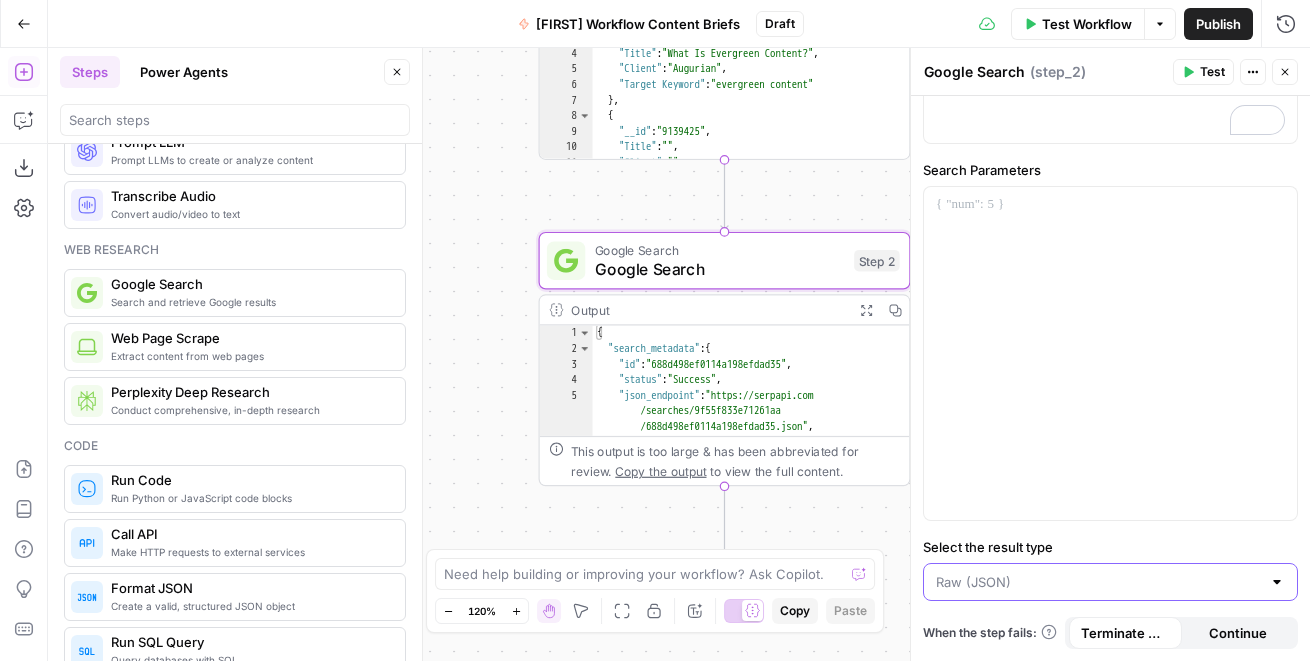 click on "Select the result type" at bounding box center [1098, 582] 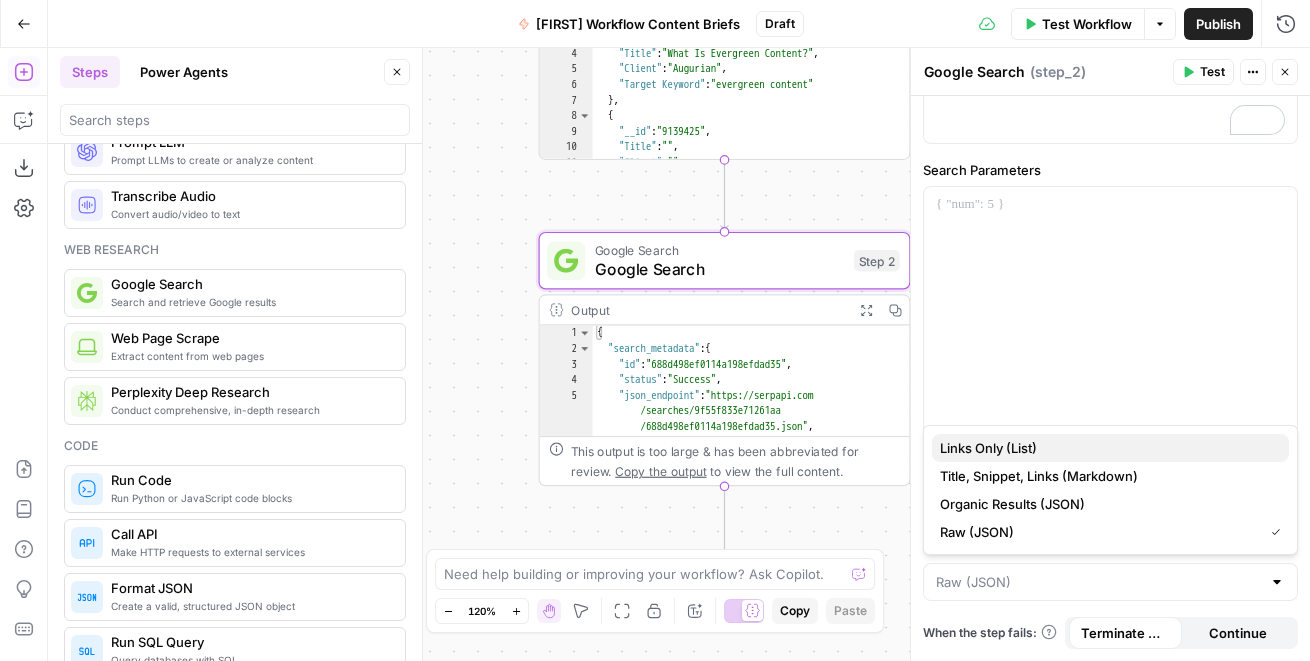 click on "Links Only (List)" at bounding box center (1106, 448) 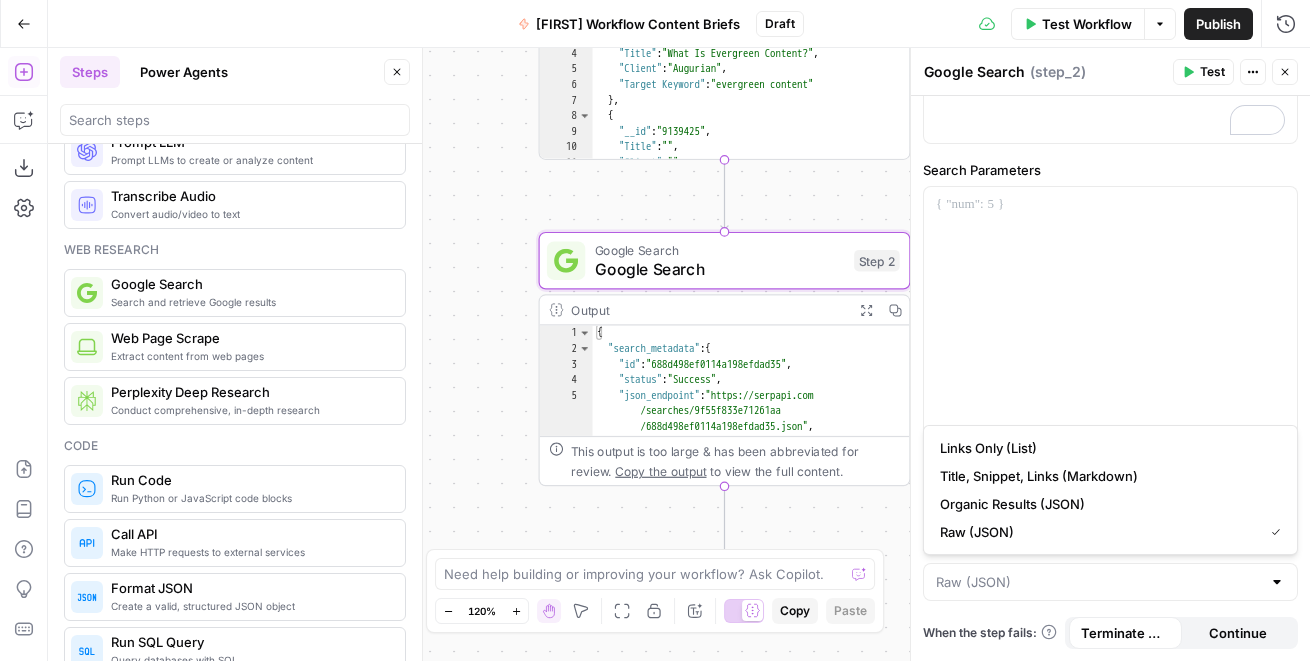 type on "Links Only (List)" 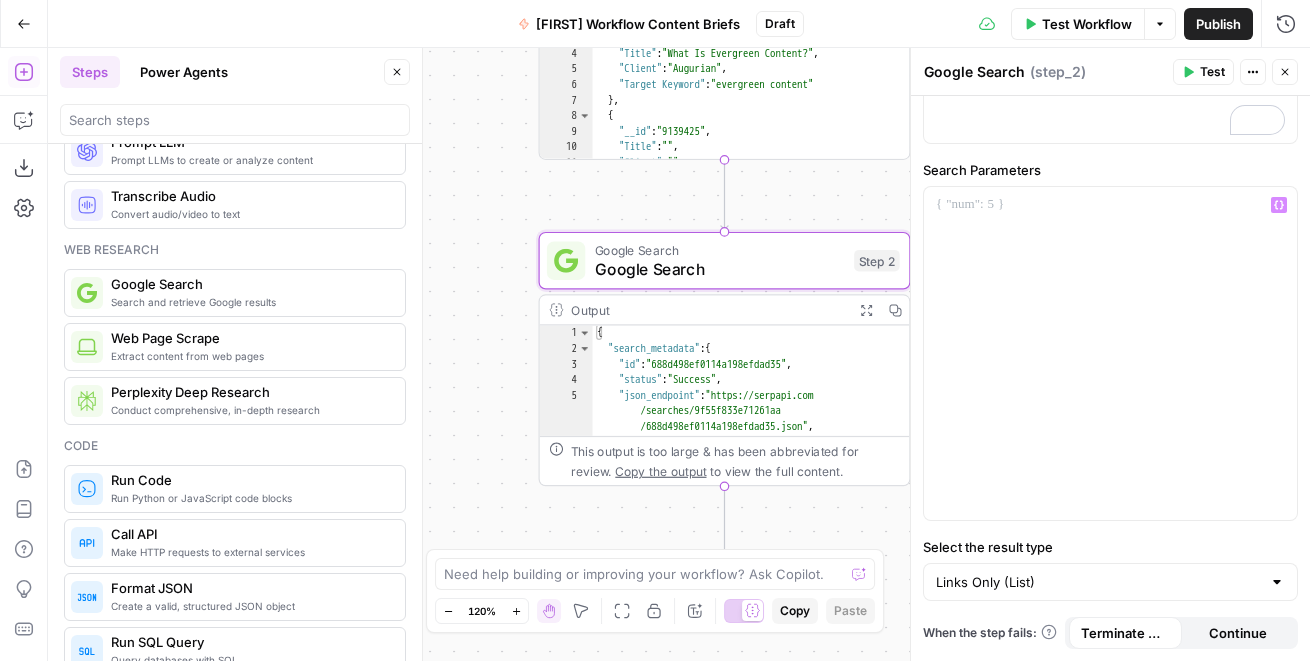 scroll, scrollTop: 0, scrollLeft: 0, axis: both 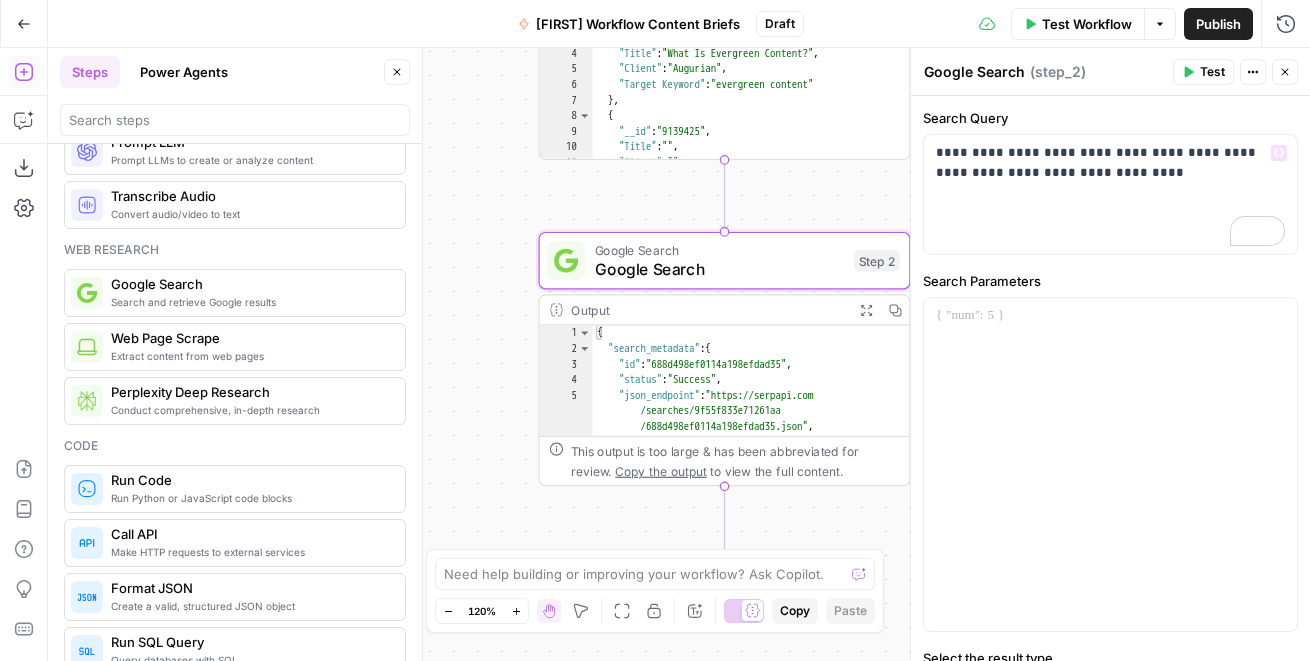 click on "Test" at bounding box center (1203, 72) 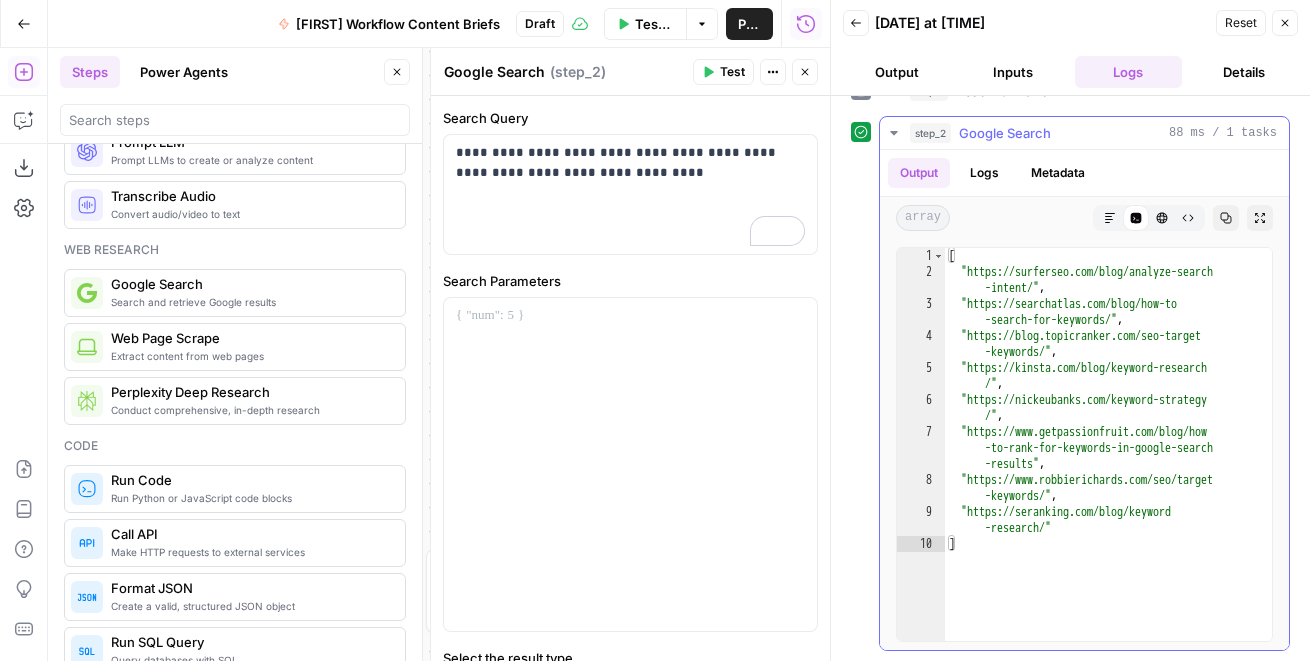 scroll, scrollTop: 0, scrollLeft: 0, axis: both 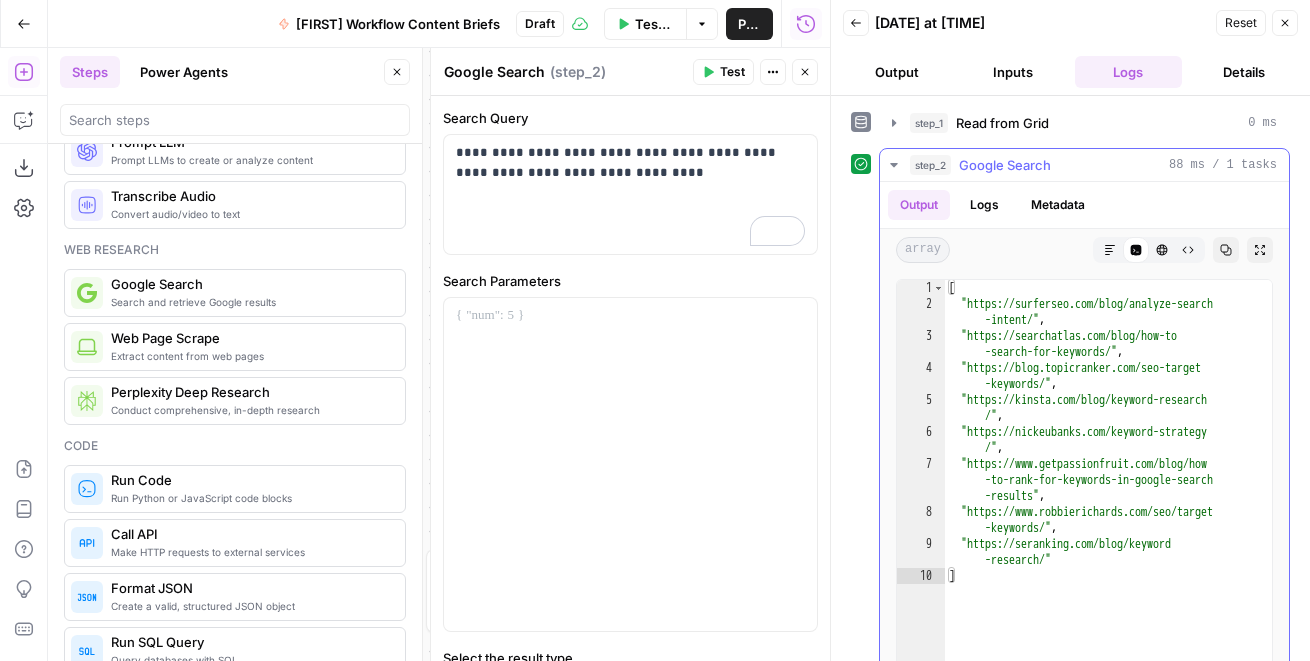 click on "Logs" at bounding box center [984, 205] 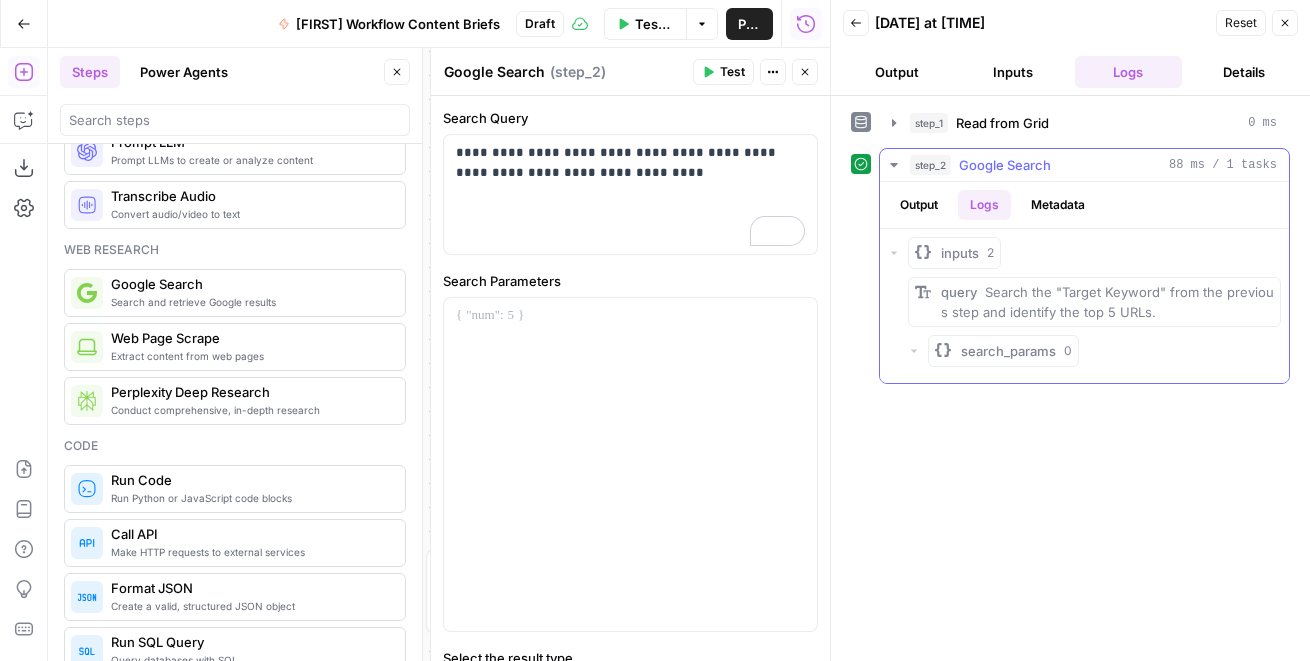 click on "Output" at bounding box center (919, 205) 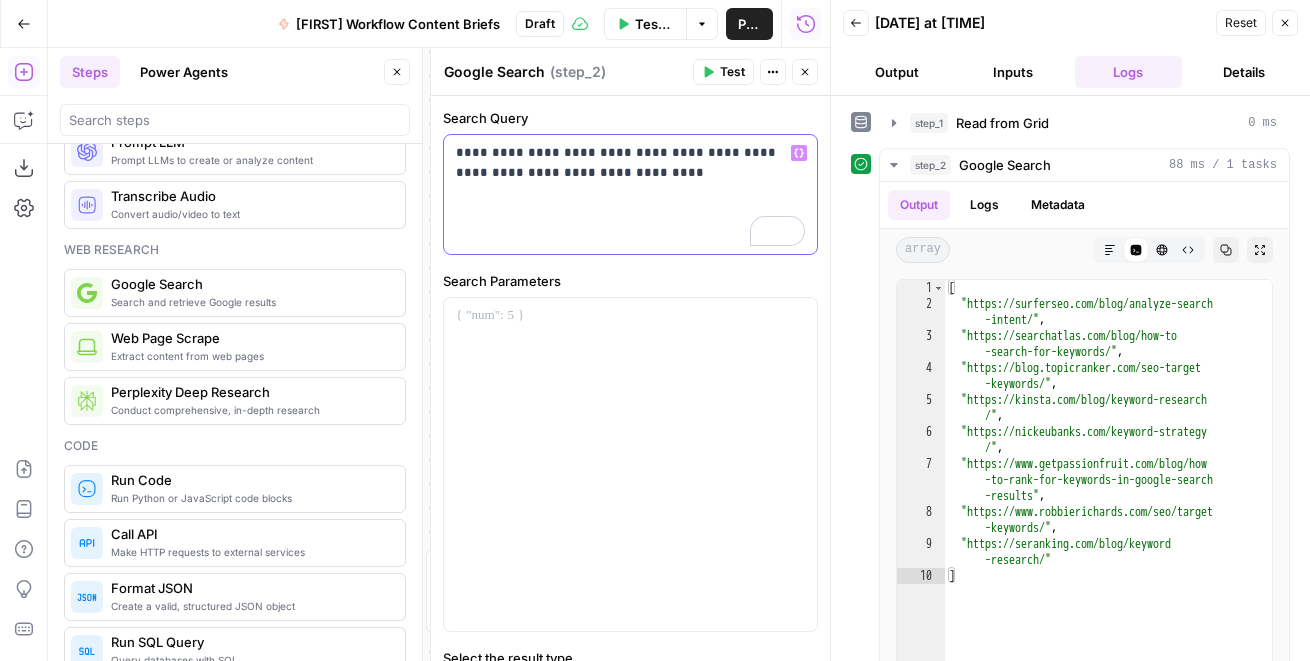 click on "**********" at bounding box center (630, 163) 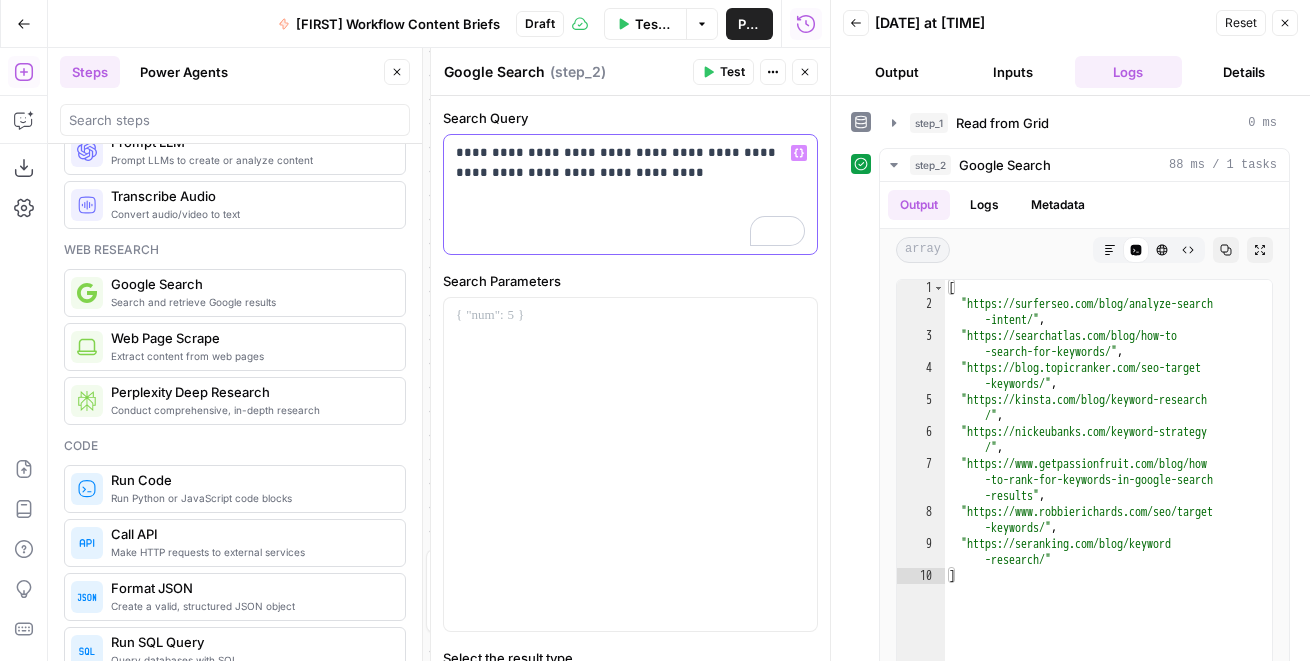 click on "**********" at bounding box center (630, 163) 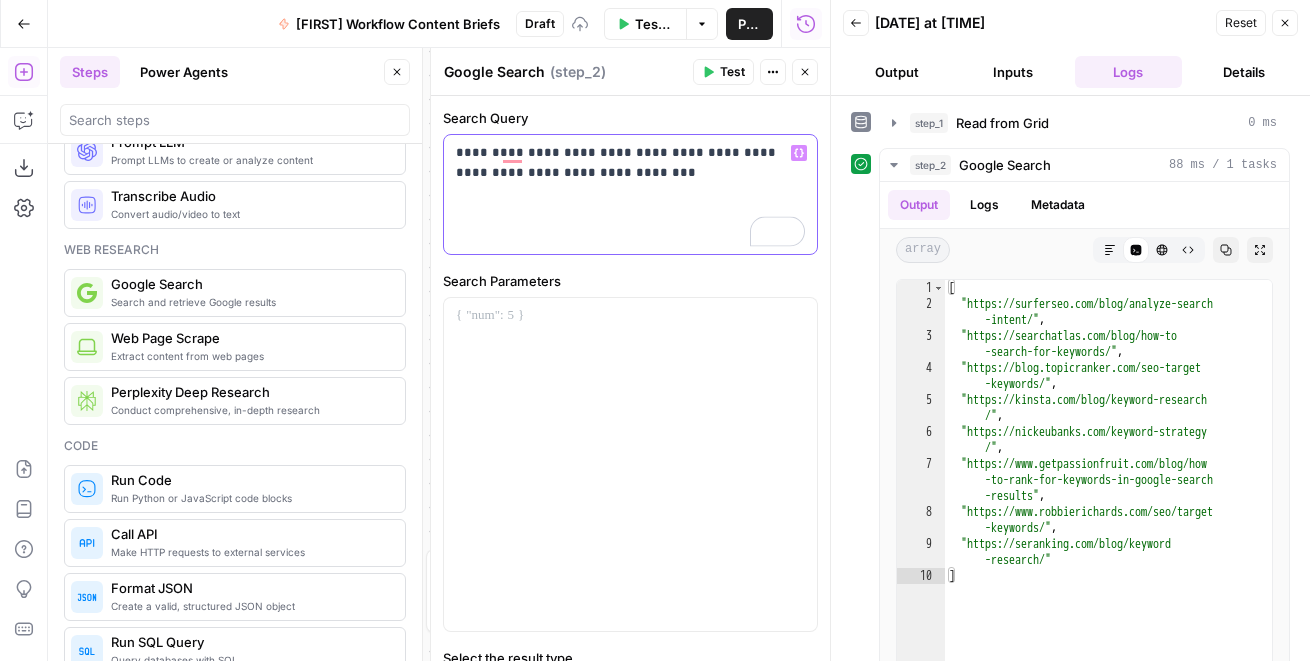click on "**********" at bounding box center (630, 163) 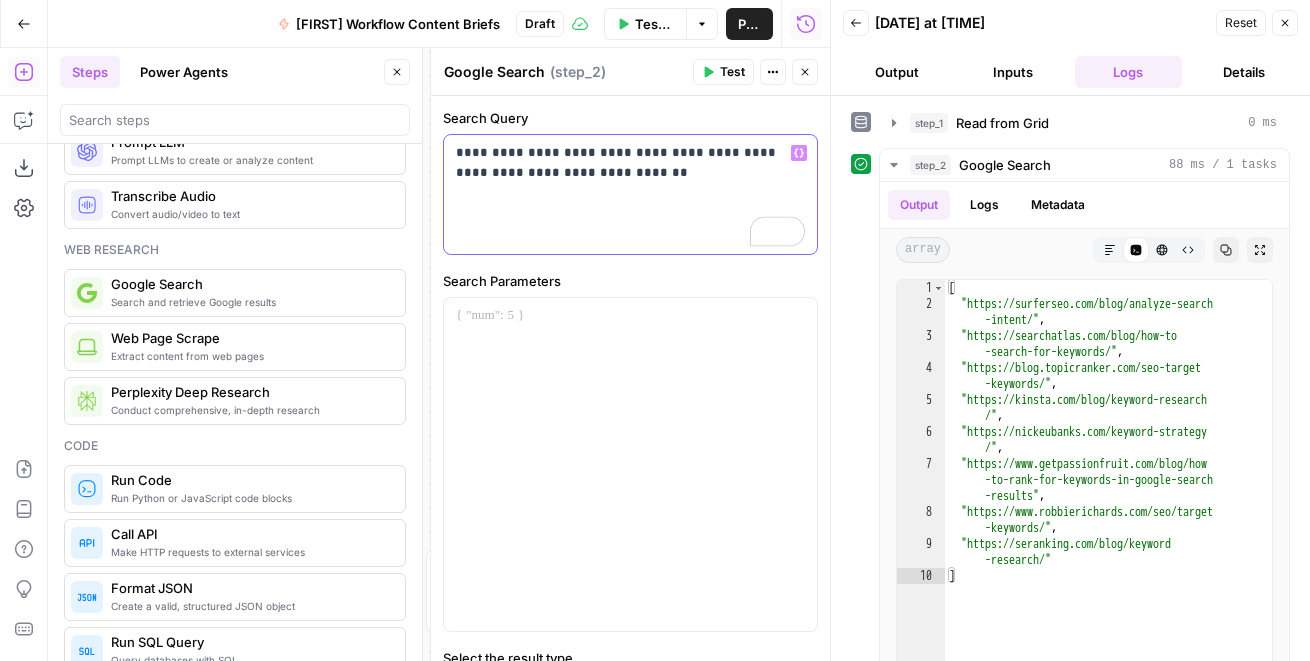 click on "**********" at bounding box center [630, 163] 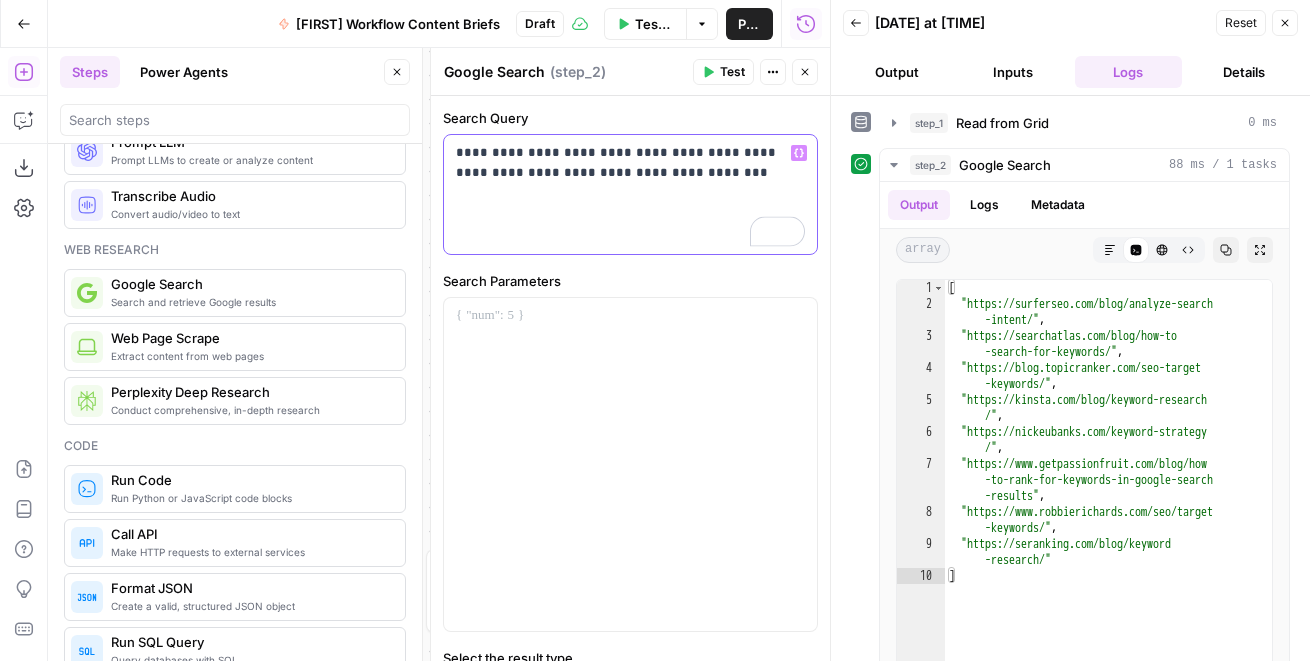 scroll, scrollTop: 95, scrollLeft: 0, axis: vertical 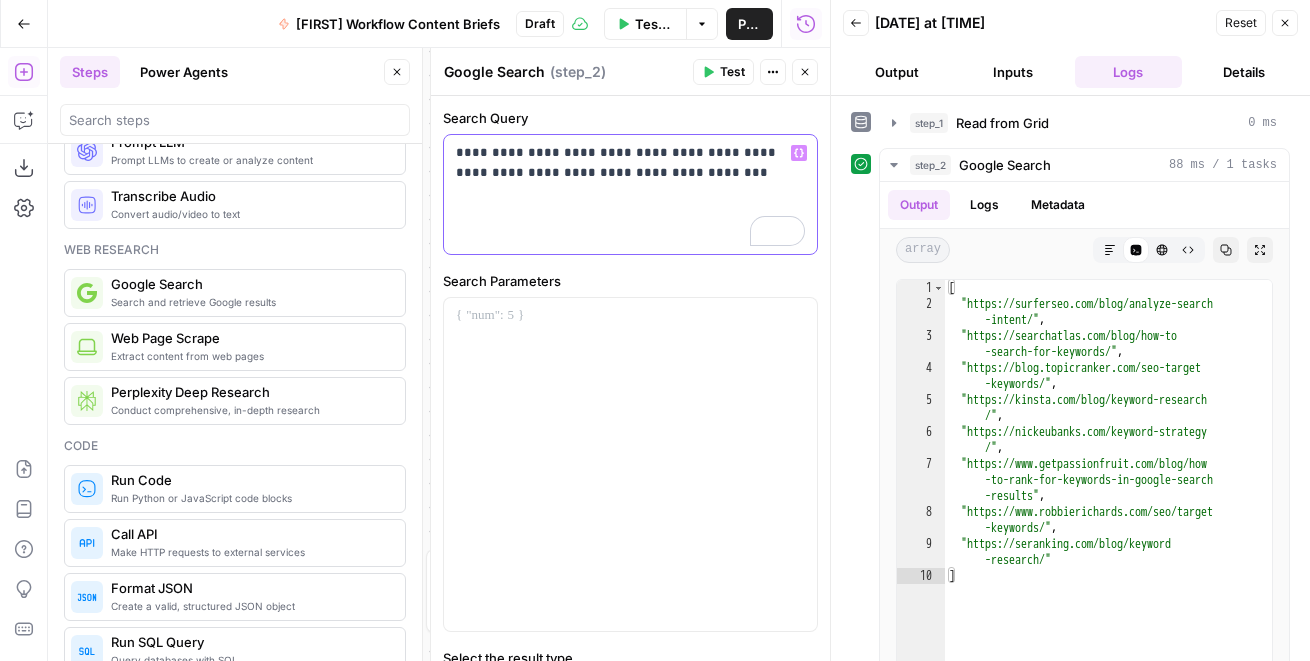 click on "**********" at bounding box center [630, 163] 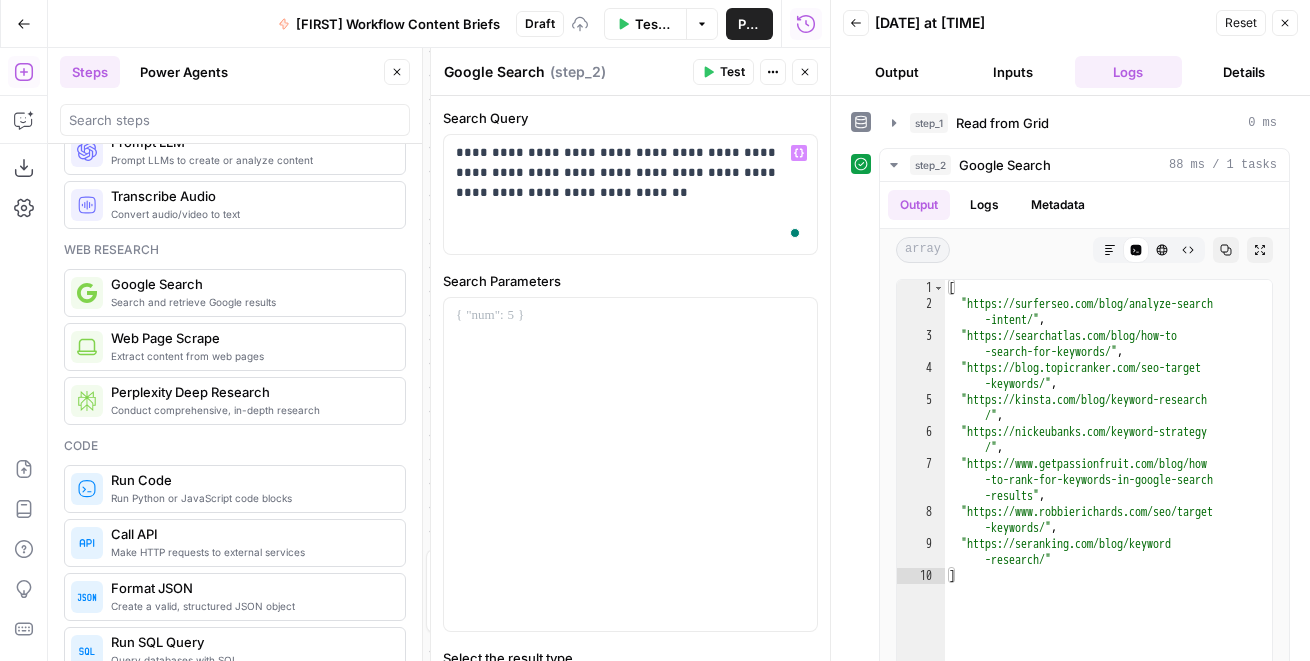 click on "Test" at bounding box center (732, 72) 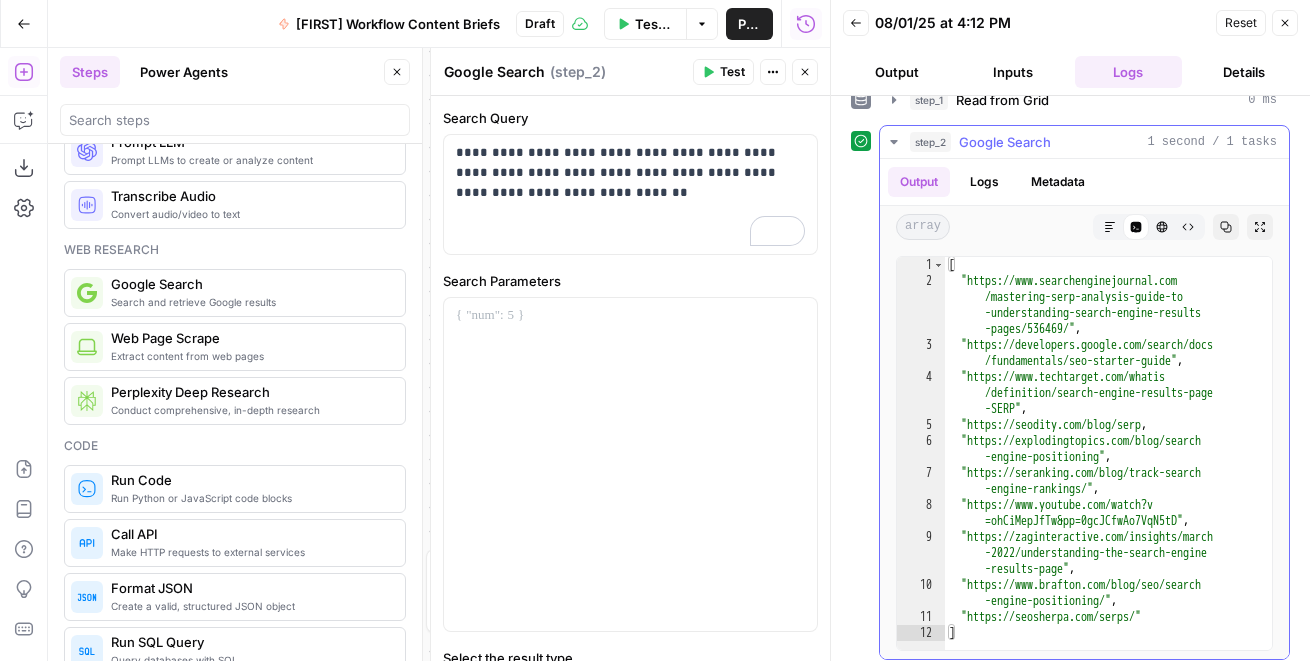 scroll, scrollTop: 32, scrollLeft: 0, axis: vertical 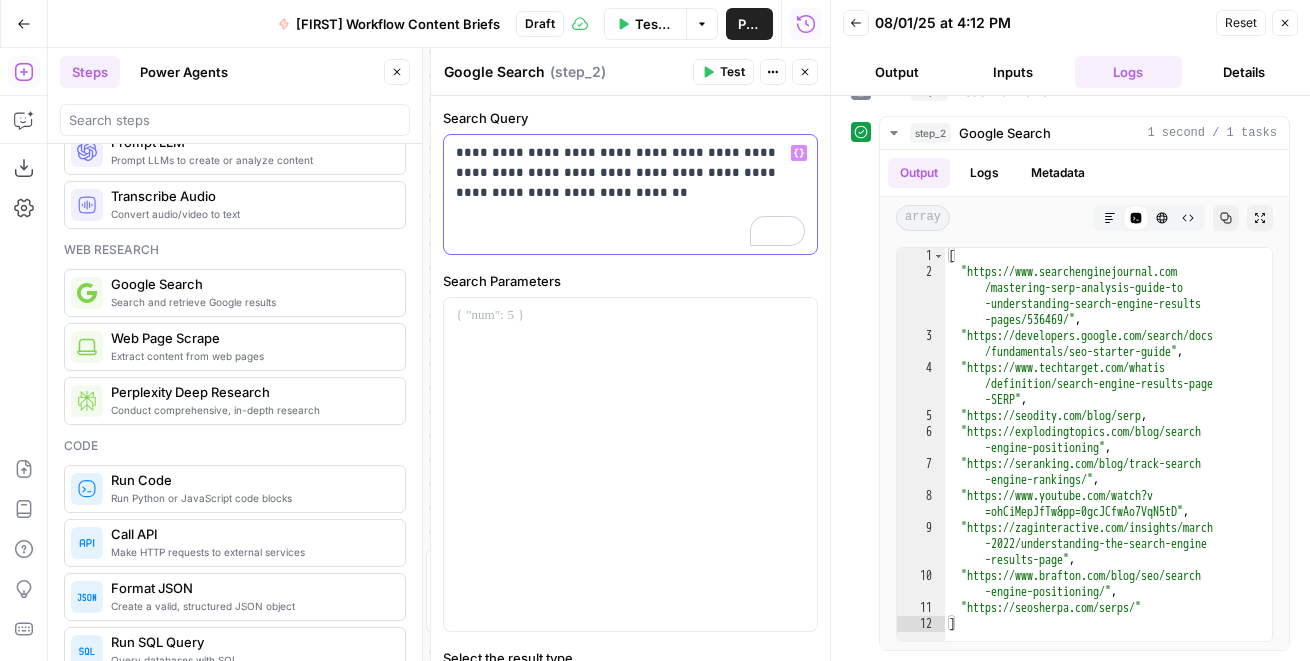 click on "**********" at bounding box center (630, 173) 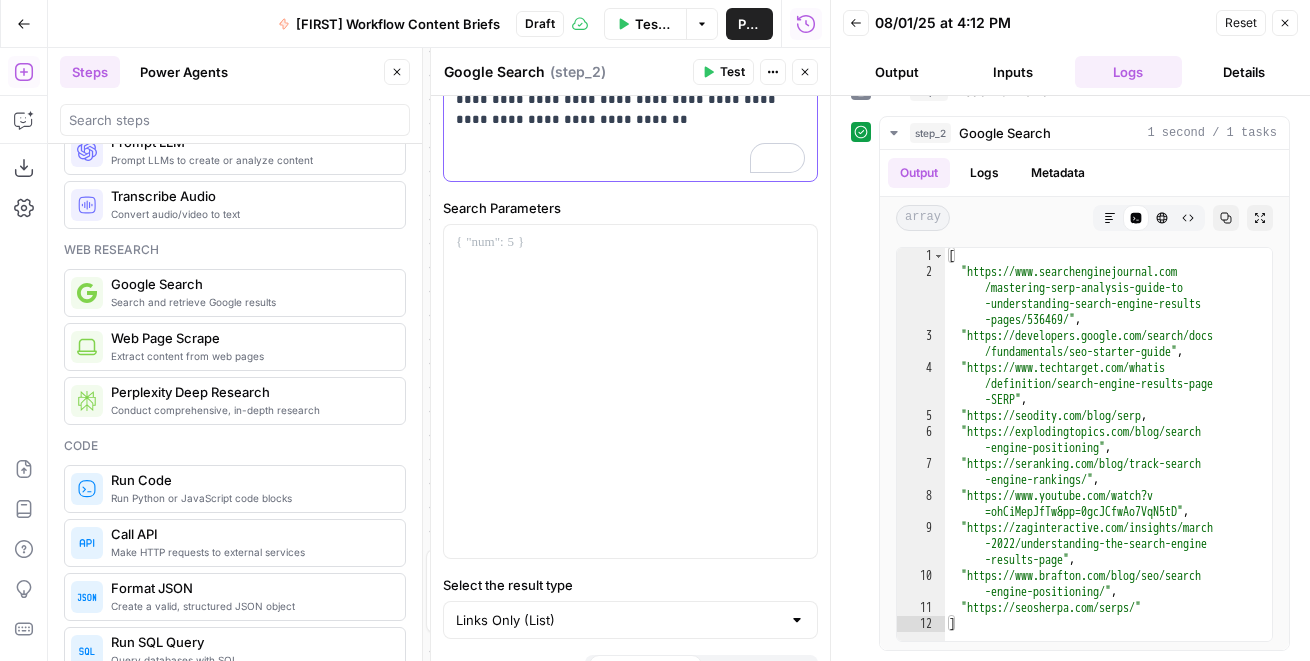 scroll, scrollTop: 111, scrollLeft: 0, axis: vertical 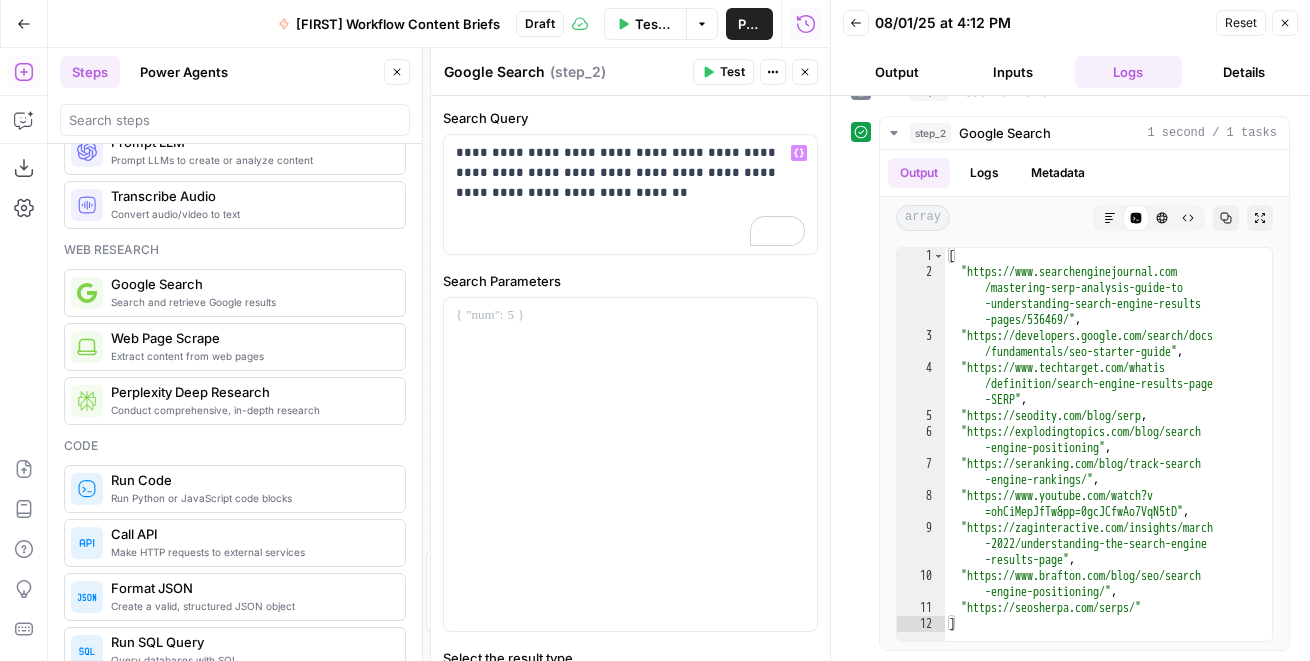 click 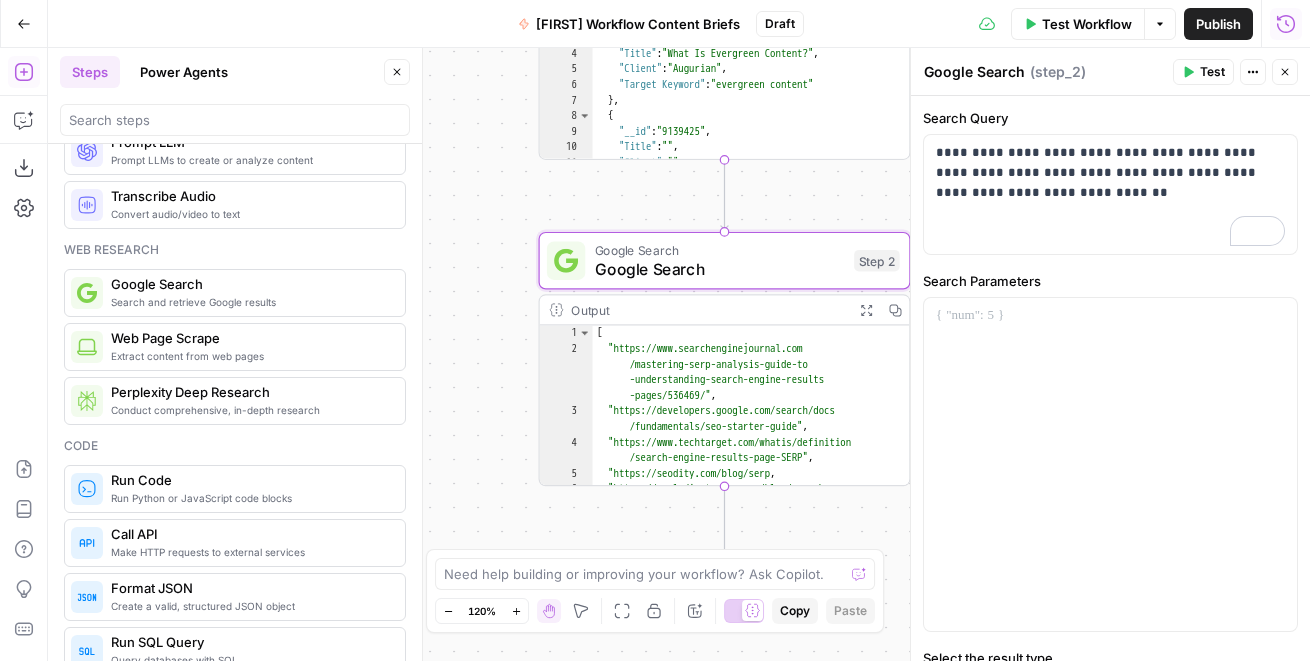 click 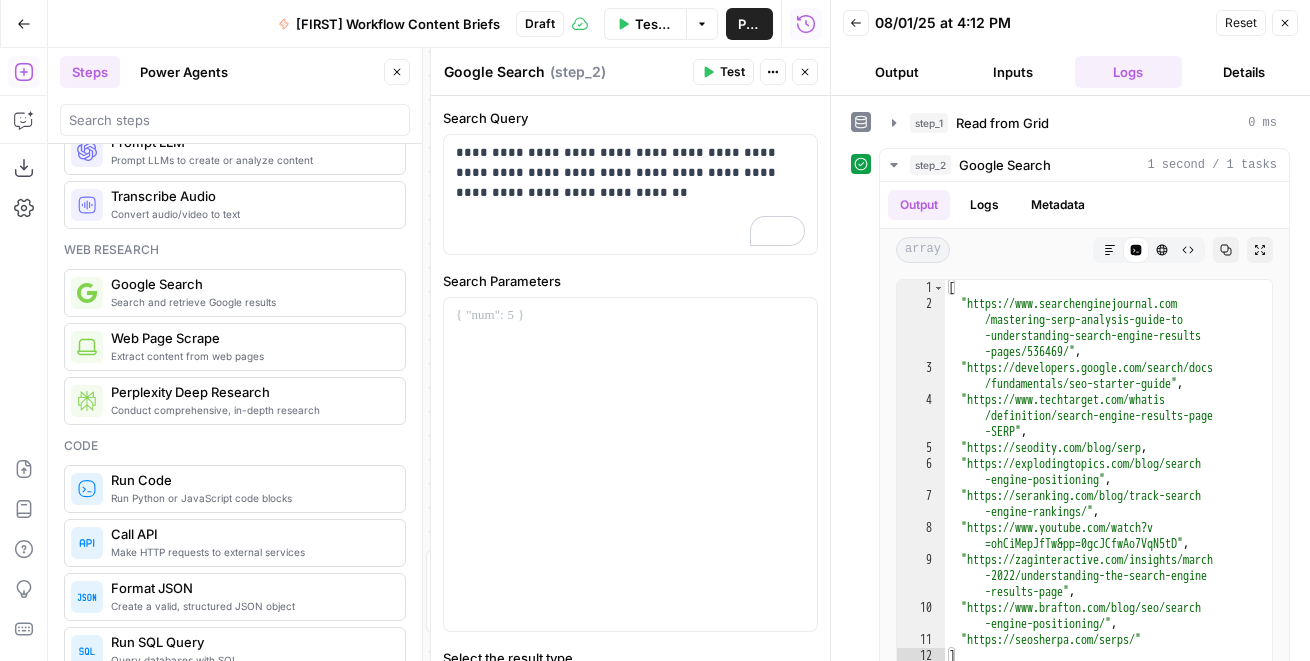 click 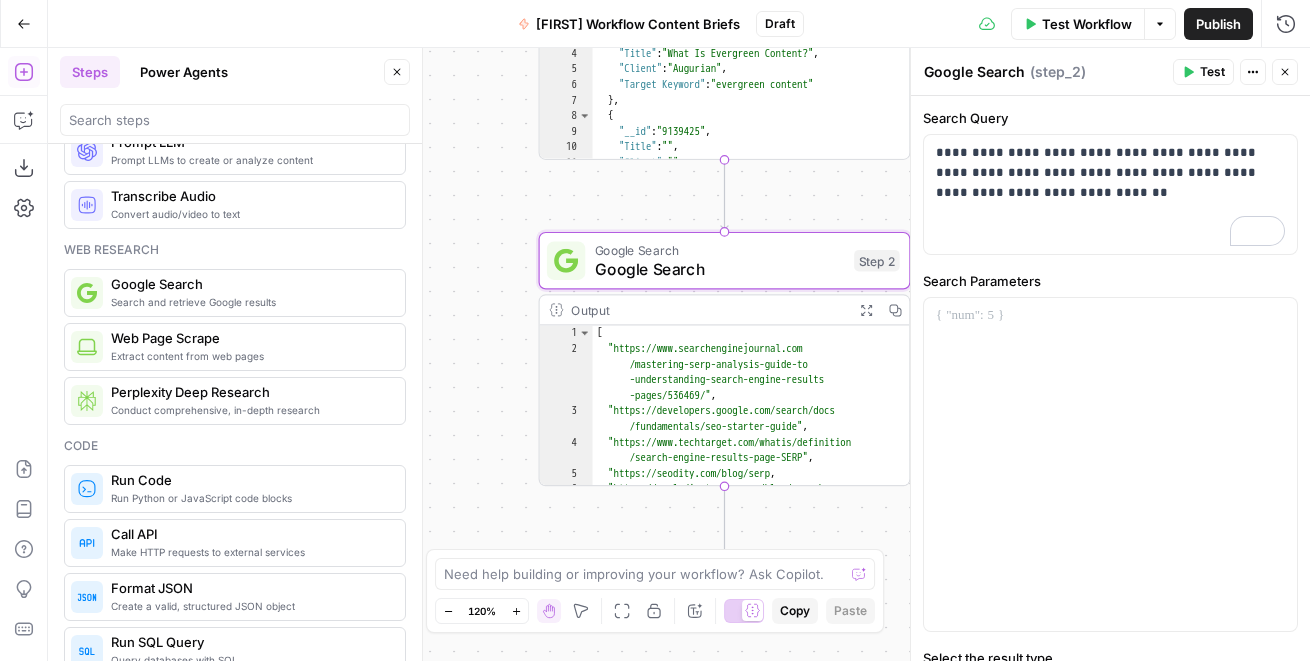 click 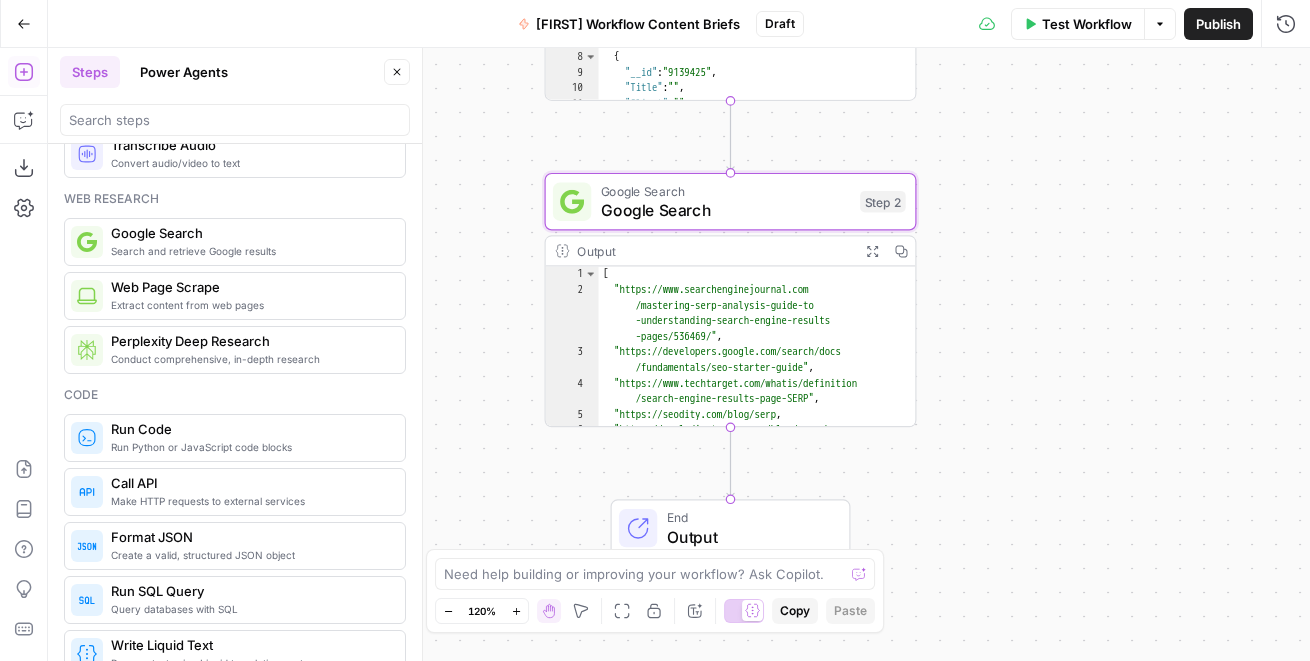 scroll, scrollTop: 0, scrollLeft: 0, axis: both 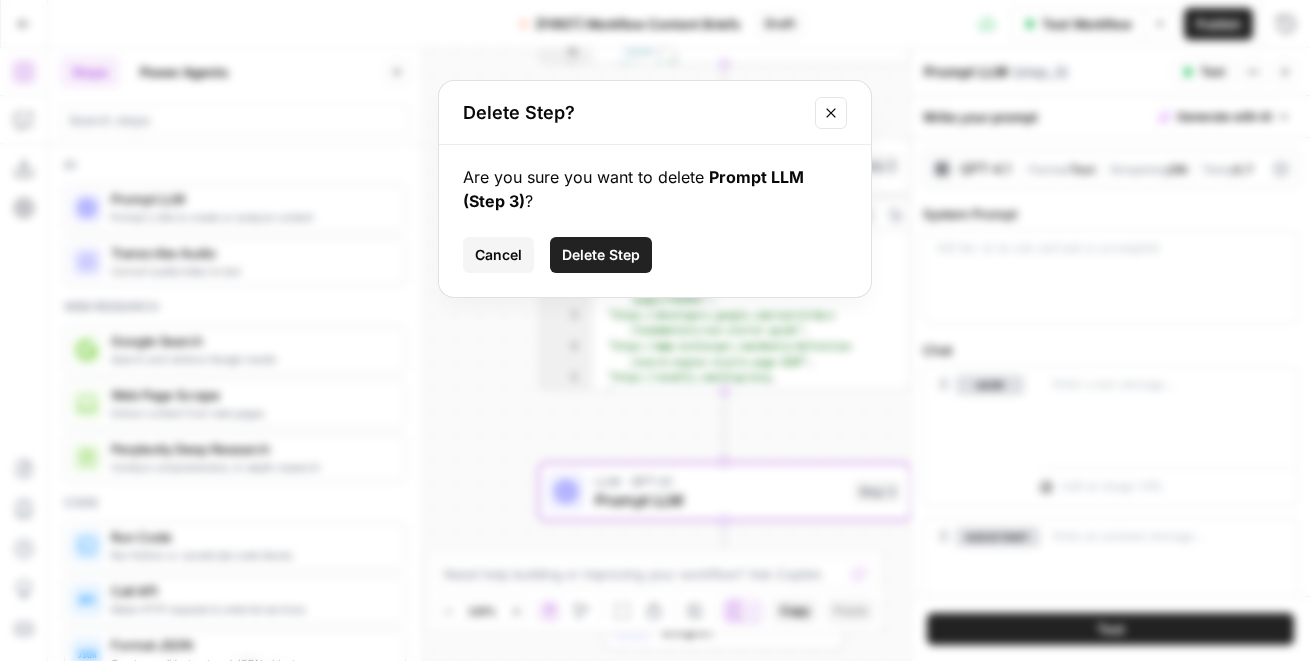 click on "Delete Step" at bounding box center (601, 255) 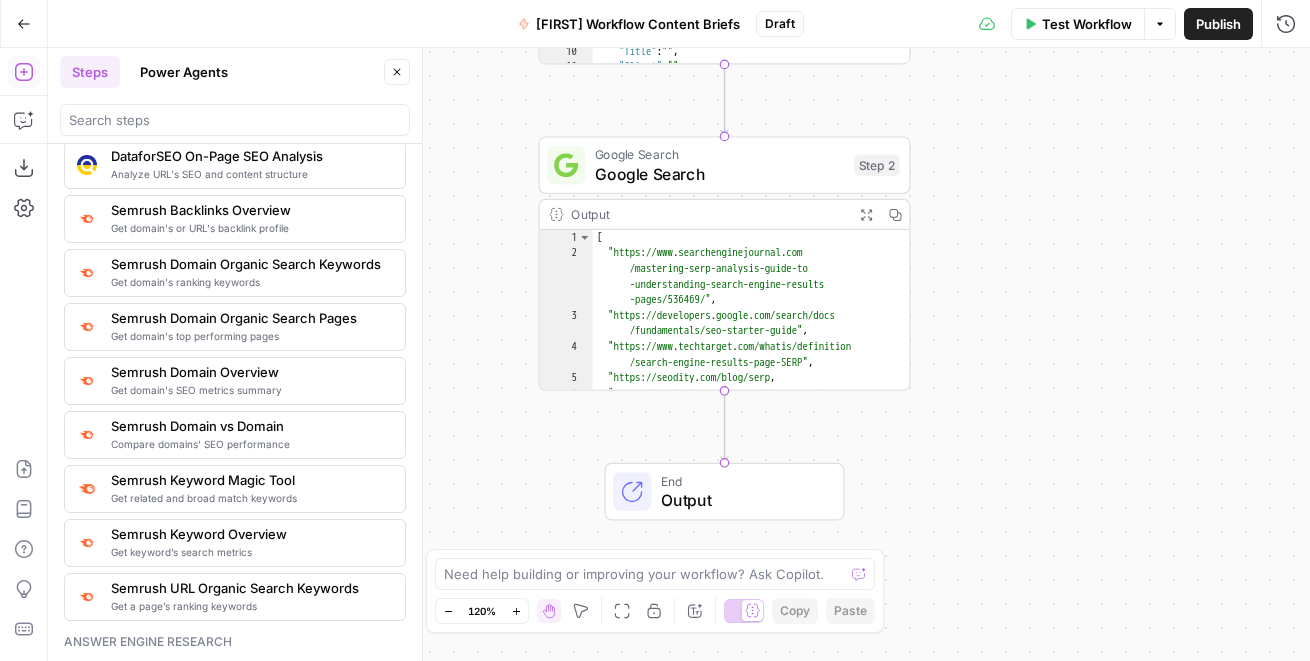 scroll, scrollTop: 2229, scrollLeft: 0, axis: vertical 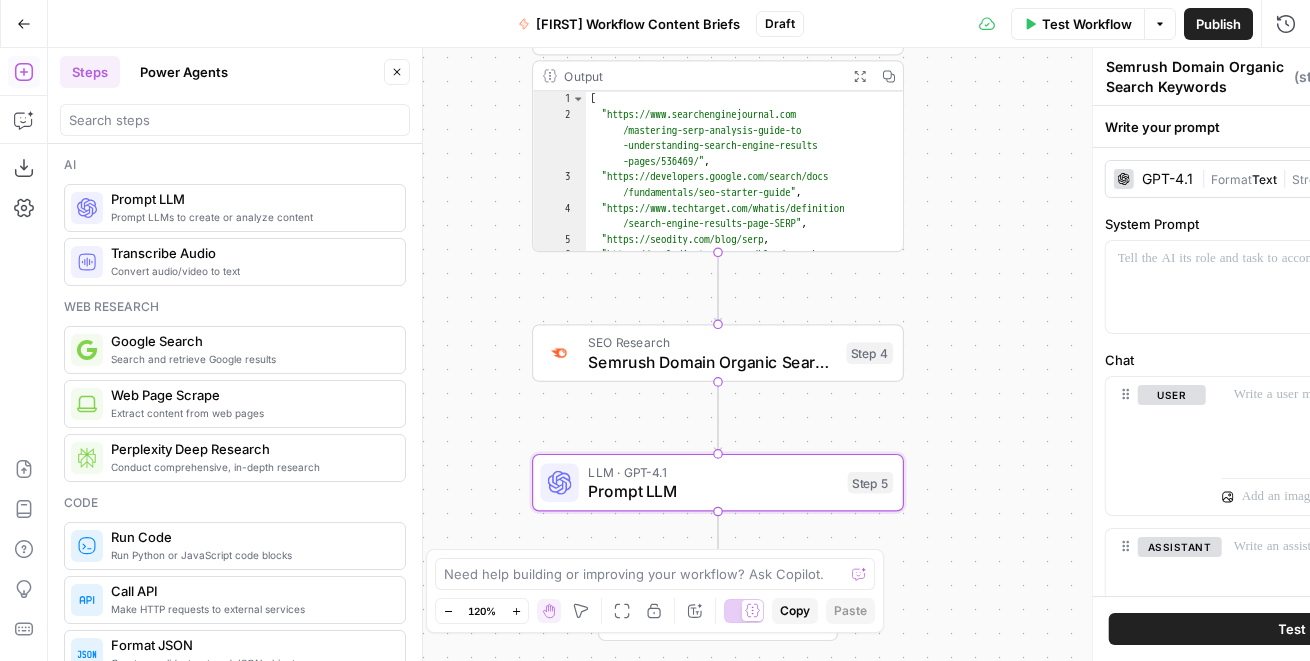 type on "Prompt LLM" 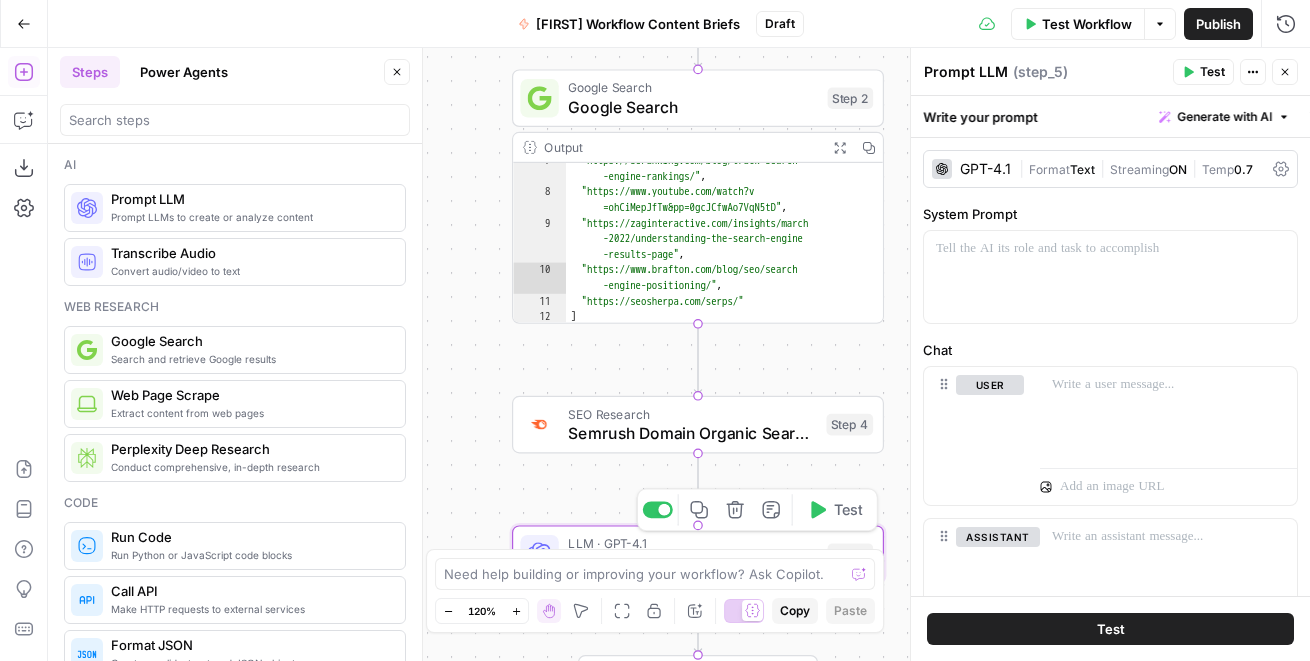 scroll, scrollTop: 164, scrollLeft: 0, axis: vertical 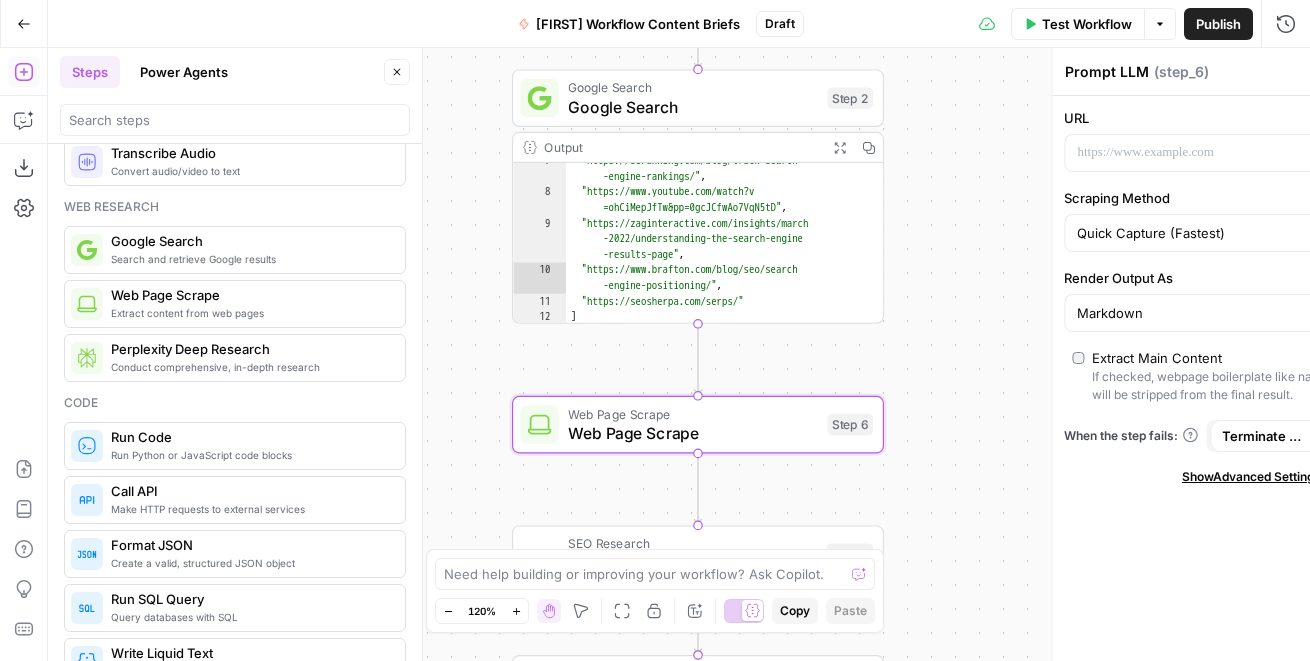 type on "Web Page Scrape" 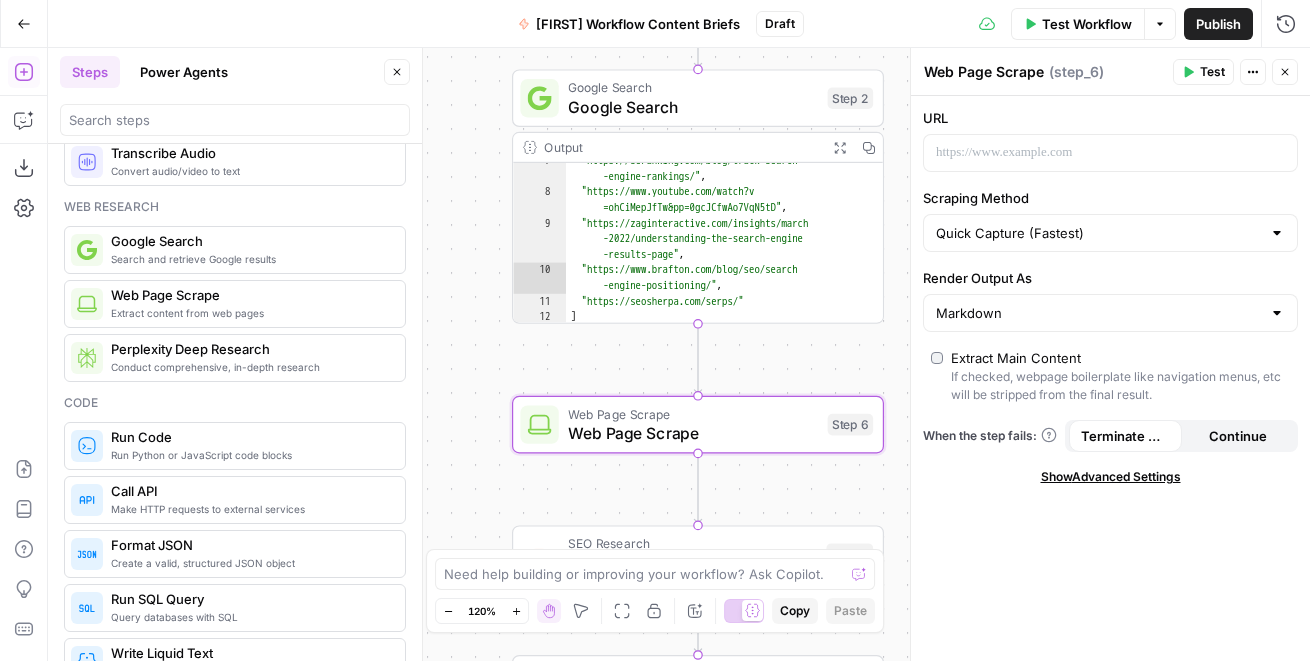 click 